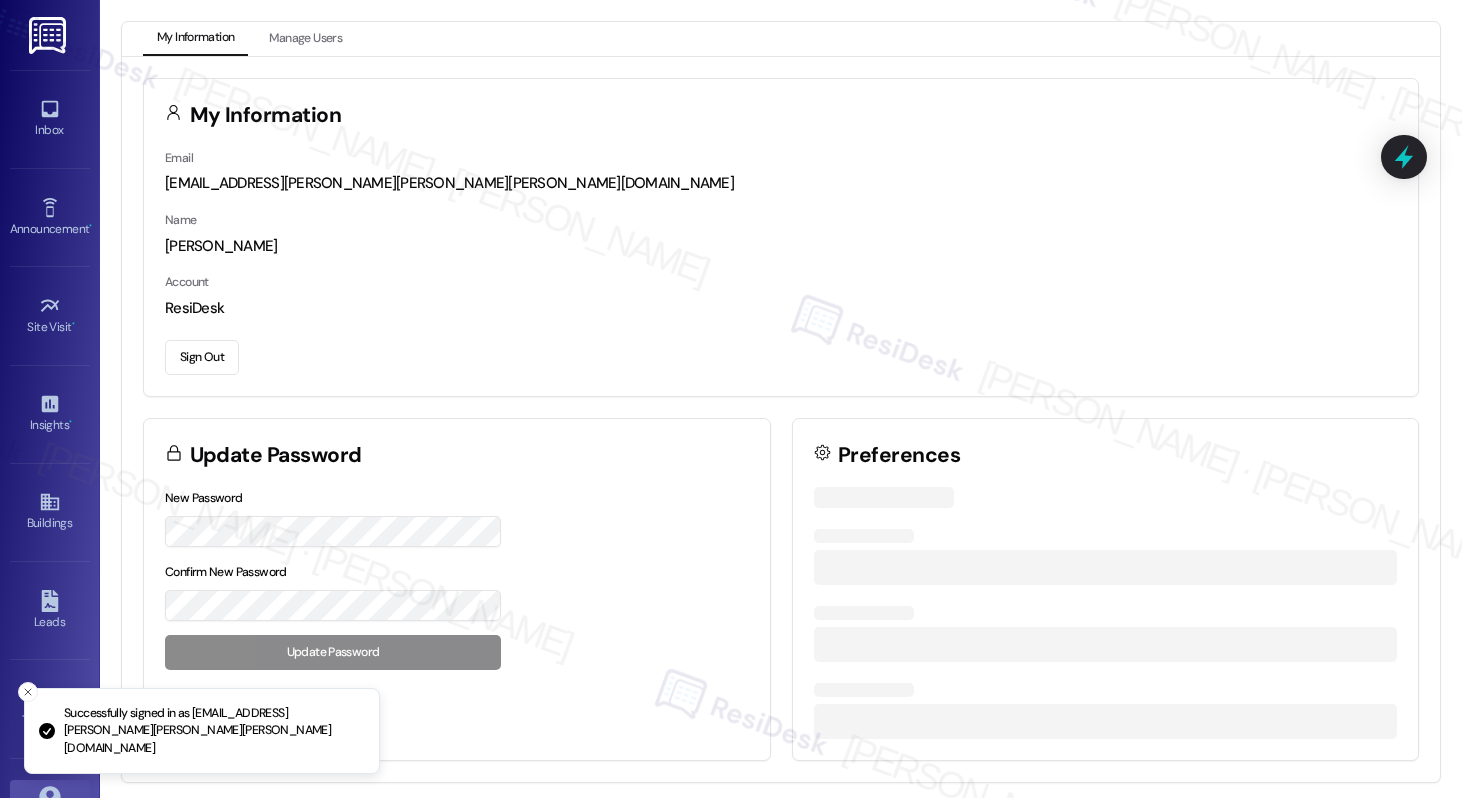 scroll, scrollTop: 0, scrollLeft: 0, axis: both 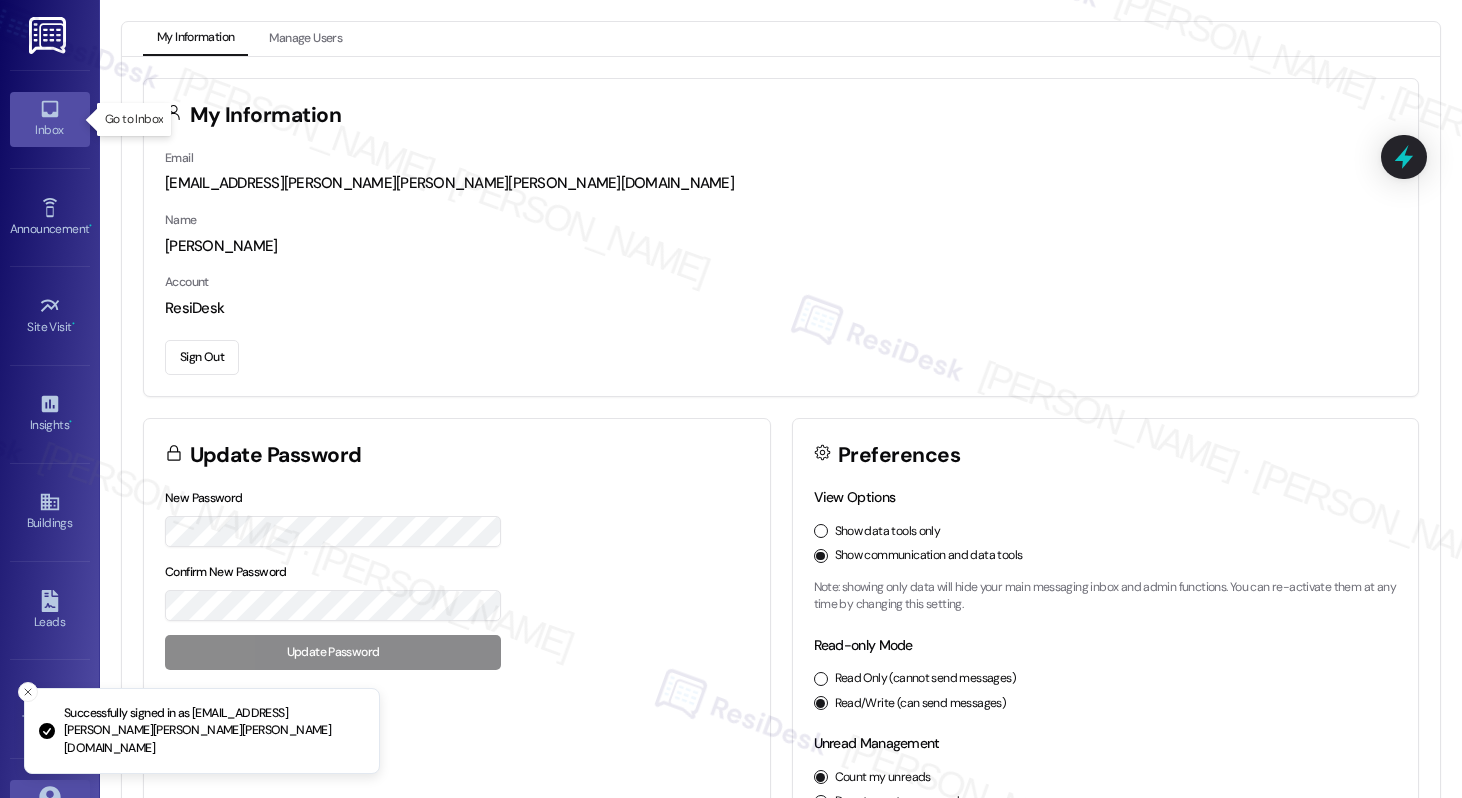 click on "Inbox" at bounding box center [50, 130] 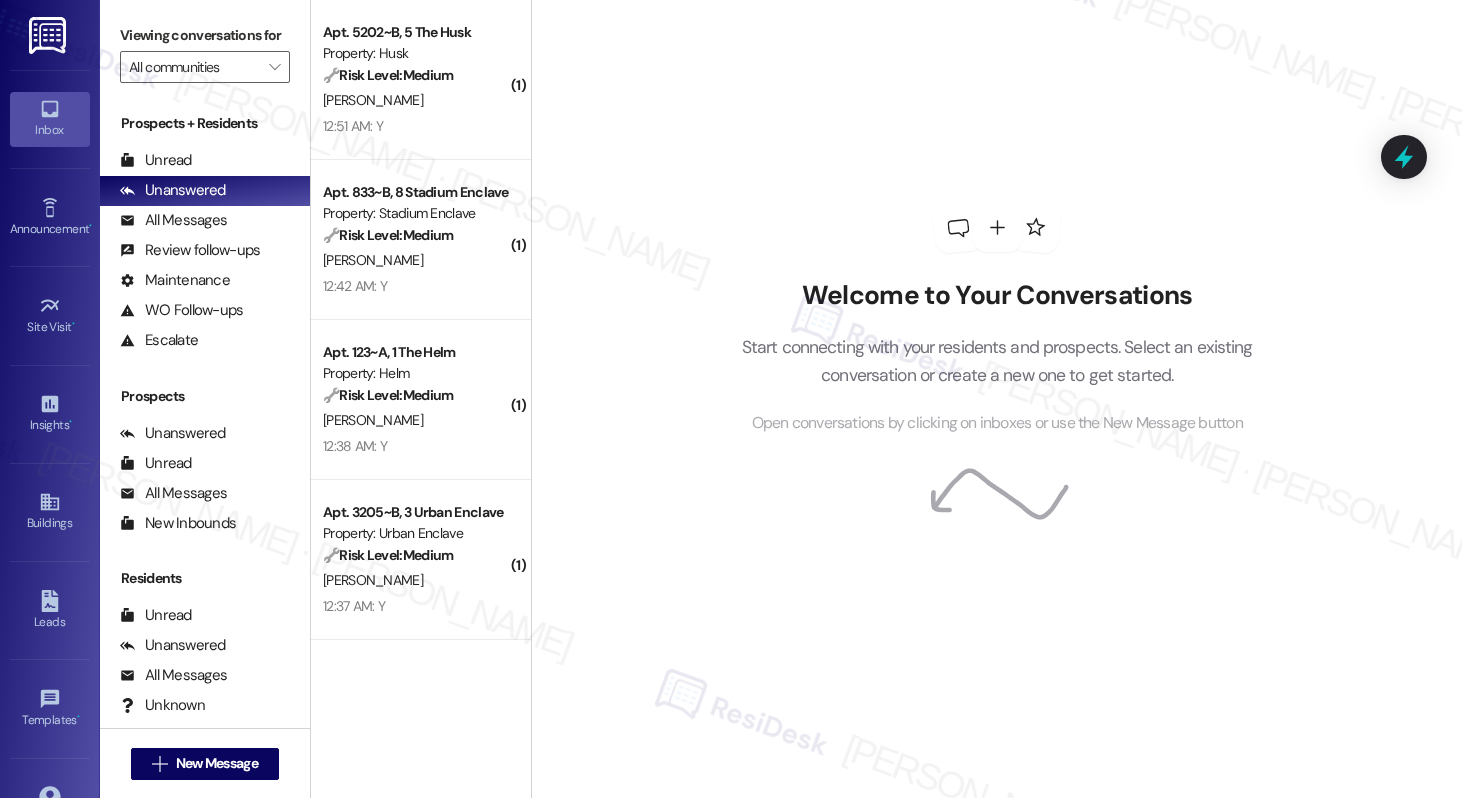 scroll, scrollTop: 1424, scrollLeft: 0, axis: vertical 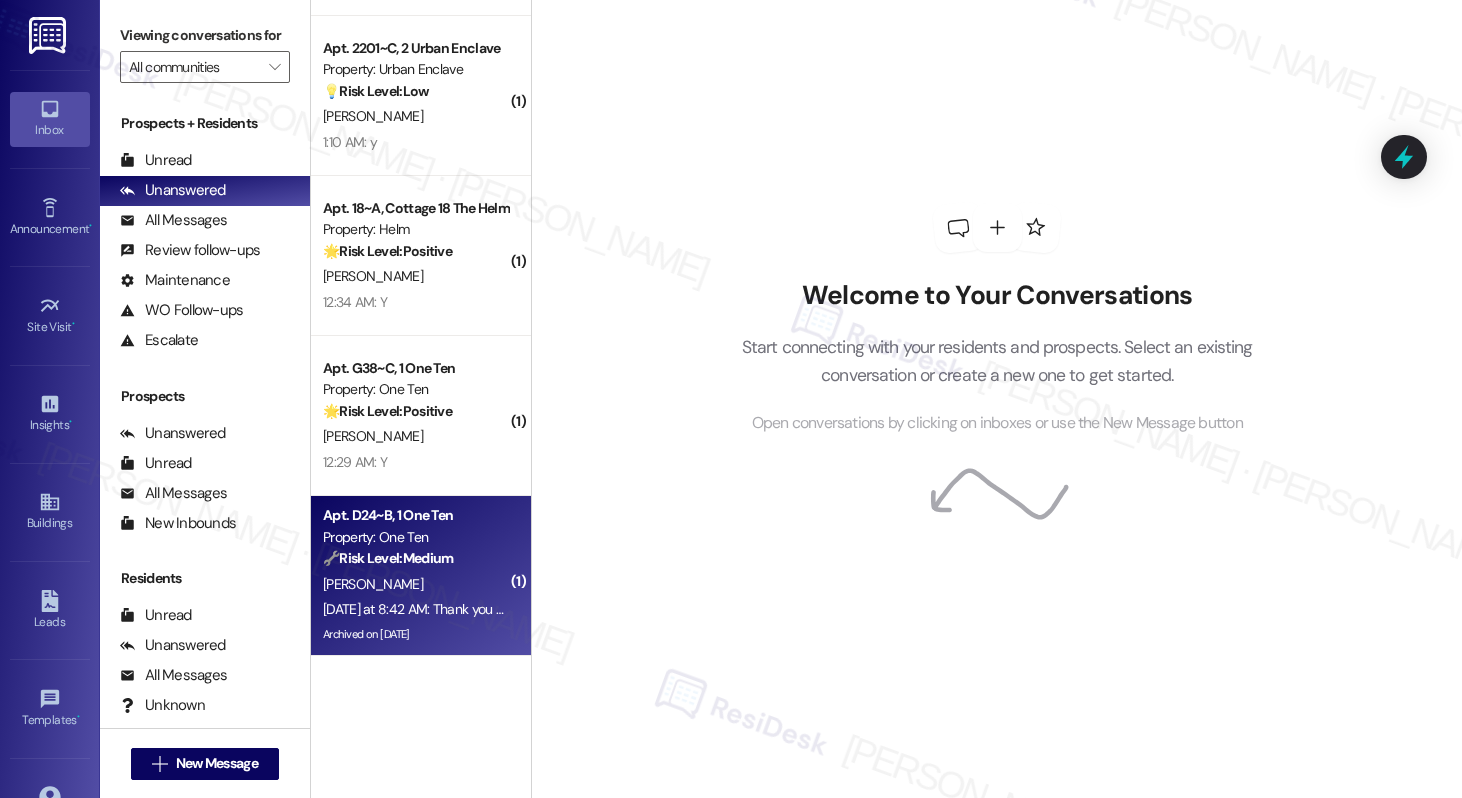 click on "C. Petitpain" at bounding box center (415, 584) 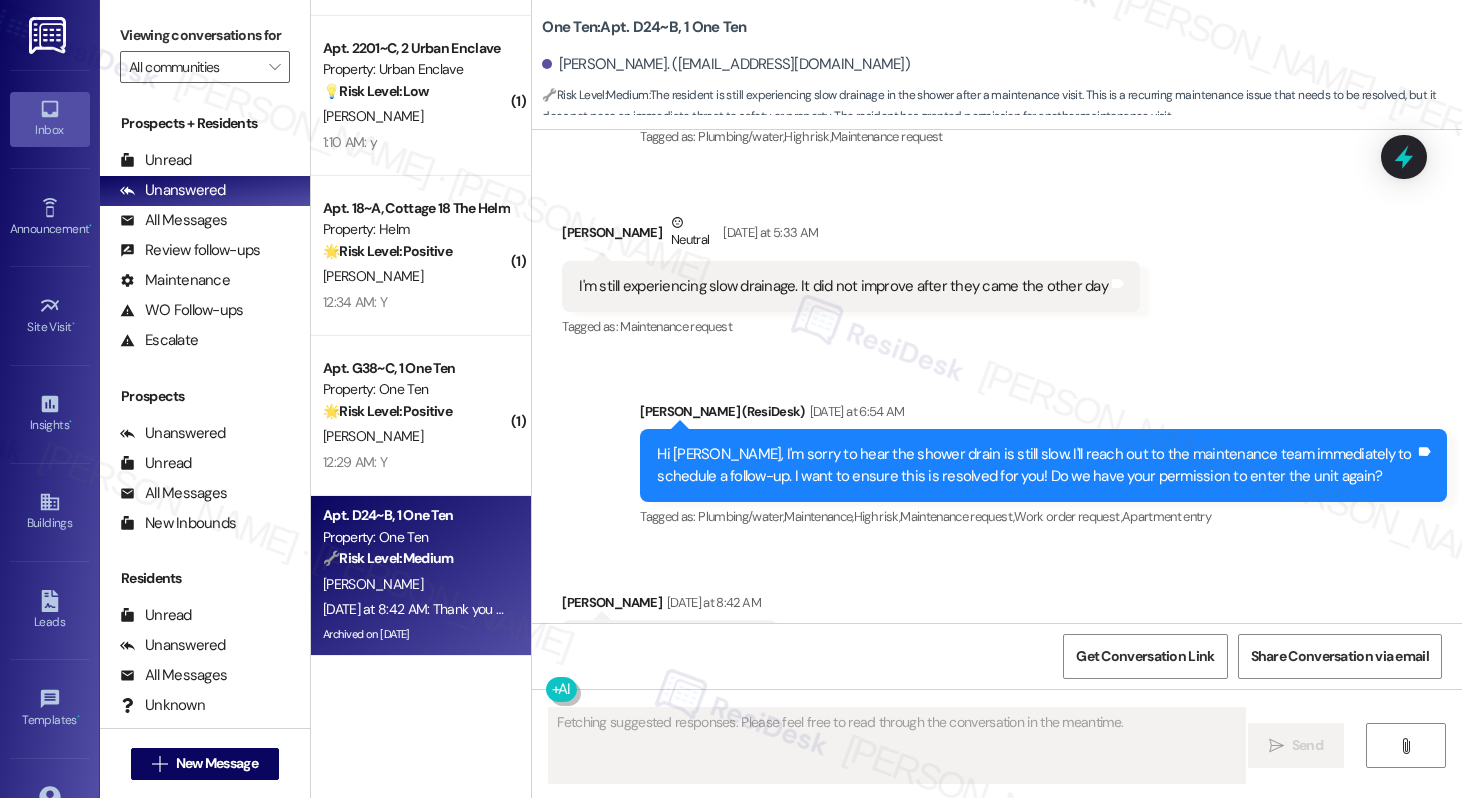 scroll, scrollTop: 4519, scrollLeft: 0, axis: vertical 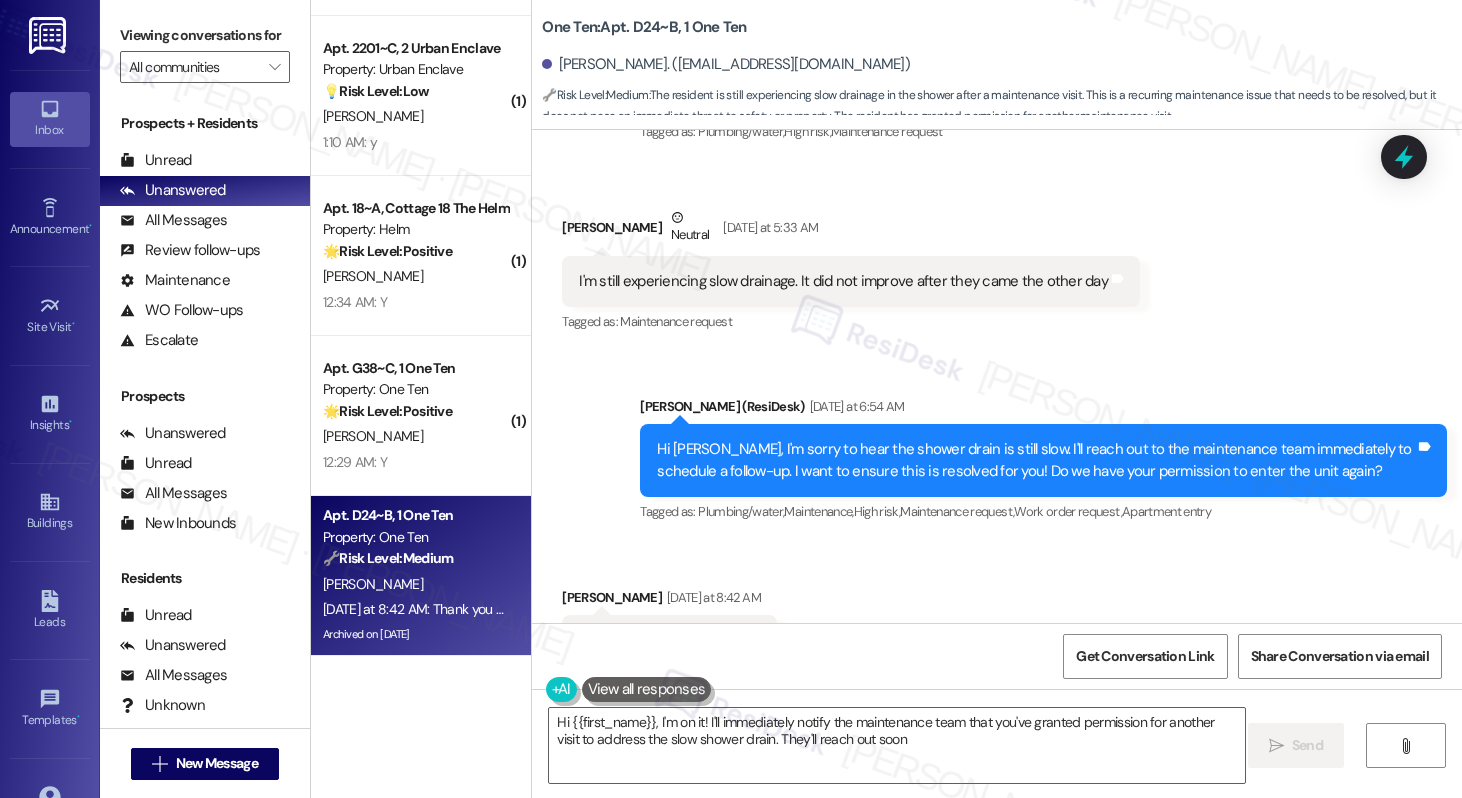 type on "Hi {{first_name}}, I'm on it! I'll immediately notify the maintenance team that you've granted permission for another visit to address the slow shower drain. They'll reach out soon!" 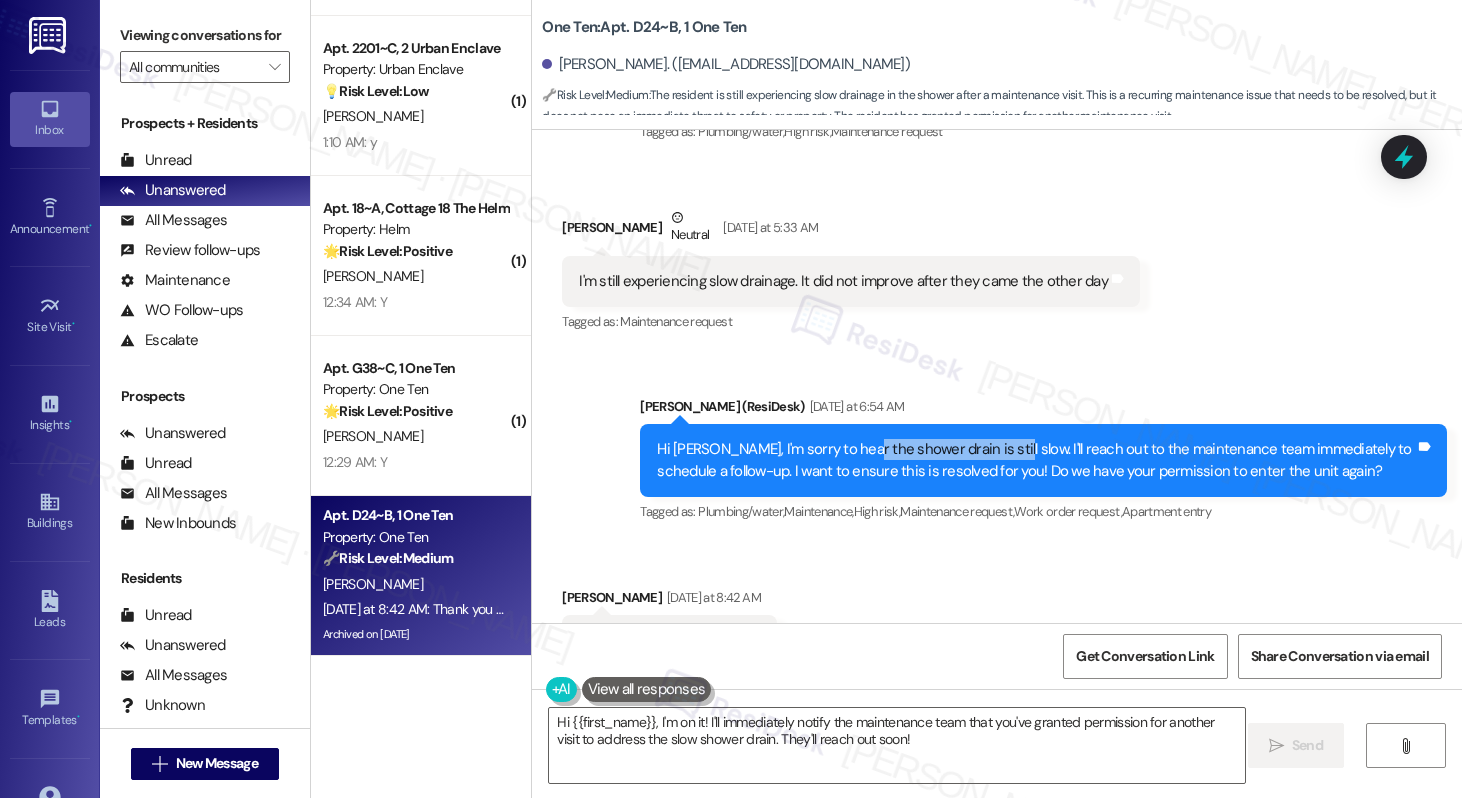 drag, startPoint x: 841, startPoint y: 346, endPoint x: 985, endPoint y: 344, distance: 144.01389 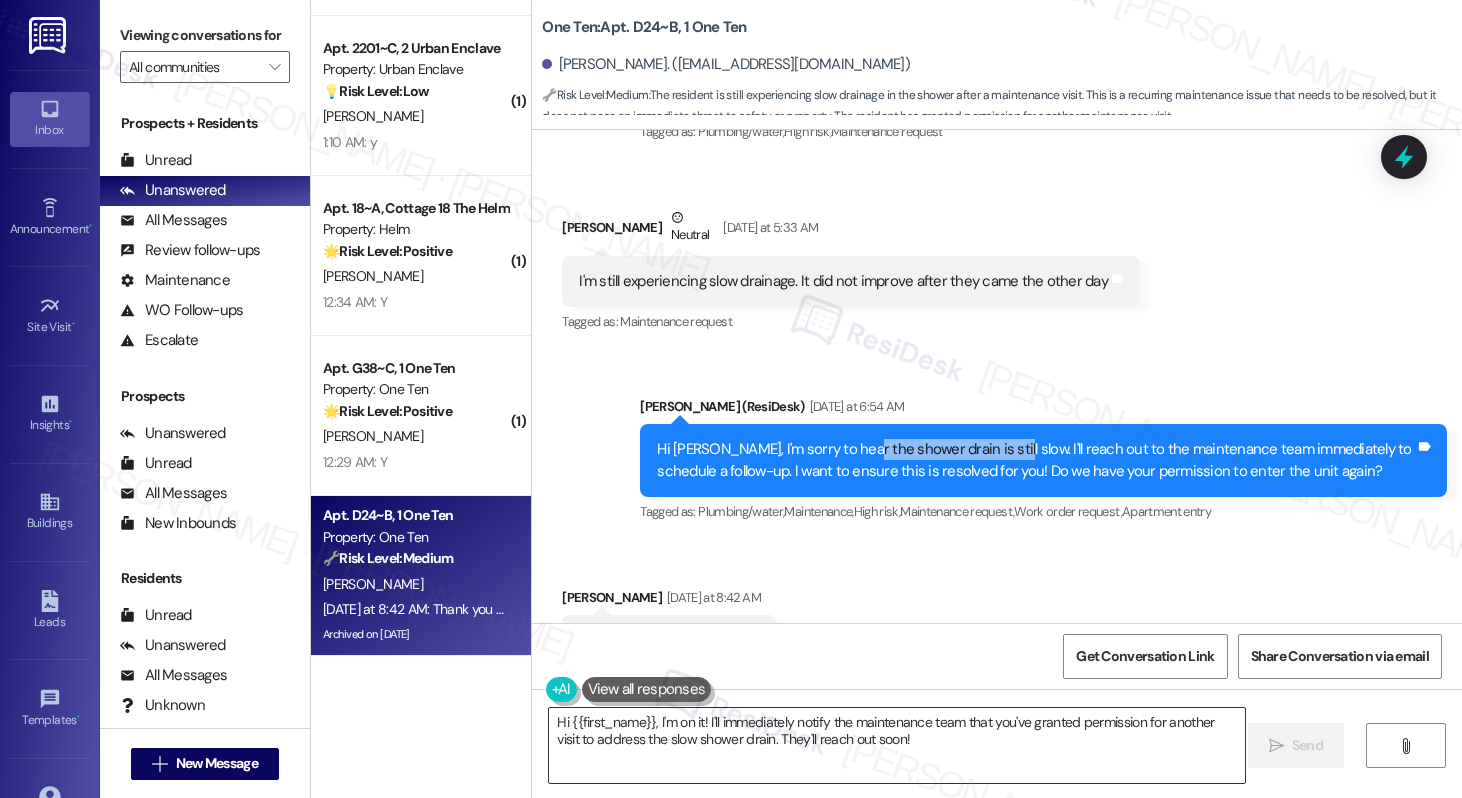 click on "Hi {{first_name}}, I'm on it! I'll immediately notify the maintenance team that you've granted permission for another visit to address the slow shower drain. They'll reach out soon!" at bounding box center (896, 745) 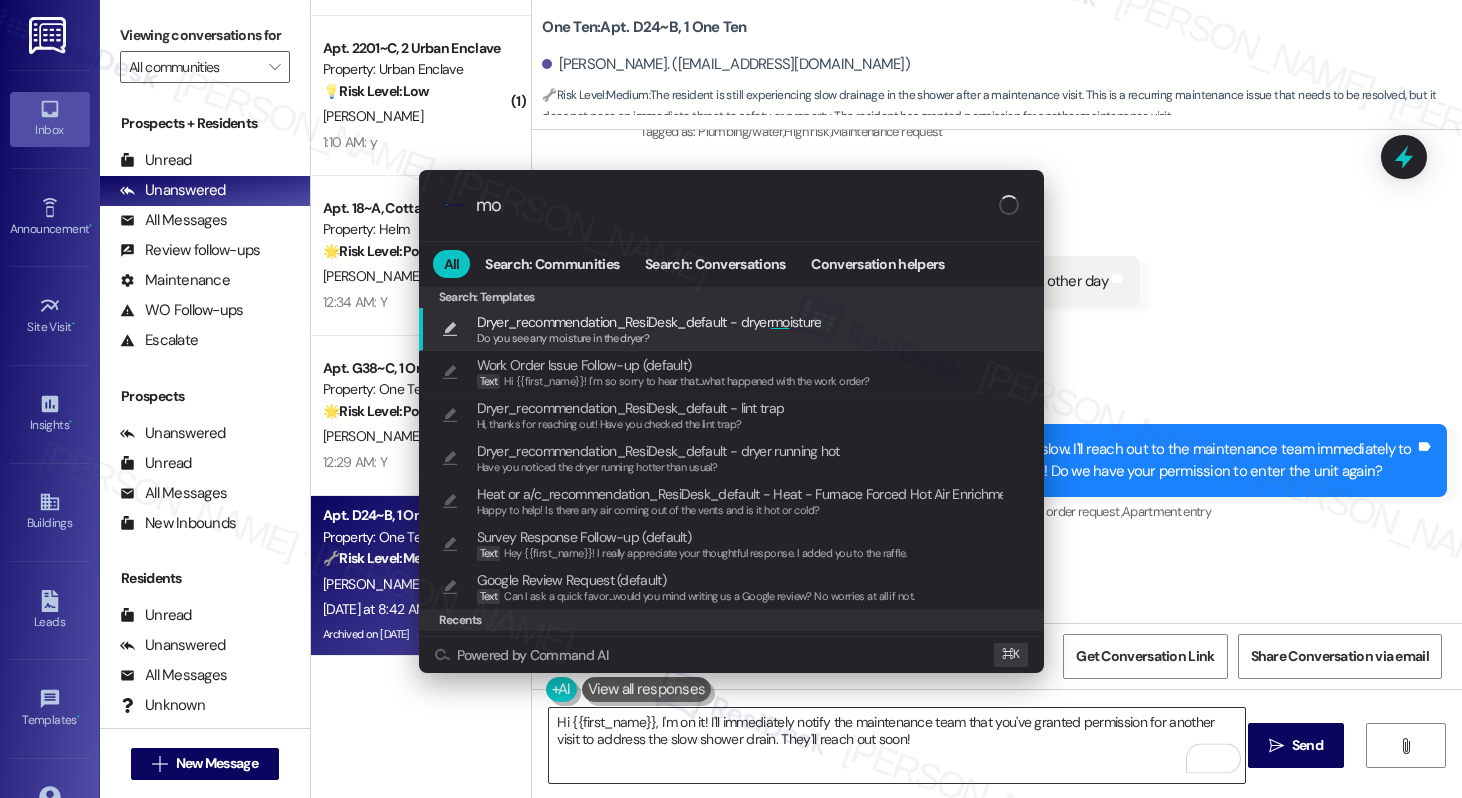 type on "m" 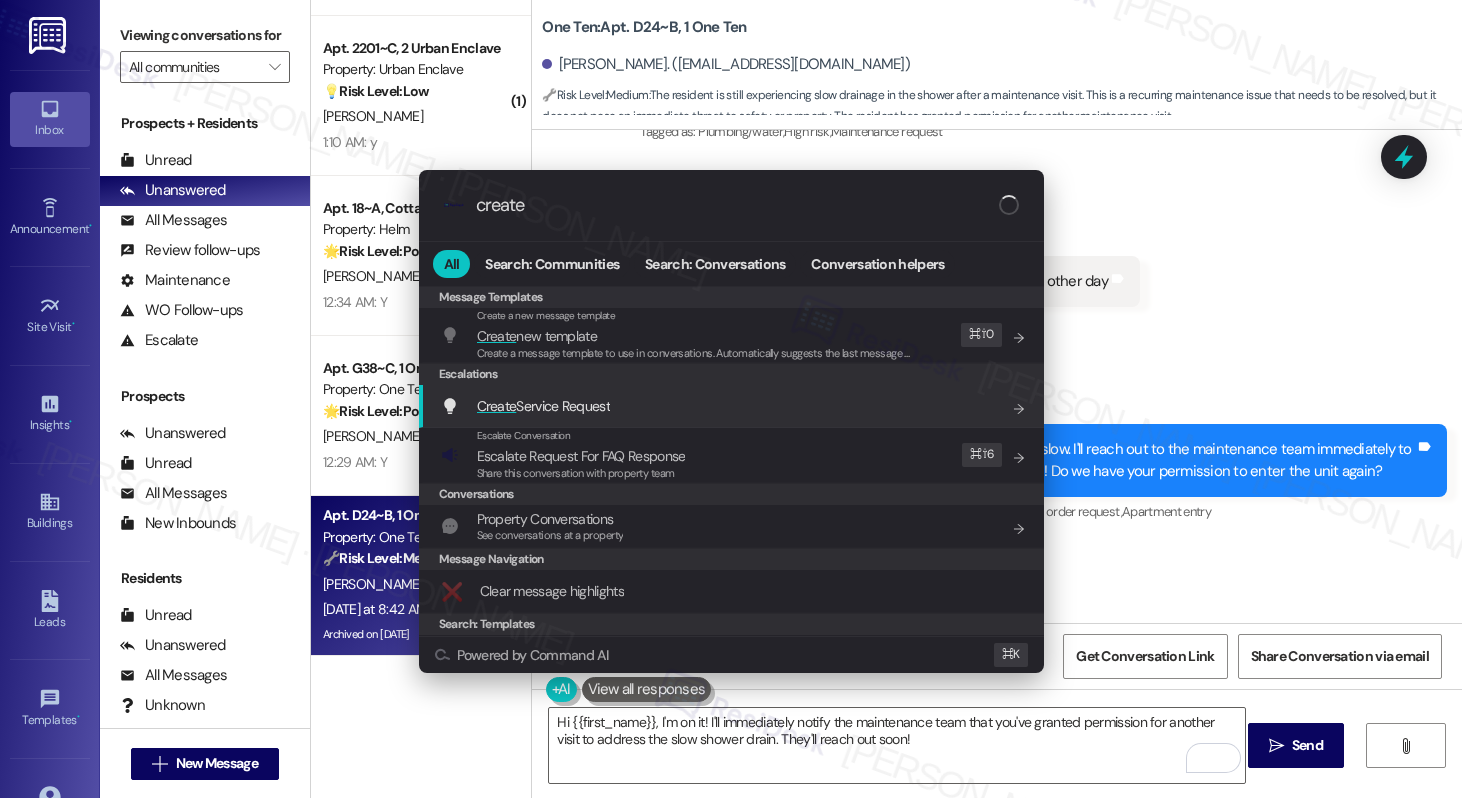 type on "create" 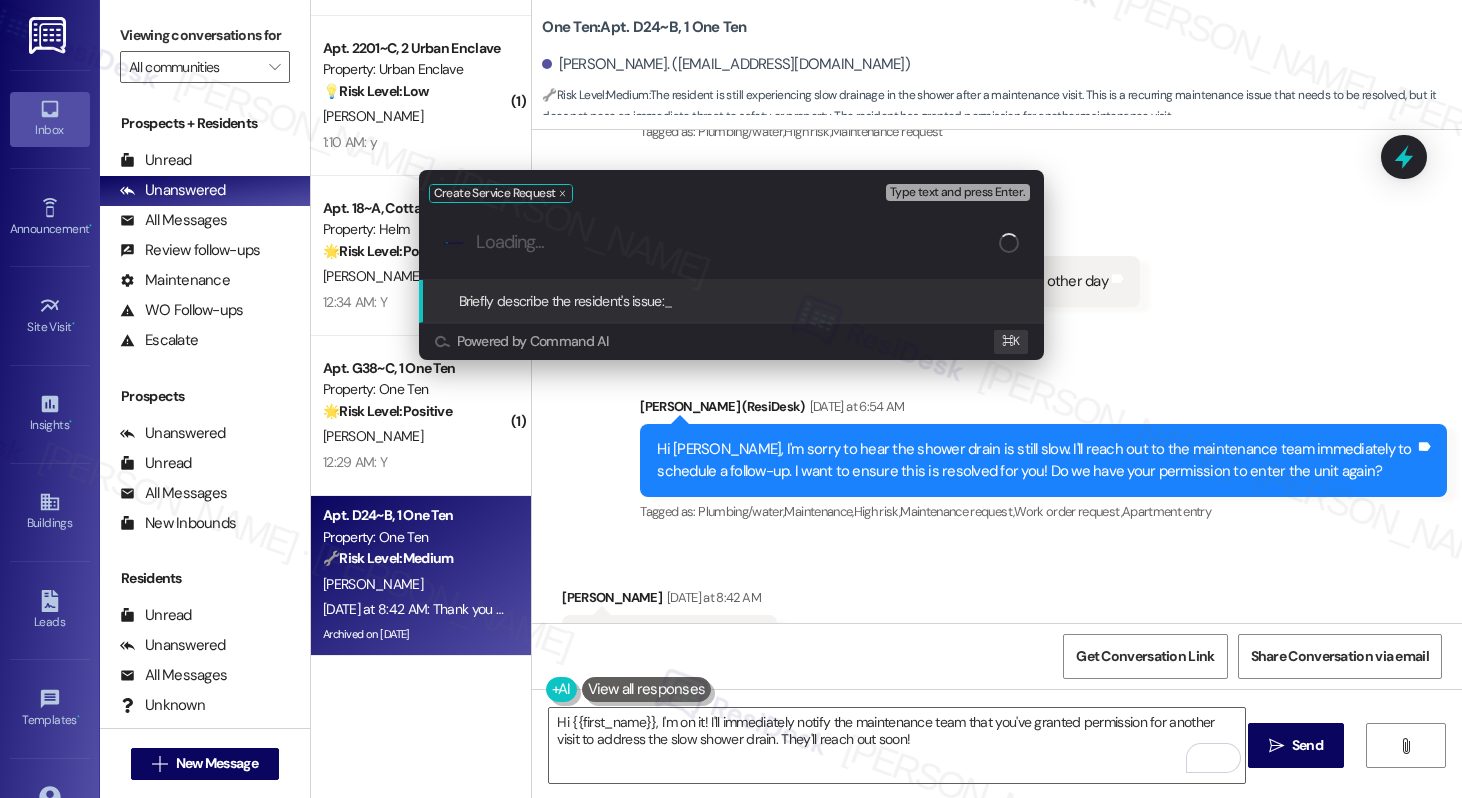 paste on "shower drain is still slow" 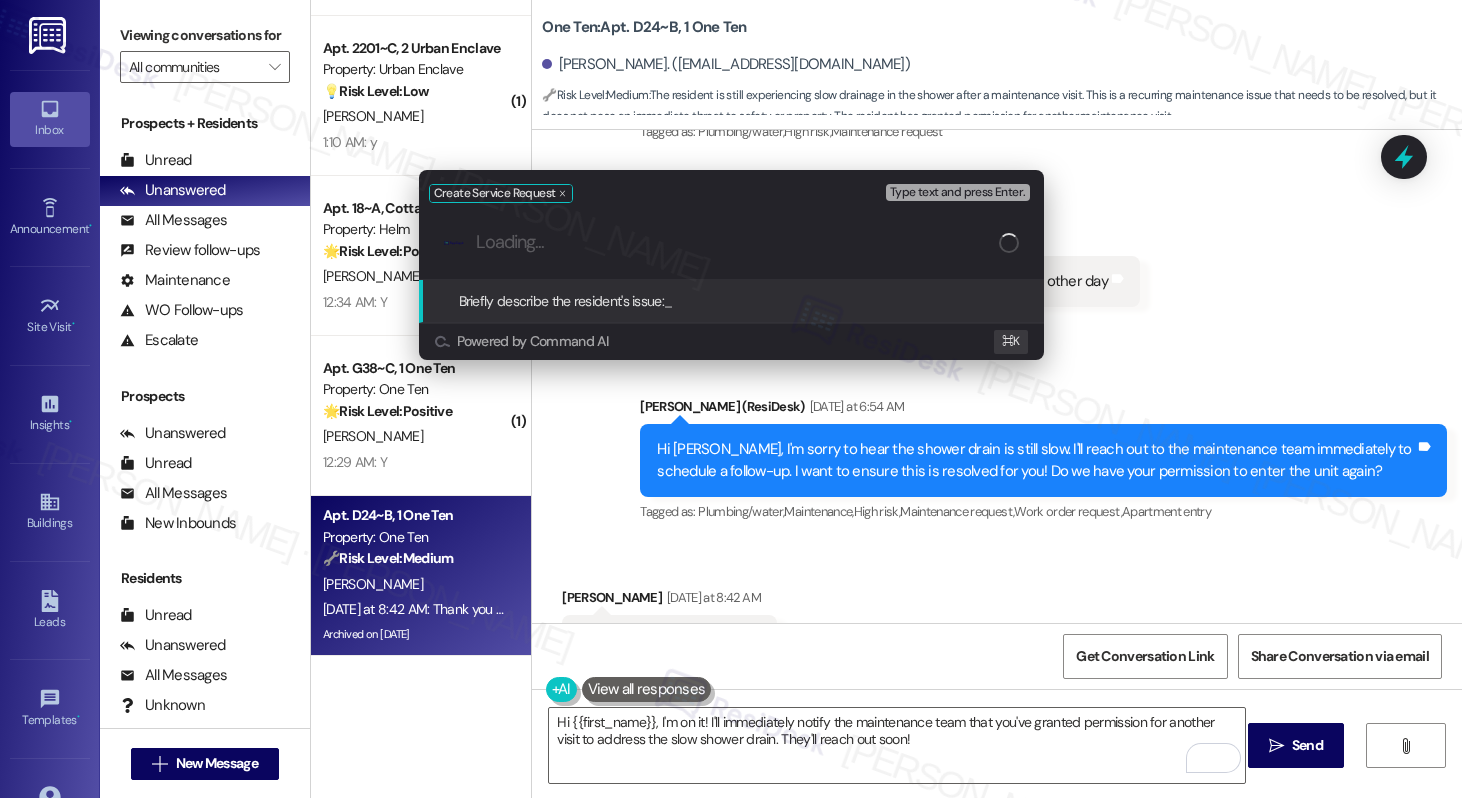 type on "shower drain is still slow" 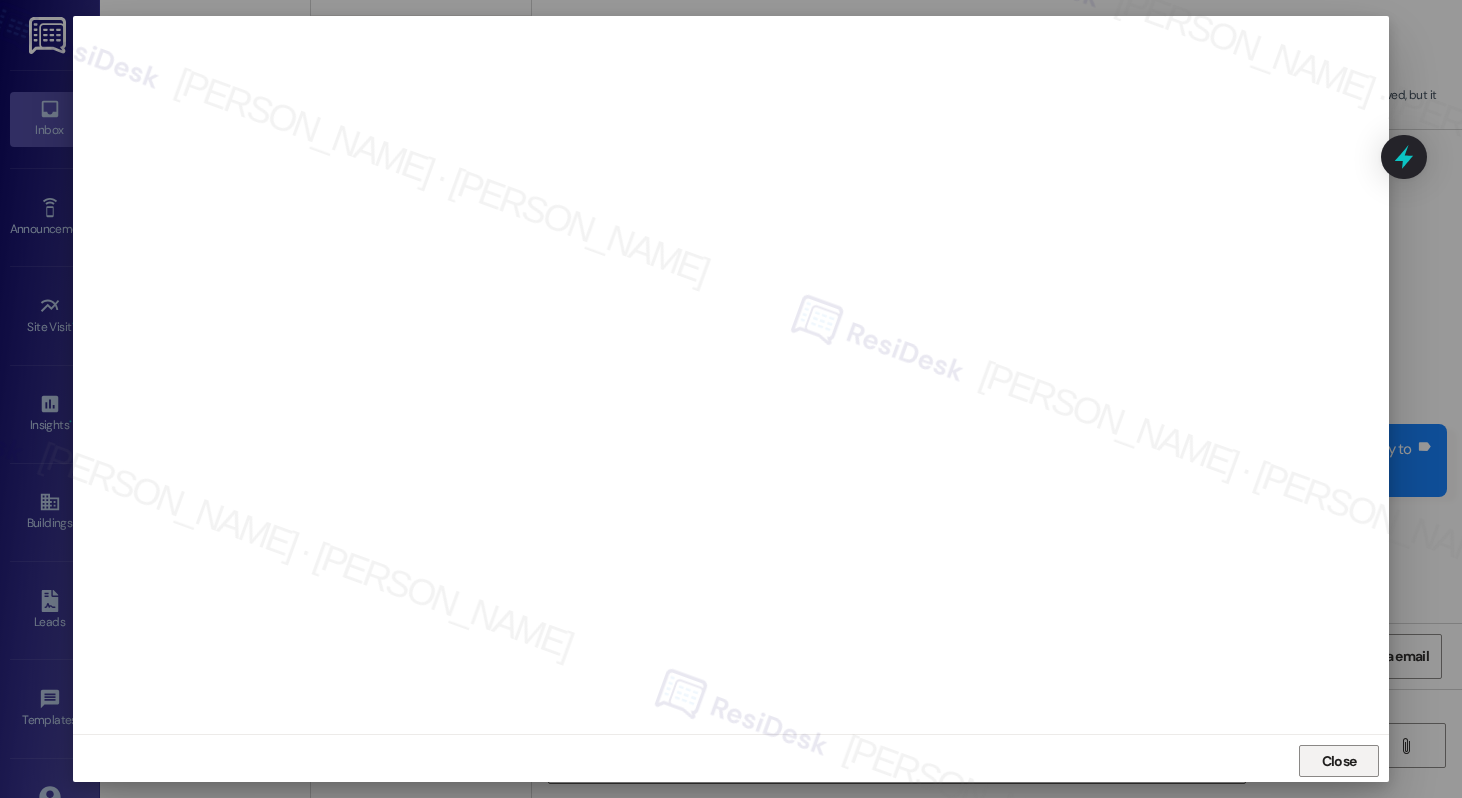 click on "Close" at bounding box center (1339, 761) 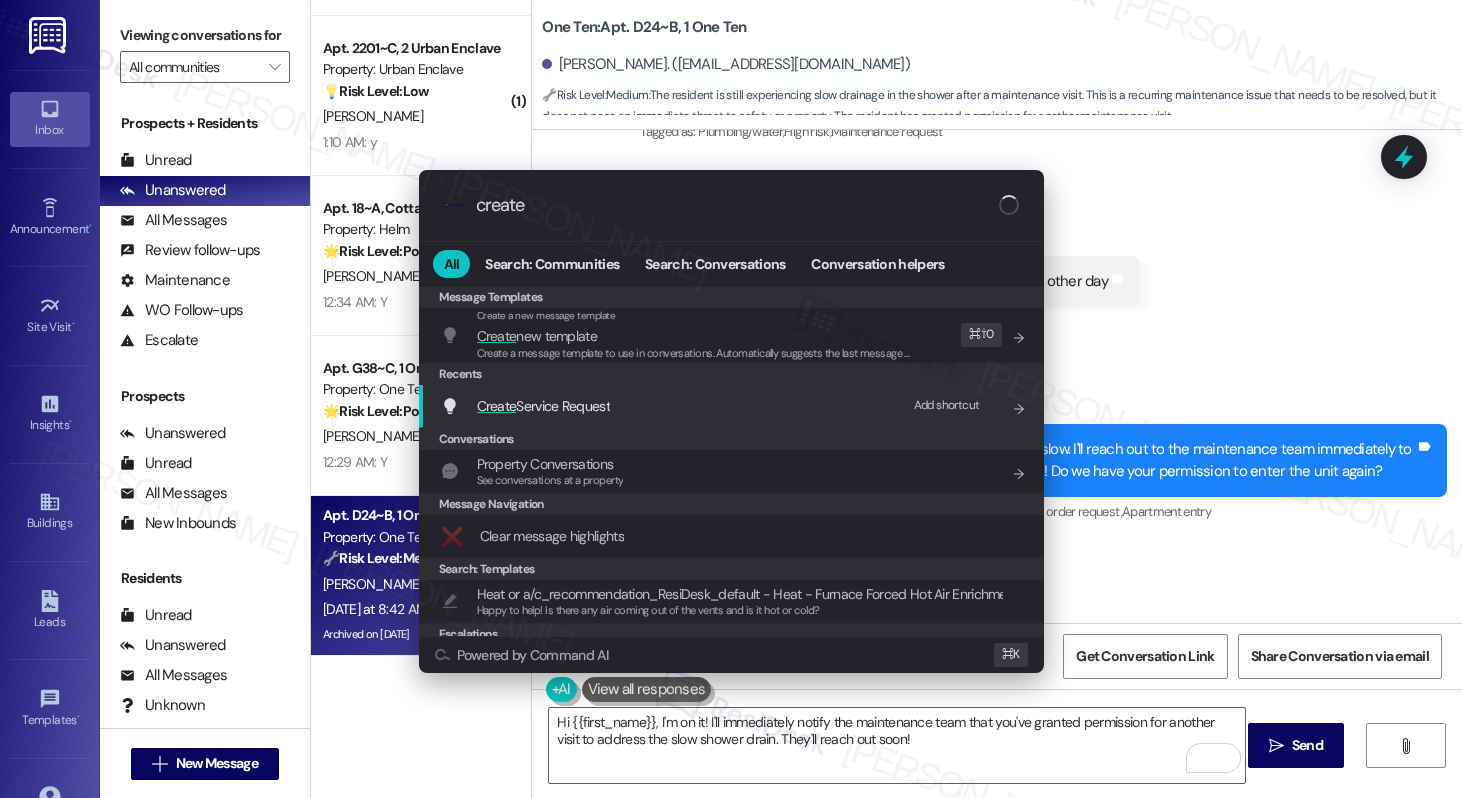 type on "create" 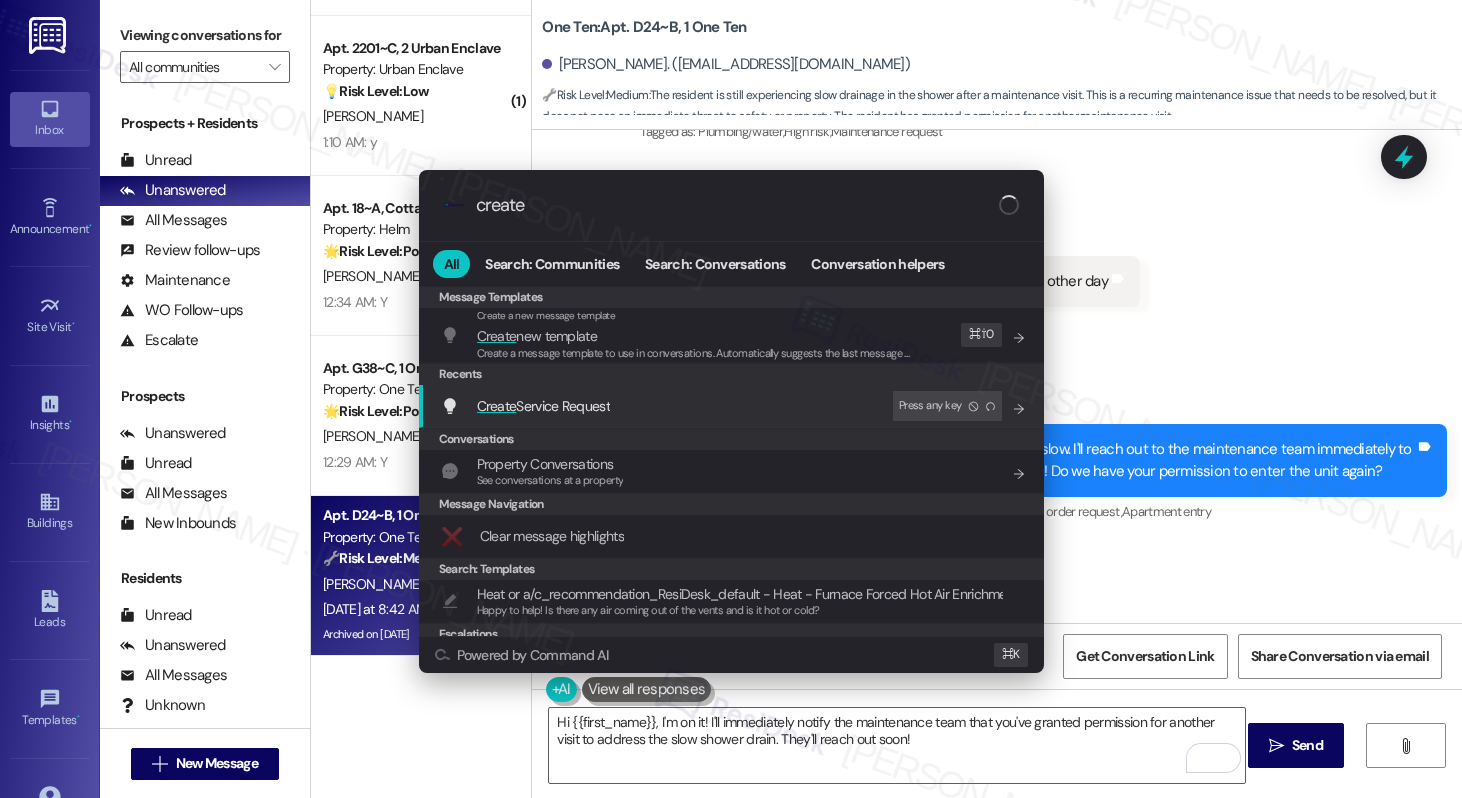 click on "Create  Service Request Press any key" at bounding box center (731, 406) 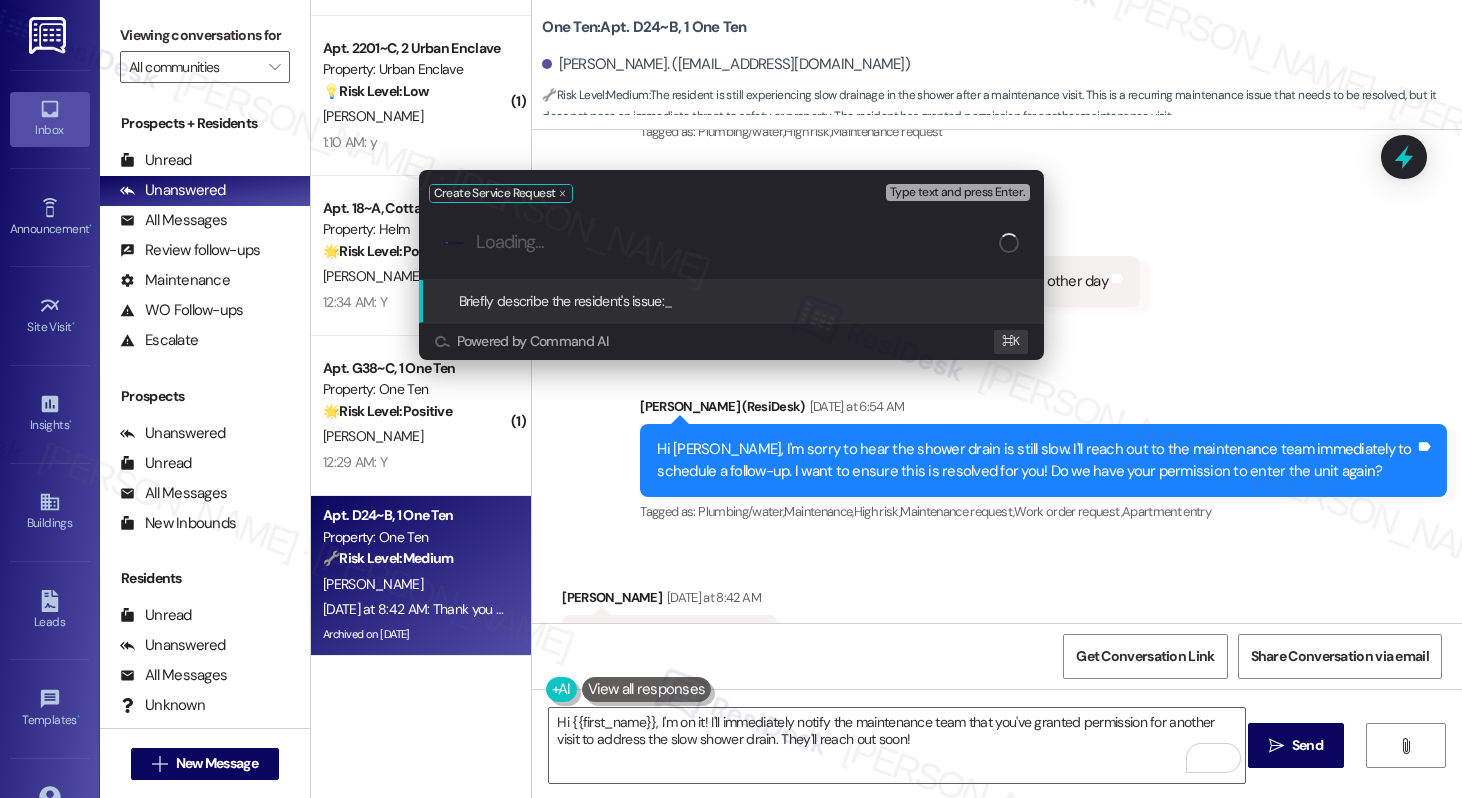 paste on "shower drain is still slow" 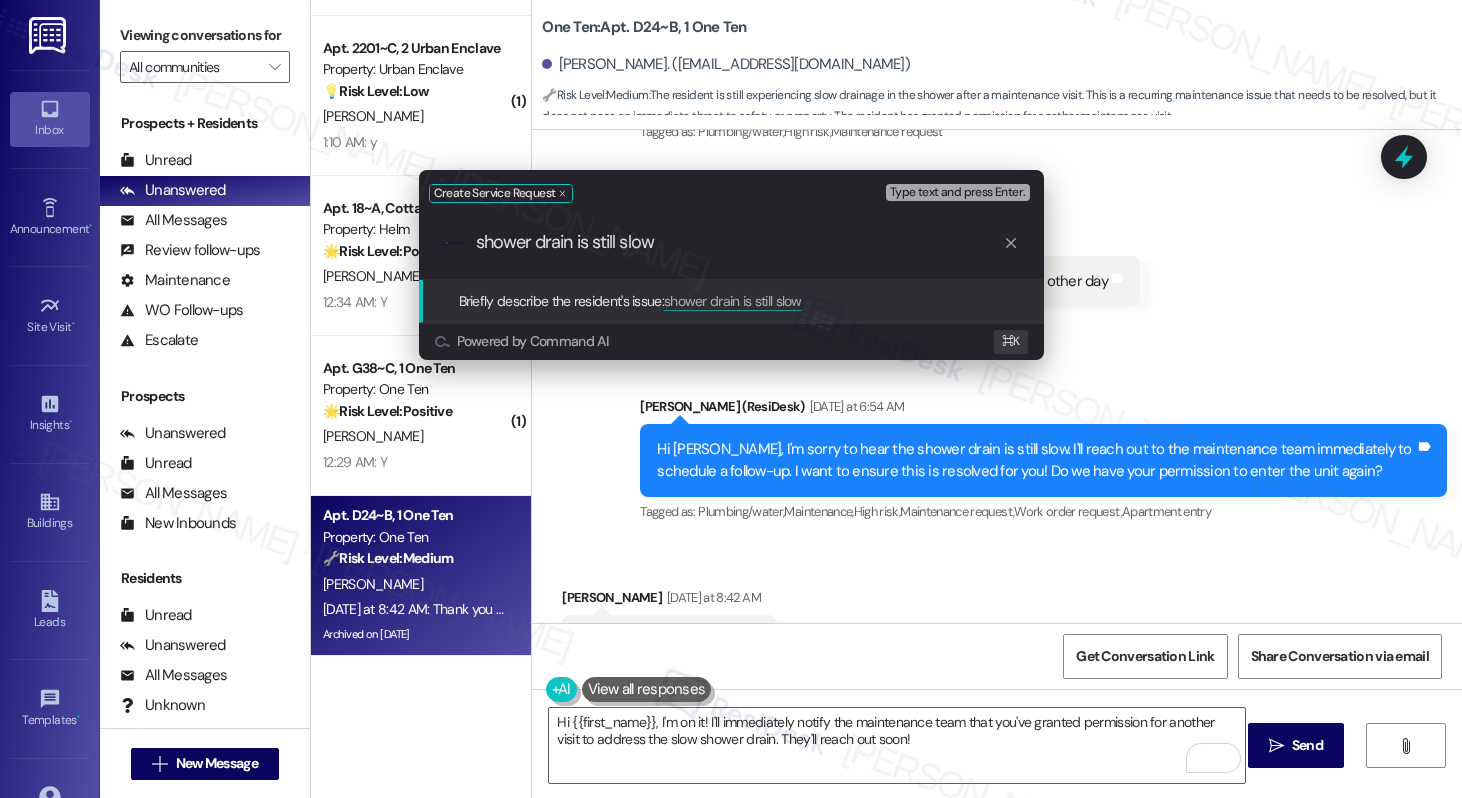 click on "shower drain is still slow" at bounding box center [739, 242] 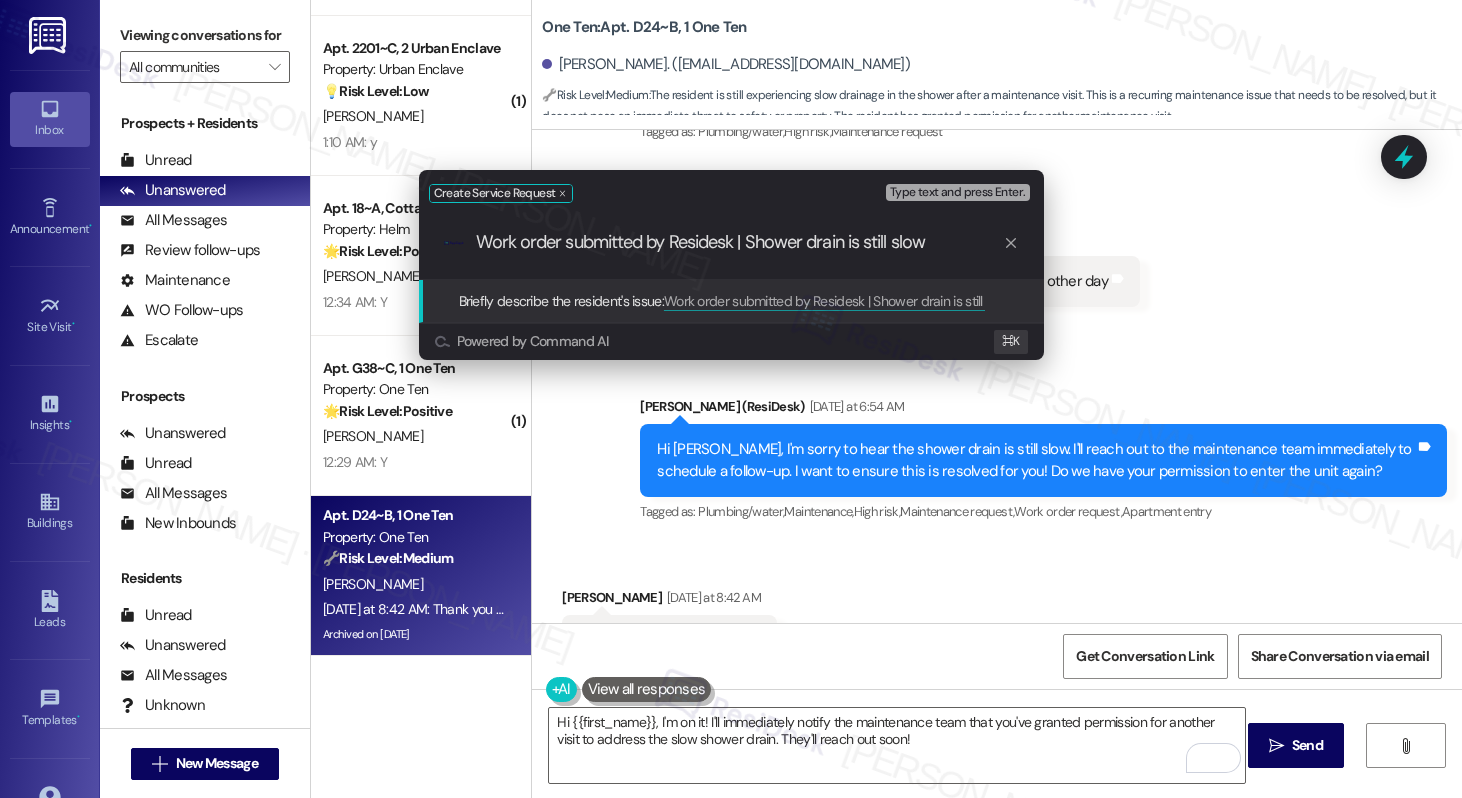 click on "Work order submitted by Residesk | Shower drain is still slow" at bounding box center [739, 242] 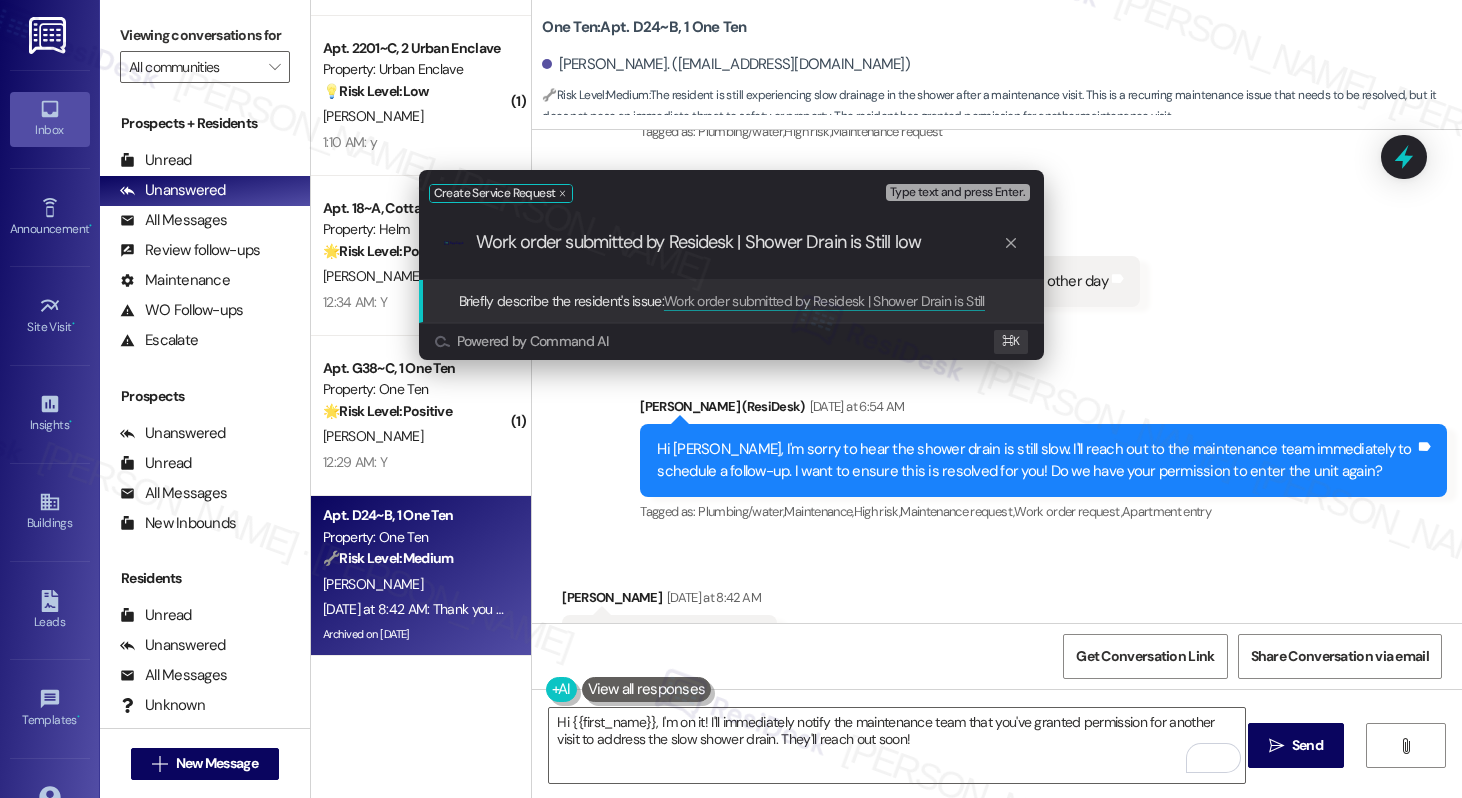 type on "Work order submitted by Residesk | Shower Drain is Still Slow" 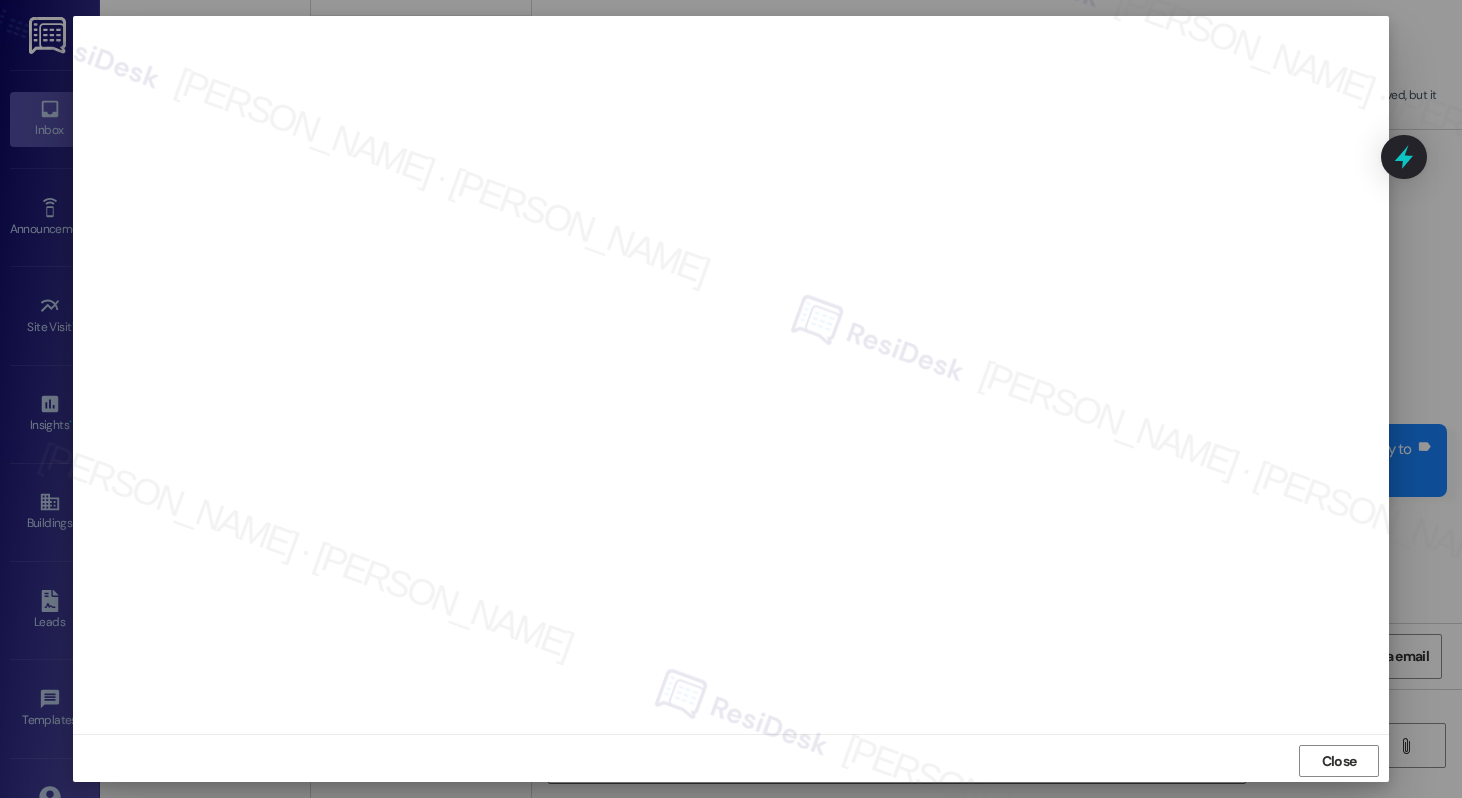 scroll, scrollTop: 5, scrollLeft: 0, axis: vertical 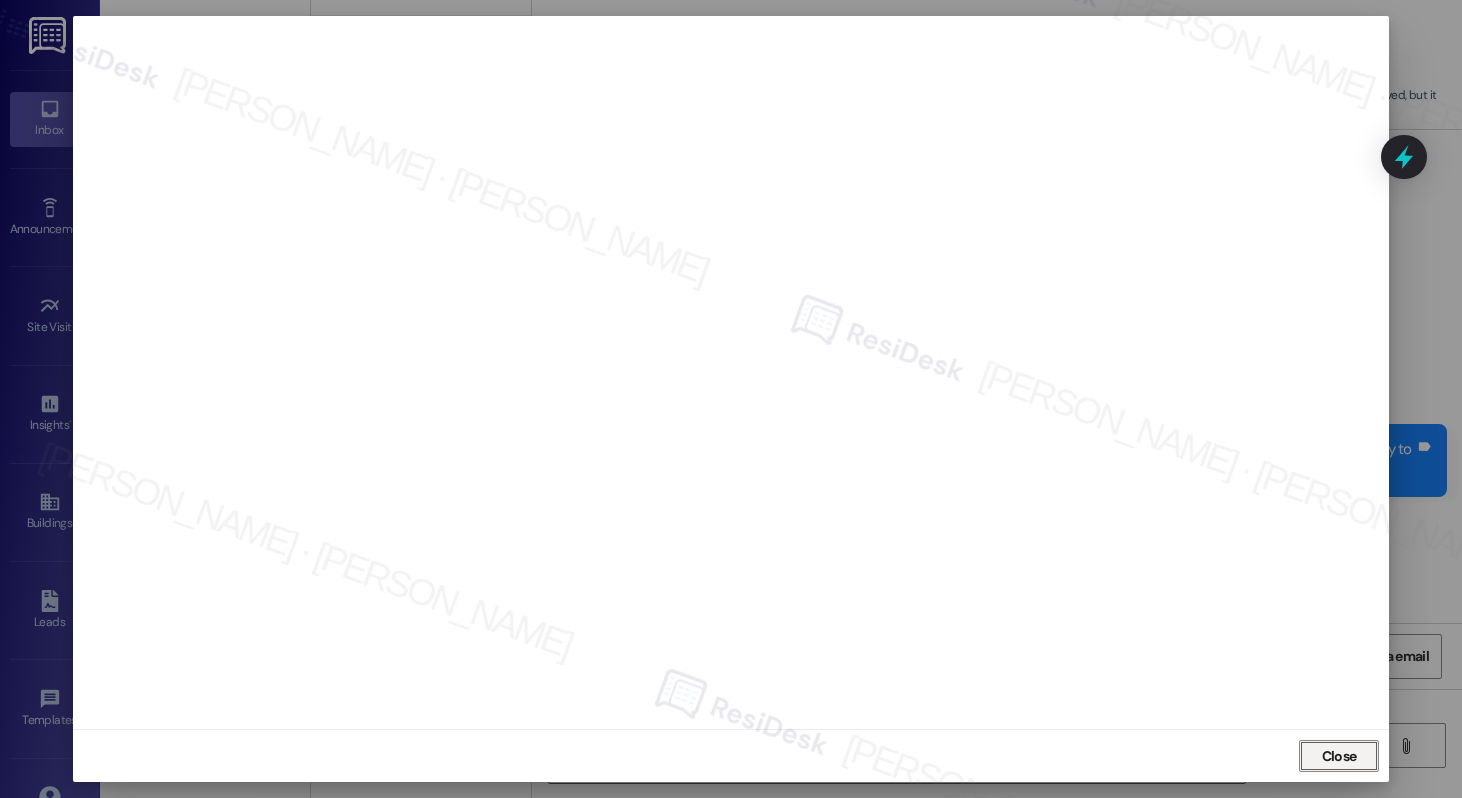 click on "Close" at bounding box center (1339, 756) 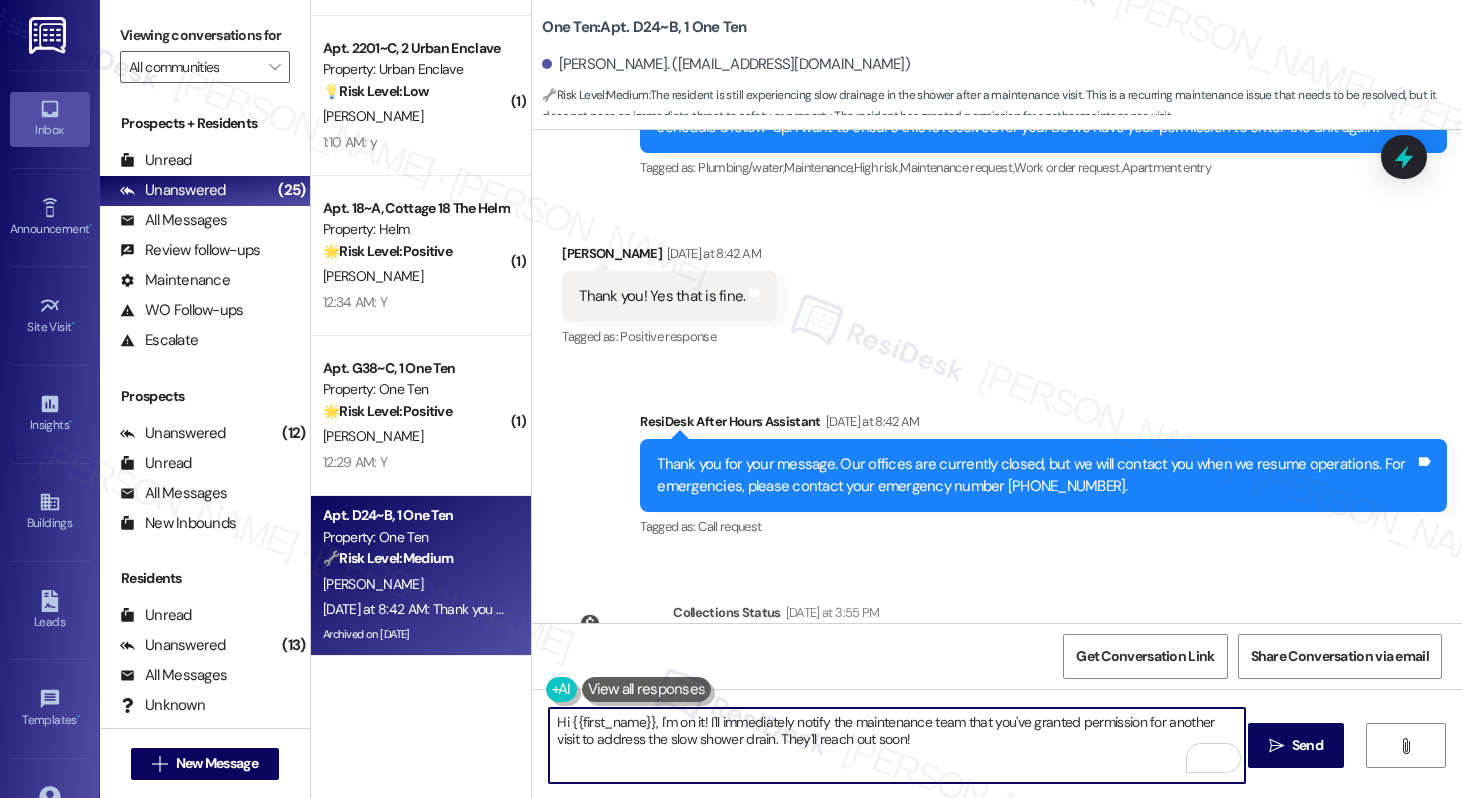 scroll, scrollTop: 4875, scrollLeft: 0, axis: vertical 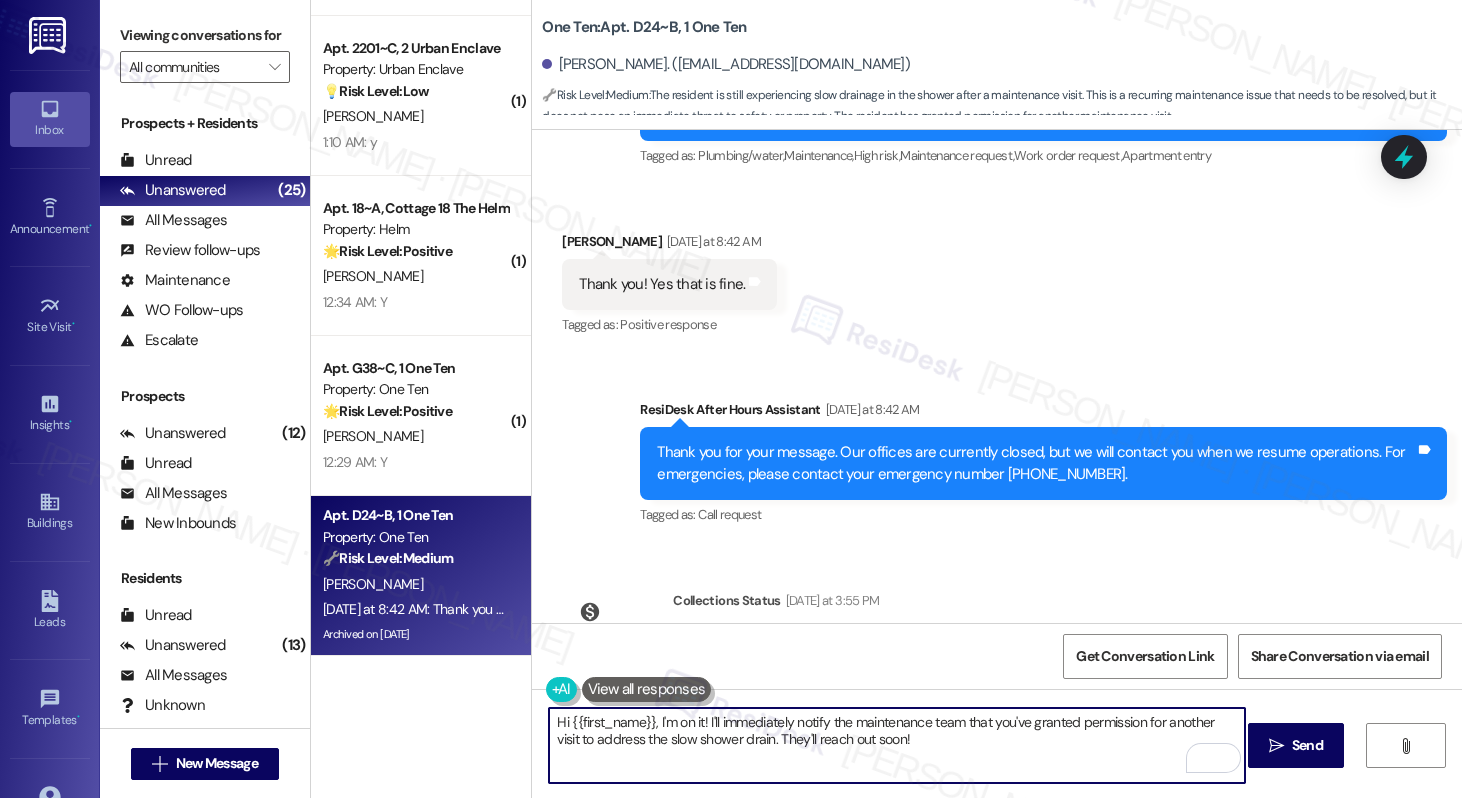 click on "Hi {{first_name}}, I'm on it! I'll immediately notify the maintenance team that you've granted permission for another visit to address the slow shower drain. They'll reach out soon!" at bounding box center (896, 745) 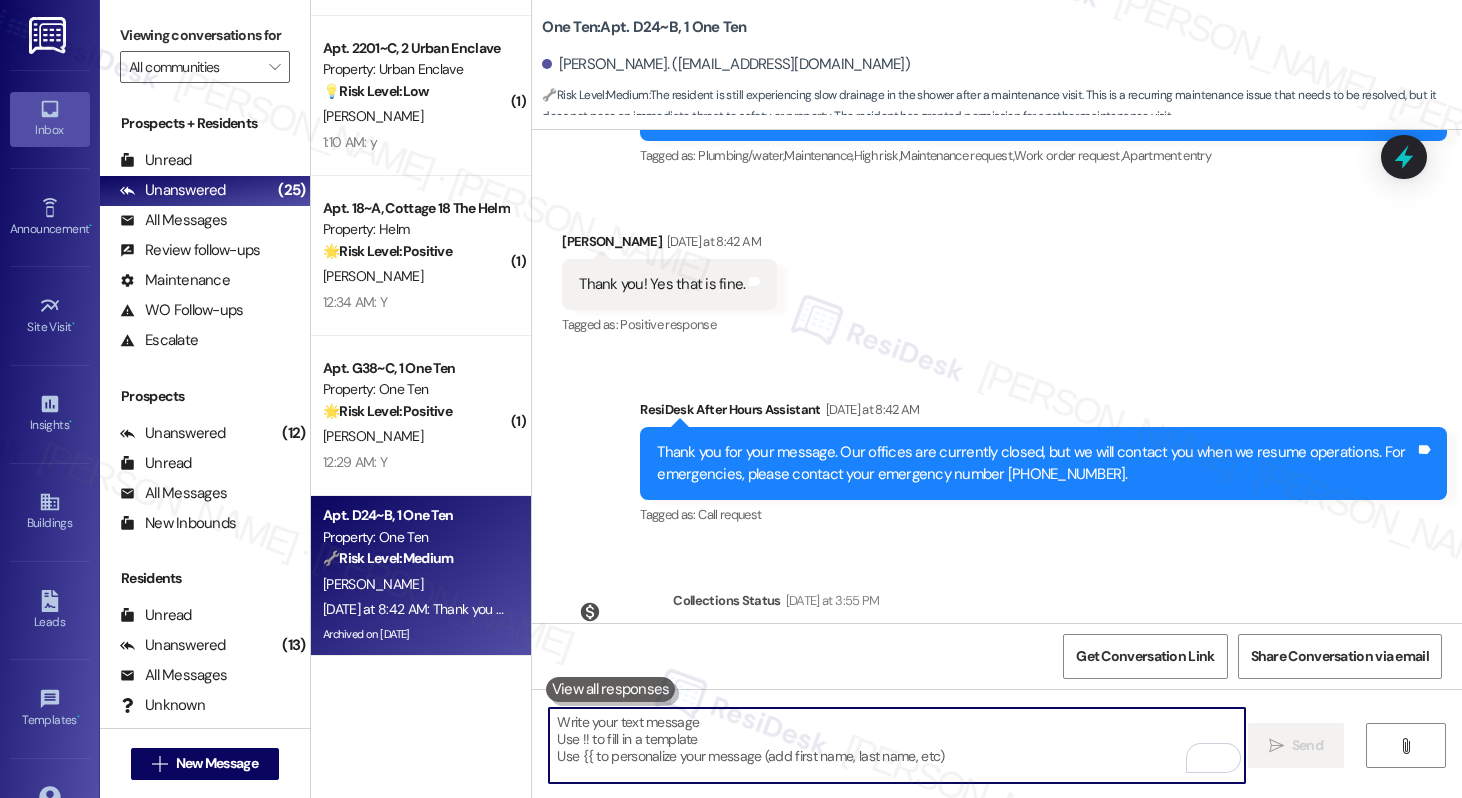 type 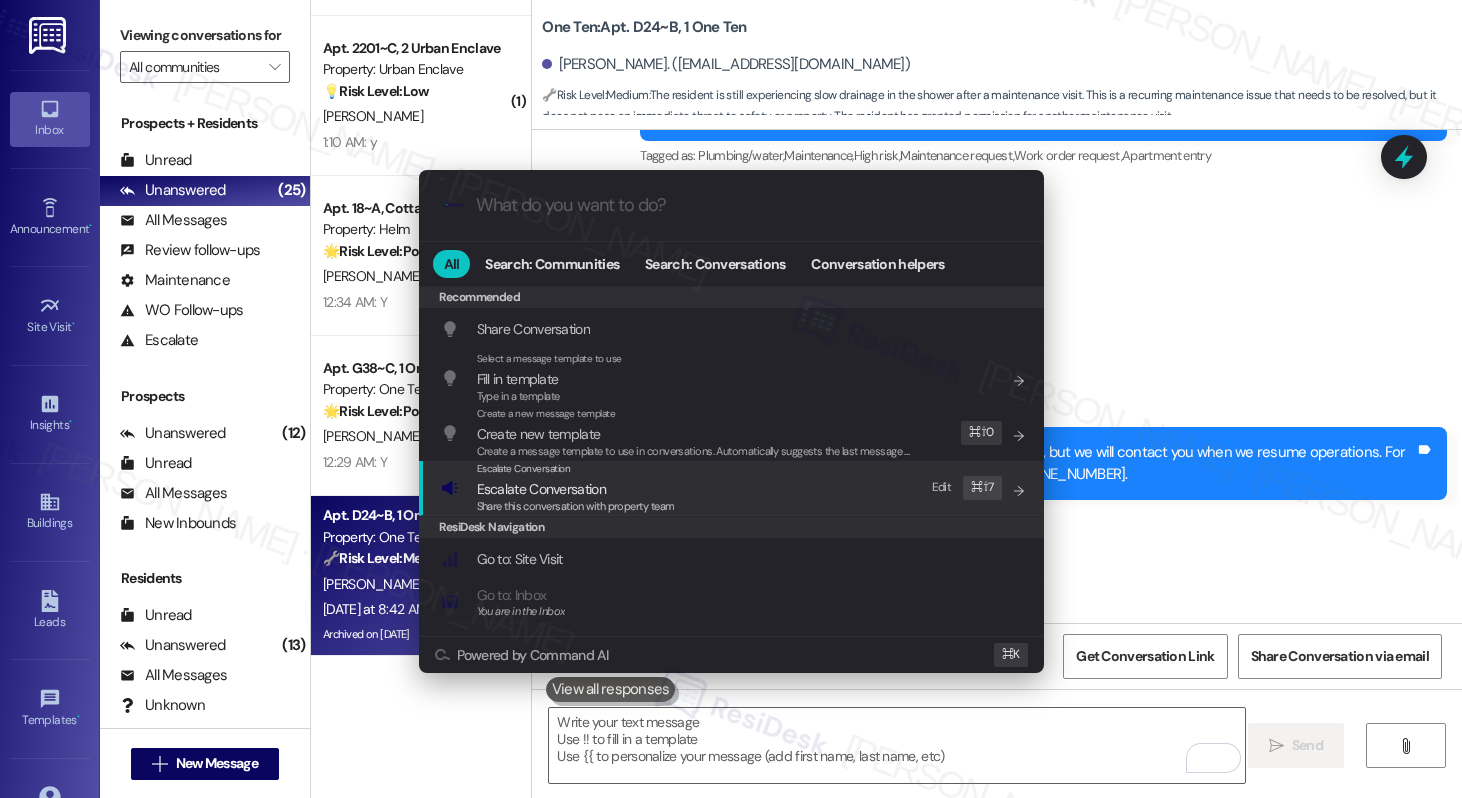 click on "Escalate Conversation" at bounding box center [576, 489] 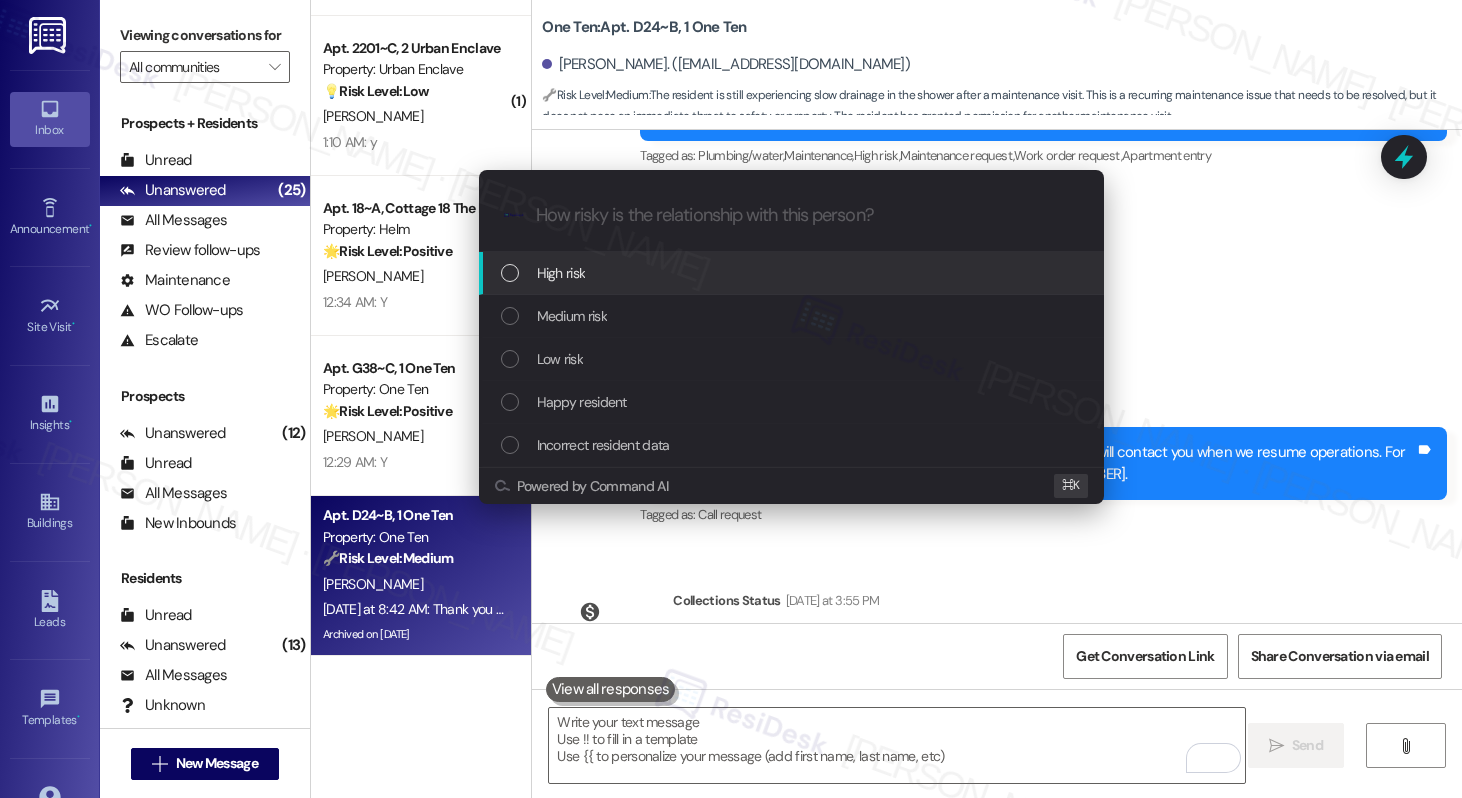 click on "High risk" at bounding box center [793, 273] 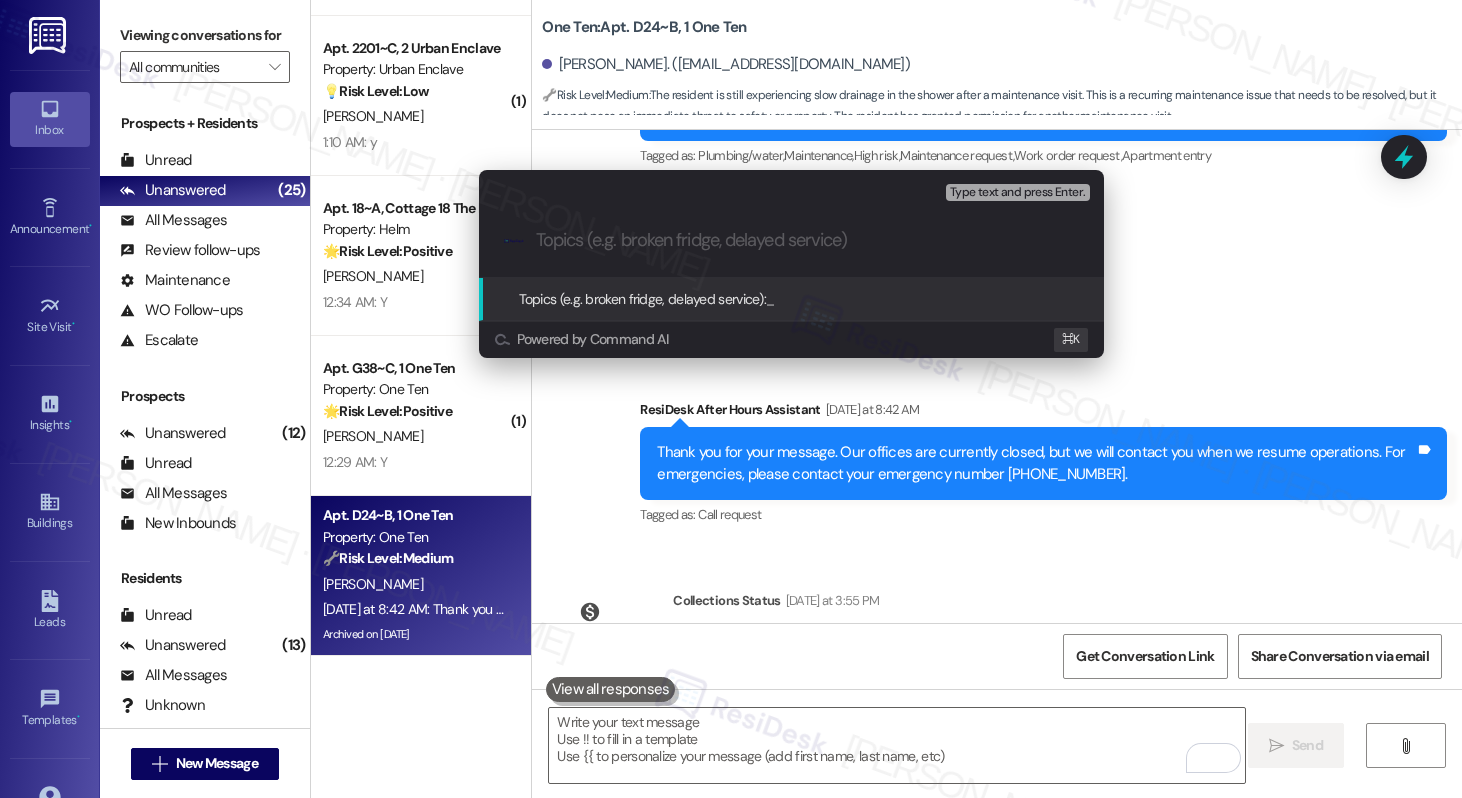 paste on "12825190" 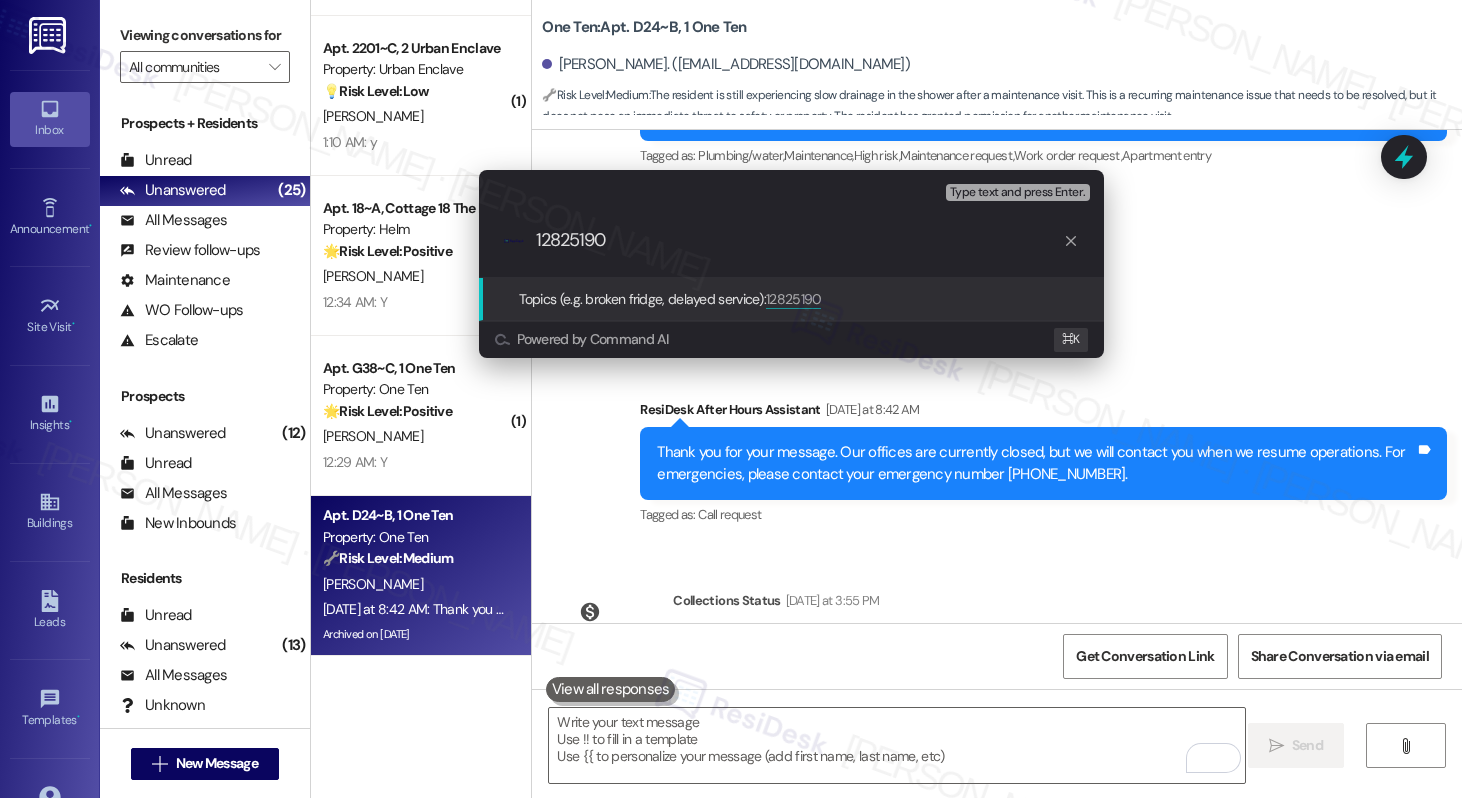 click on ".cls-1{fill:#0a055f;}.cls-2{fill:#0cc4c4;} resideskLogoBlueOrange 12825190" at bounding box center (791, 240) 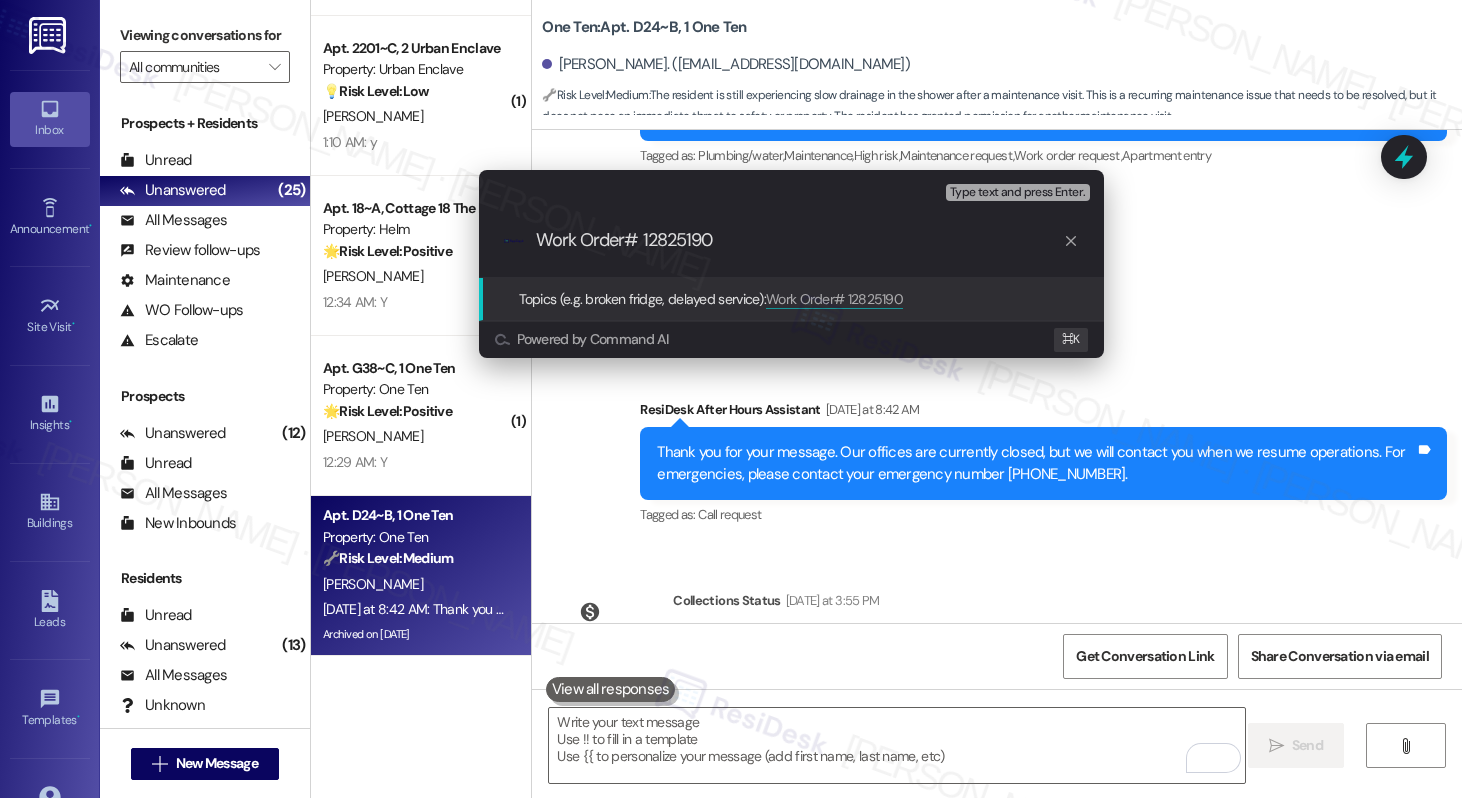 click on "Work Order# 12825190" at bounding box center [799, 240] 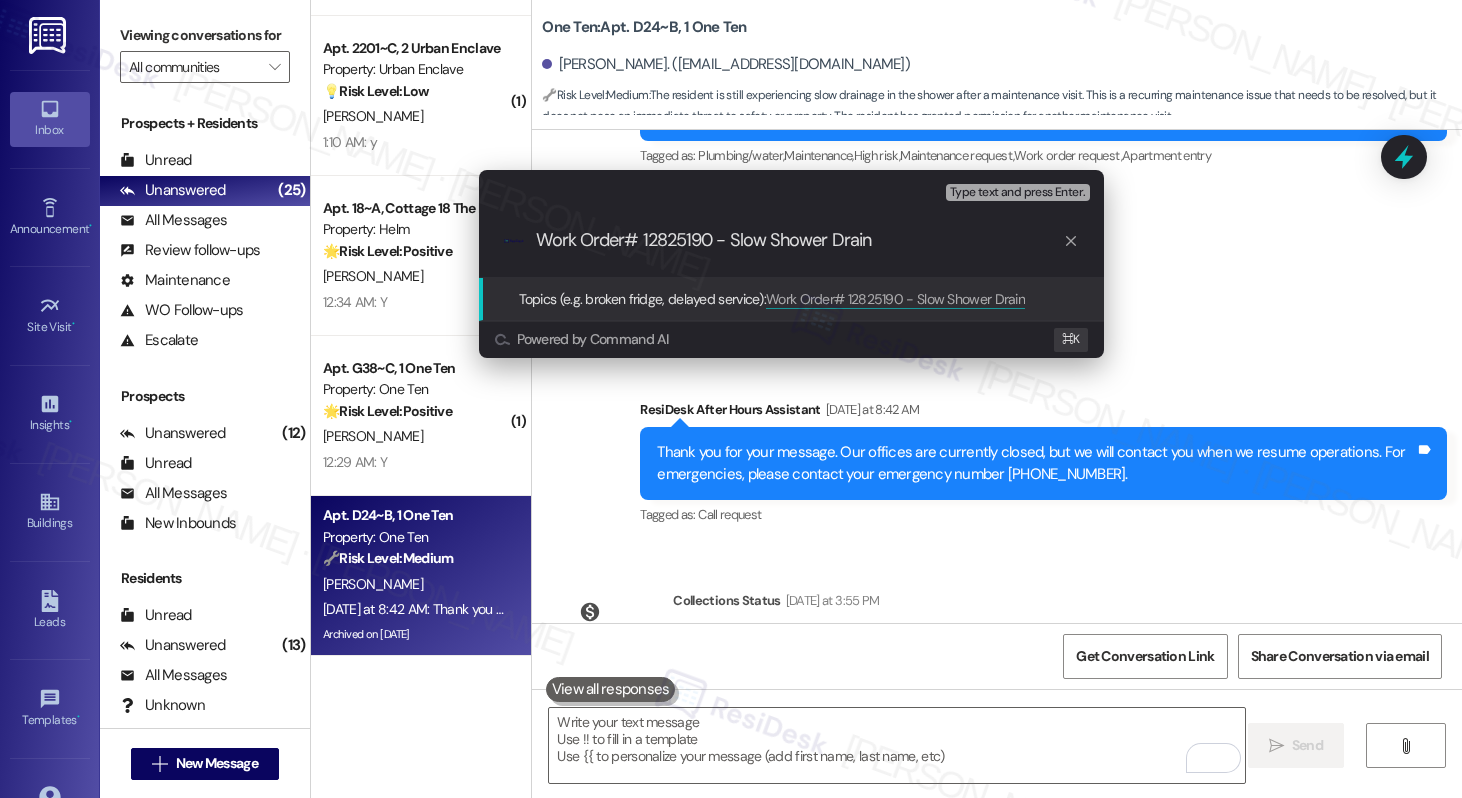 click on ".cls-1{fill:#0a055f;}.cls-2{fill:#0cc4c4;} resideskLogoBlueOrange Work Order# 12825190 - Slow Shower Drain" at bounding box center (791, 240) 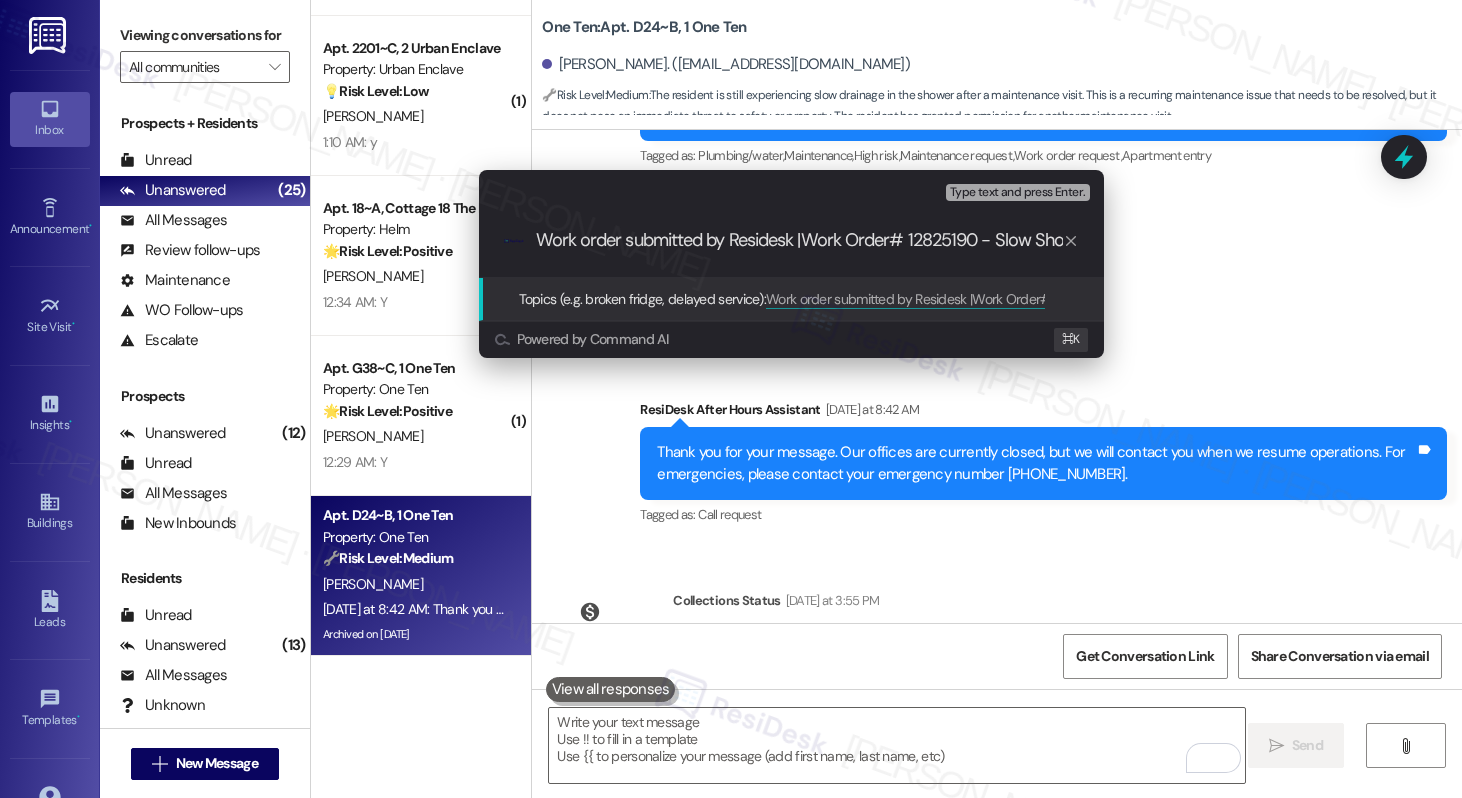 type on "Work order submitted by Residesk | Work Order# 12825190 - Slow Shower Drain" 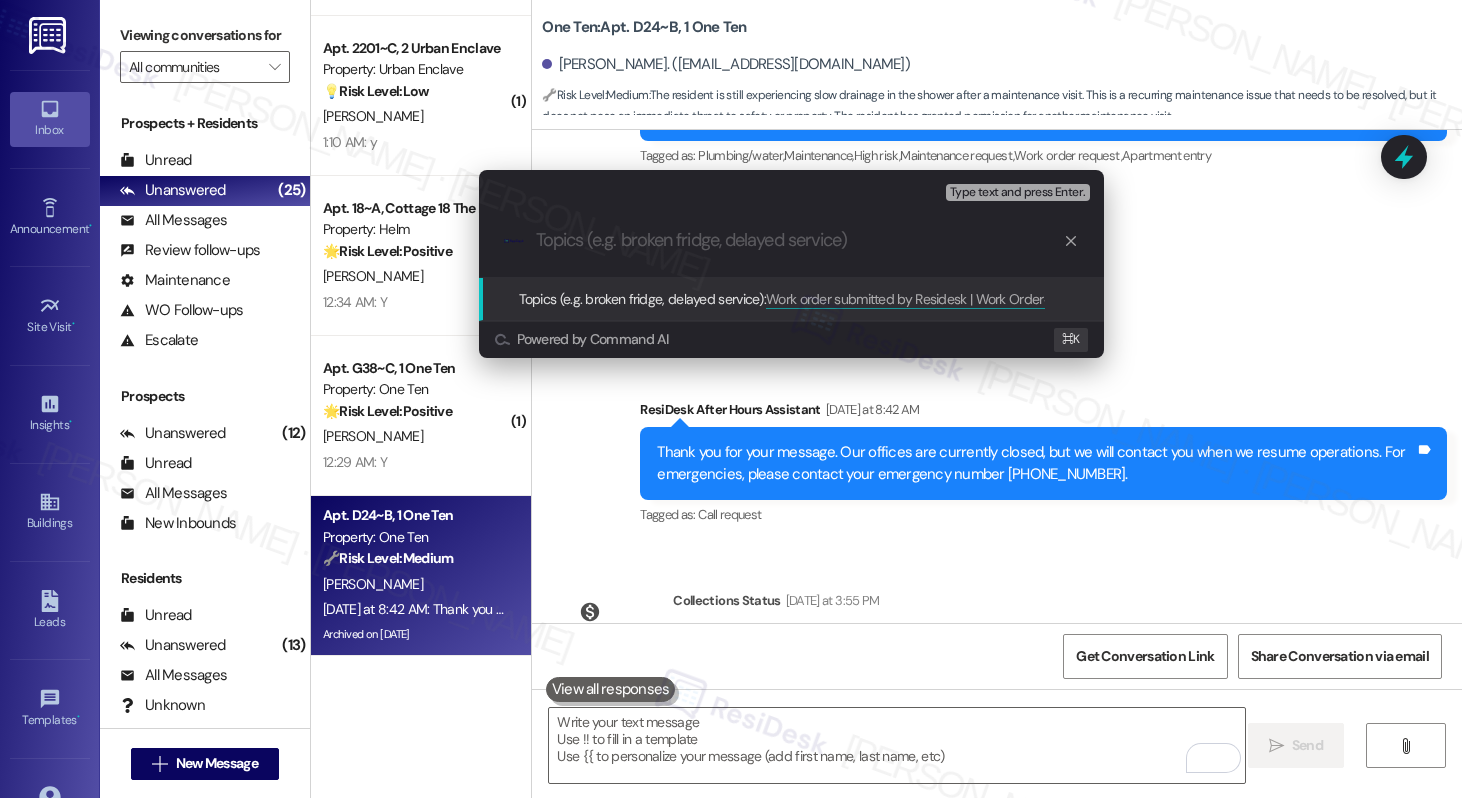 scroll, scrollTop: 0, scrollLeft: 0, axis: both 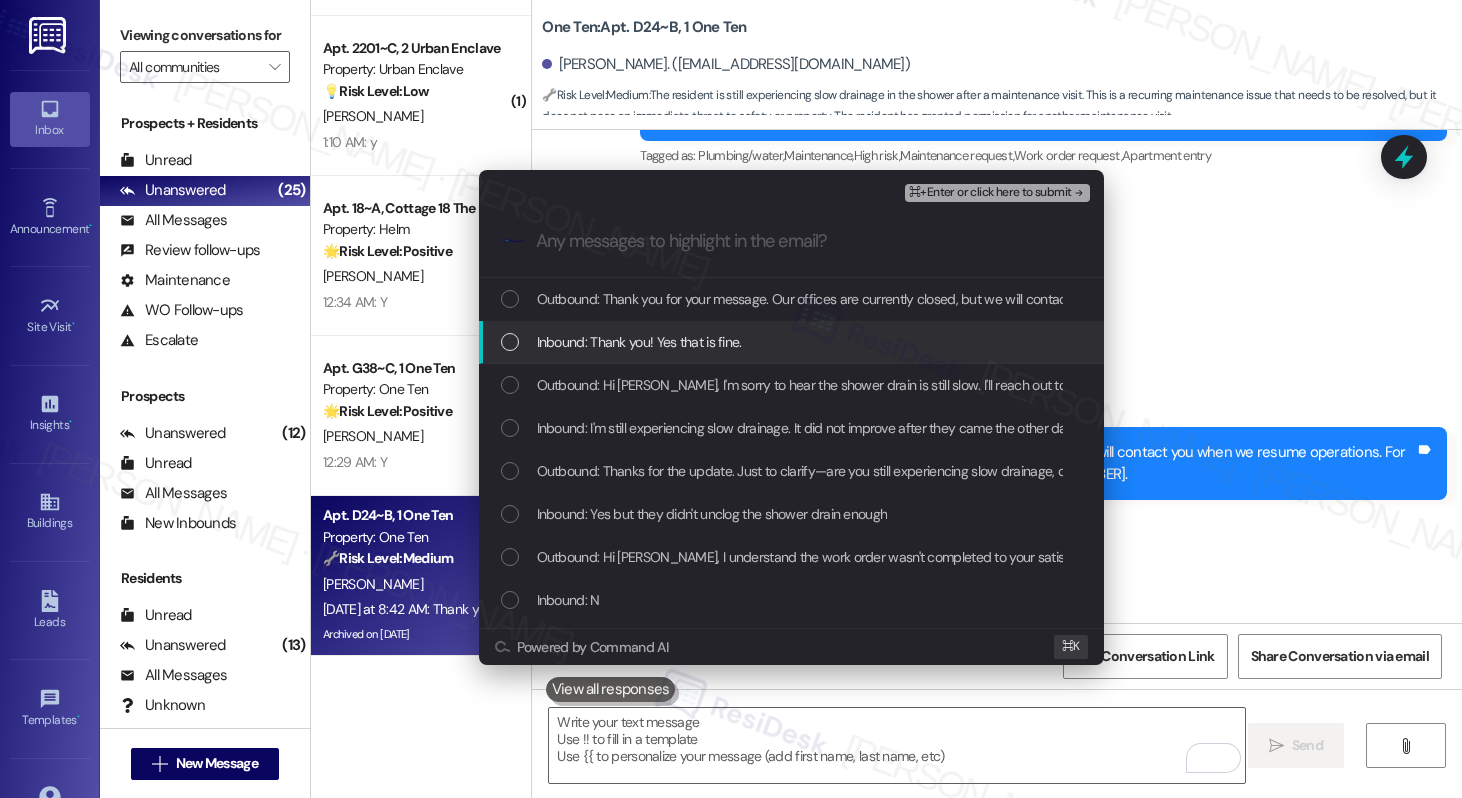 type 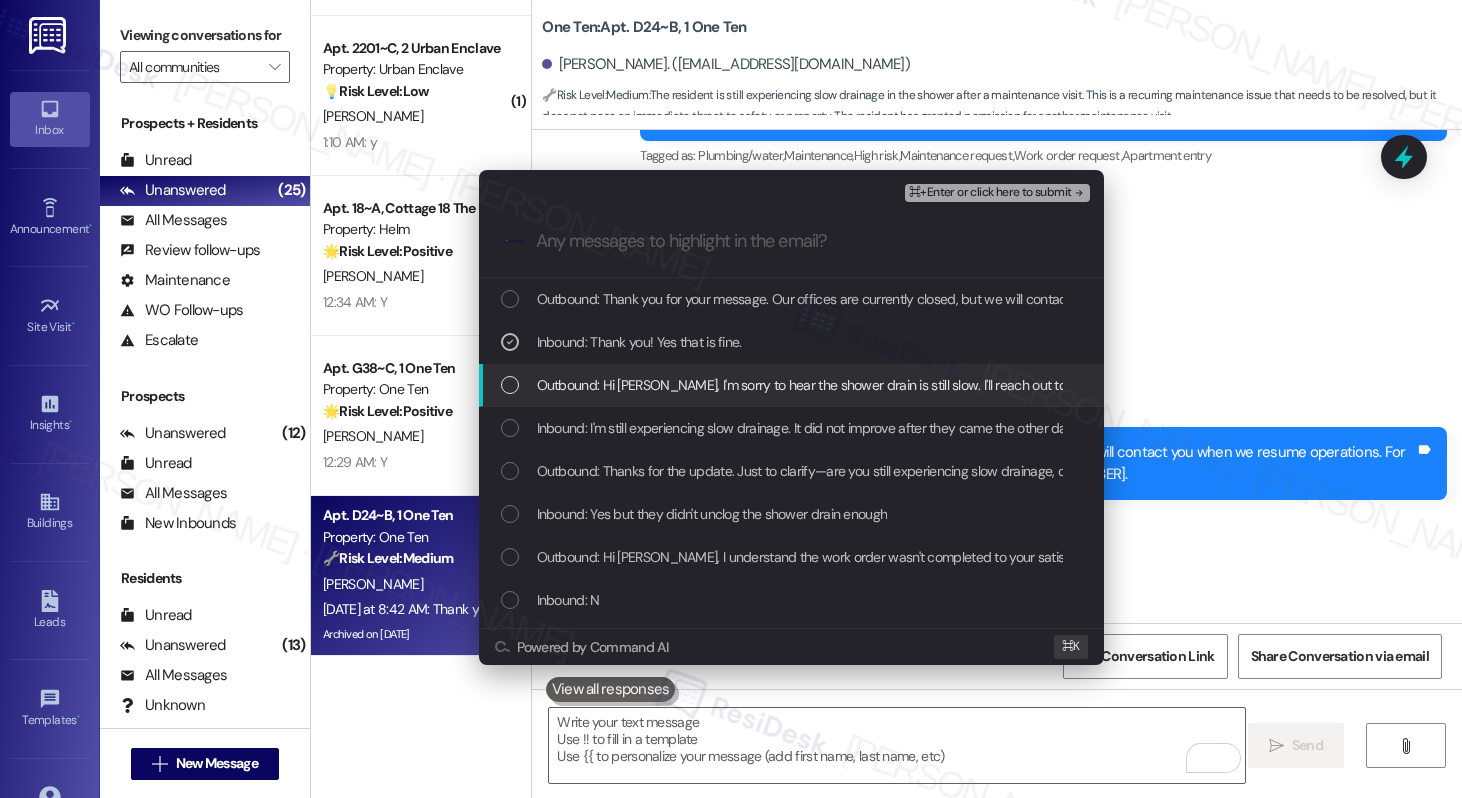 click on "Outbound: Hi Camille, I'm sorry to hear the shower drain is still slow. I'll reach out to the maintenance team immediately to schedule a follow-up. I want to ensure this is resolved for you! Do we have your permission to enter the unit again?" at bounding box center [1246, 385] 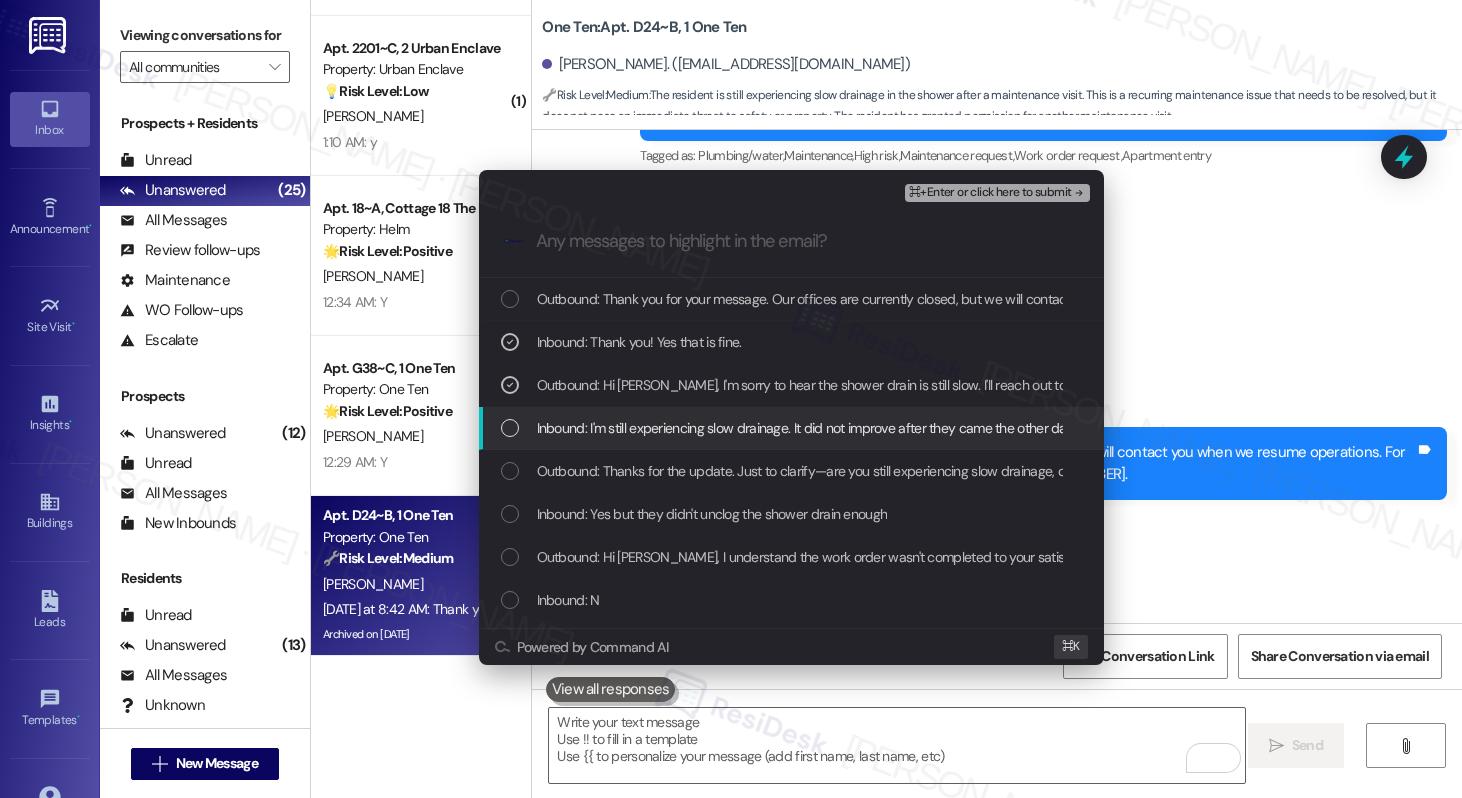 click on "Inbound: I'm still experiencing slow drainage. It did not improve after they came the other day" at bounding box center (806, 428) 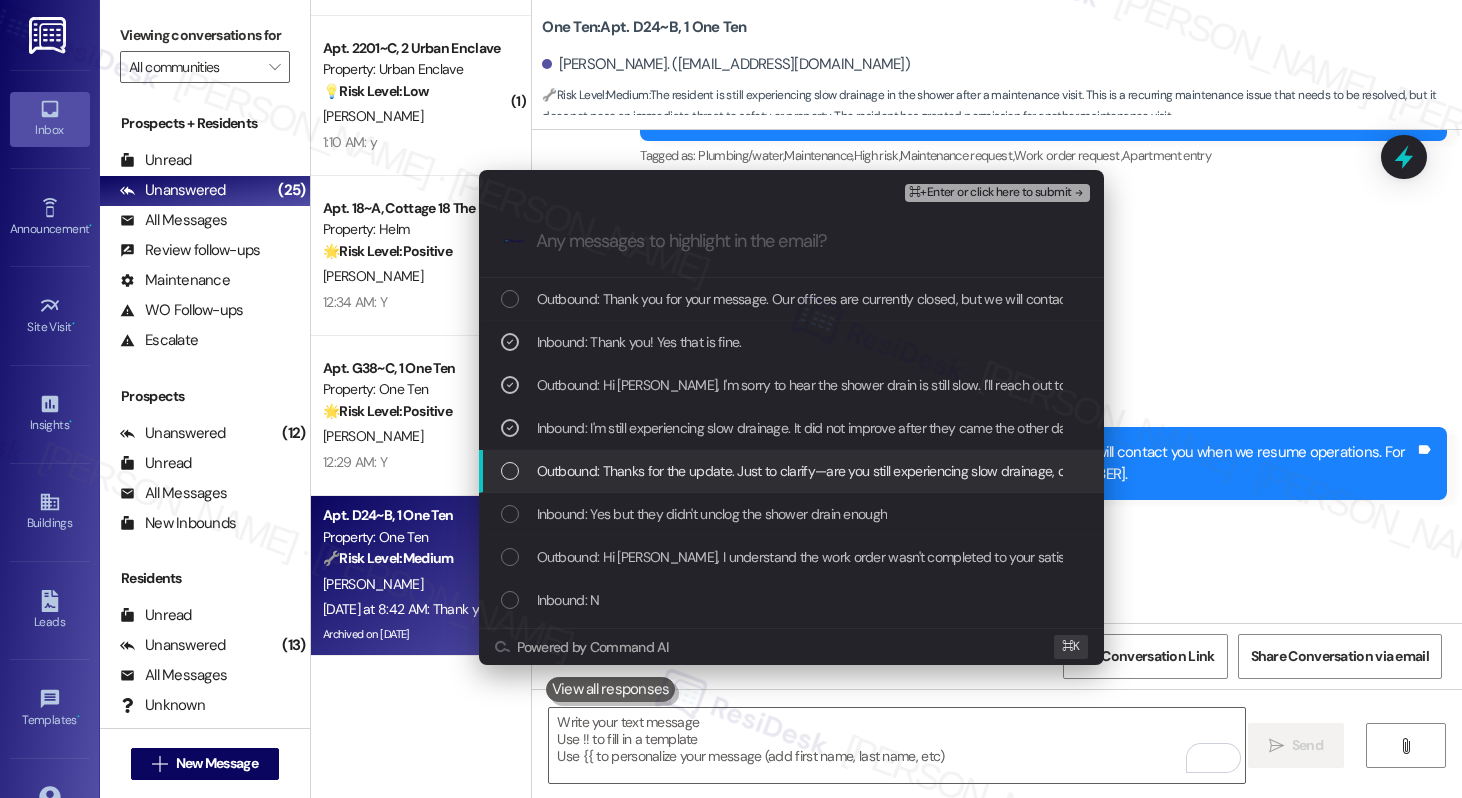 click on "Outbound: Thanks for the update. Just to clarify—are you still experiencing slow drainage, or is the water not draining at all? Did the issue improve at all after their visit, or has it remained the same? I’ll go ahead and follow up with the team, but any additional details you can share will help!" at bounding box center [1365, 471] 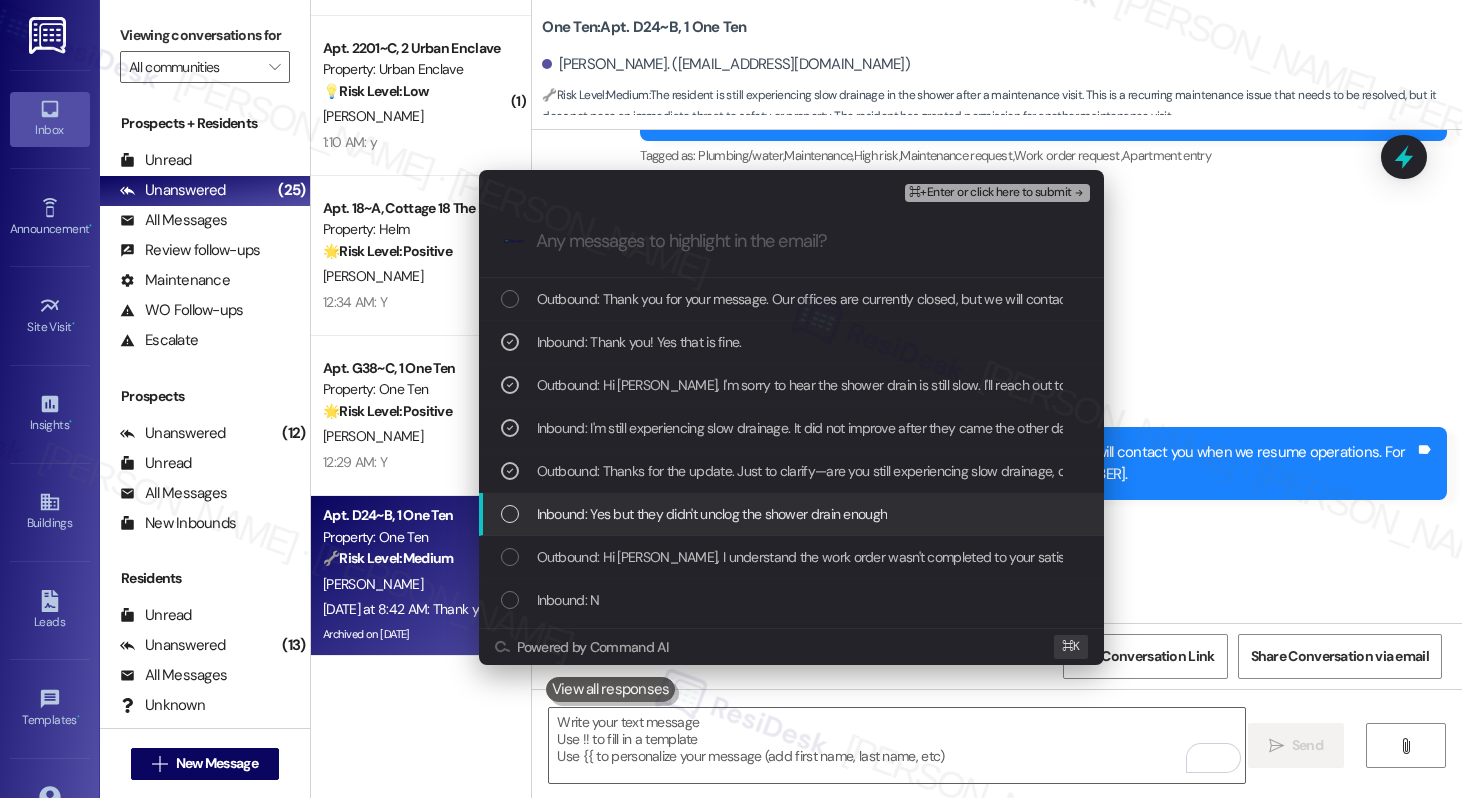 click on "Inbound: Yes but they didn't unclog the shower drain enough" at bounding box center [712, 514] 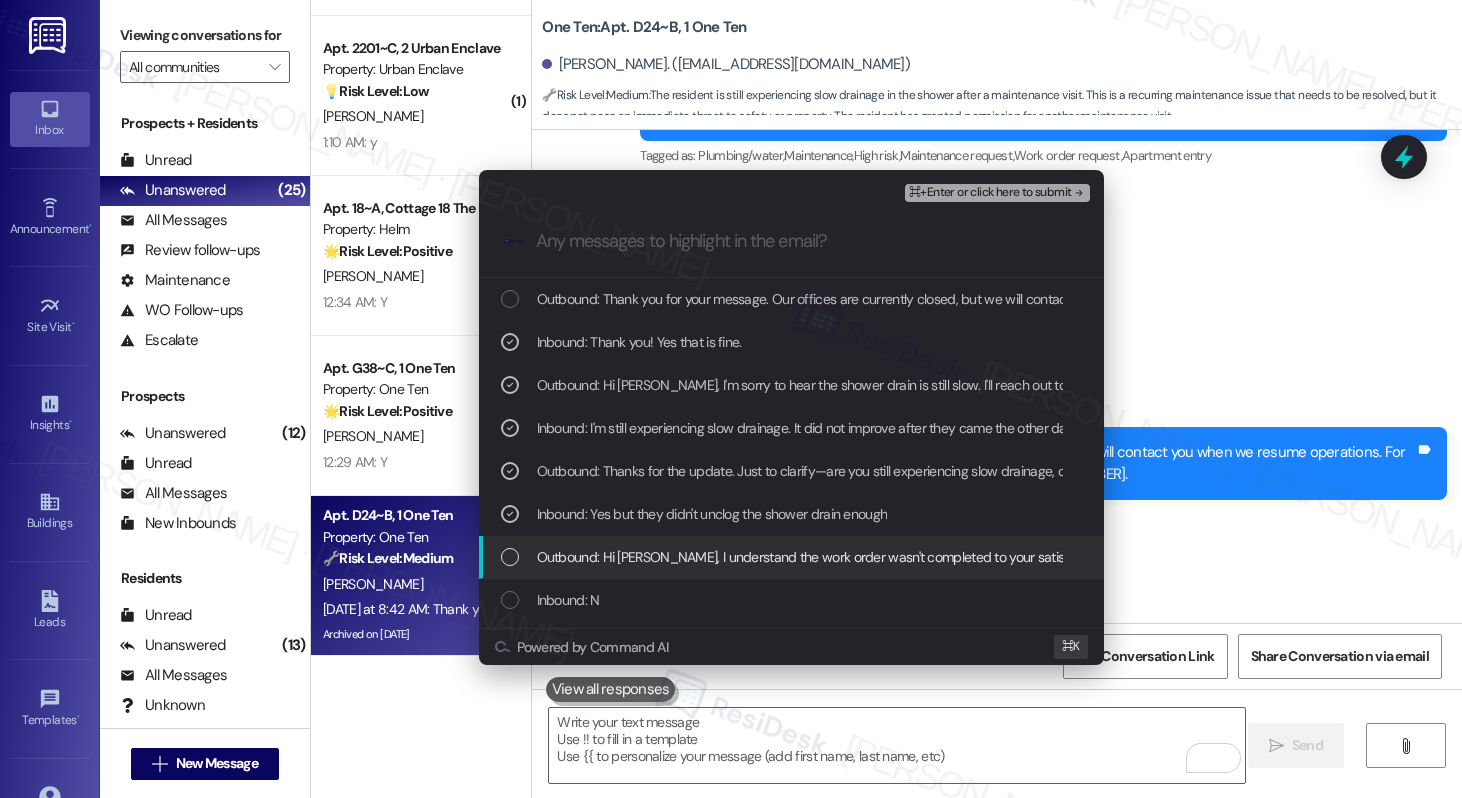 click on "Outbound: Hi Camille, I understand the work order wasn't completed to your satisfaction. Has the maintenance team been to your home at all?" at bounding box center [978, 557] 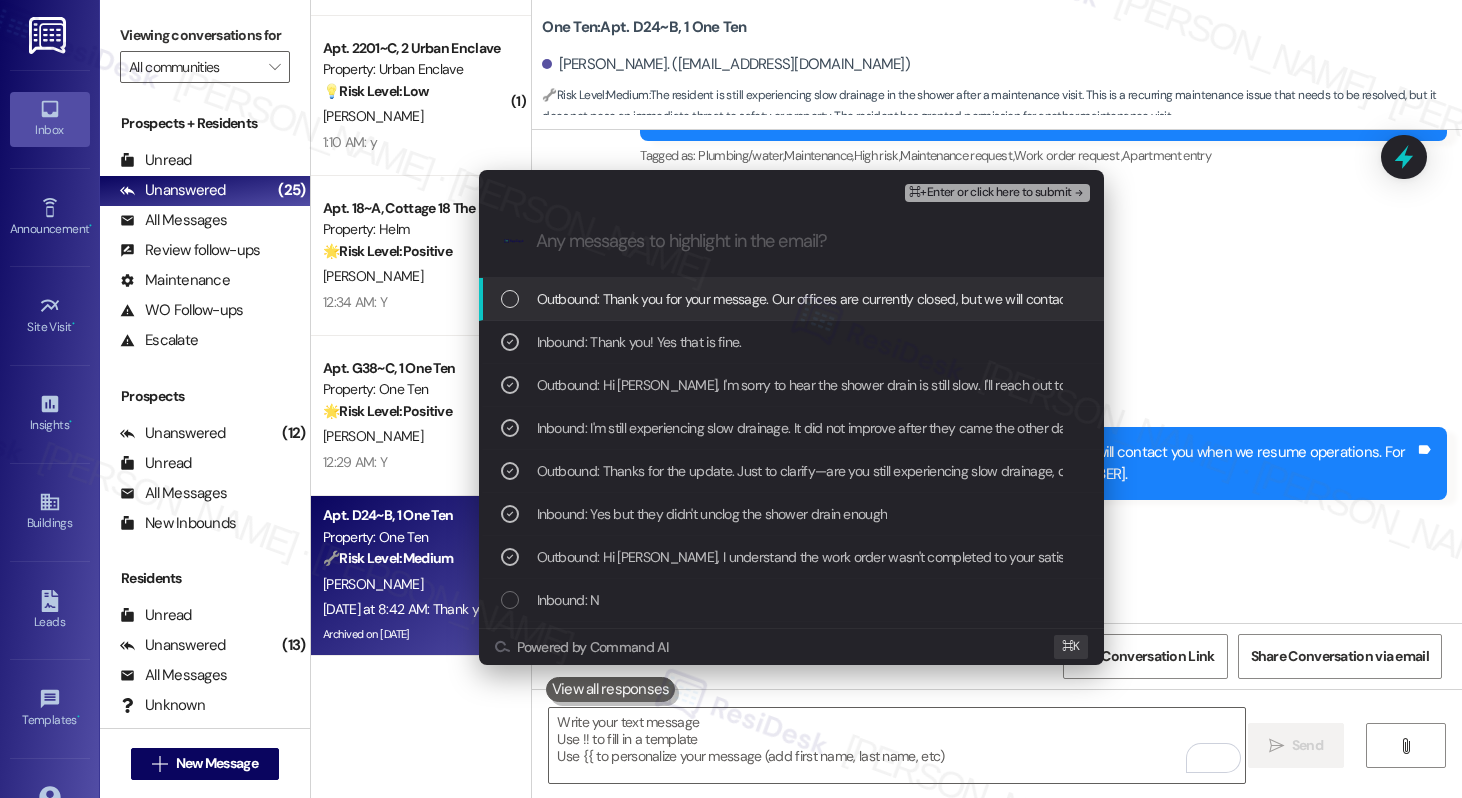 click on "⌘+Enter or click here to submit" at bounding box center (990, 193) 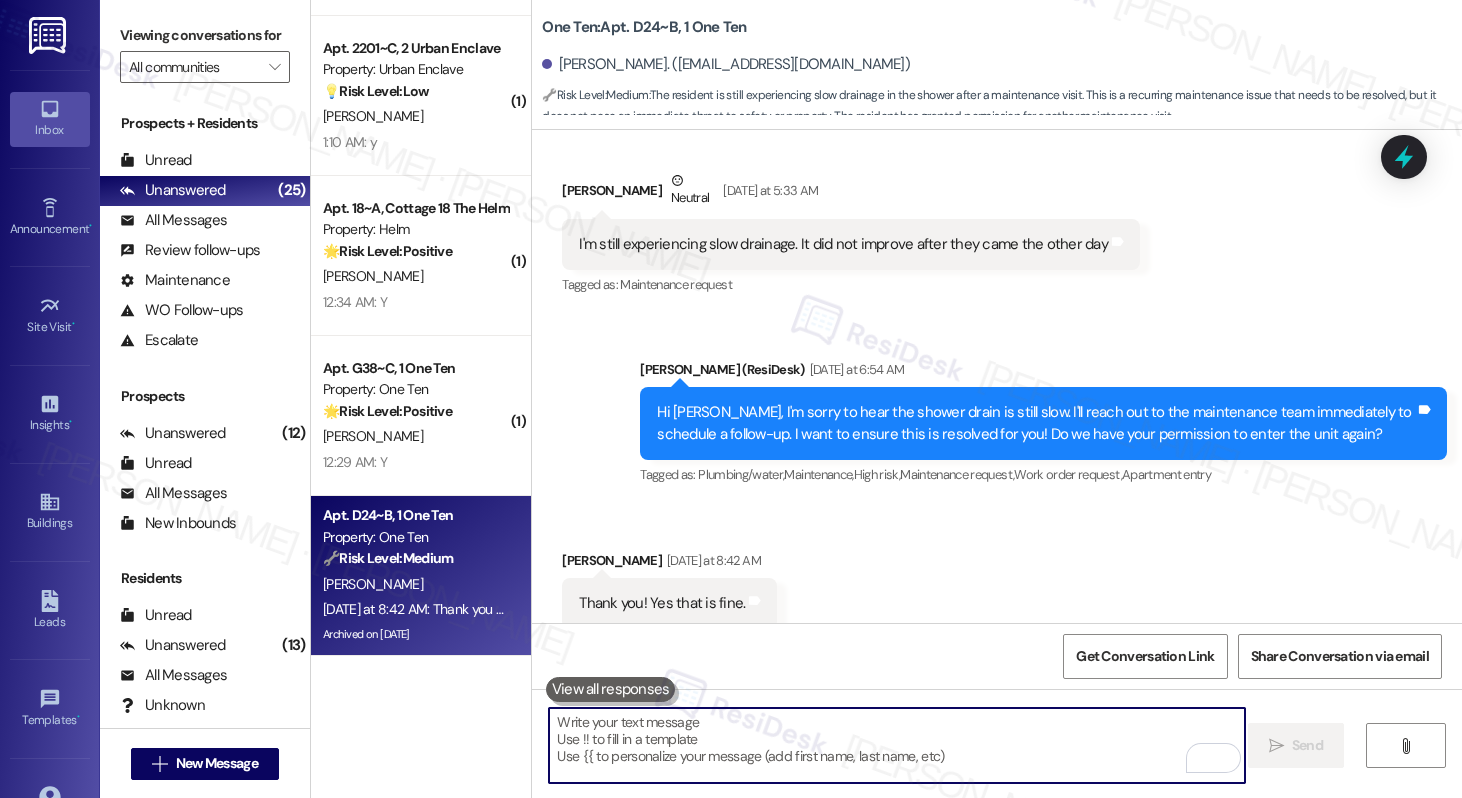 scroll, scrollTop: 4500, scrollLeft: 0, axis: vertical 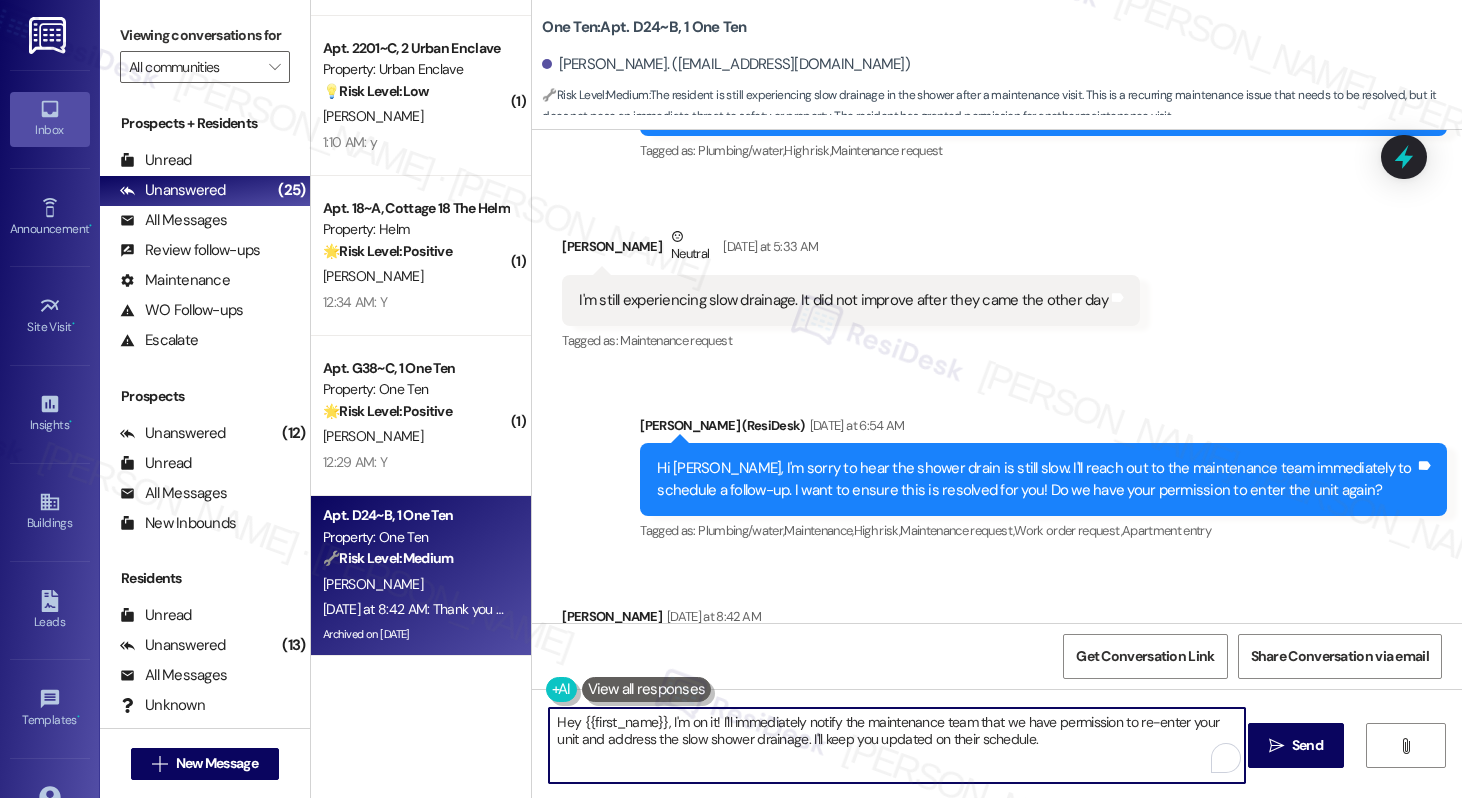 click on "Hey {{first_name}}, I'm on it! I'll immediately notify the maintenance team that we have permission to re-enter your unit and address the slow shower drainage. I'll keep you updated on their schedule." at bounding box center (896, 745) 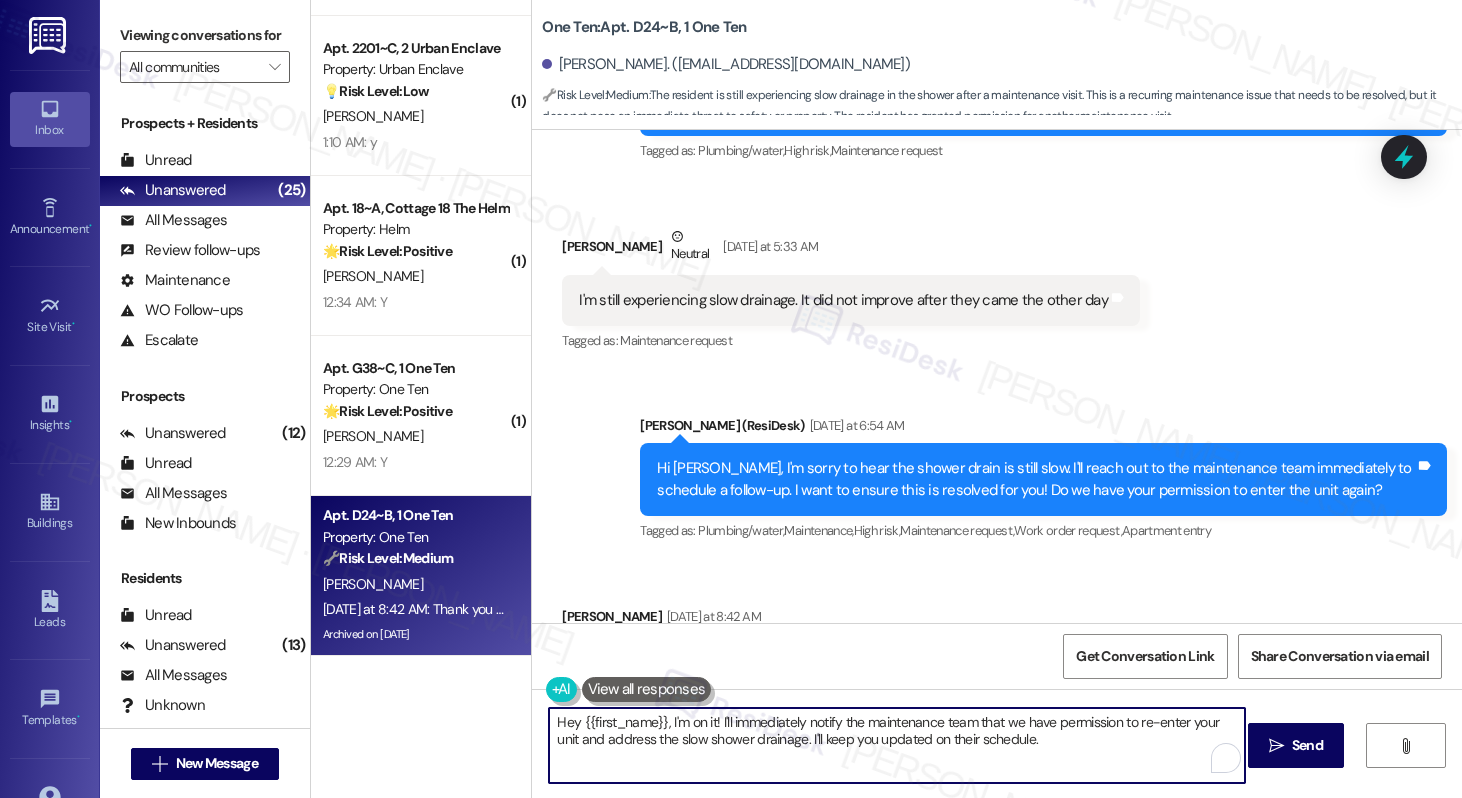 click on "Hey {{first_name}}, I'm on it! I'll immediately notify the maintenance team that we have permission to re-enter your unit and address the slow shower drainage. I'll keep you updated on their schedule." at bounding box center [896, 745] 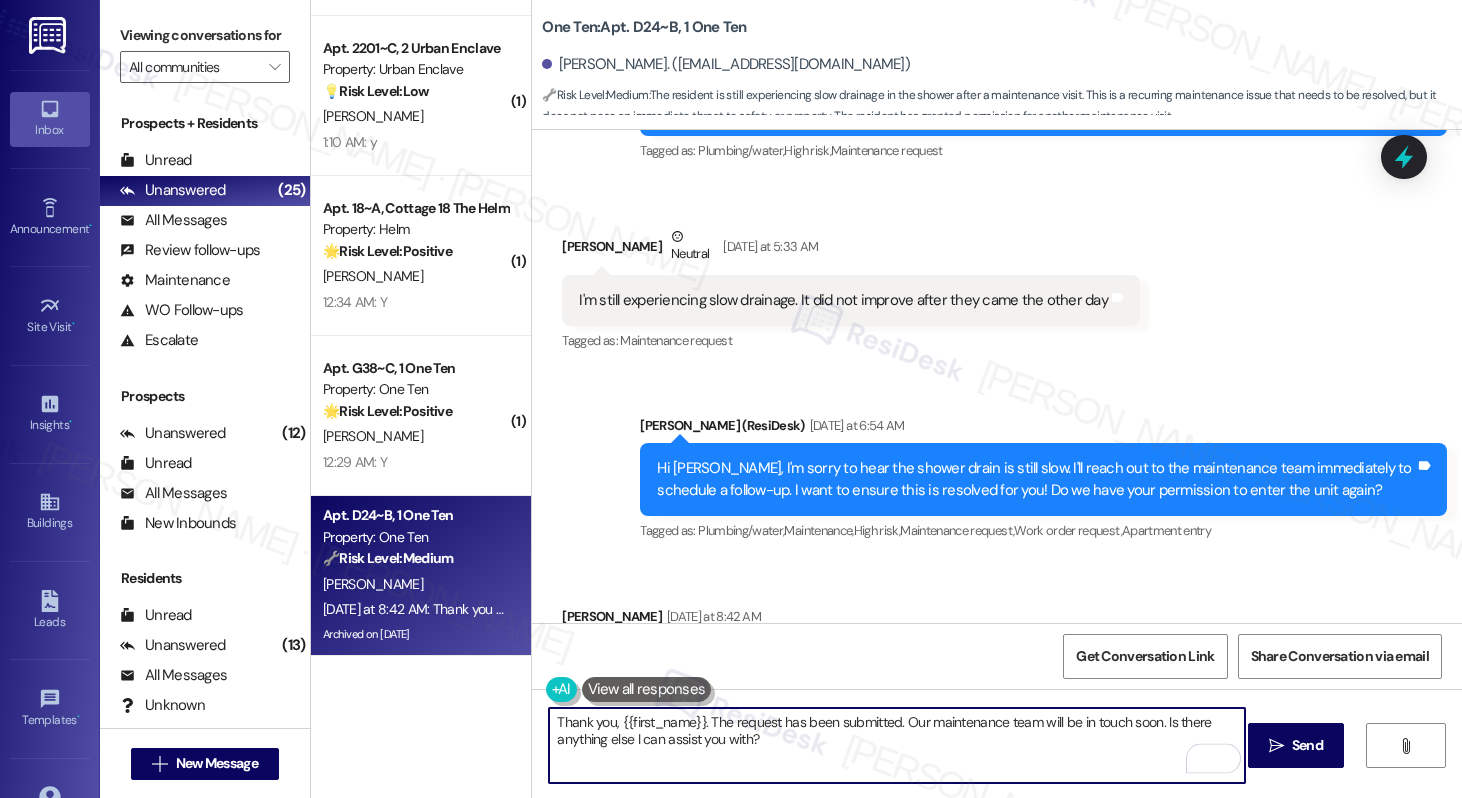 click on "Thank you, {{first_name}}. The request has been submitted. Our maintenance team will be in touch soon. Is there anything else I can assist you with?" at bounding box center (896, 745) 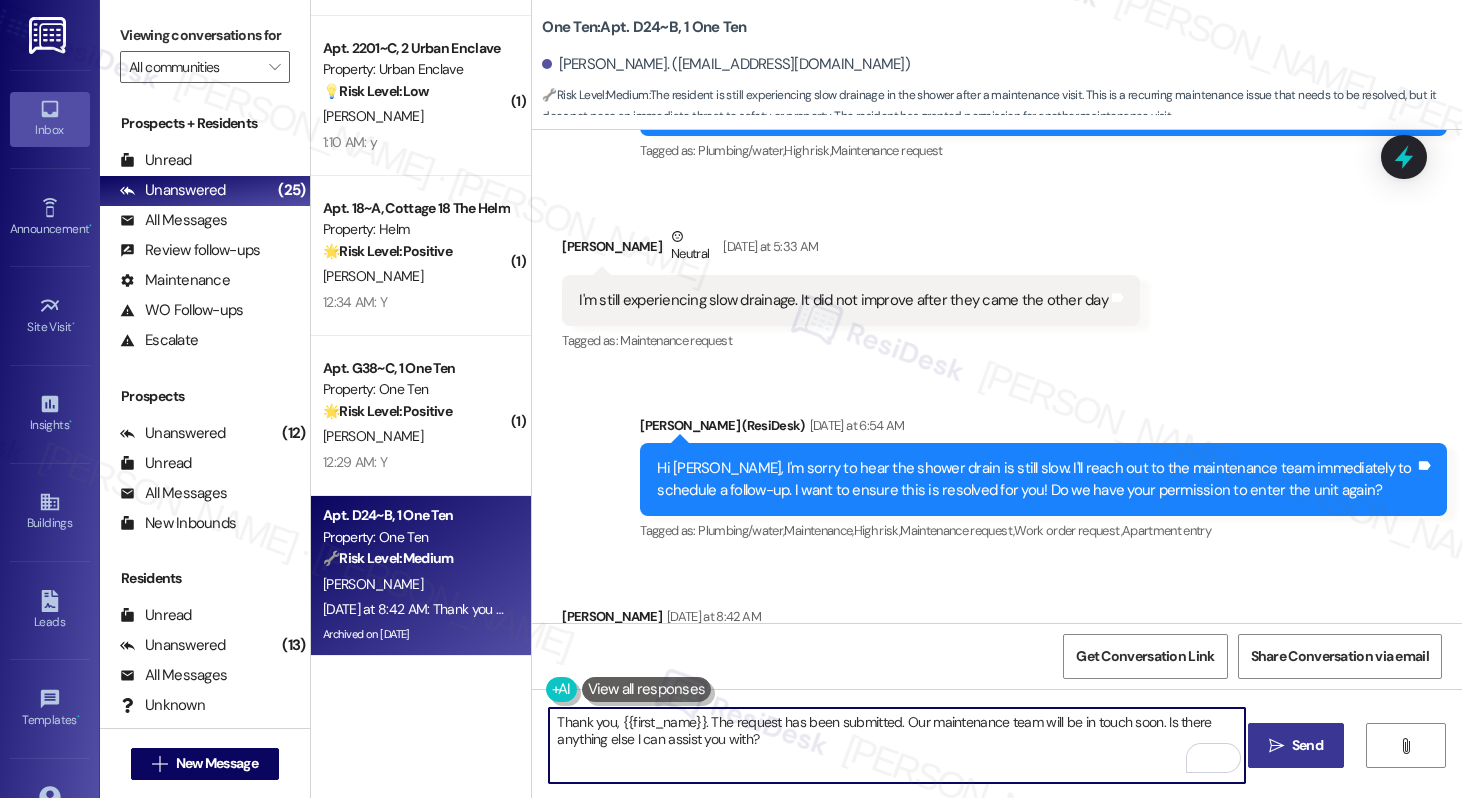 type on "Thank you, {{first_name}}. The request has been submitted. Our maintenance team will be in touch soon. Is there anything else I can assist you with?" 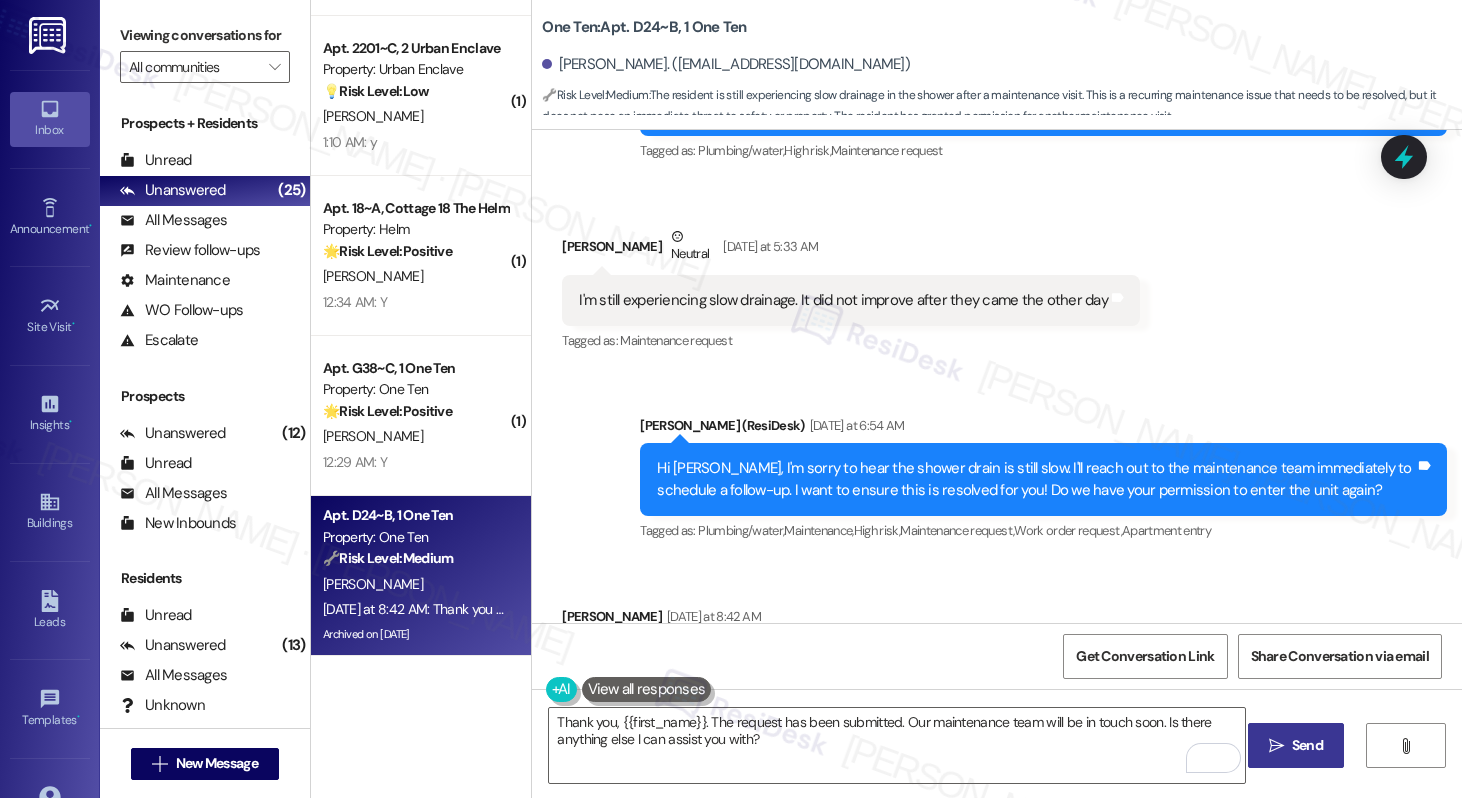 click on " Send" at bounding box center (1296, 745) 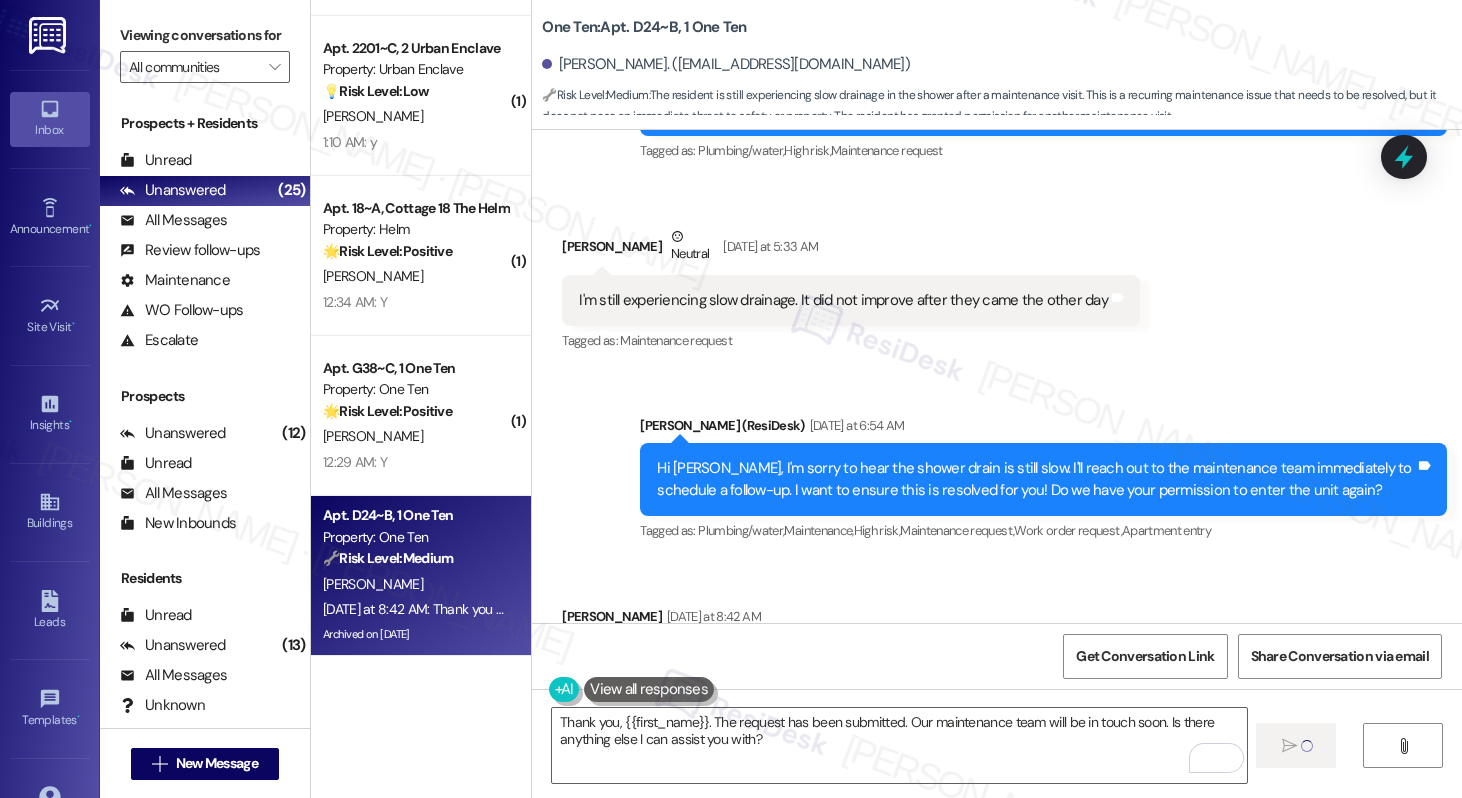 type 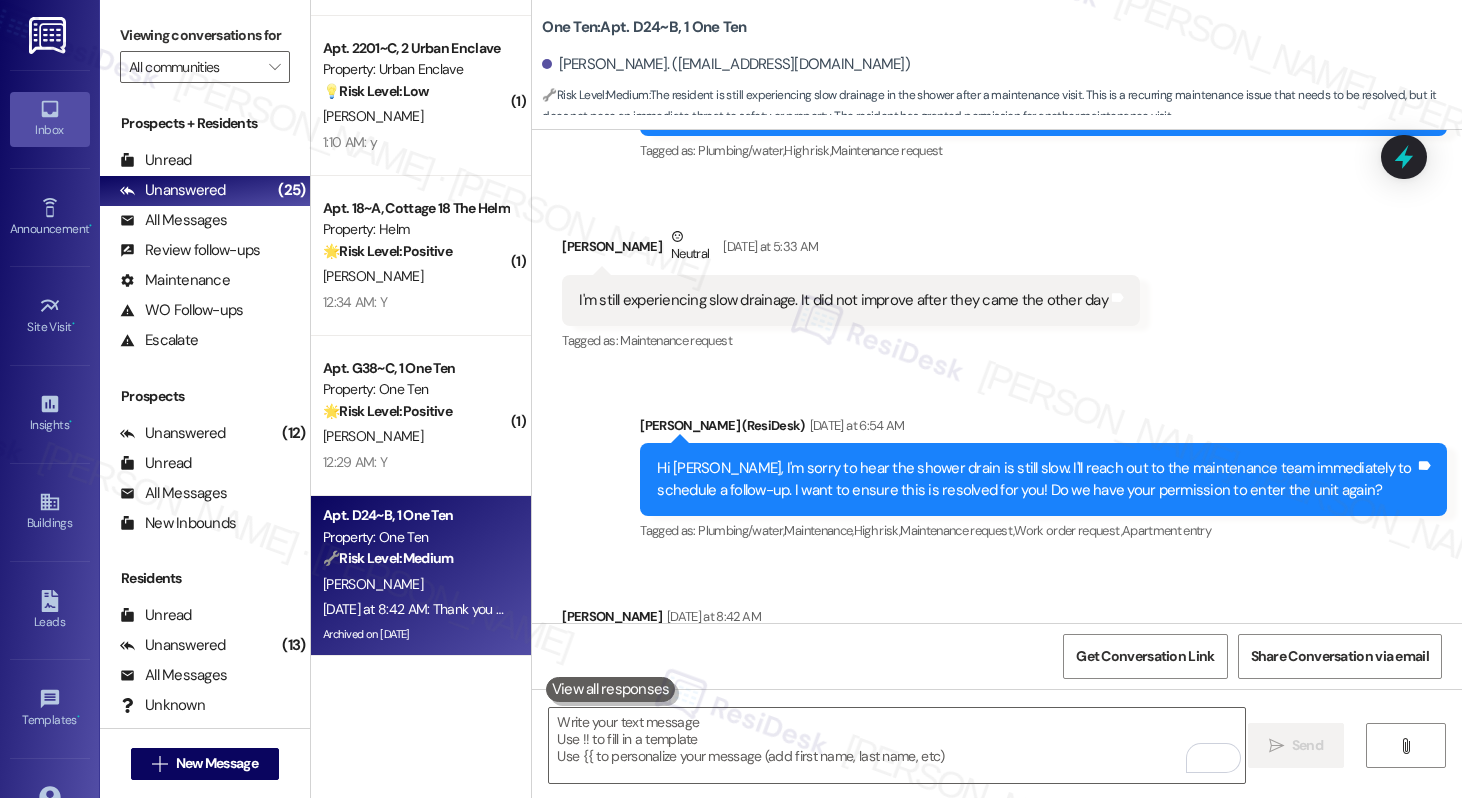 scroll, scrollTop: 5036, scrollLeft: 0, axis: vertical 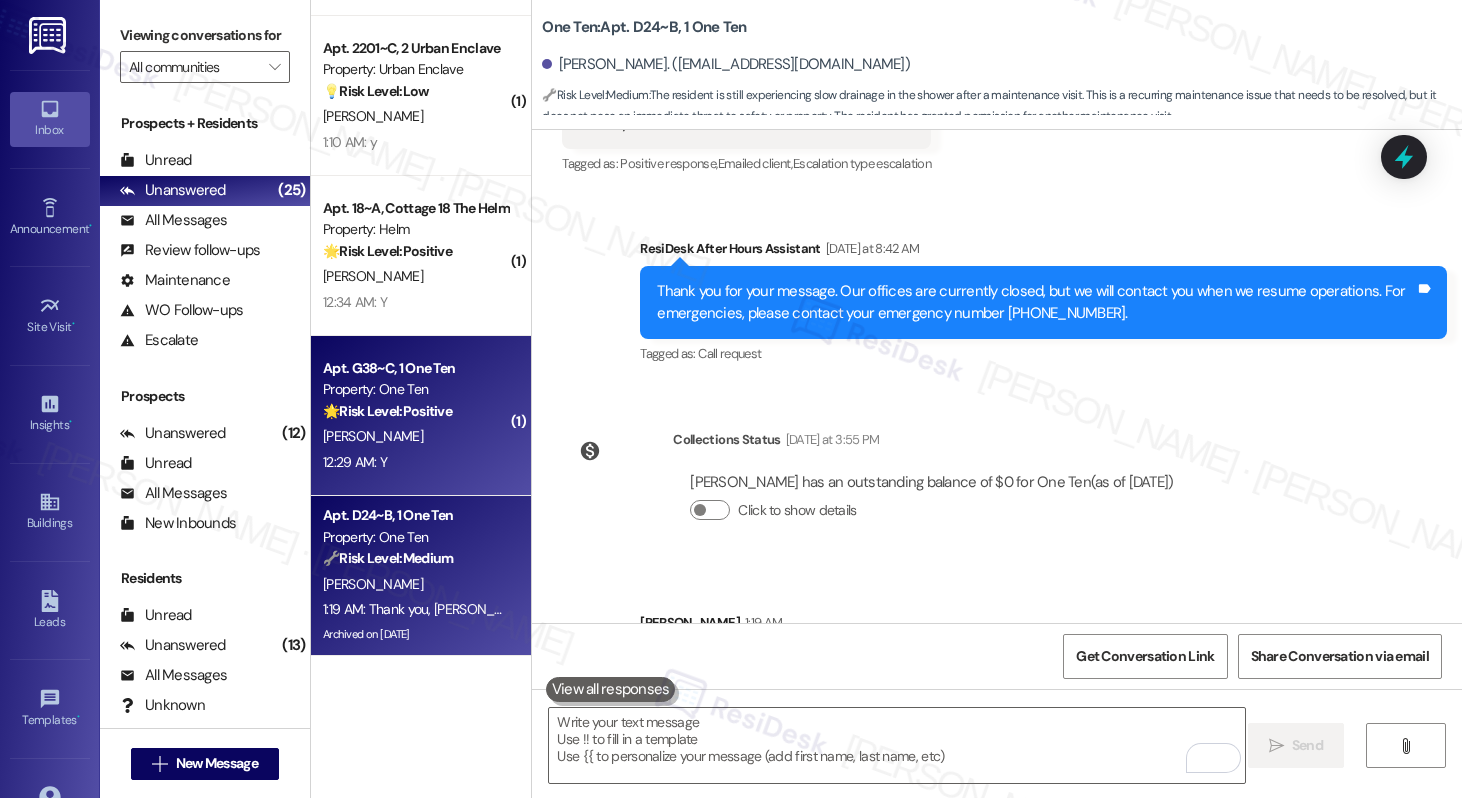 click on "K. Jenkins" at bounding box center [415, 436] 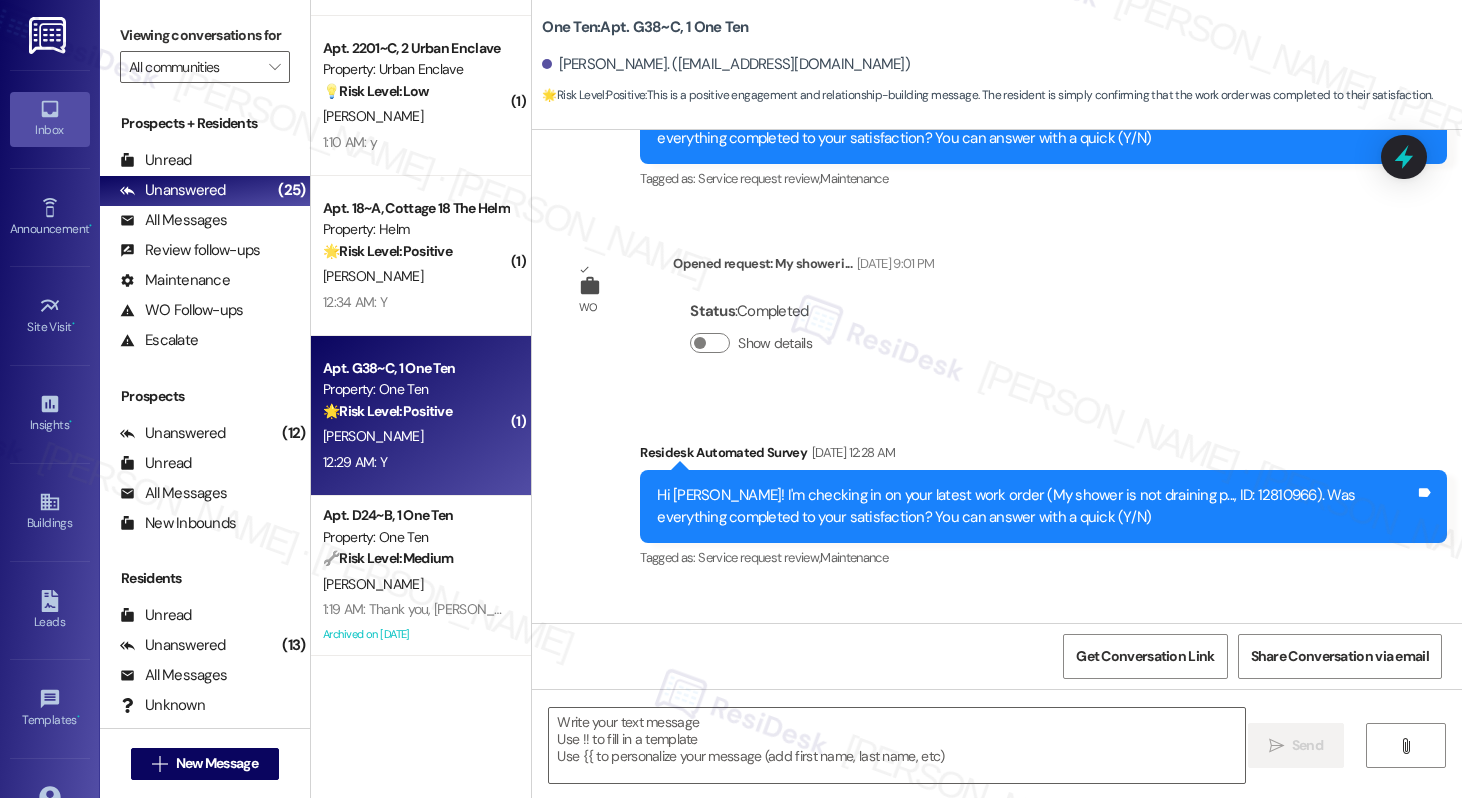 scroll, scrollTop: 5588, scrollLeft: 0, axis: vertical 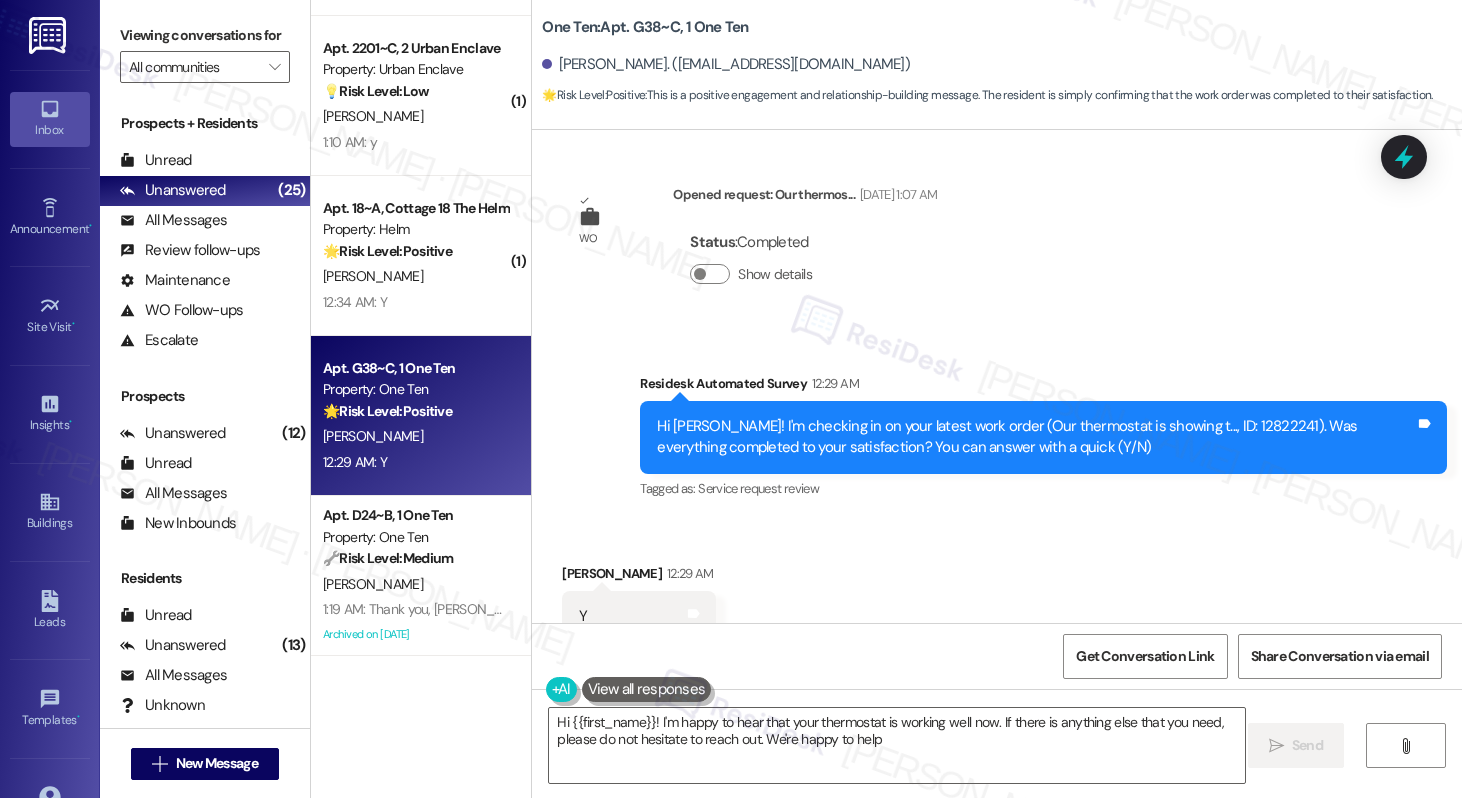 type on "Hi {{first_name}}! I'm happy to hear that your thermostat is working well now. If there is anything else that you need, please do not hesitate to reach out. We're happy to help!" 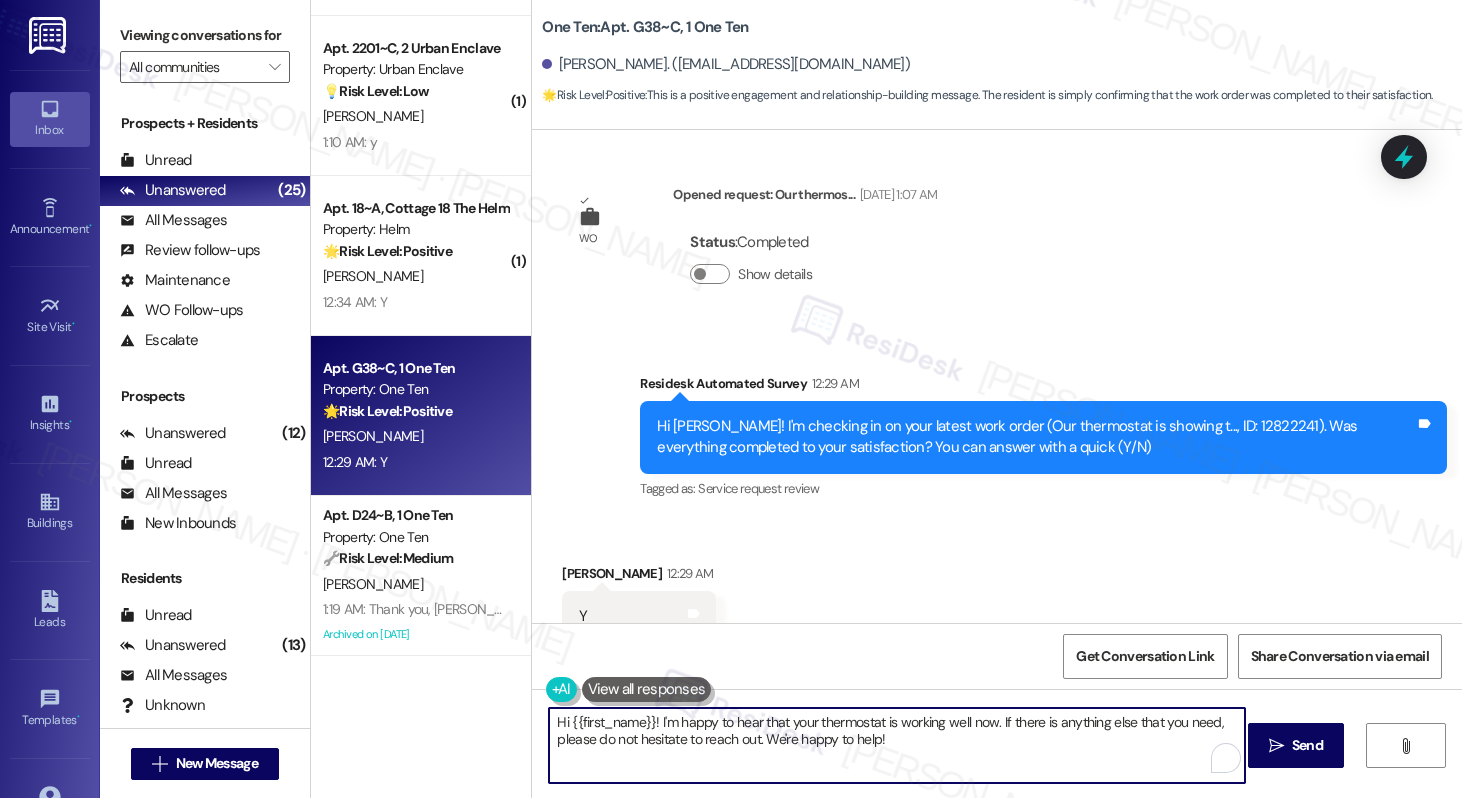 click on "Hi {{first_name}}! I'm happy to hear that your thermostat is working well now. If there is anything else that you need, please do not hesitate to reach out. We're happy to help!" at bounding box center [896, 745] 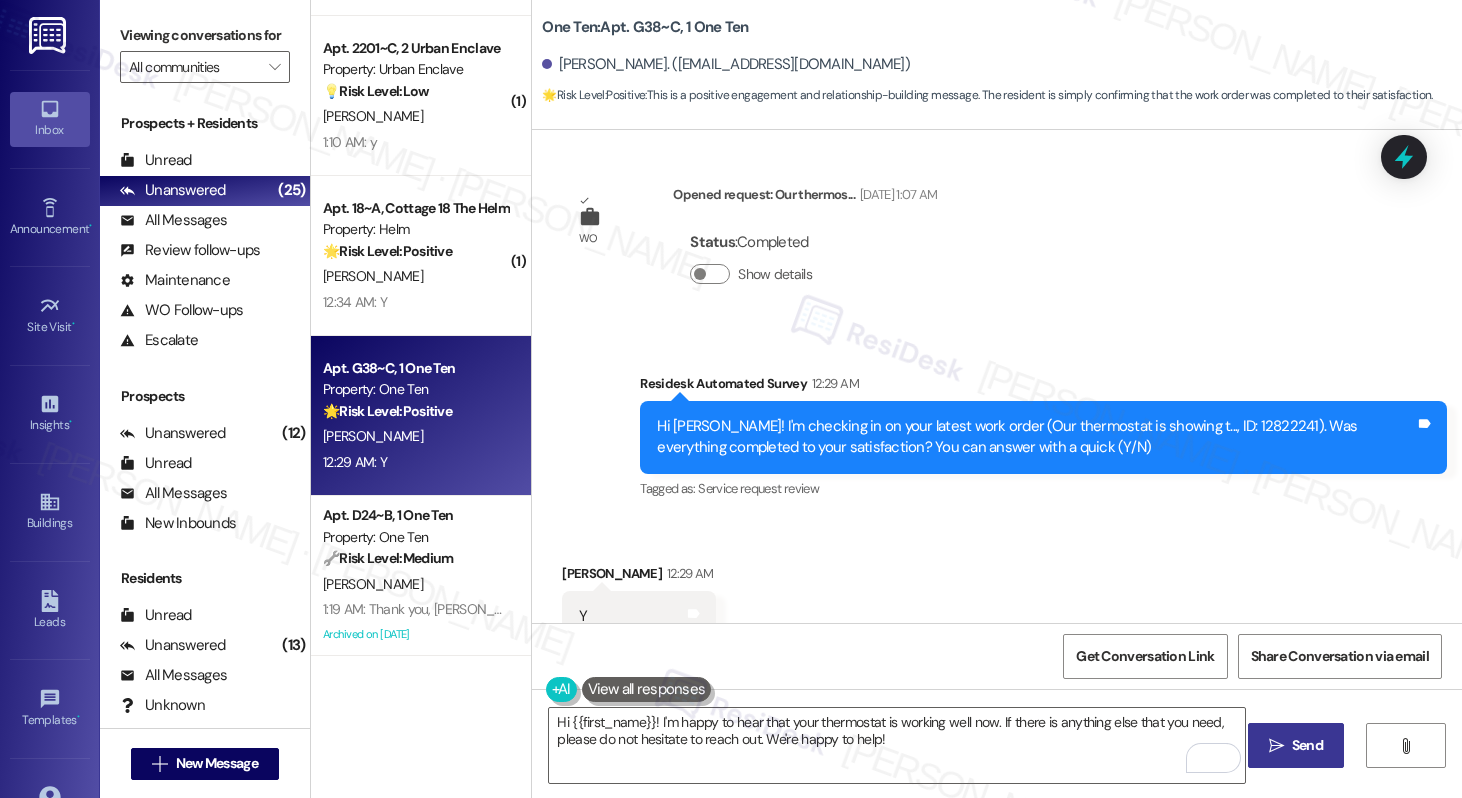 click on " Send" at bounding box center (1296, 745) 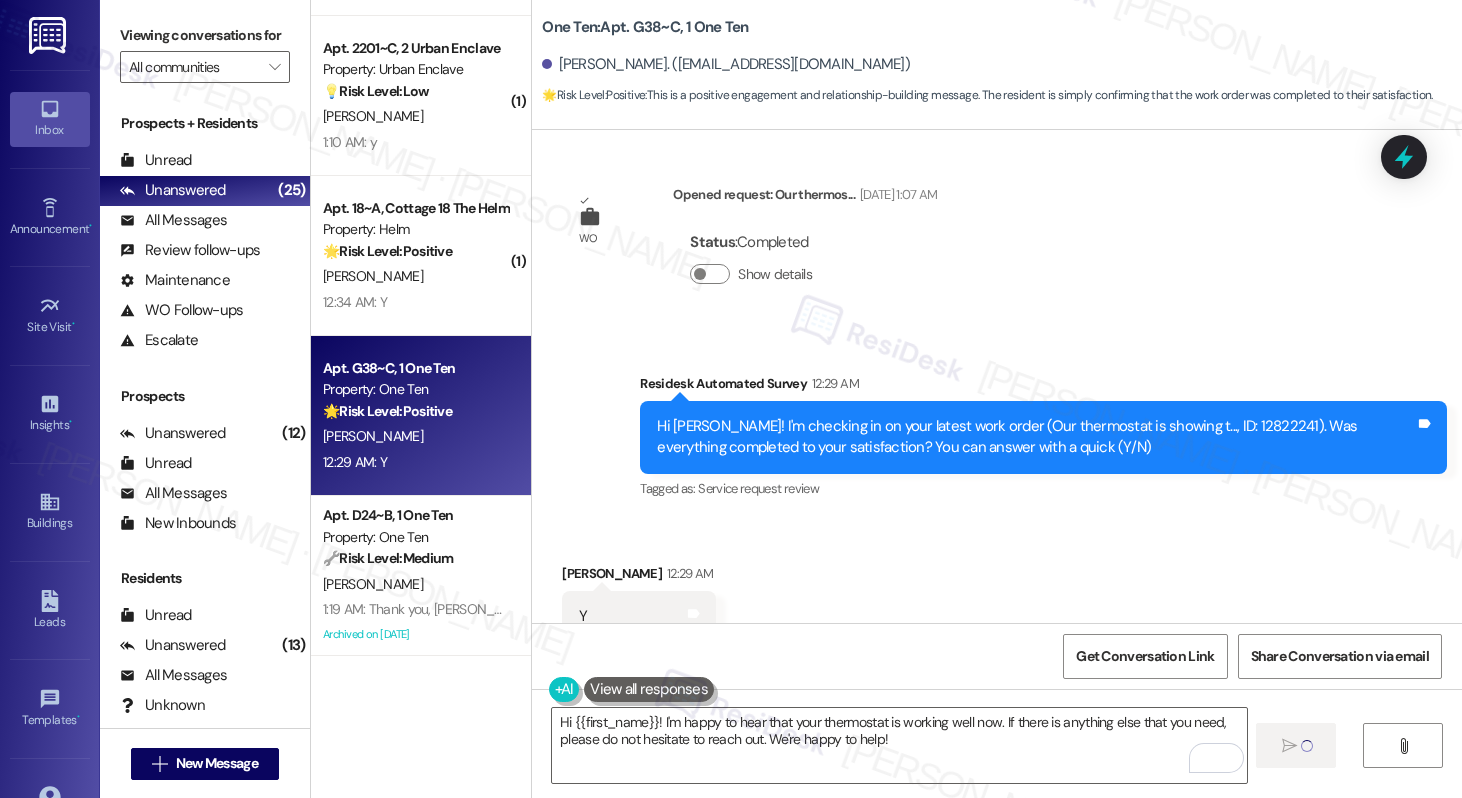 type 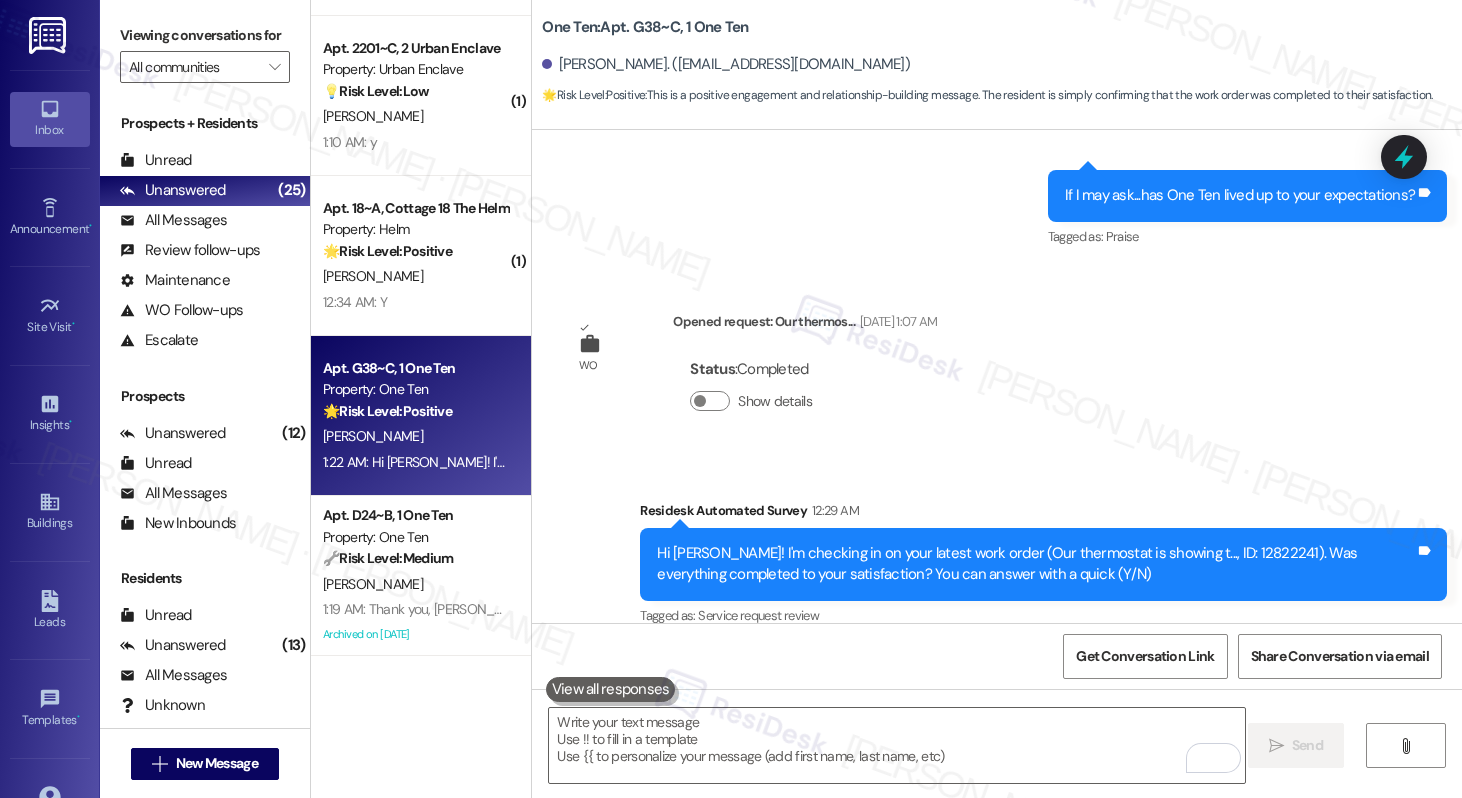 scroll, scrollTop: 5750, scrollLeft: 0, axis: vertical 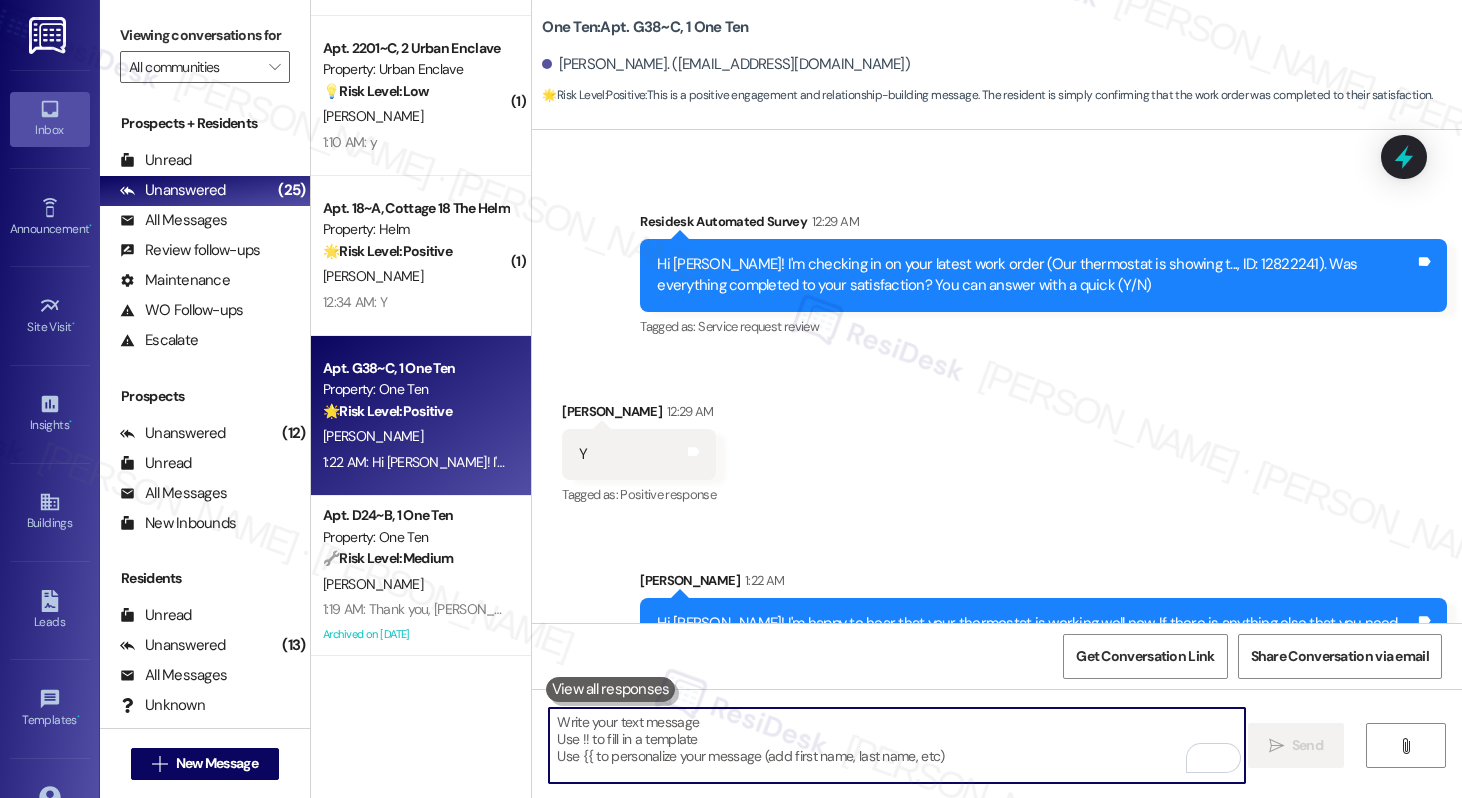 click at bounding box center [896, 745] 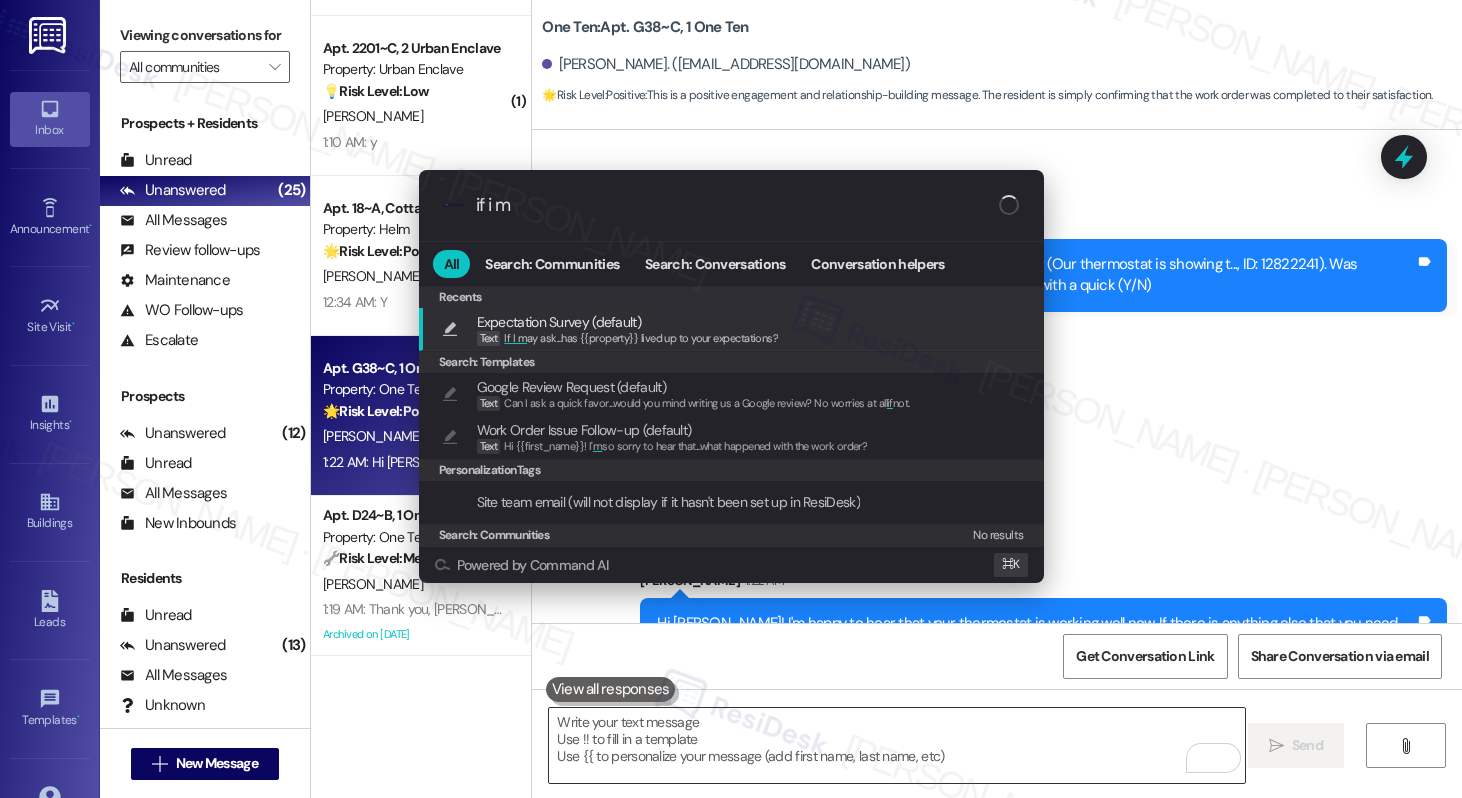 type on "if i ma" 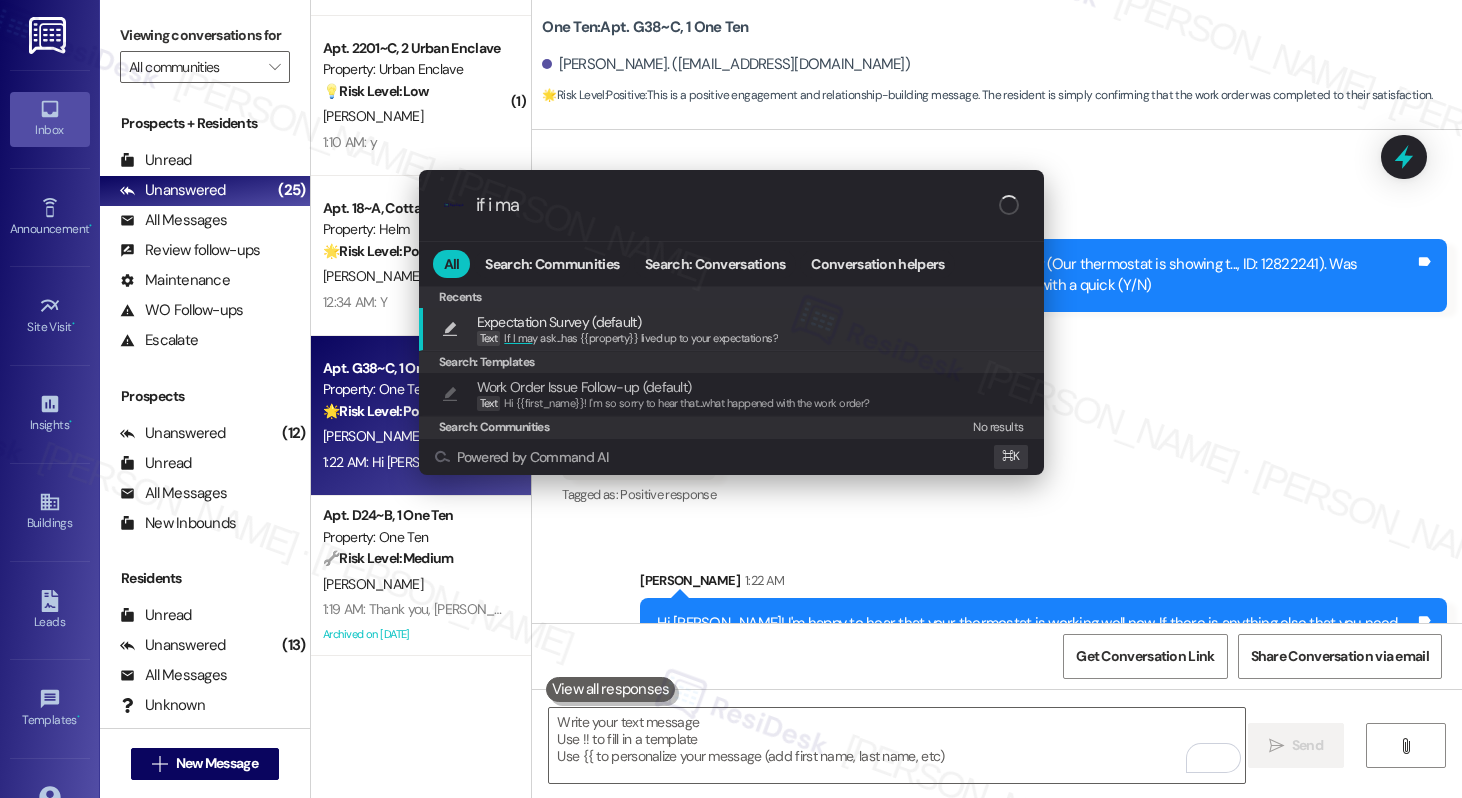 click on "Expectation Survey (default) Text If I ma y ask...has {{property}} lived up to your expectations?" at bounding box center (733, 329) 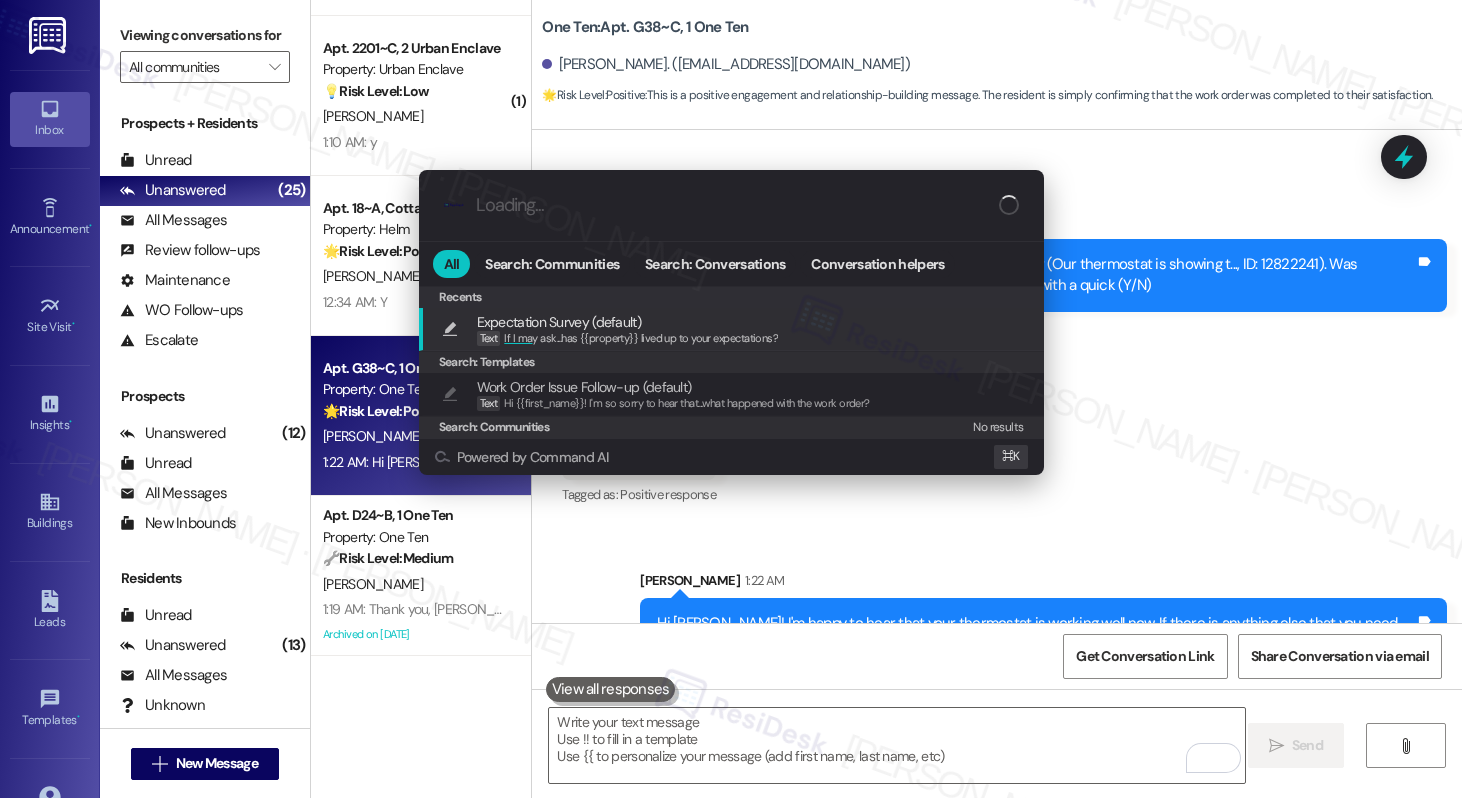 type on "If I may ask...has {{property}} lived up to your expectations?" 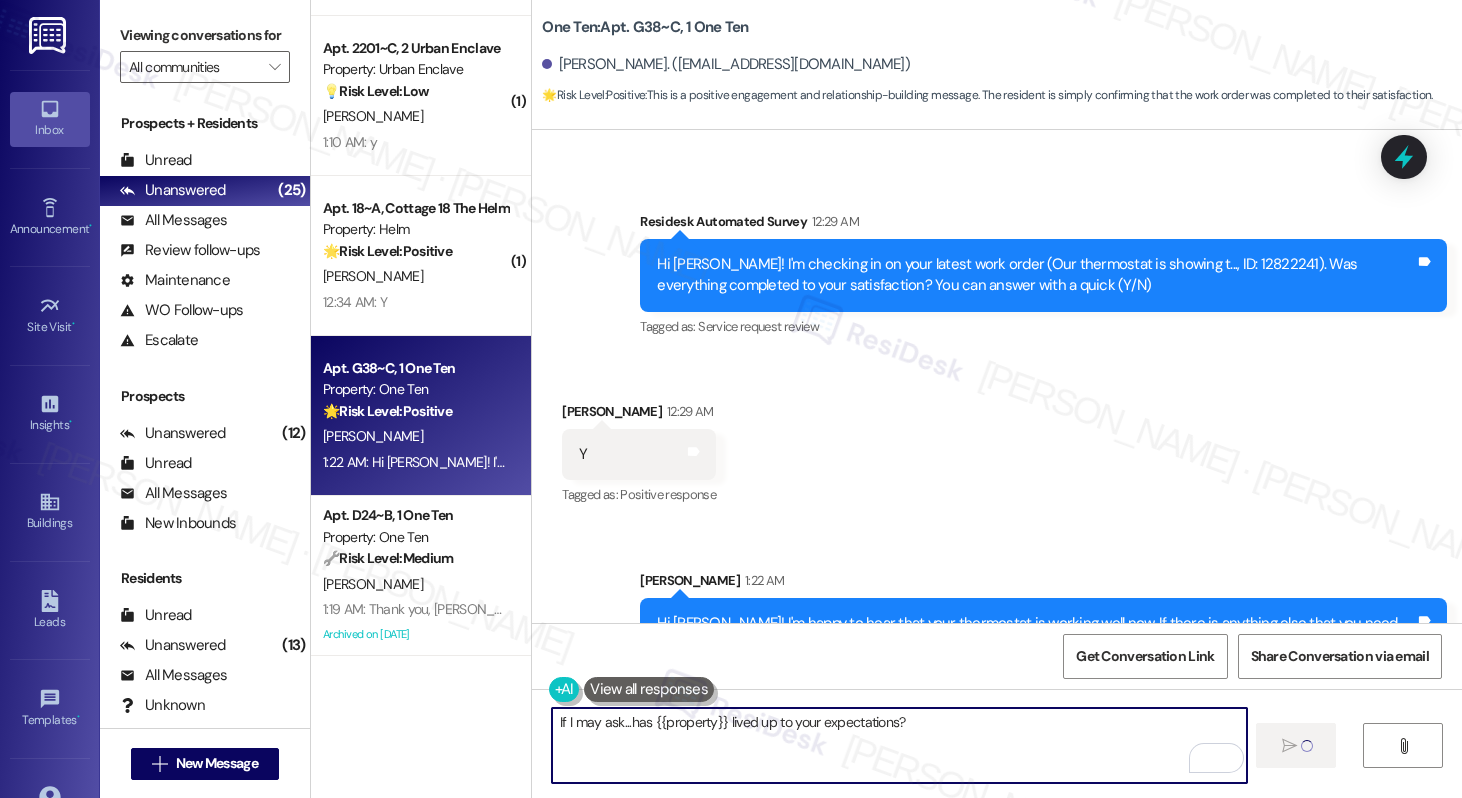 type 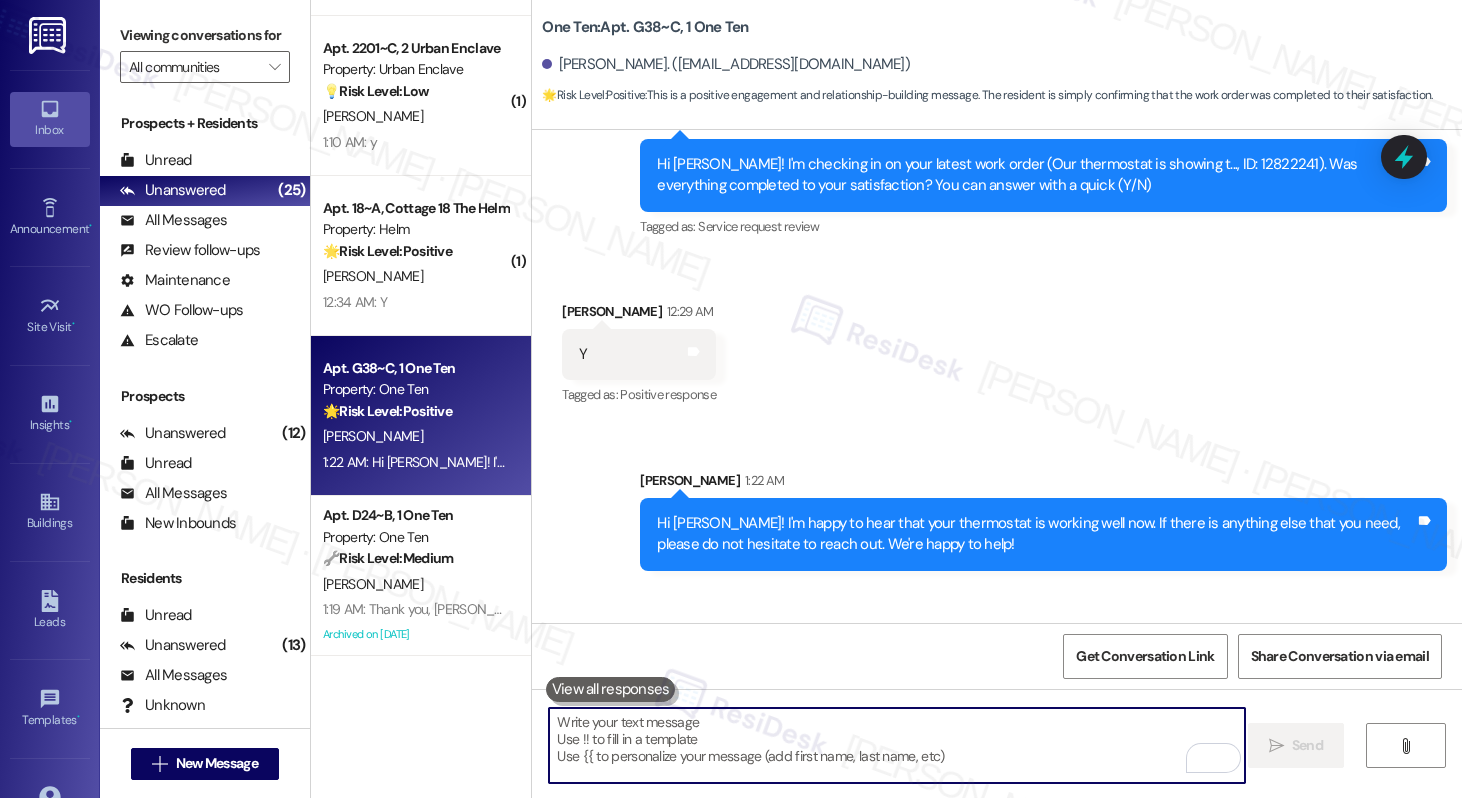 scroll, scrollTop: 5889, scrollLeft: 0, axis: vertical 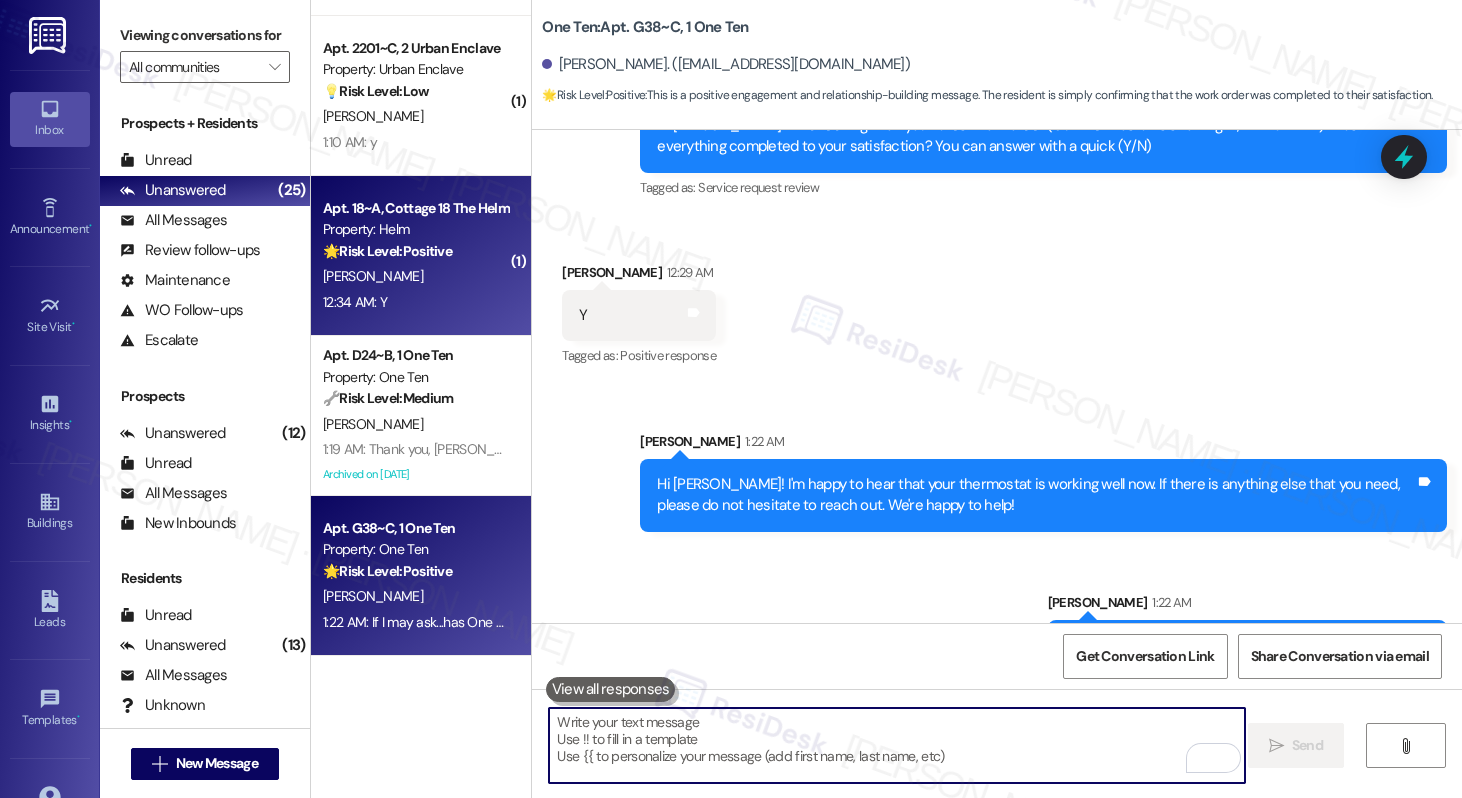 click on "[PERSON_NAME]" at bounding box center (415, 276) 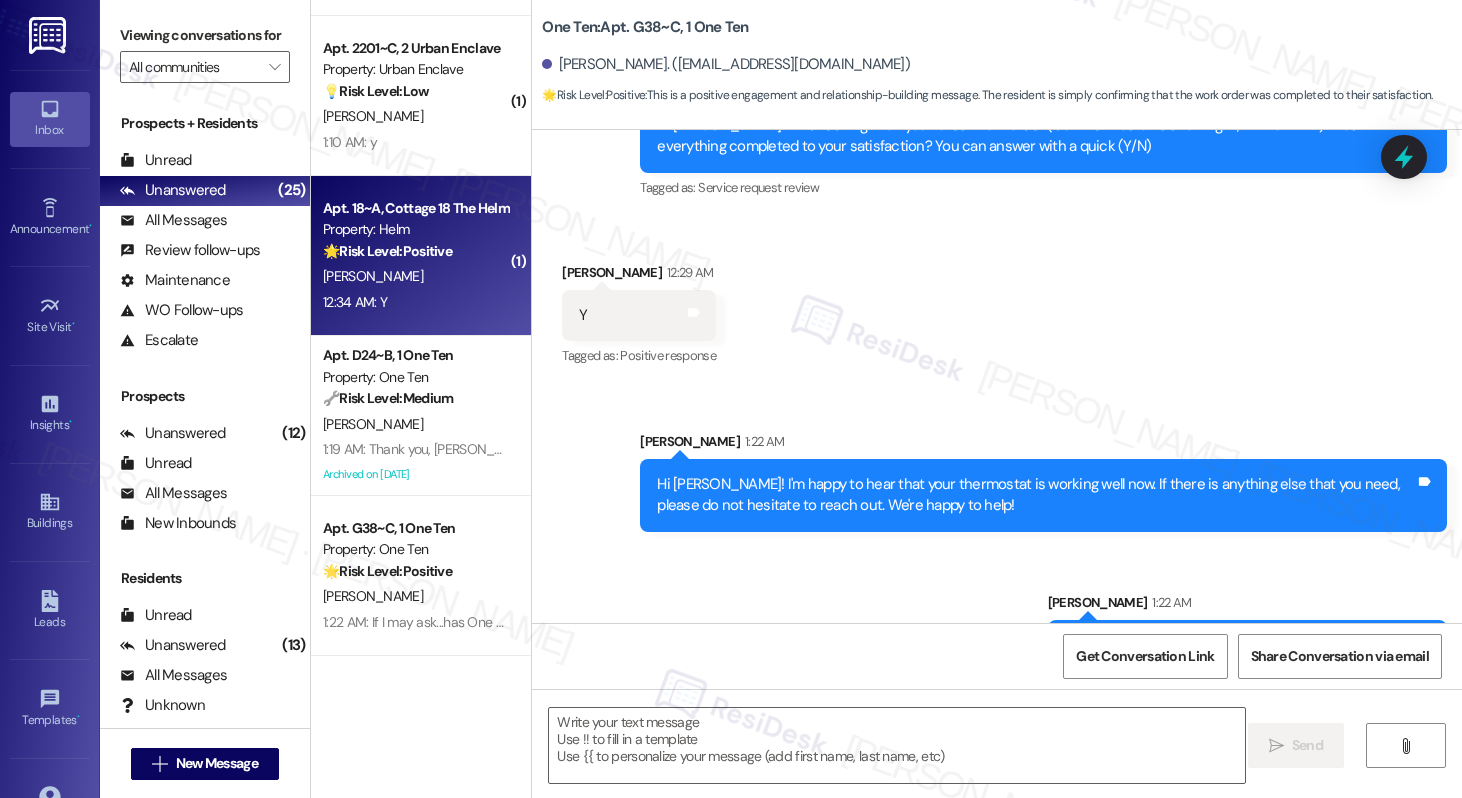 type on "Fetching suggested responses. Please feel free to read through the conversation in the meantime." 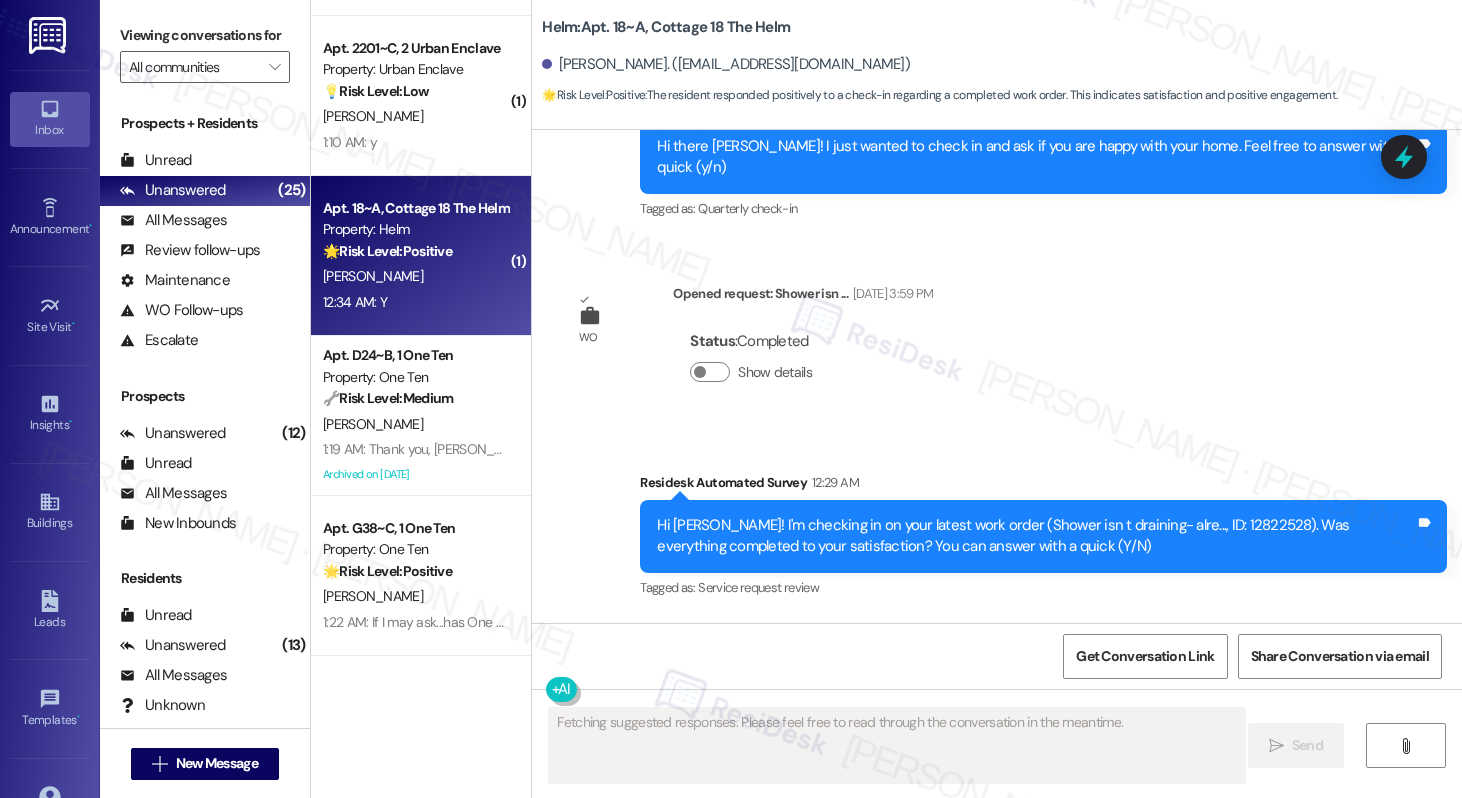 scroll, scrollTop: 1985, scrollLeft: 0, axis: vertical 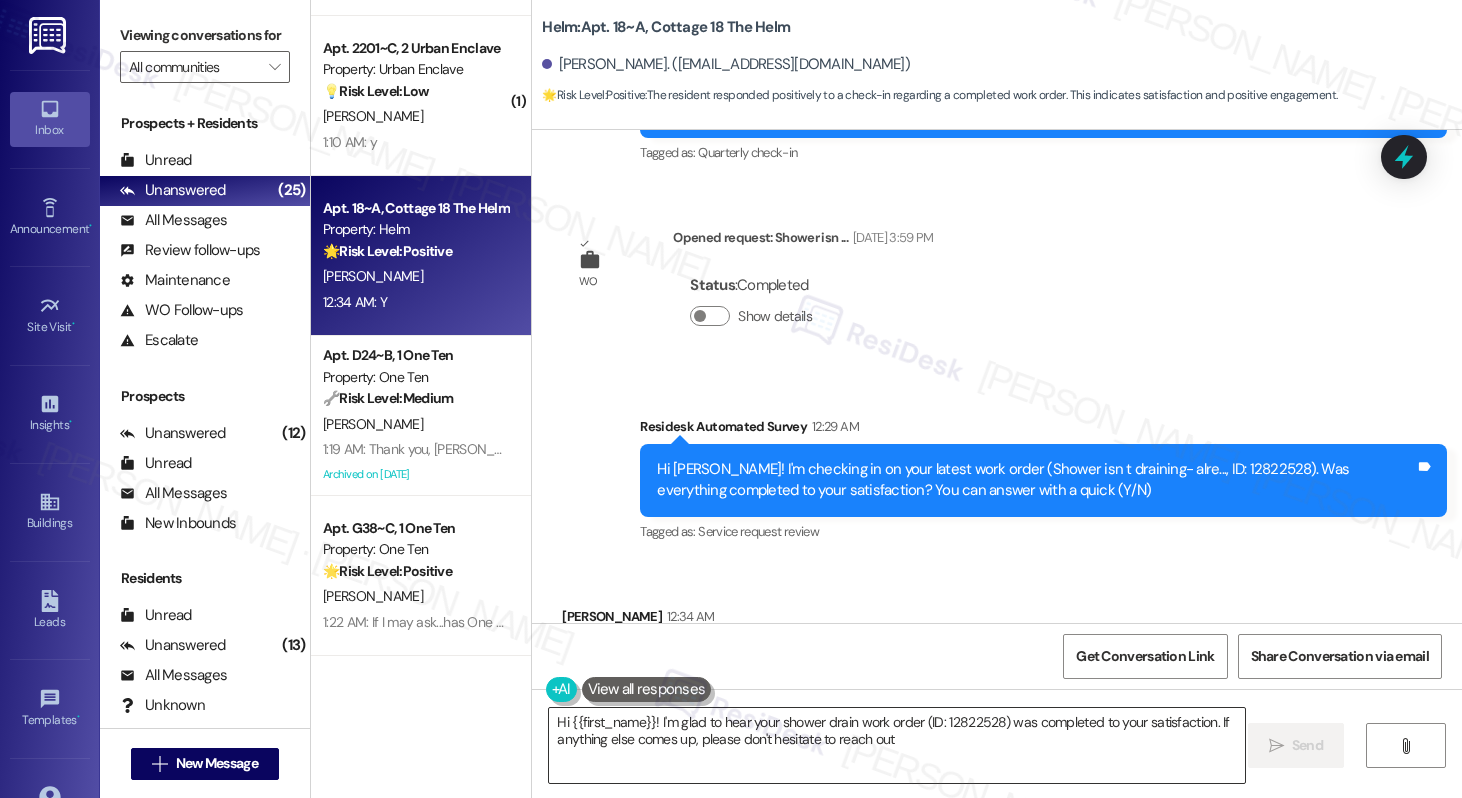 type on "Hi {{first_name}}! I'm glad to hear your shower drain work order (ID: 12822528) was completed to your satisfaction. If anything else comes up, please don't hesitate to reach out!" 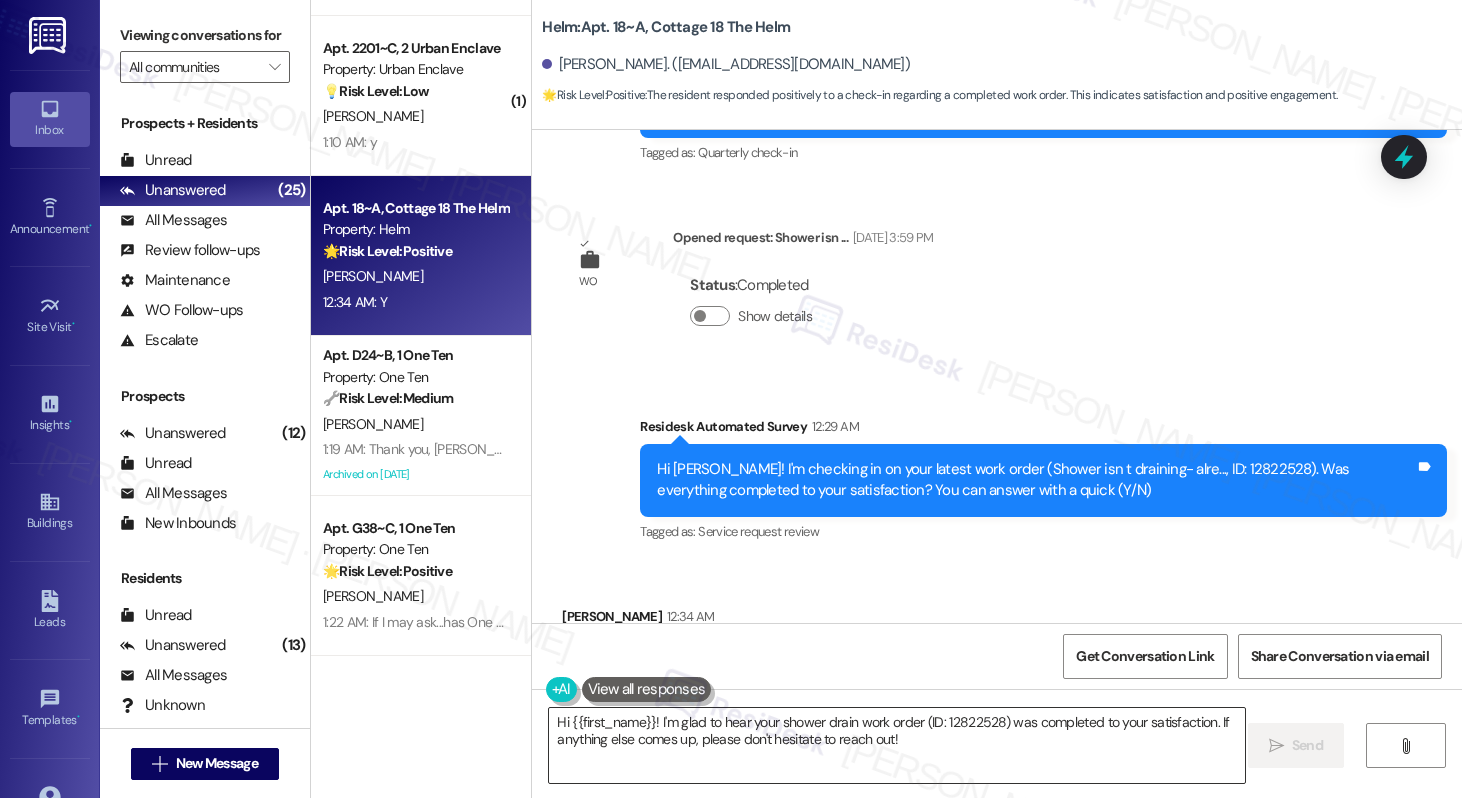 click on "Hi {{first_name}}! I'm glad to hear your shower drain work order (ID: 12822528) was completed to your satisfaction. If anything else comes up, please don't hesitate to reach out!" at bounding box center [896, 745] 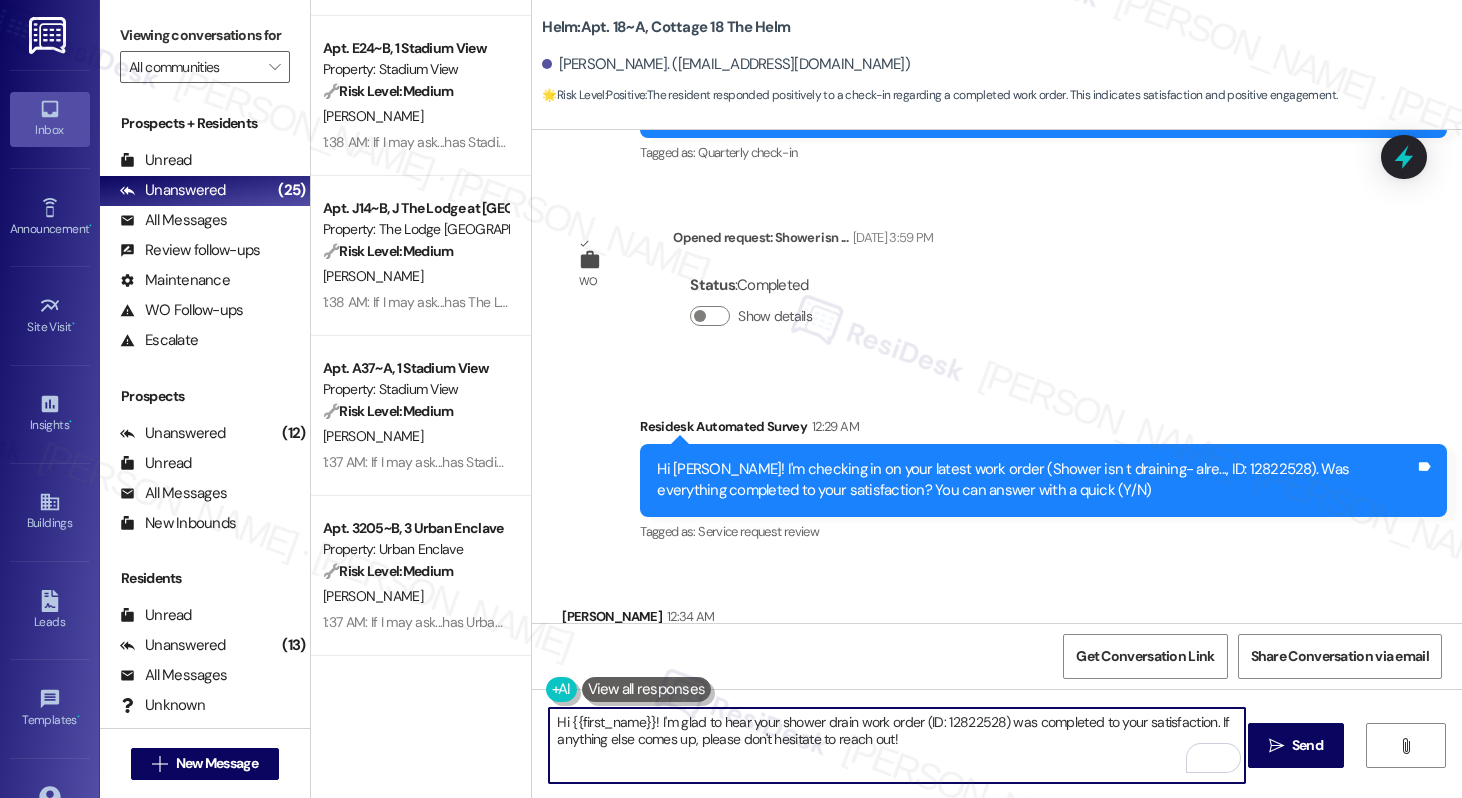scroll, scrollTop: 1104, scrollLeft: 0, axis: vertical 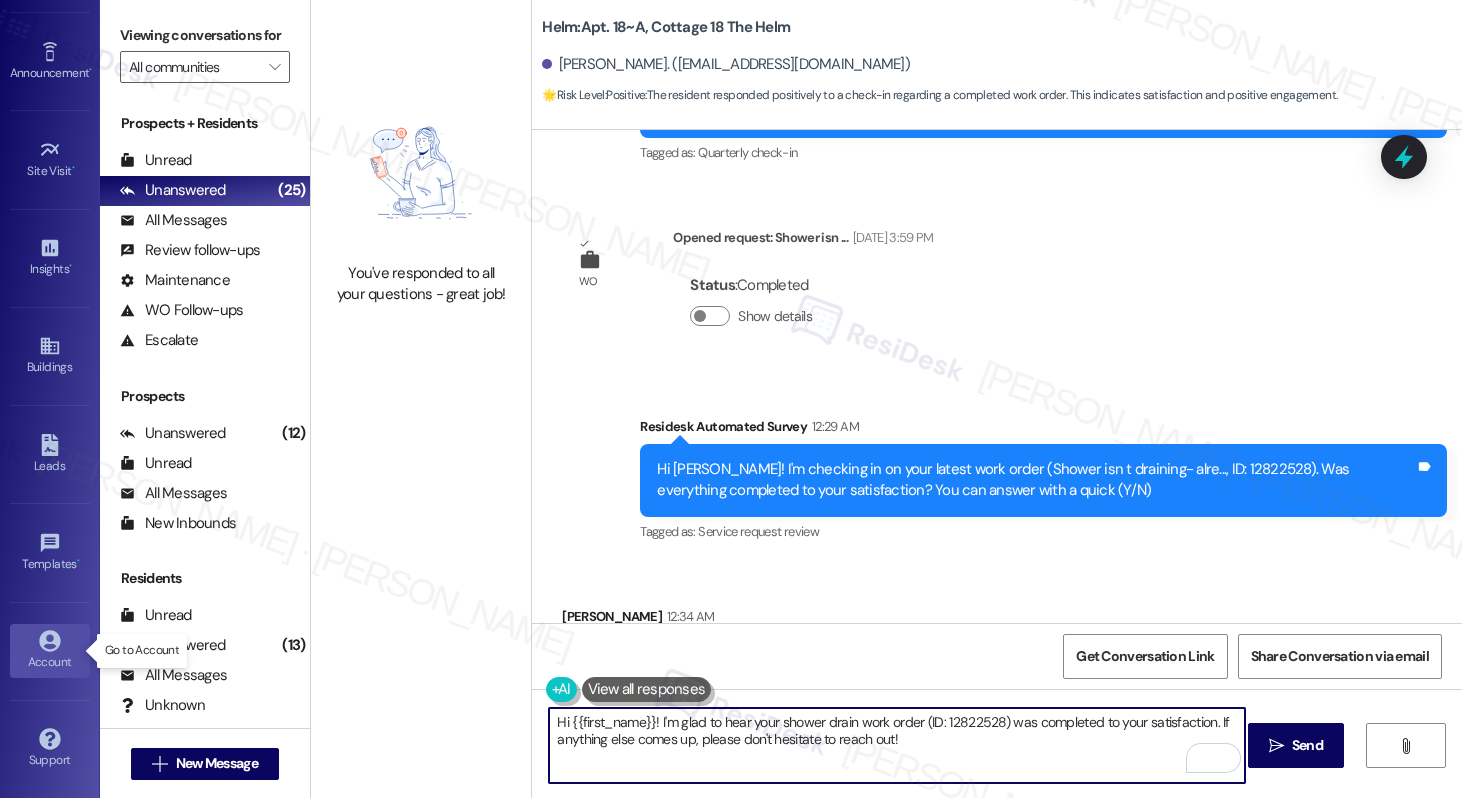 click on "Account" at bounding box center (50, 651) 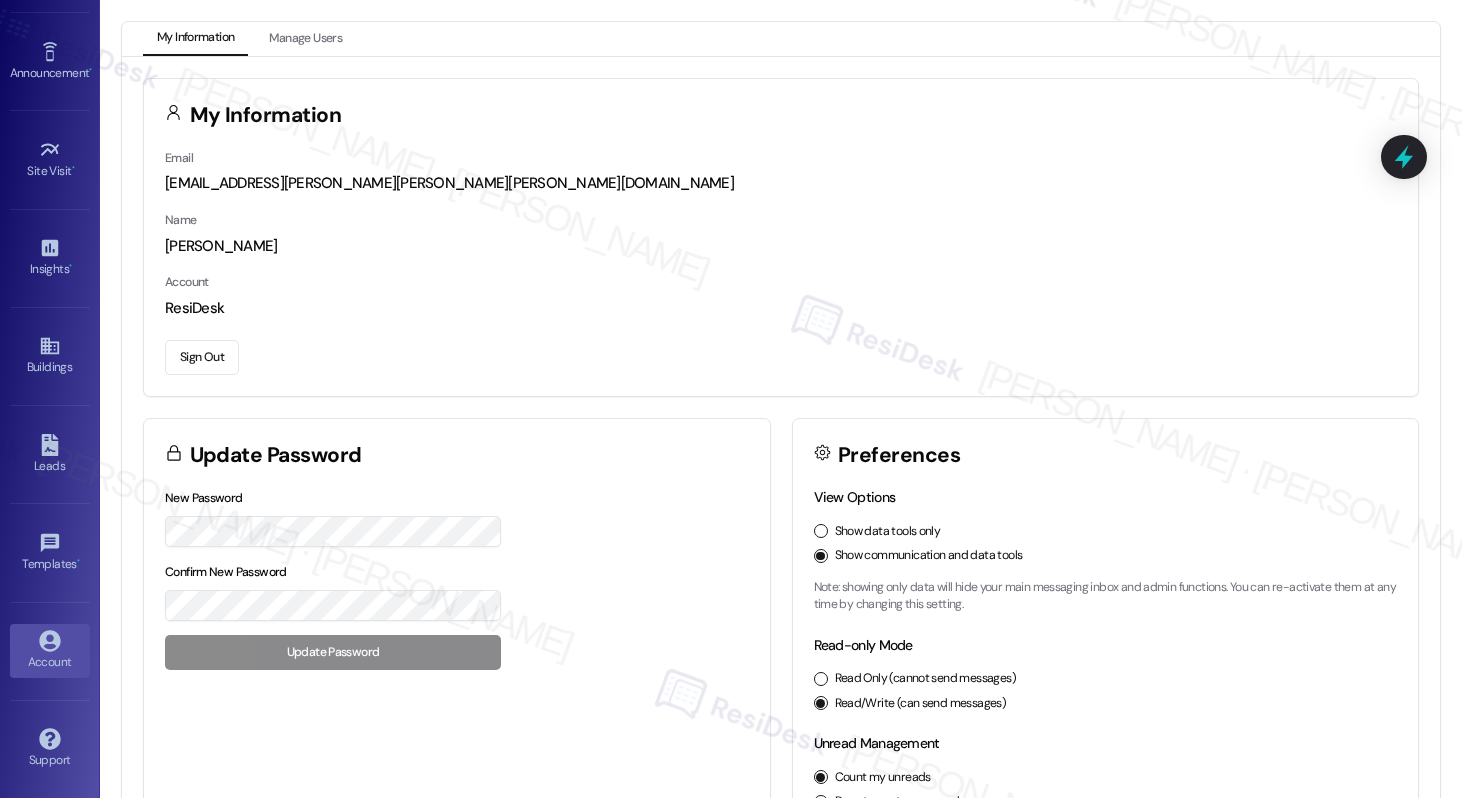 click on "Sign Out" at bounding box center [202, 357] 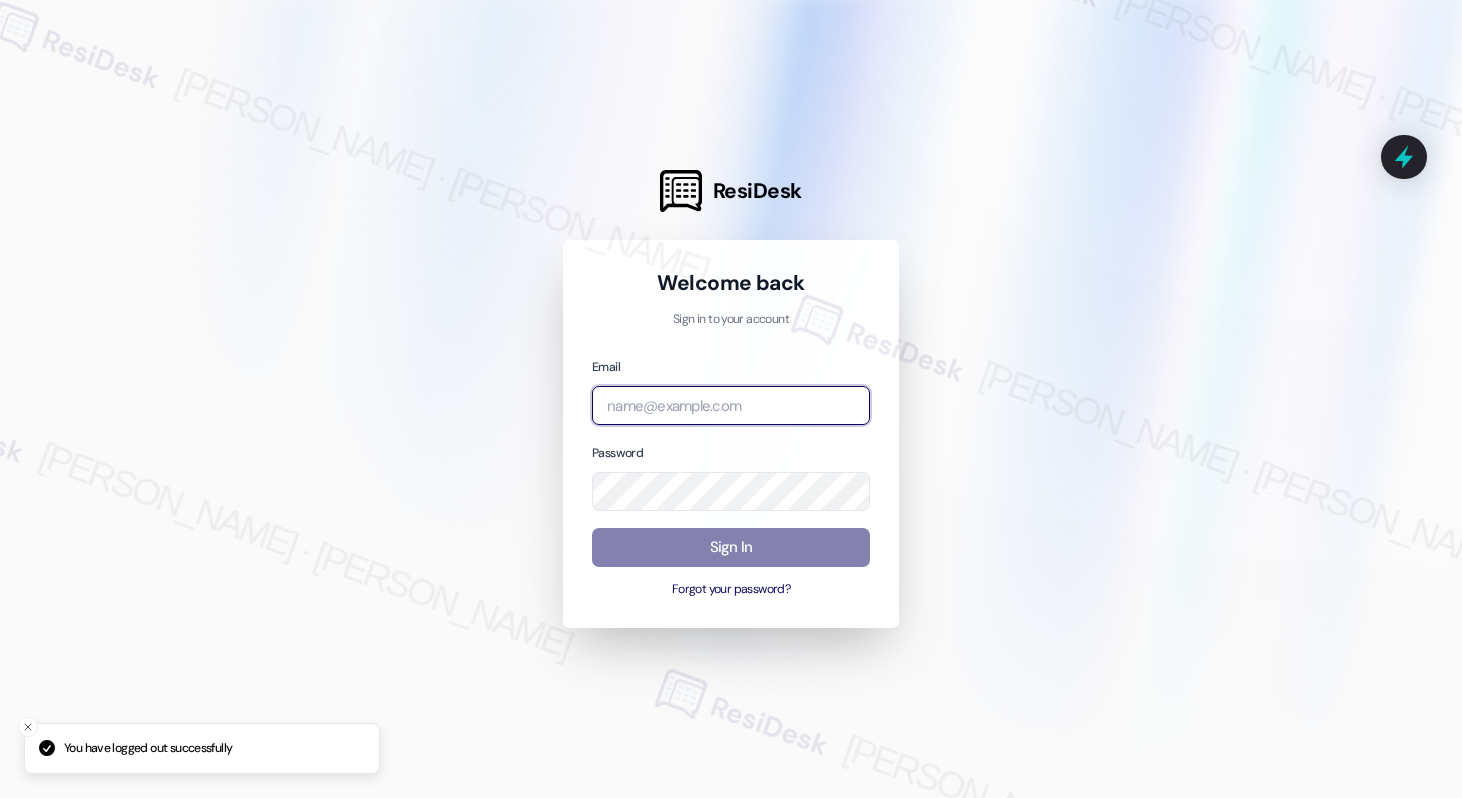 click at bounding box center [731, 405] 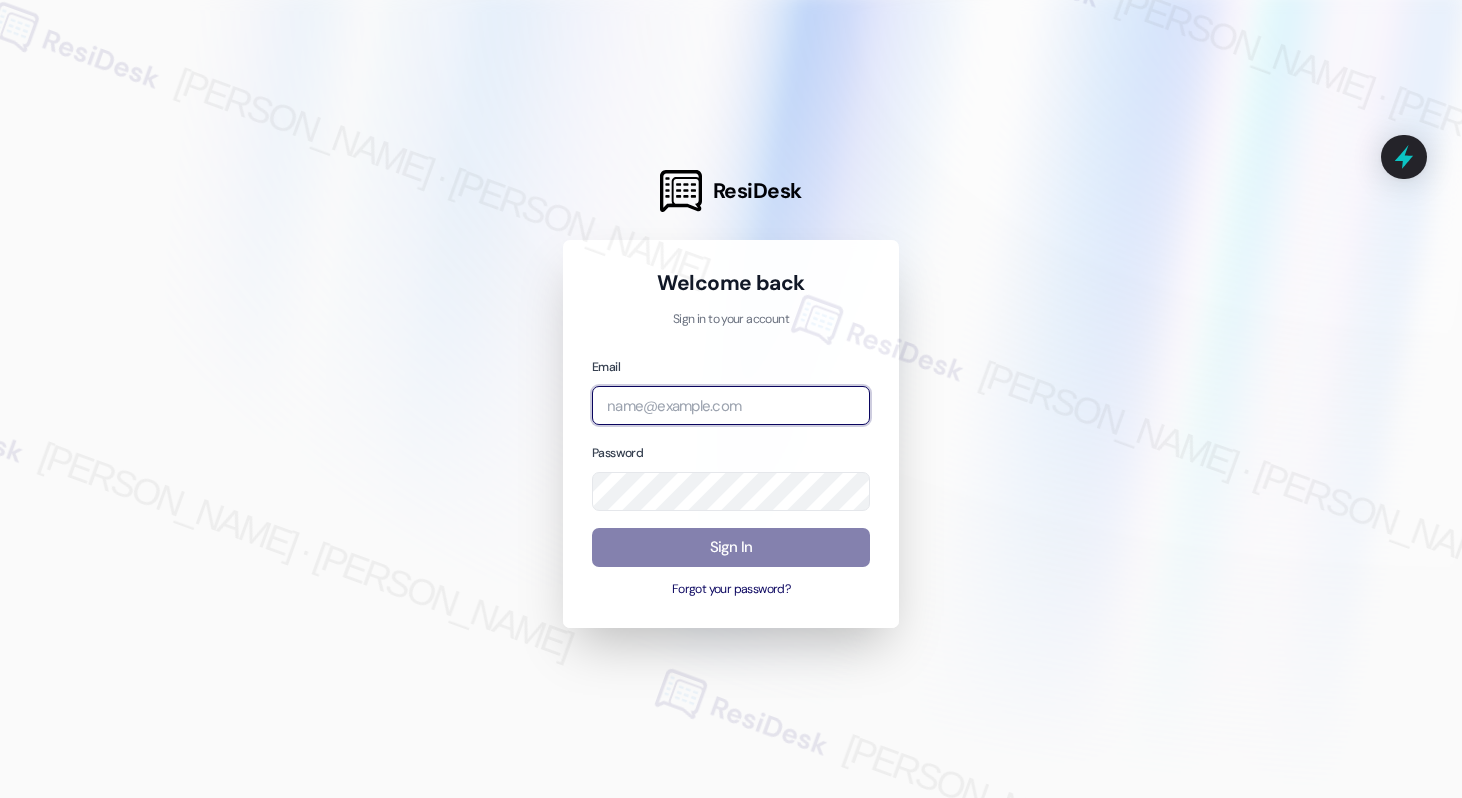 type on "automated-surveys-lindy-mary.grace.tingson@lindy.com" 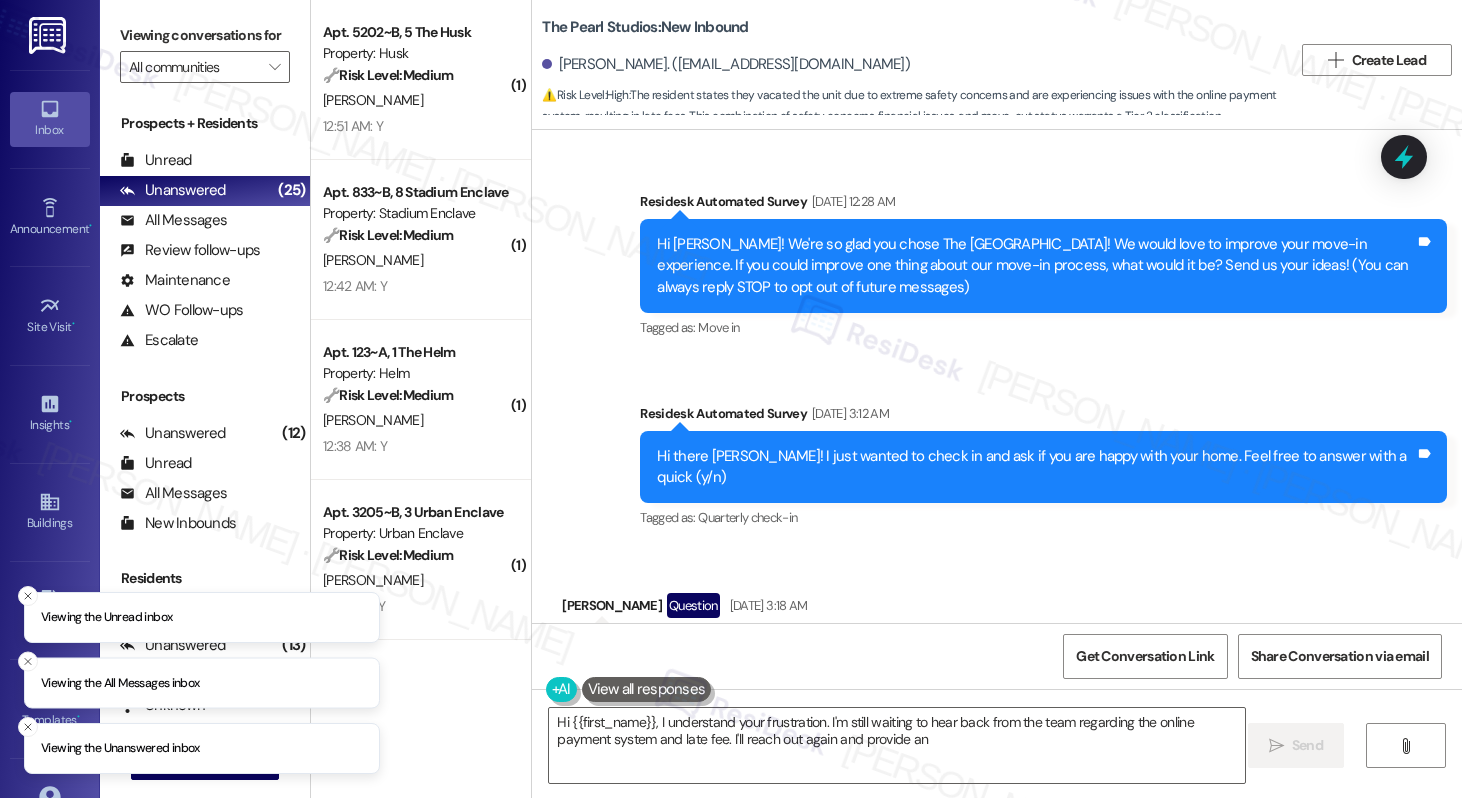 scroll, scrollTop: 0, scrollLeft: 0, axis: both 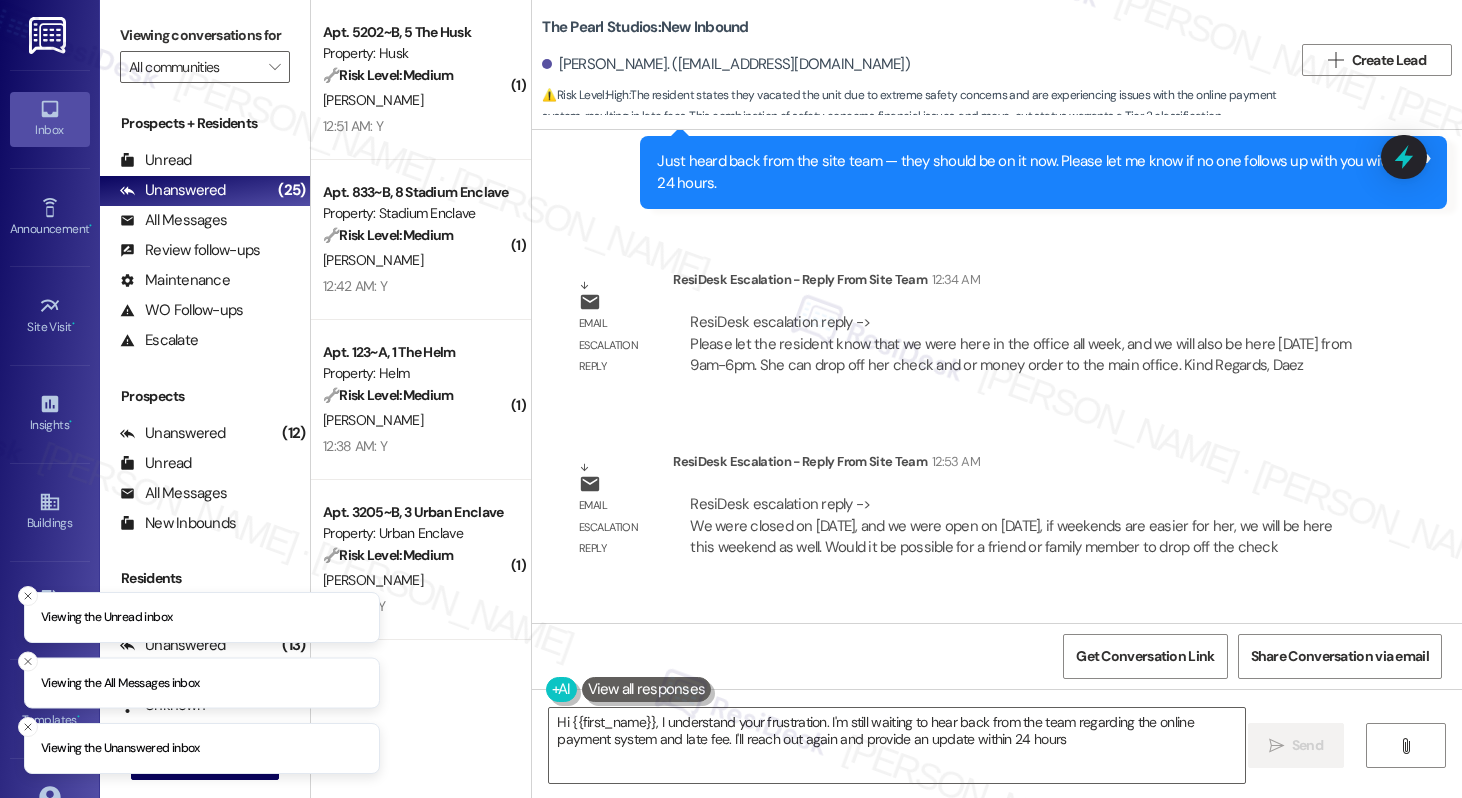 type on "Hi {{first_name}}, I understand your frustration. I'm still waiting to hear back from the team regarding the online payment system and late fee. I'll reach out again and provide an update within 24 hours." 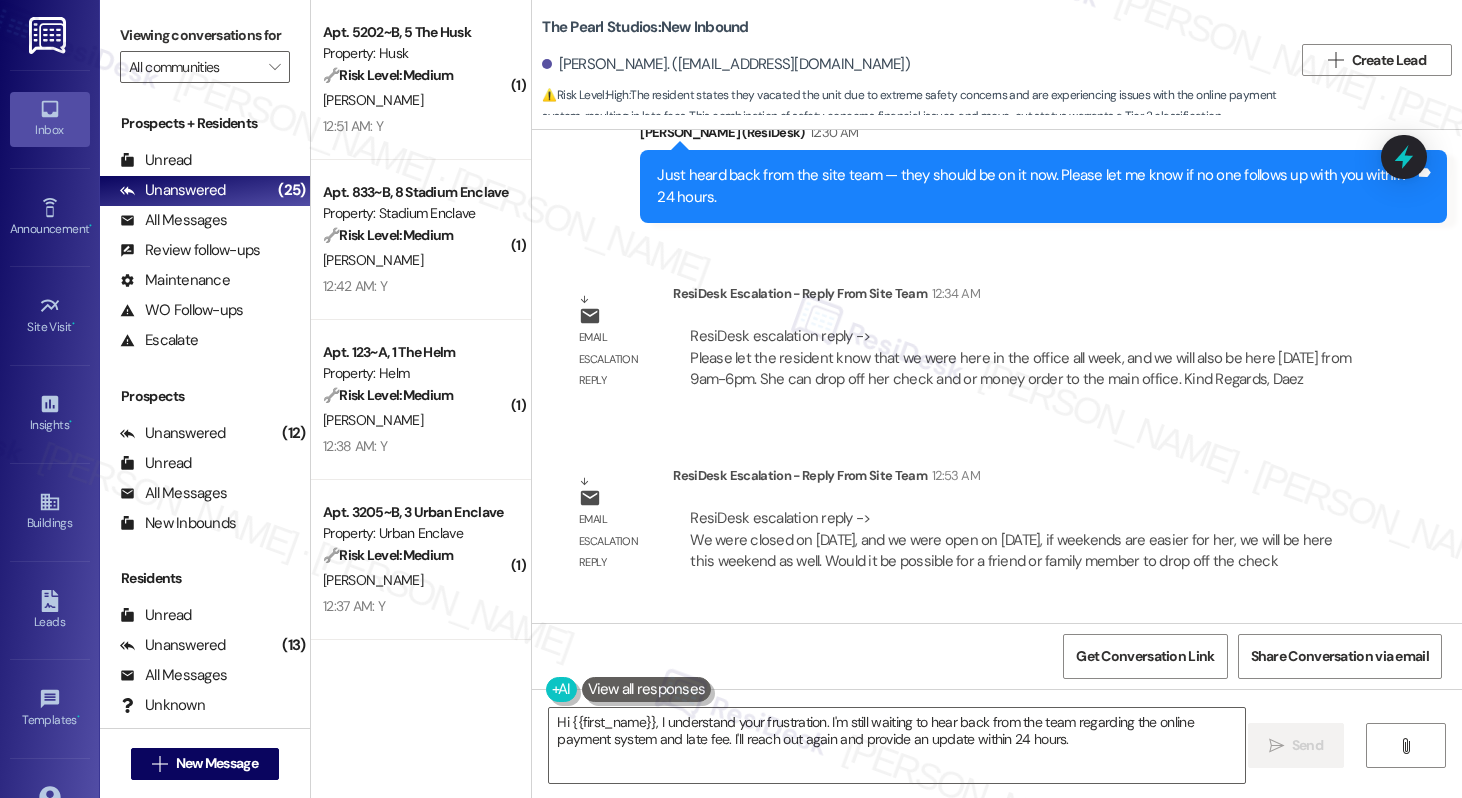 scroll, scrollTop: 11966, scrollLeft: 0, axis: vertical 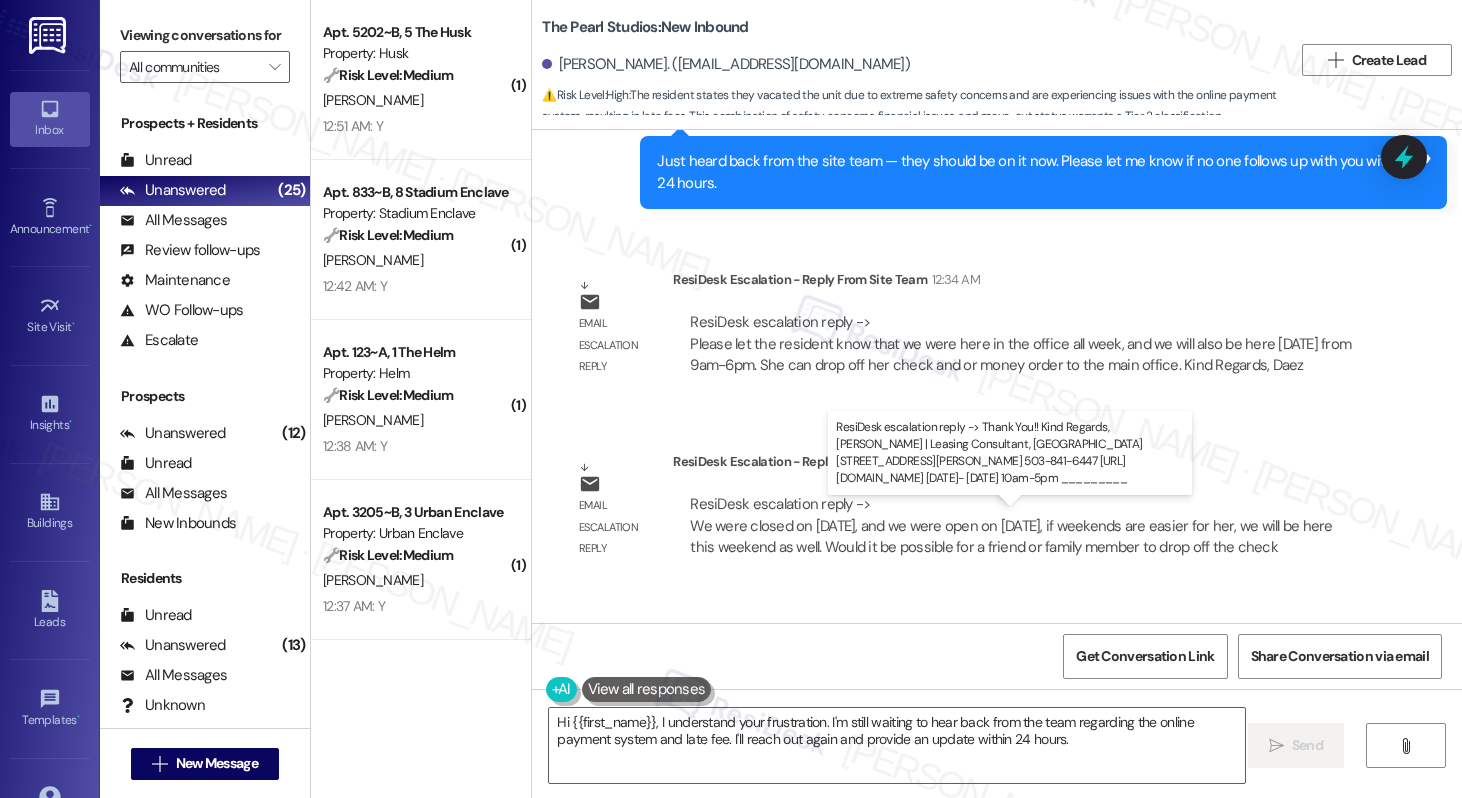 drag, startPoint x: 705, startPoint y: 536, endPoint x: 1111, endPoint y: 538, distance: 406.0049 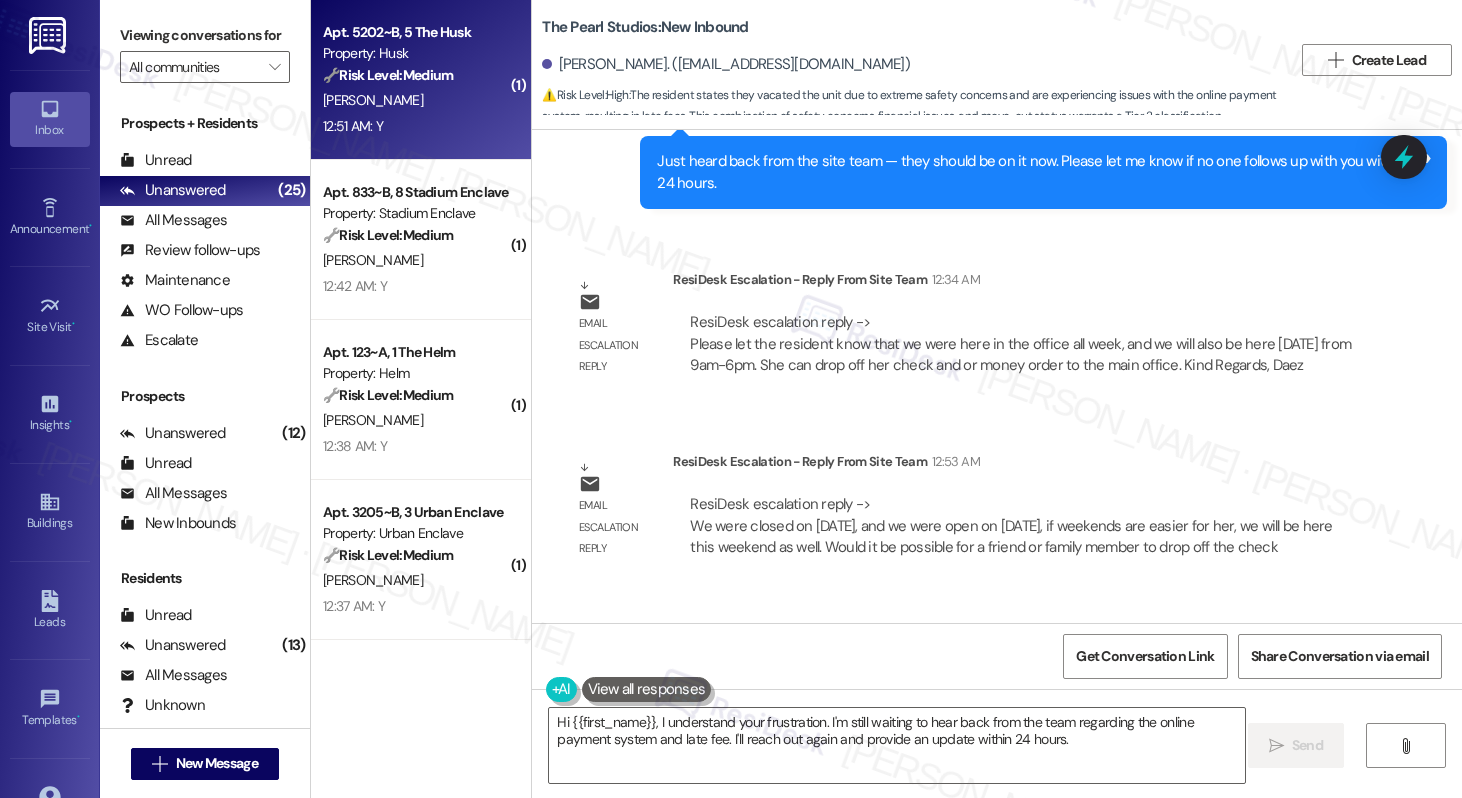 click on "Apt. 5202~B, 5 The Husk" at bounding box center [415, 32] 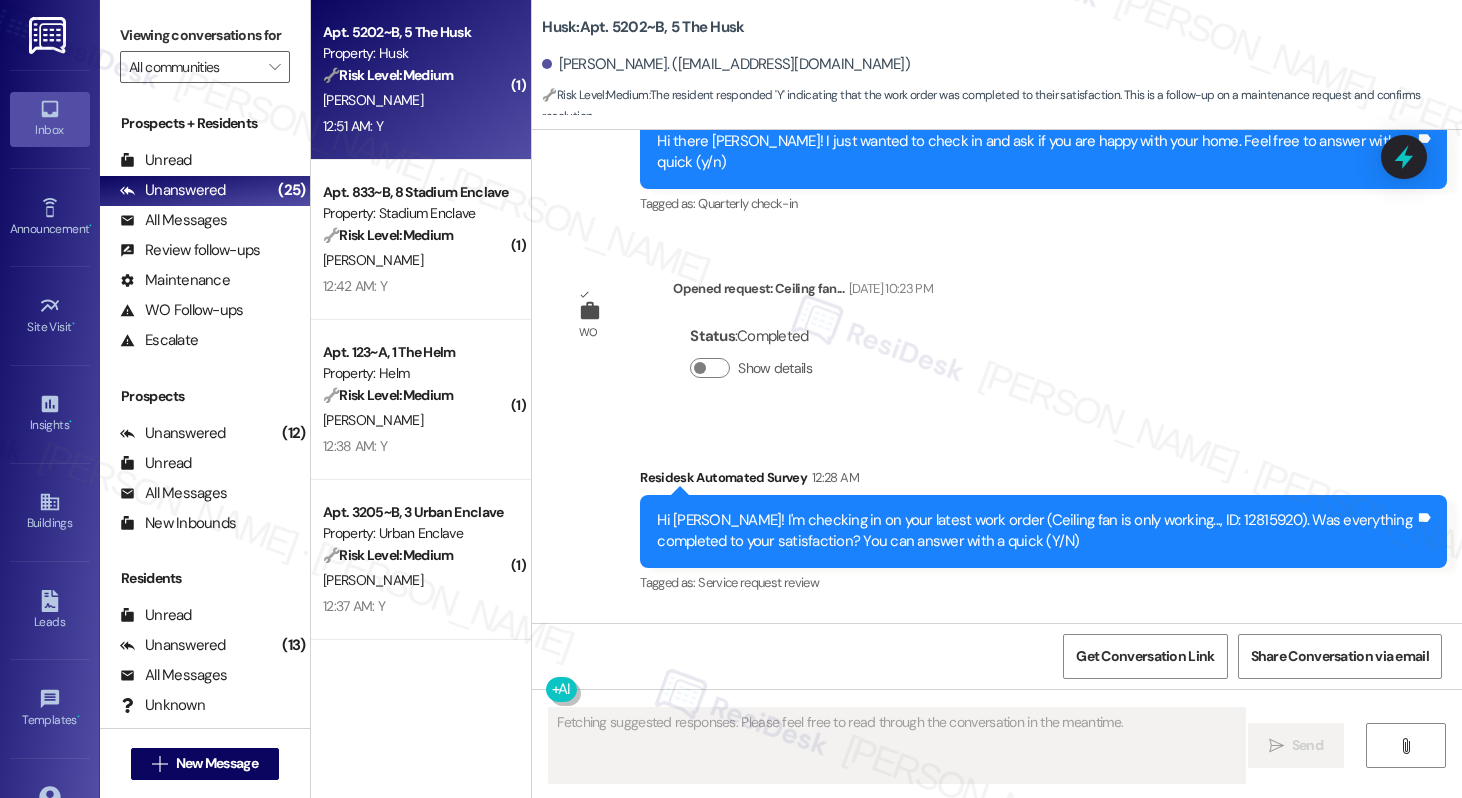 scroll, scrollTop: 6859, scrollLeft: 0, axis: vertical 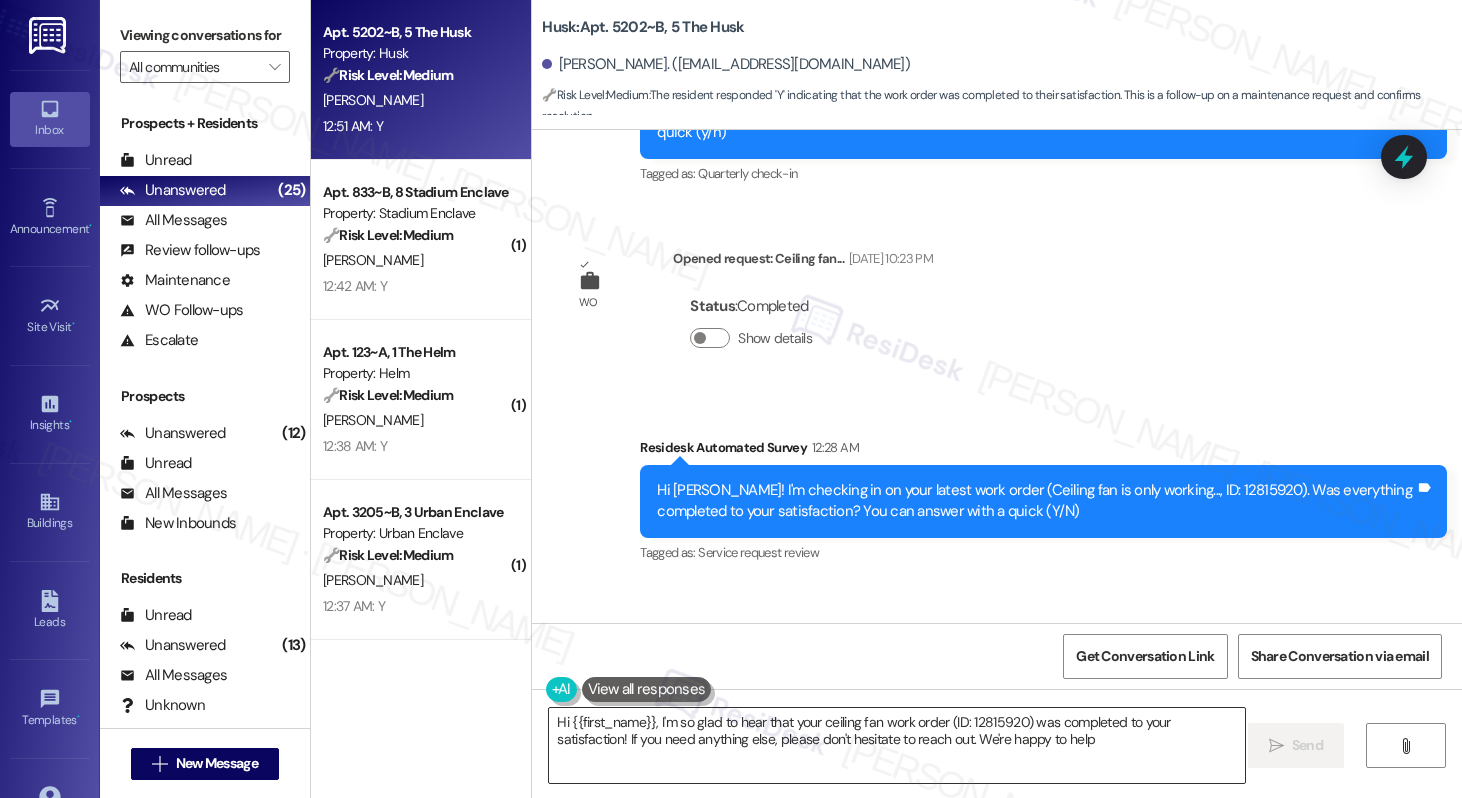 type on "Hi {{first_name}}, I'm so glad to hear that your ceiling fan work order (ID: 12815920) was completed to your satisfaction! If you need anything else, please don't hesitate to reach out. We're happy to help!" 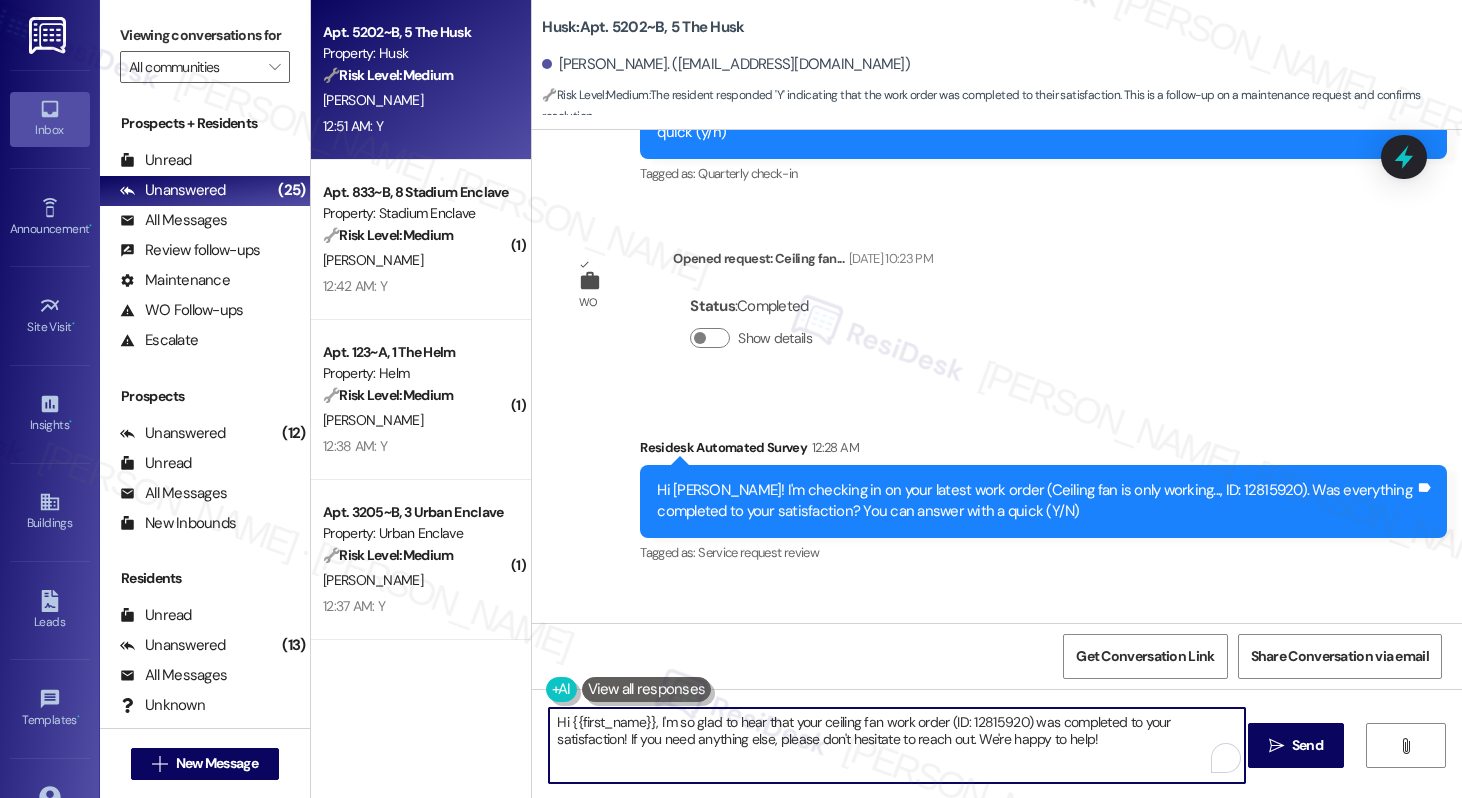 drag, startPoint x: 763, startPoint y: 726, endPoint x: 991, endPoint y: 742, distance: 228.56071 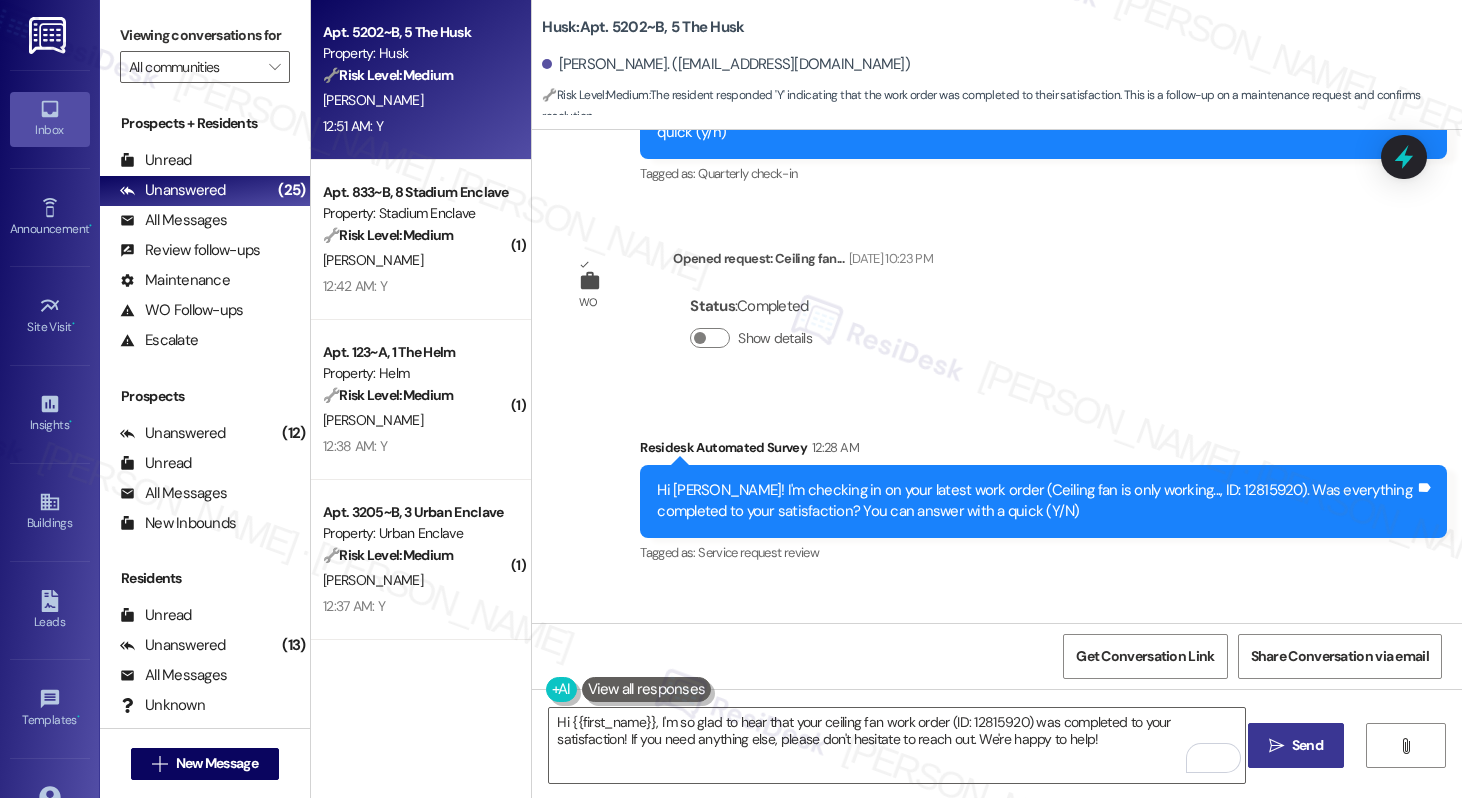 click on "" at bounding box center (1276, 746) 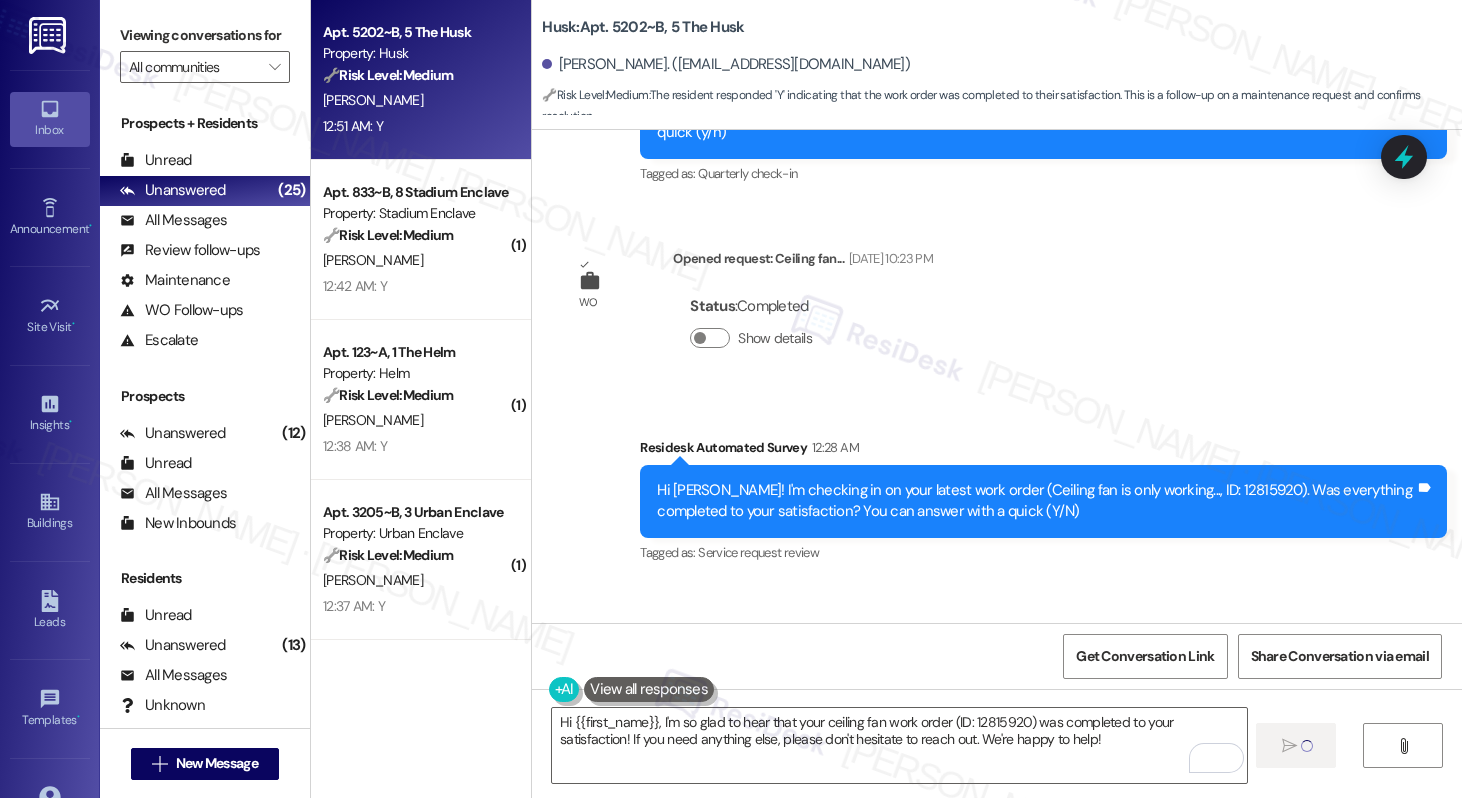 type 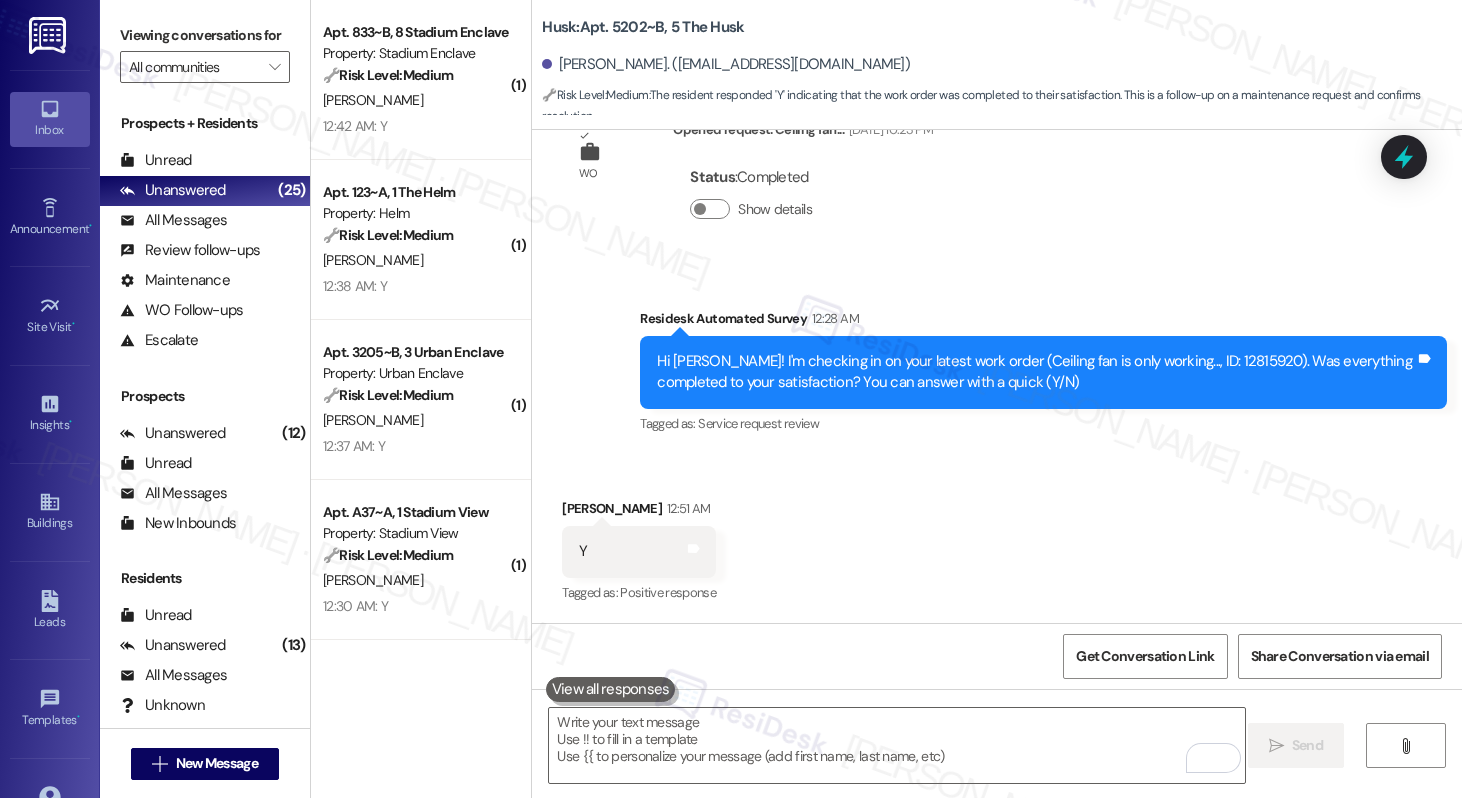 scroll, scrollTop: 7021, scrollLeft: 0, axis: vertical 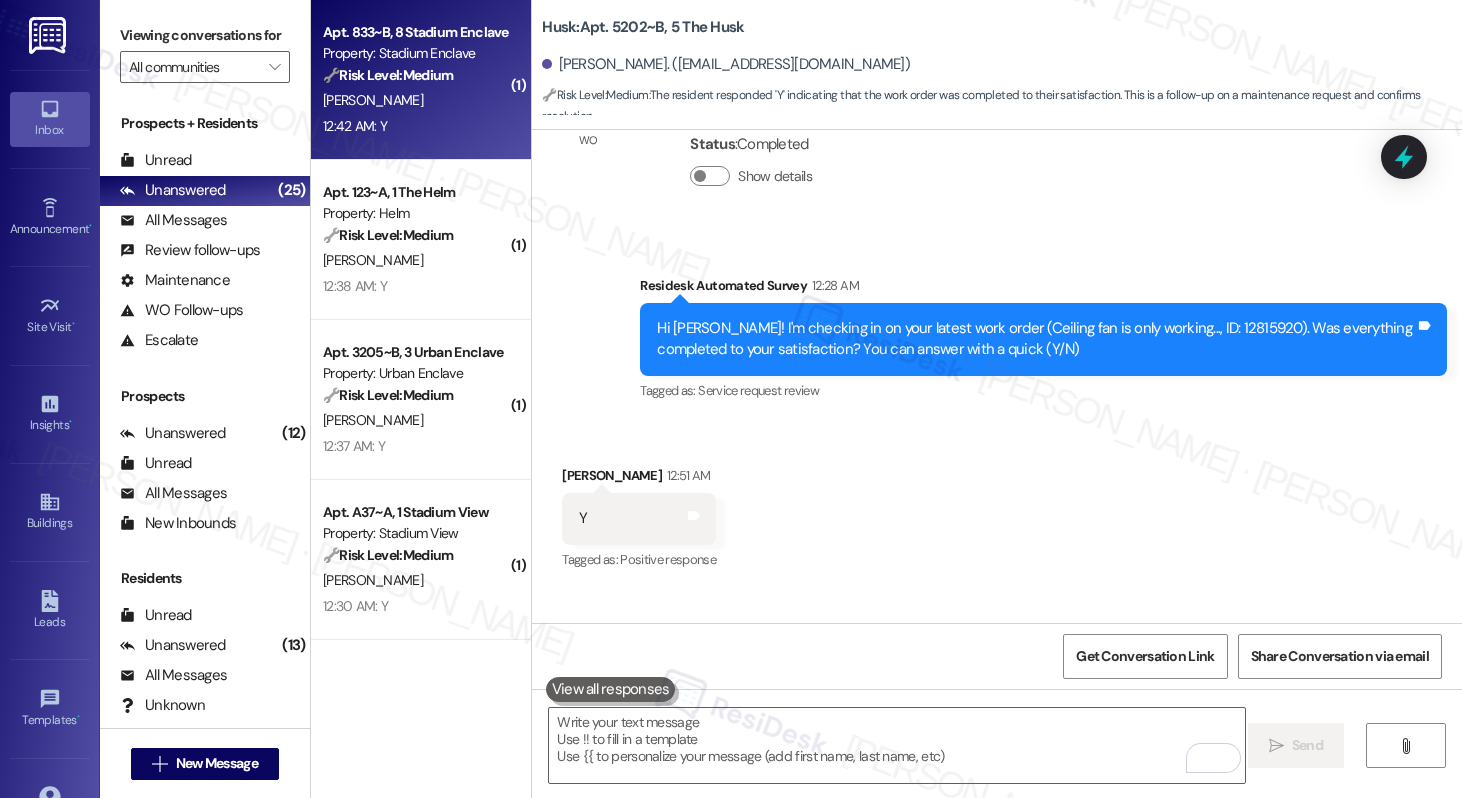 click on "12:42 AM: Y 12:42 AM: Y" at bounding box center [415, 126] 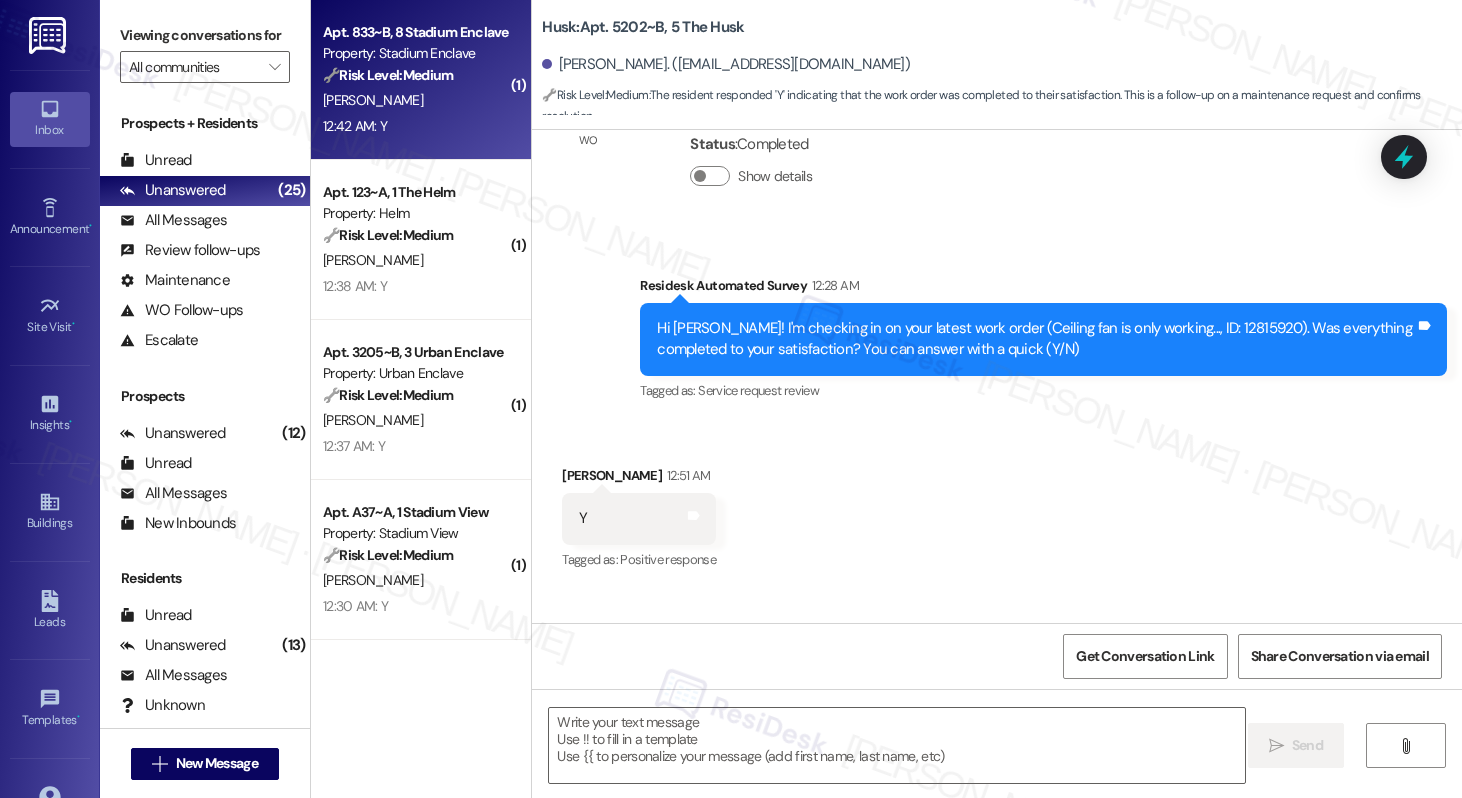 type on "Fetching suggested responses. Please feel free to read through the conversation in the meantime." 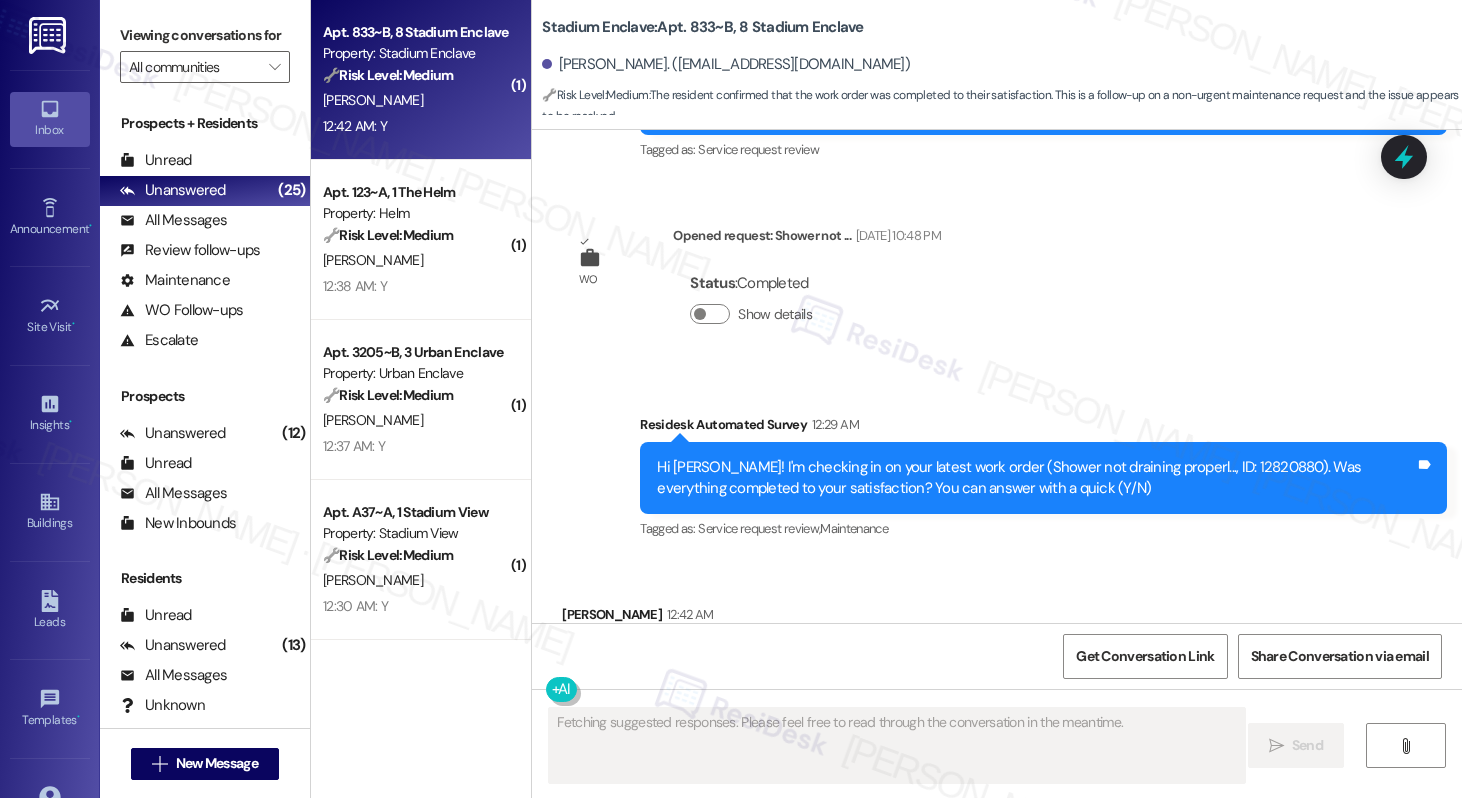 scroll, scrollTop: 4433, scrollLeft: 0, axis: vertical 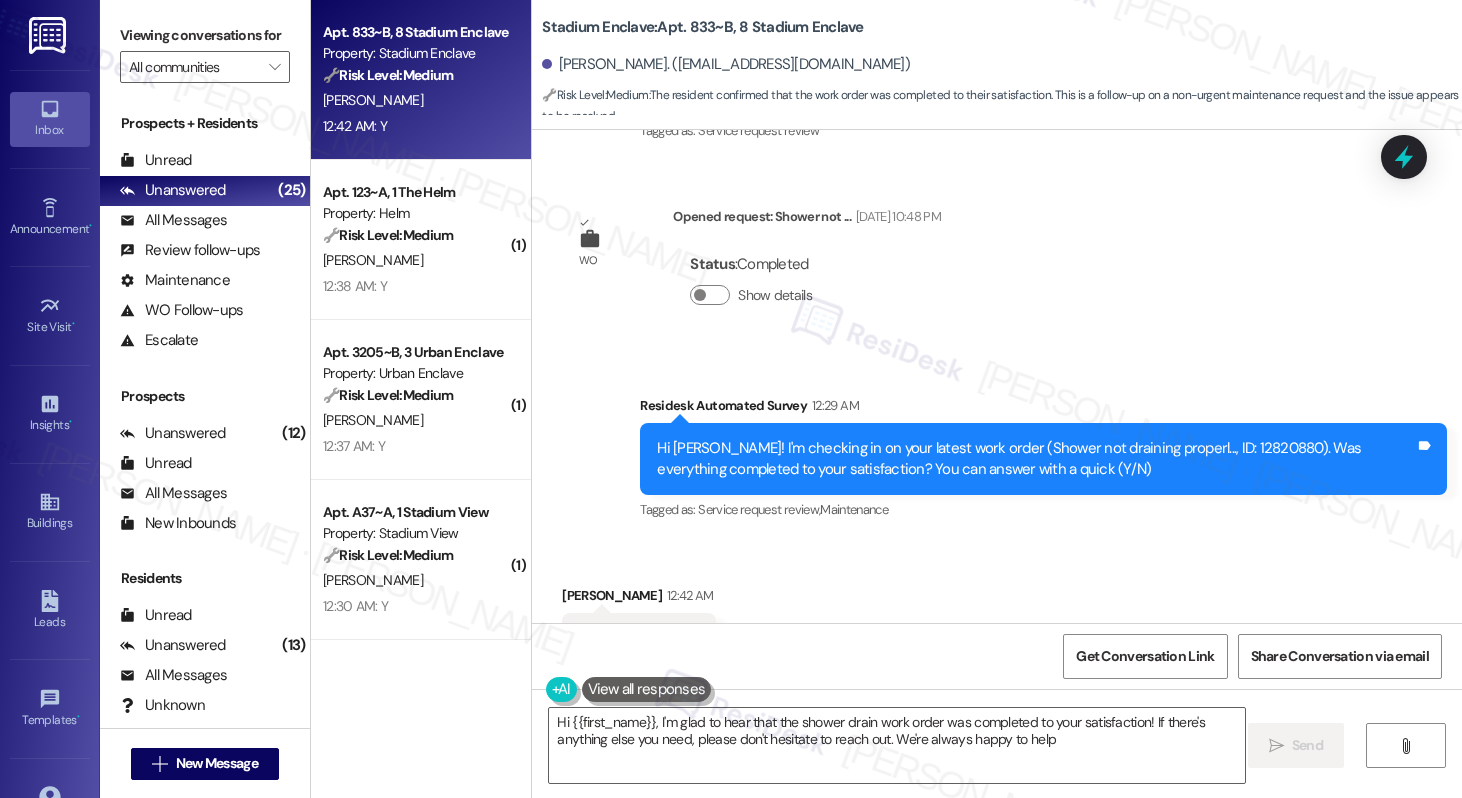 type on "Hi {{first_name}}, I'm glad to hear that the shower drain work order was completed to your satisfaction! If there's anything else you need, please don't hesitate to reach out. We're always happy to help!" 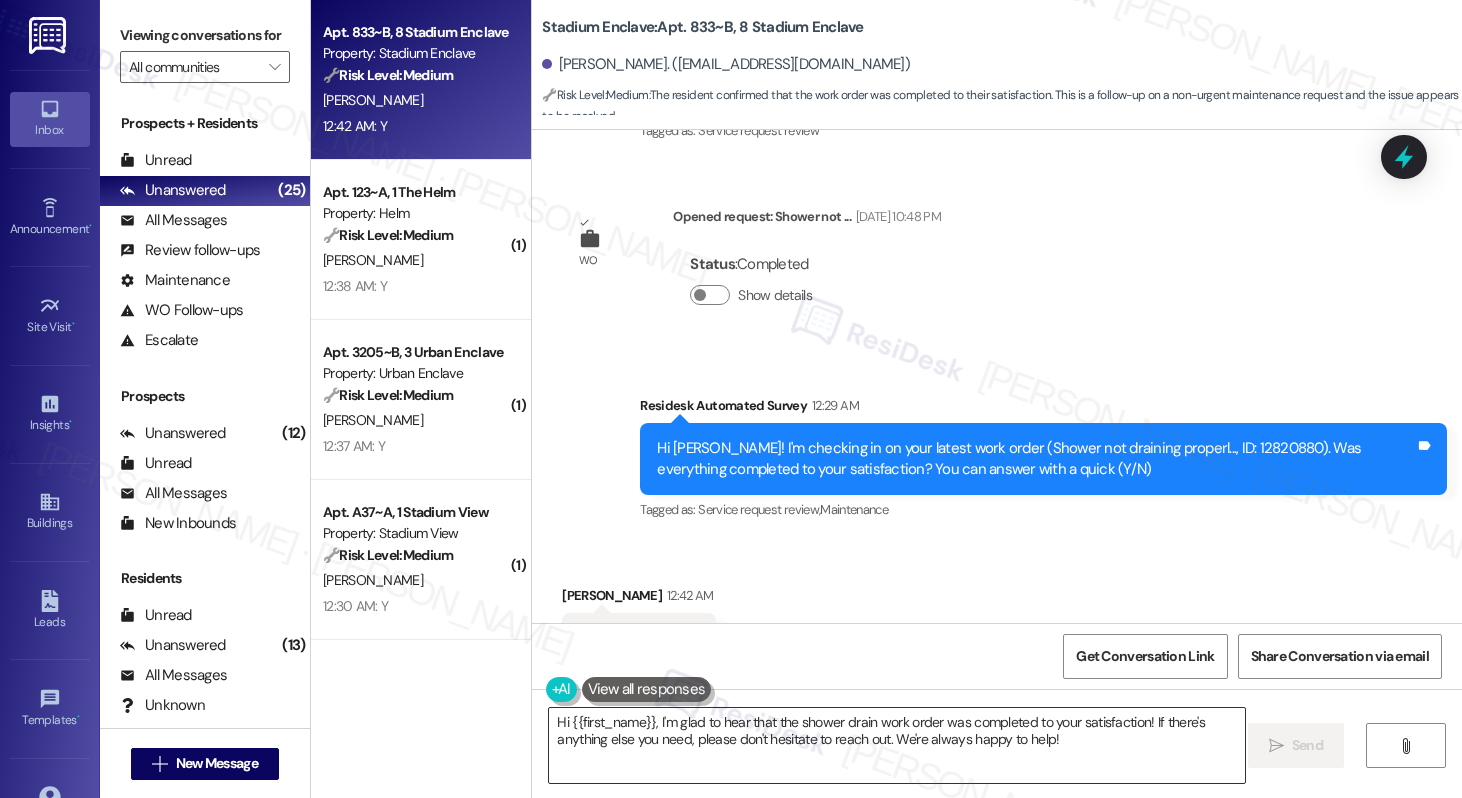 click on "Hi {{first_name}}, I'm glad to hear that the shower drain work order was completed to your satisfaction! If there's anything else you need, please don't hesitate to reach out. We're always happy to help!" at bounding box center [896, 745] 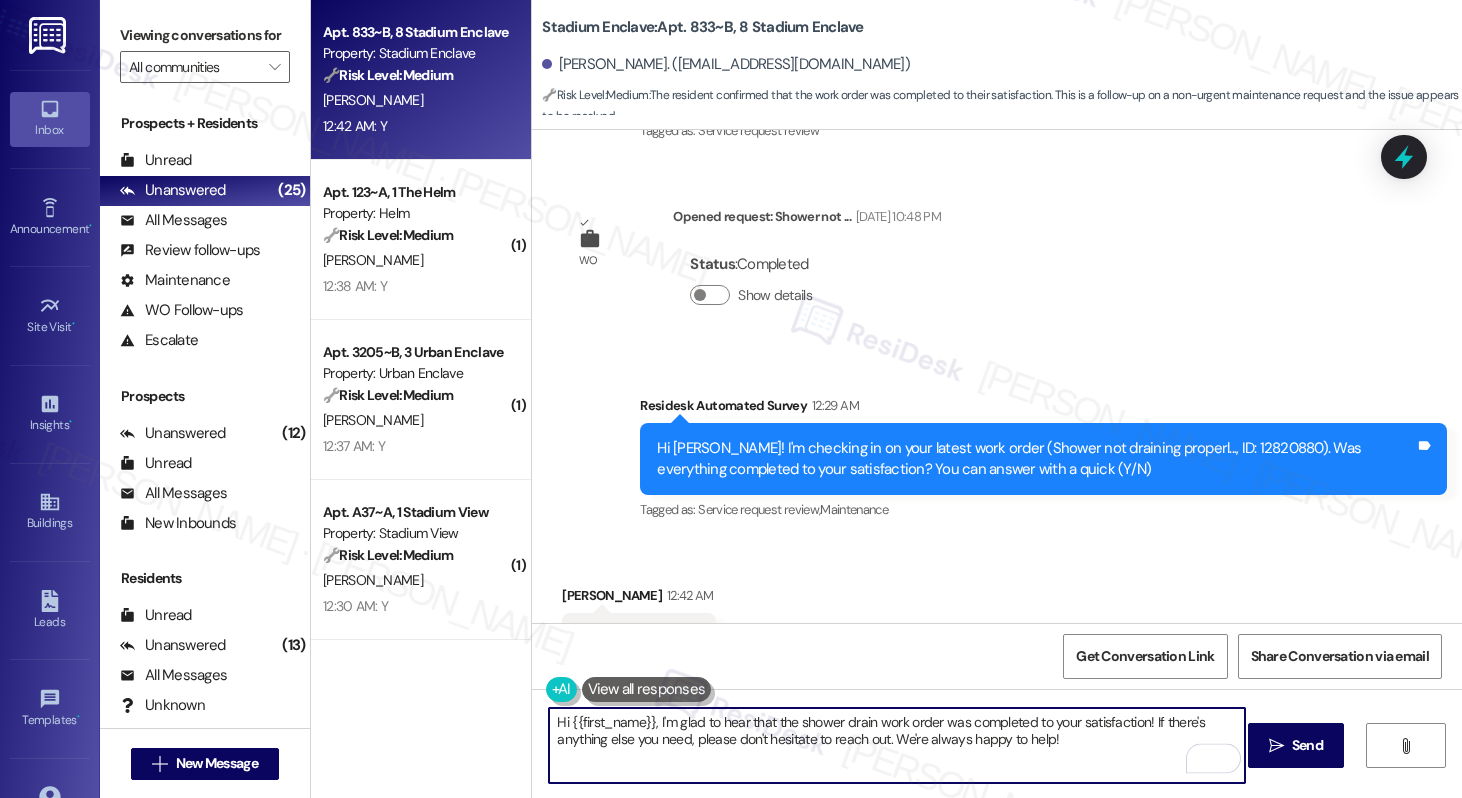 drag, startPoint x: 692, startPoint y: 726, endPoint x: 1079, endPoint y: 740, distance: 387.25314 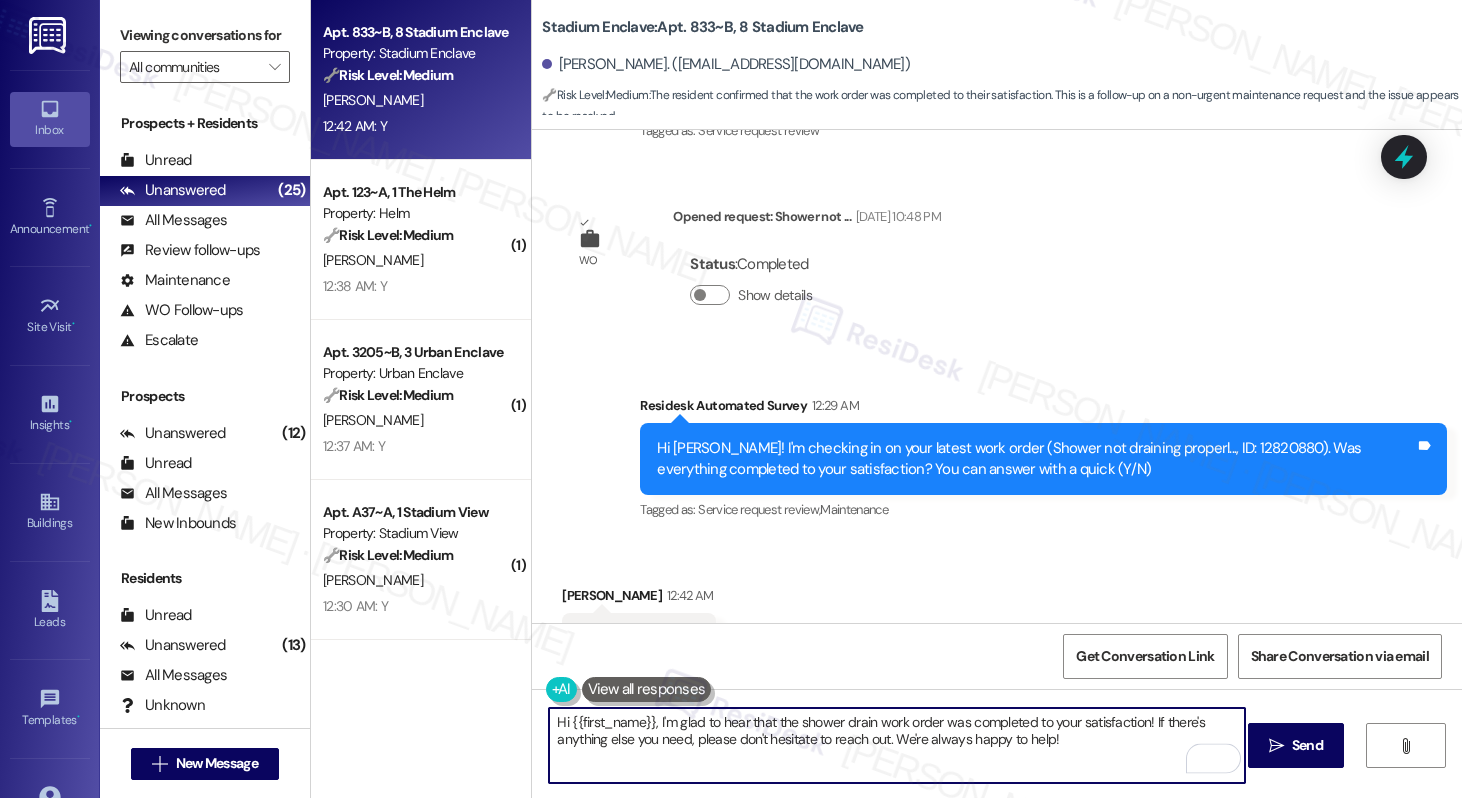 click on "Hi {{first_name}}, I'm glad to hear that the shower drain work order was completed to your satisfaction! If there's anything else you need, please don't hesitate to reach out. We're always happy to help!" at bounding box center [896, 745] 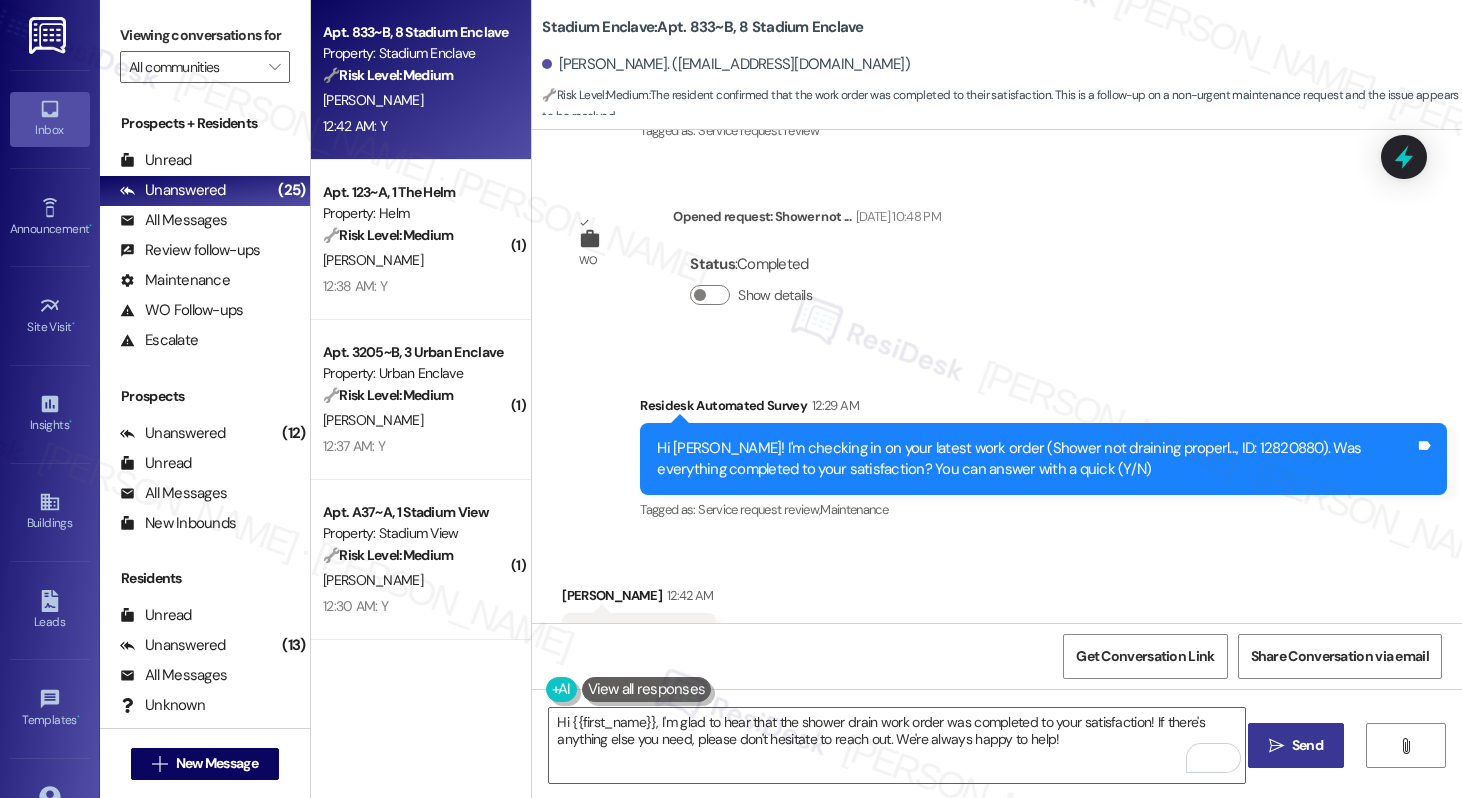click on "Send" at bounding box center (1307, 745) 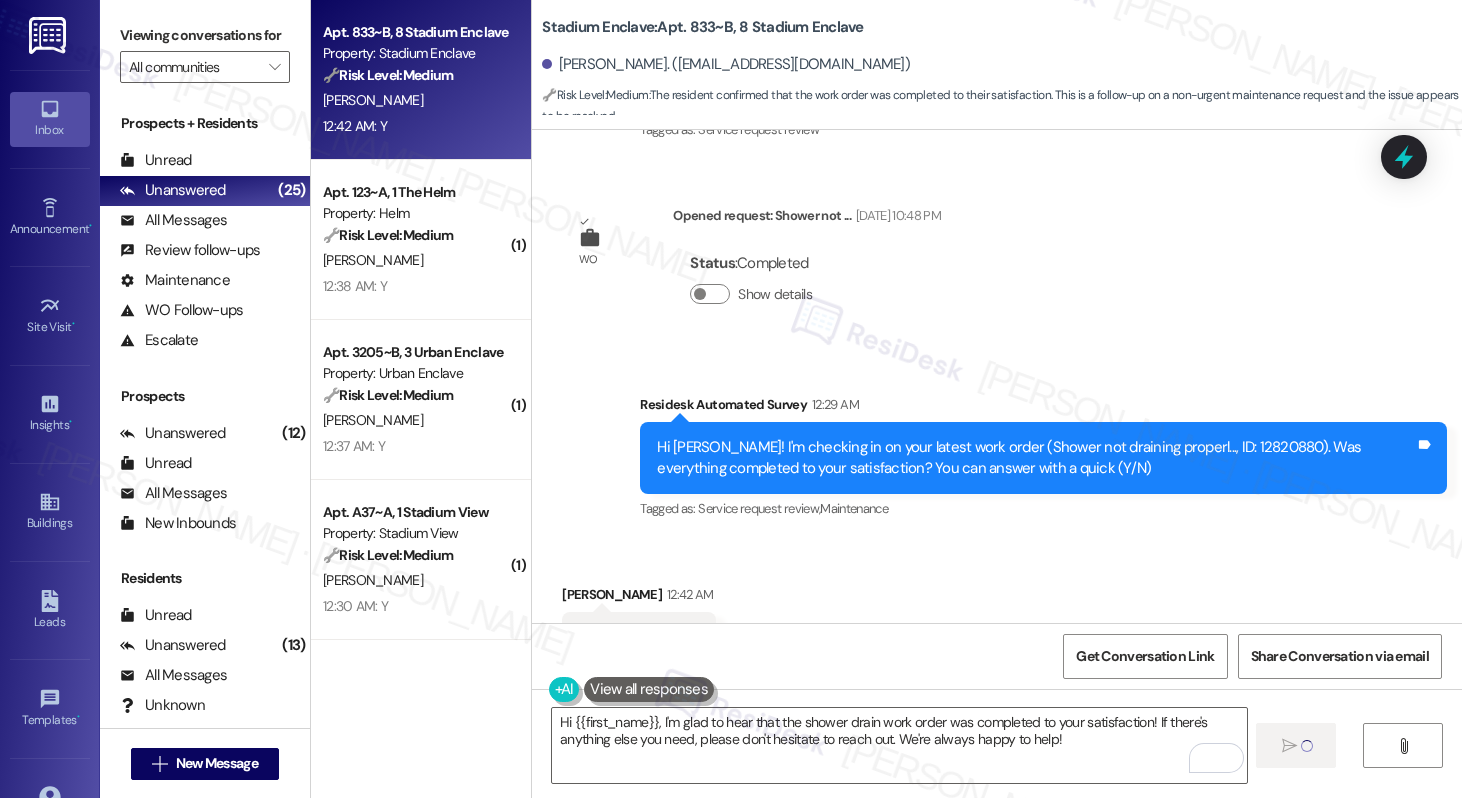 type 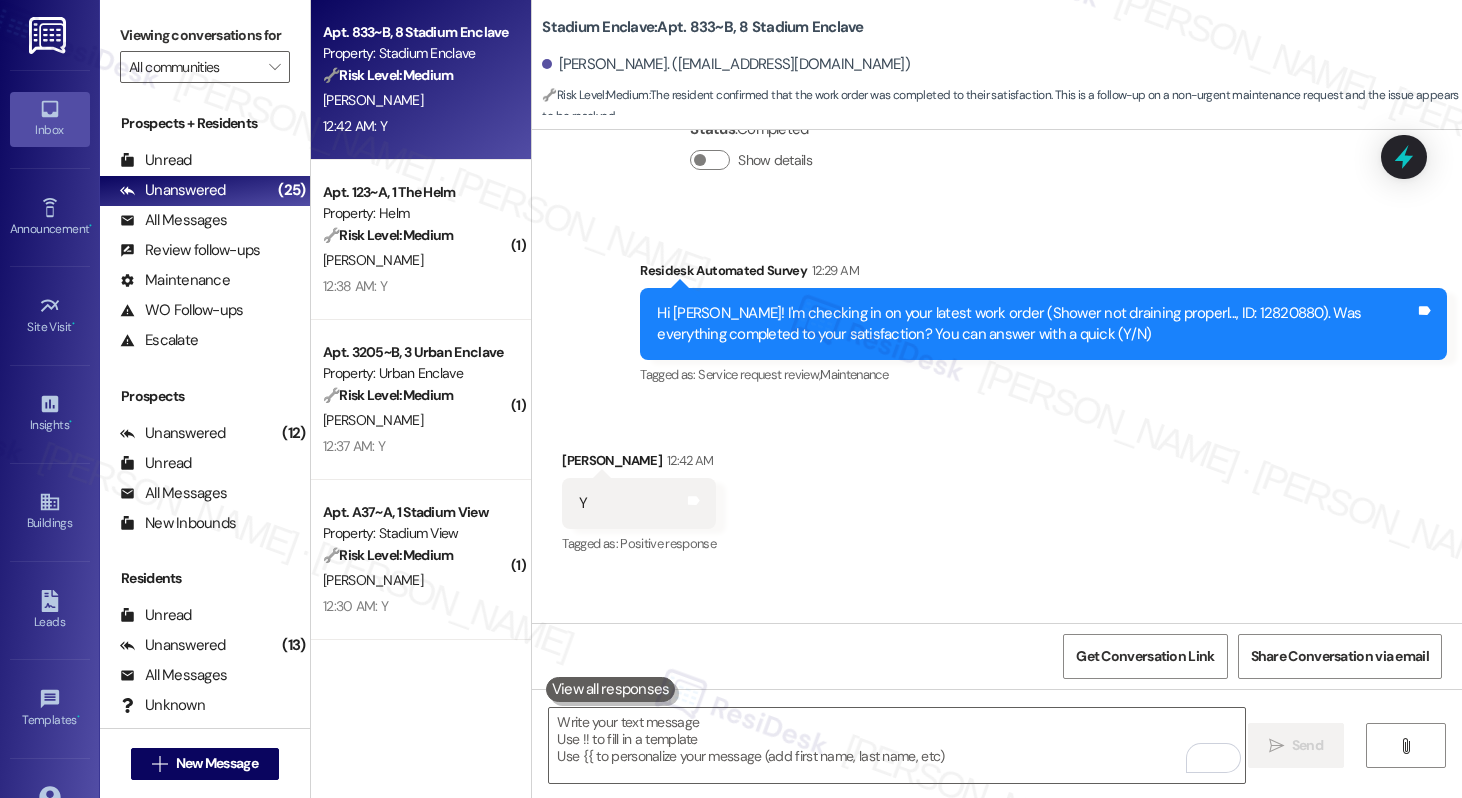 scroll, scrollTop: 4595, scrollLeft: 0, axis: vertical 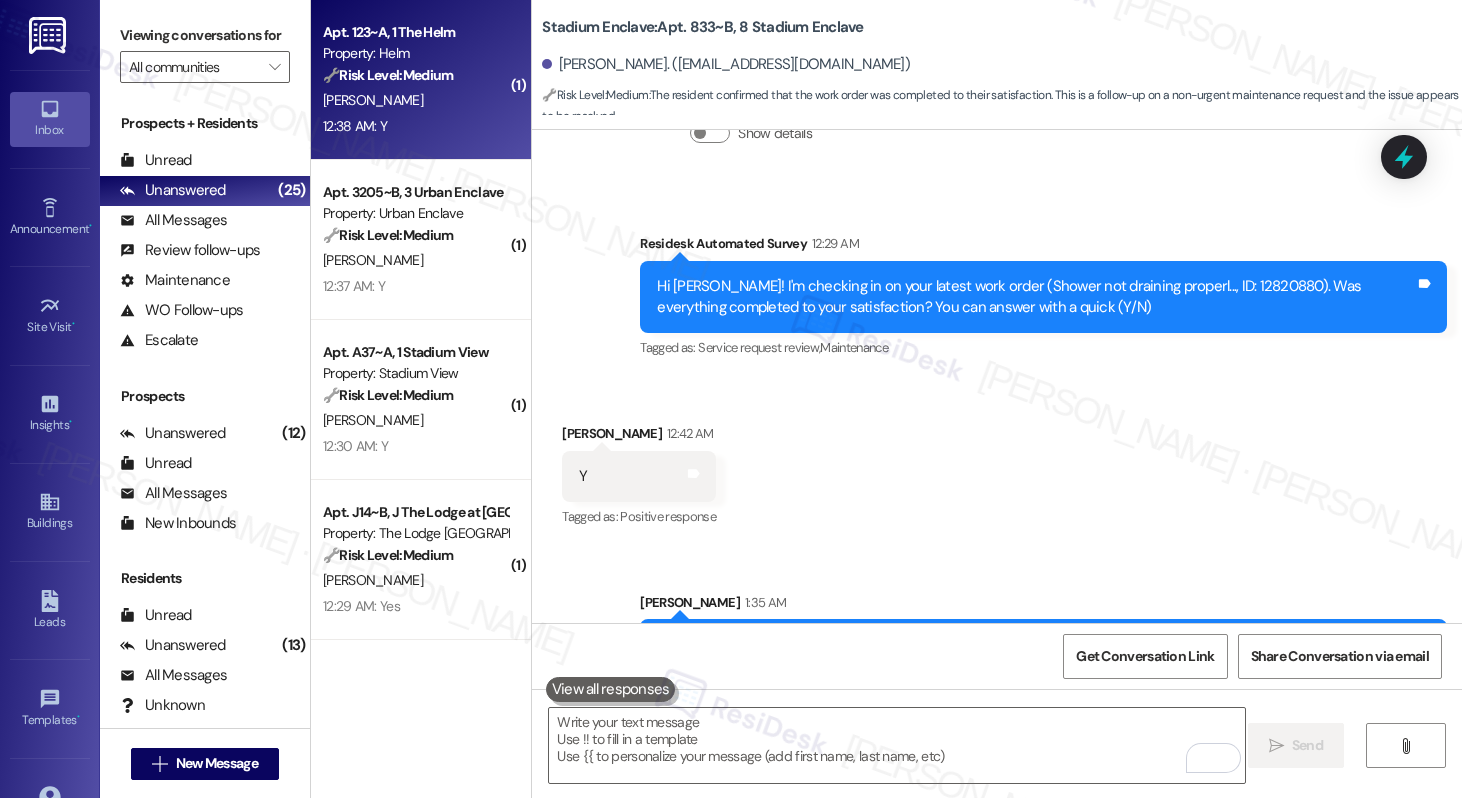 click on "12:38 AM: Y 12:38 AM: Y" at bounding box center (415, 126) 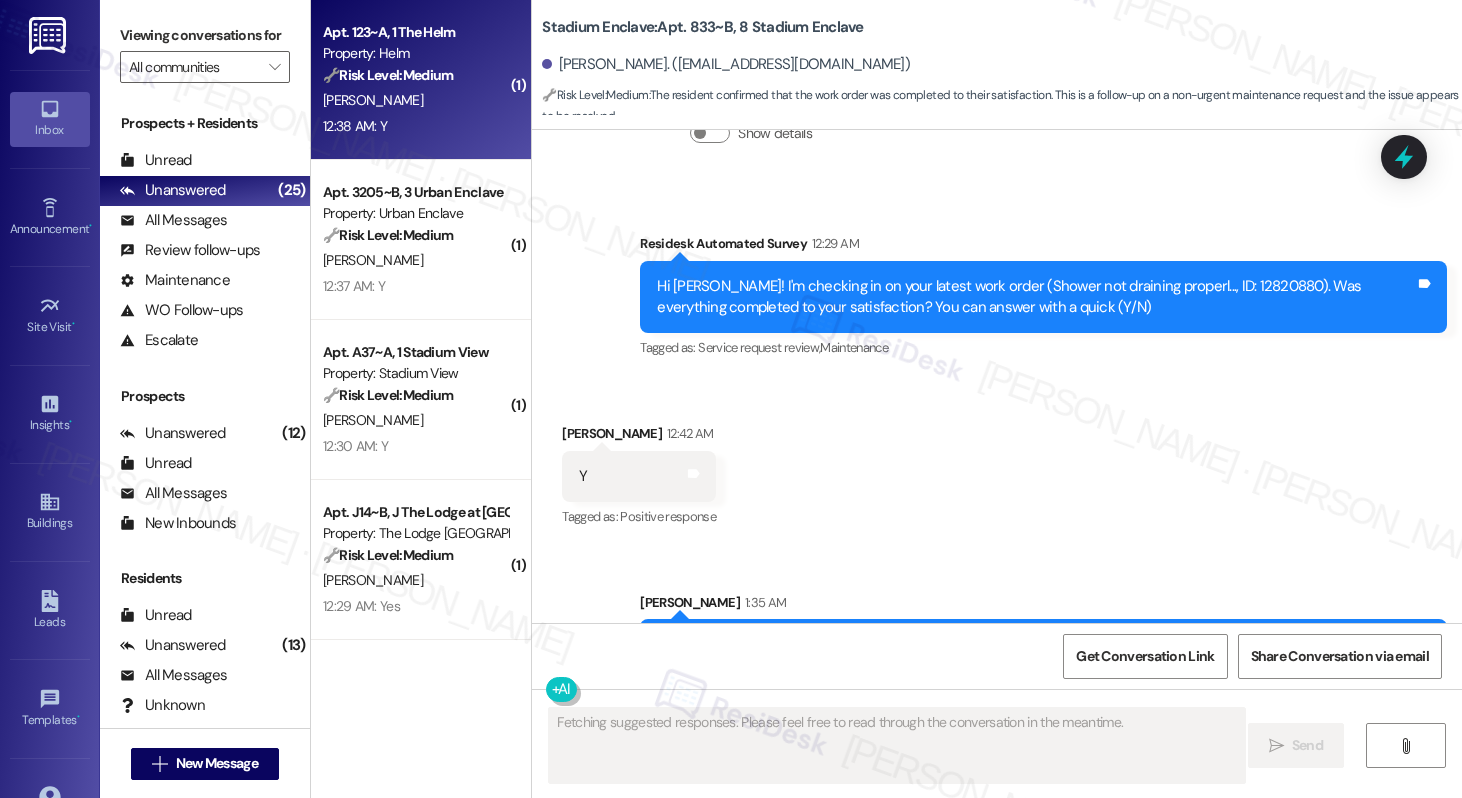 scroll, scrollTop: 2937, scrollLeft: 0, axis: vertical 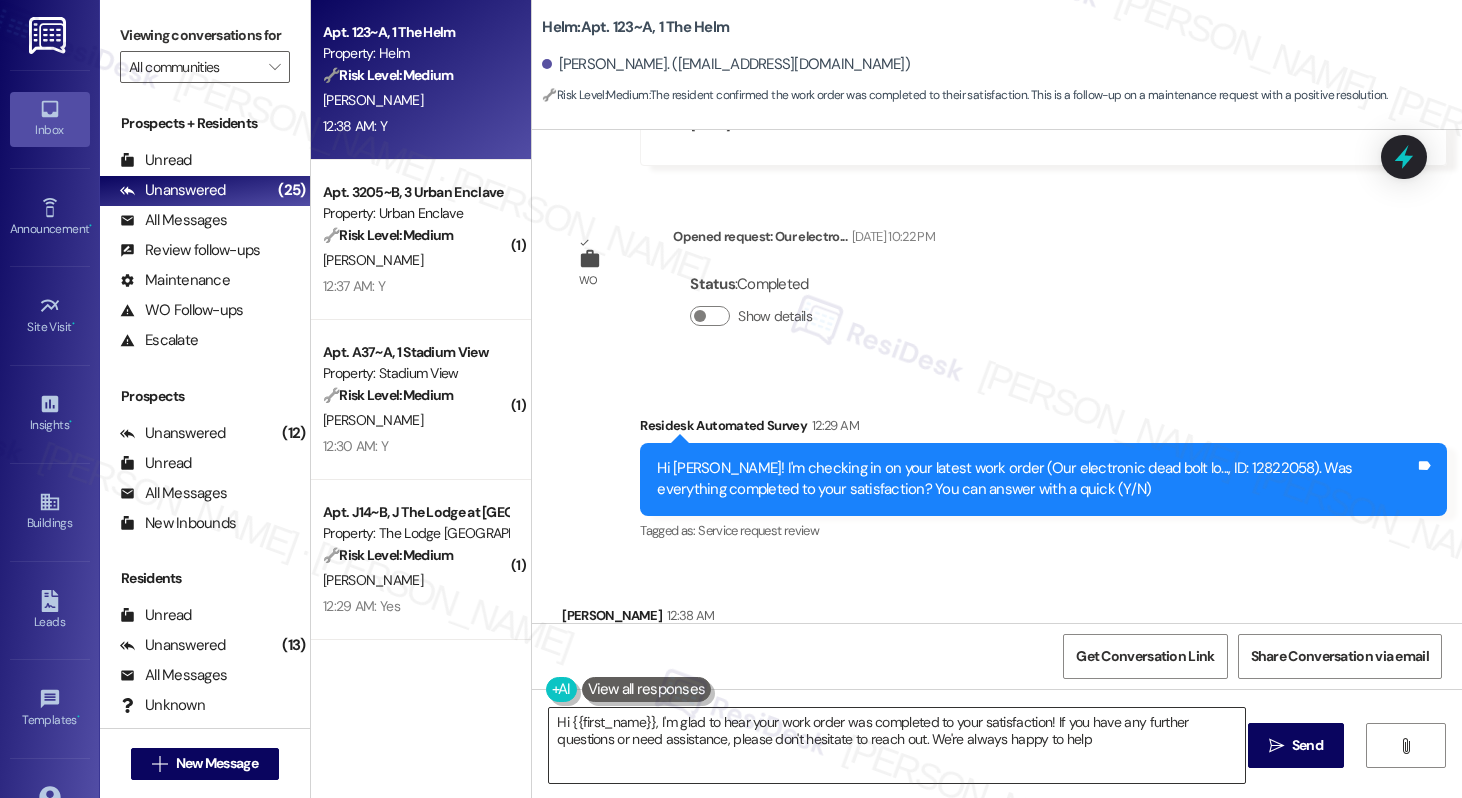 type on "Hi {{first_name}}, I'm glad to hear your work order was completed to your satisfaction! If you have any further questions or need assistance, please don't hesitate to reach out. We're always happy to help!" 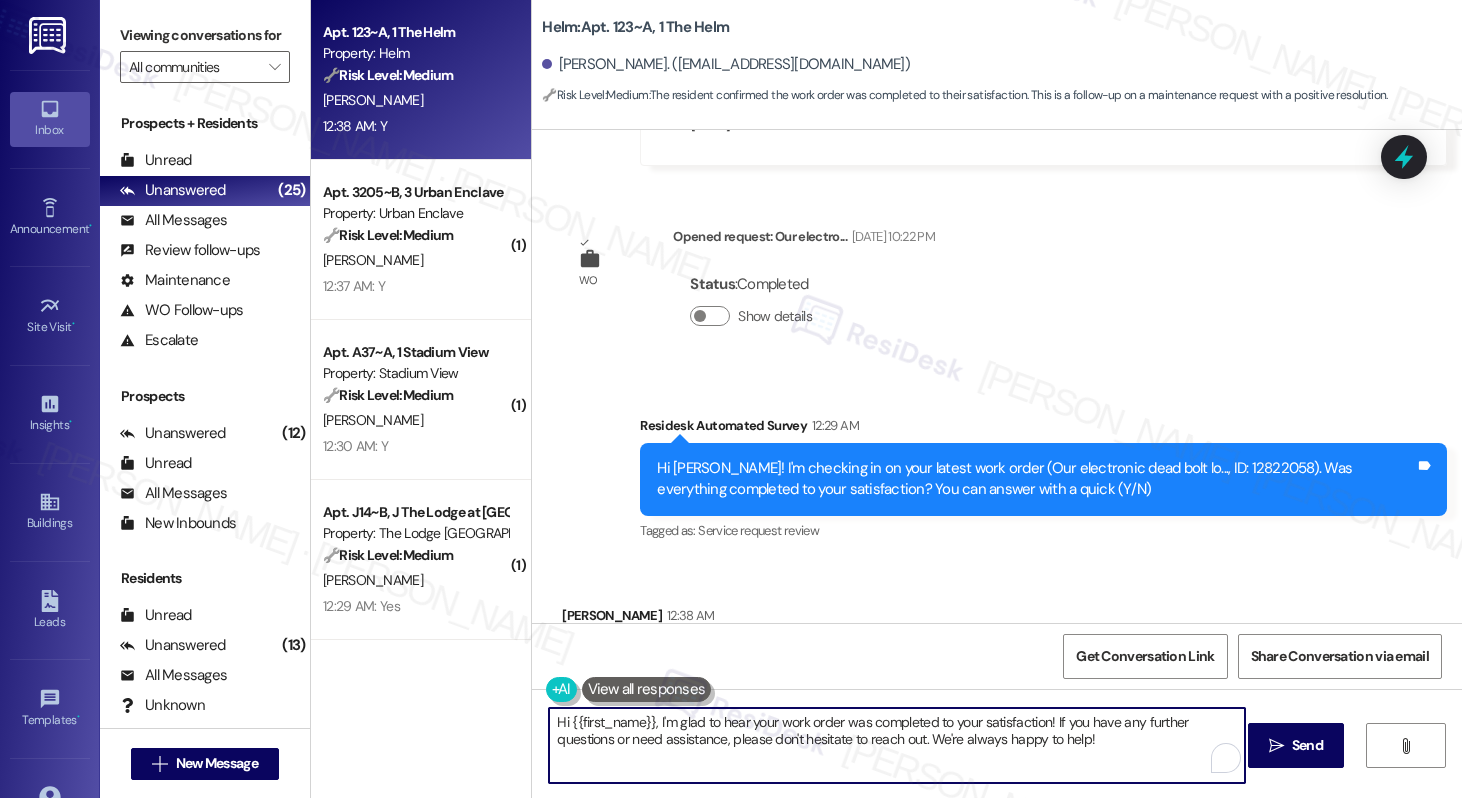 click on "Hi {{first_name}}, I'm glad to hear your work order was completed to your satisfaction! If you have any further questions or need assistance, please don't hesitate to reach out. We're always happy to help!" at bounding box center [896, 745] 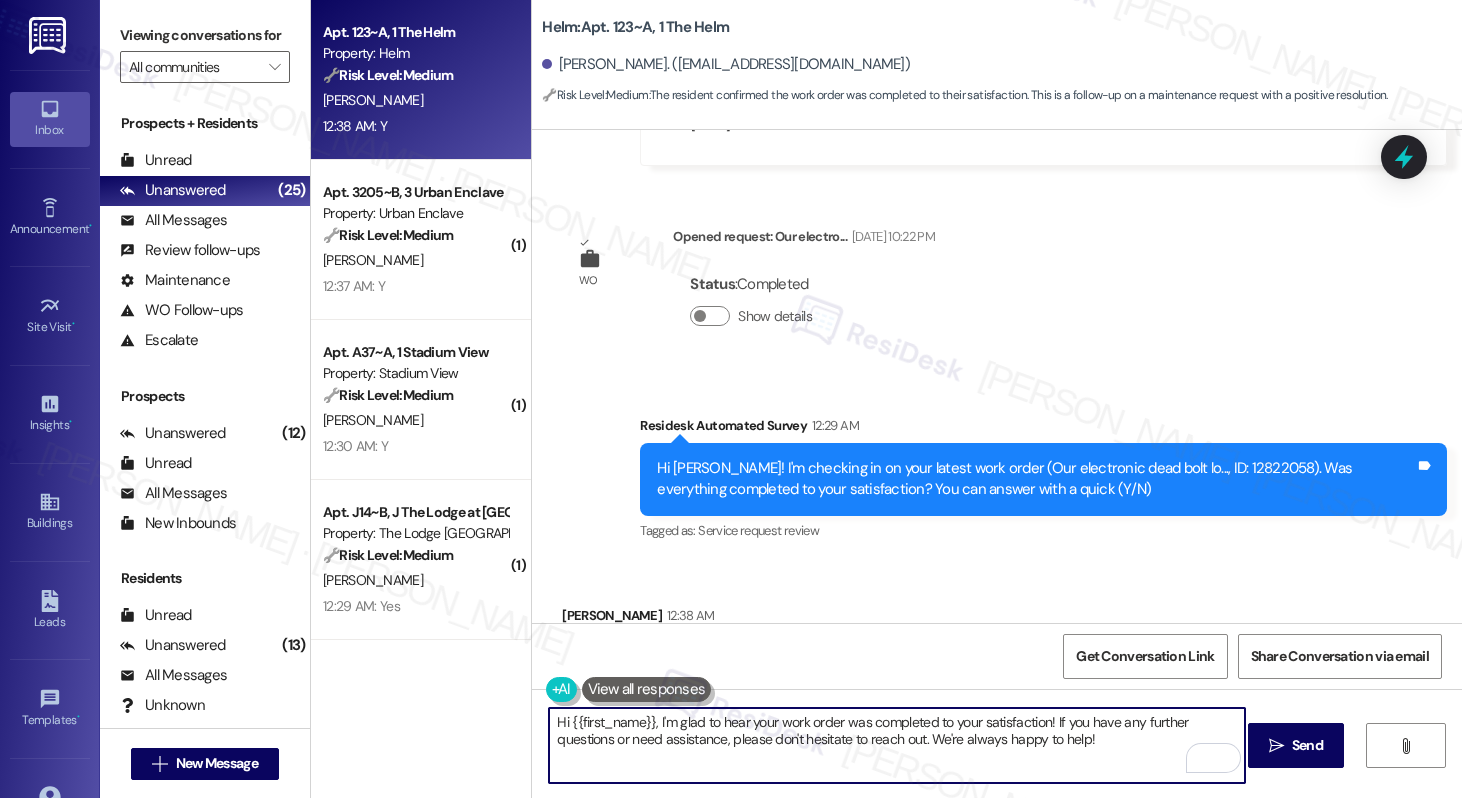 drag, startPoint x: 653, startPoint y: 740, endPoint x: 949, endPoint y: 746, distance: 296.0608 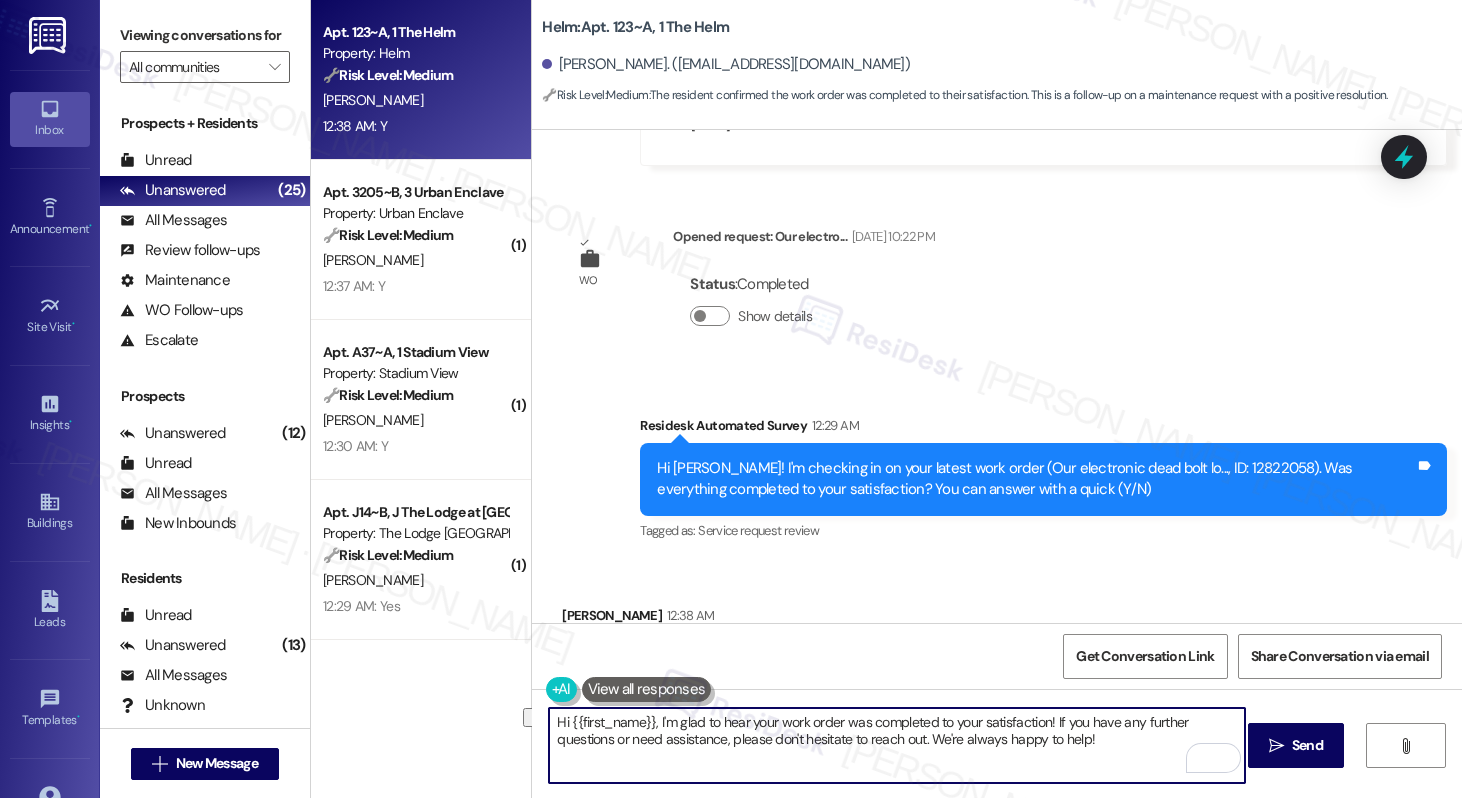 click on "Hi {{first_name}}, I'm glad to hear your work order was completed to your satisfaction! If you have any further questions or need assistance, please don't hesitate to reach out. We're always happy to help!" at bounding box center [896, 745] 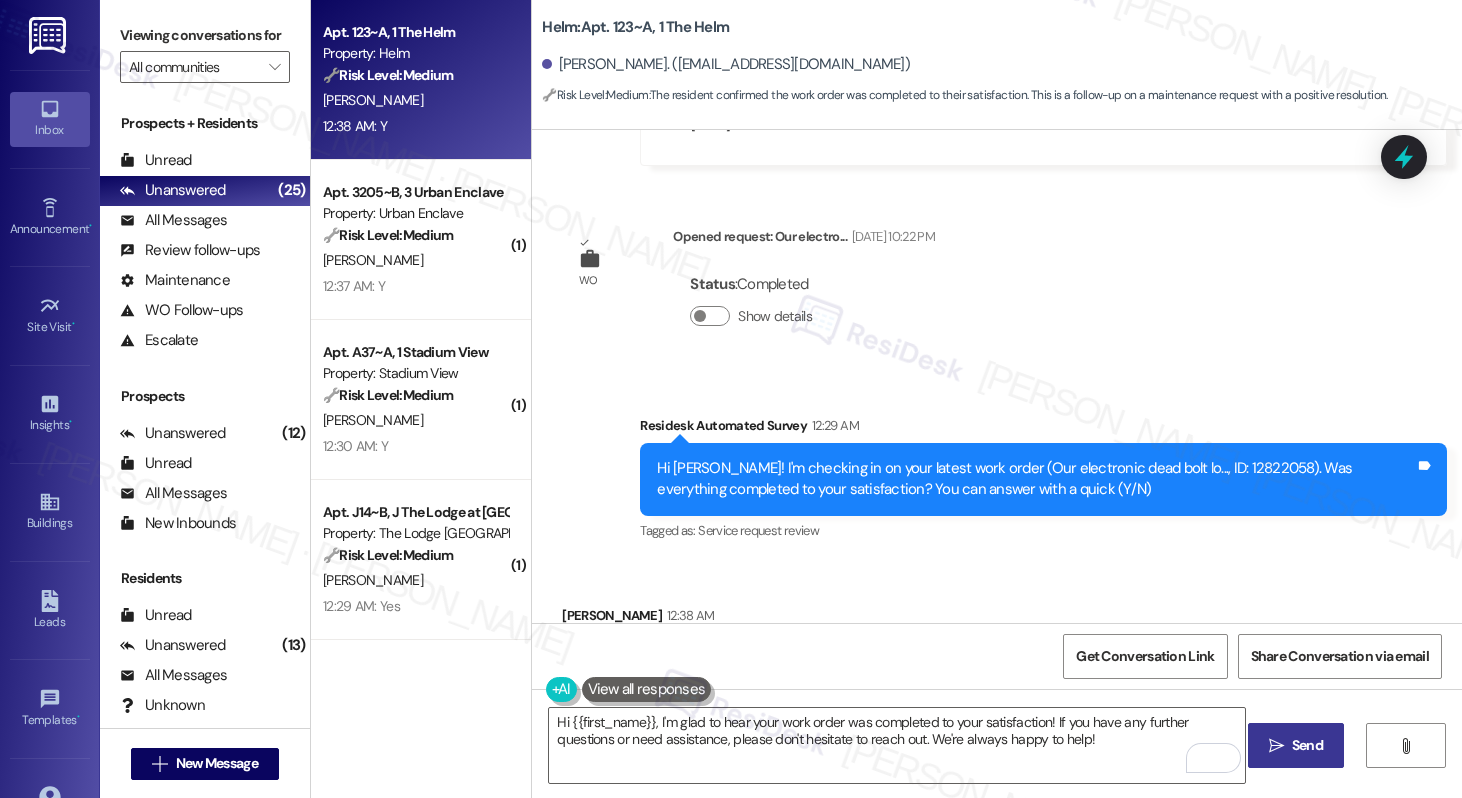 click on "Send" at bounding box center (1307, 745) 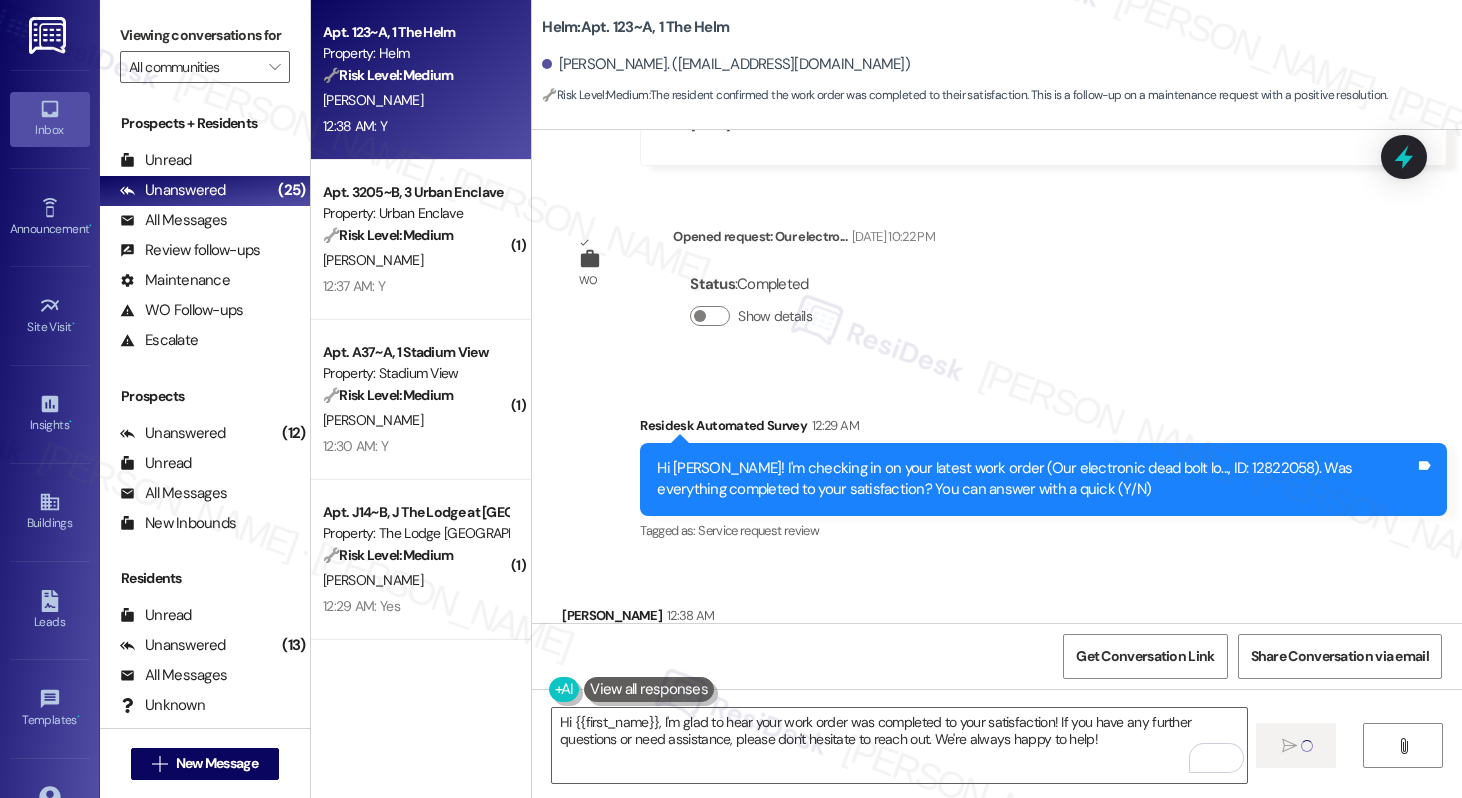 type 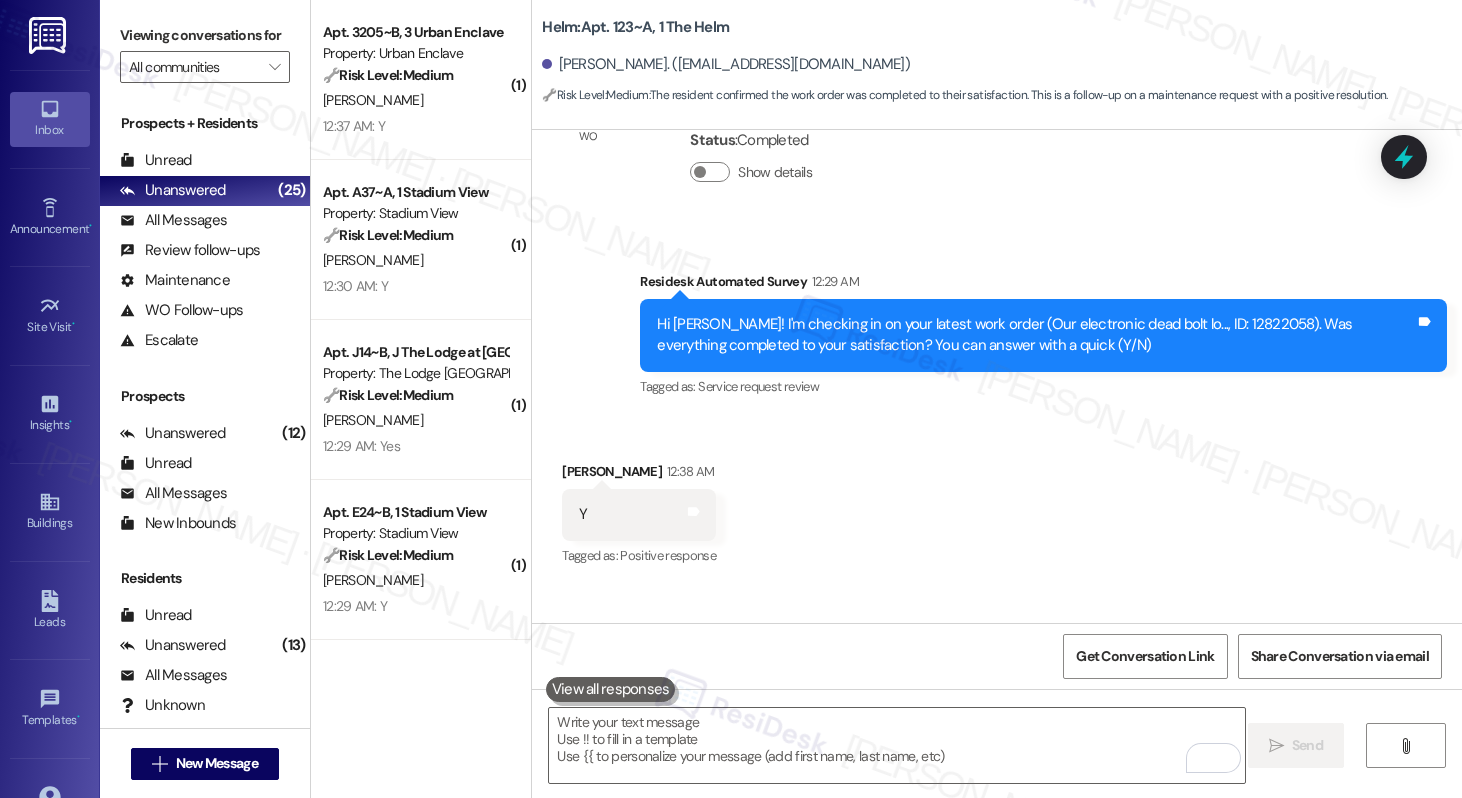 scroll, scrollTop: 3098, scrollLeft: 0, axis: vertical 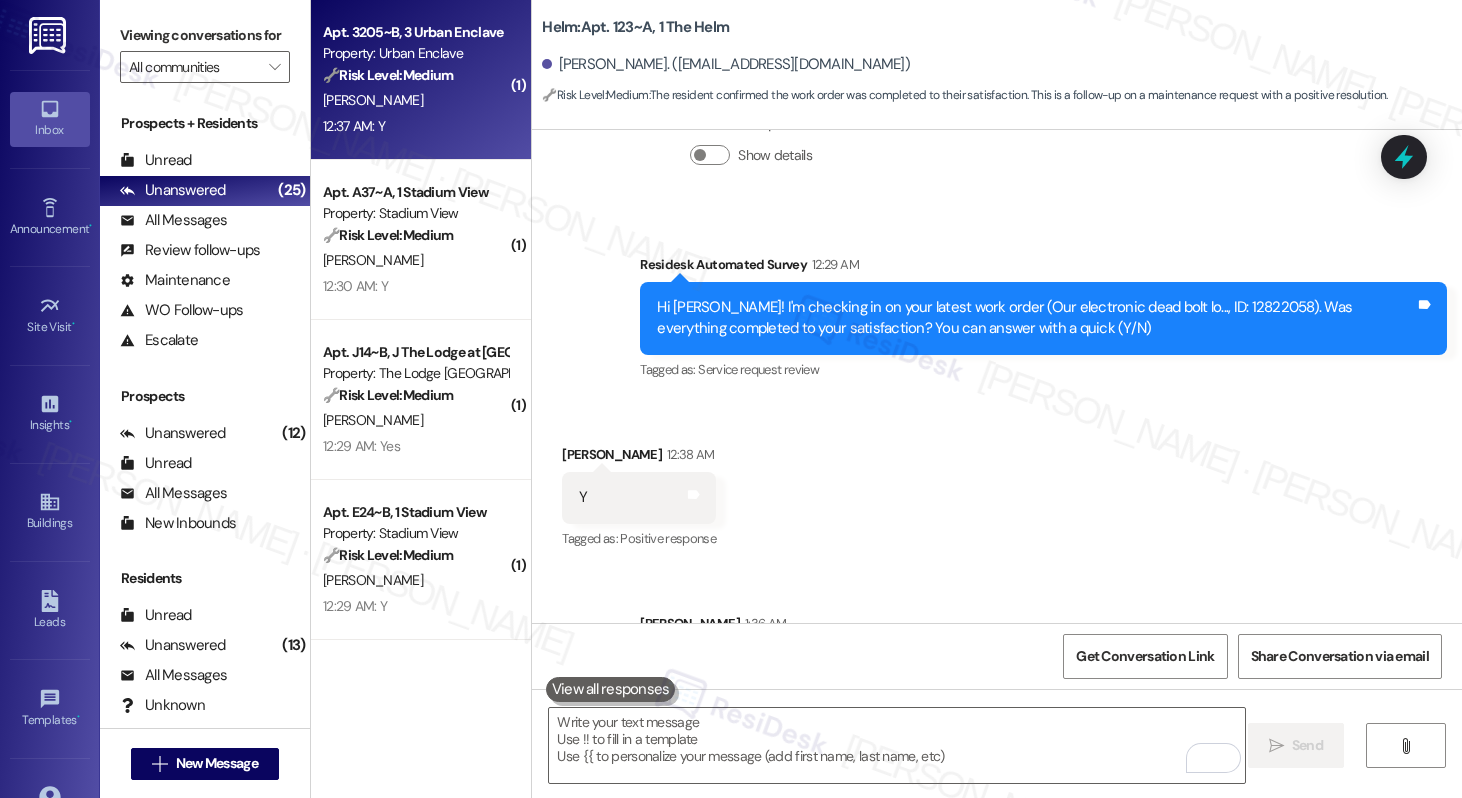 click on "[PERSON_NAME]" at bounding box center [415, 100] 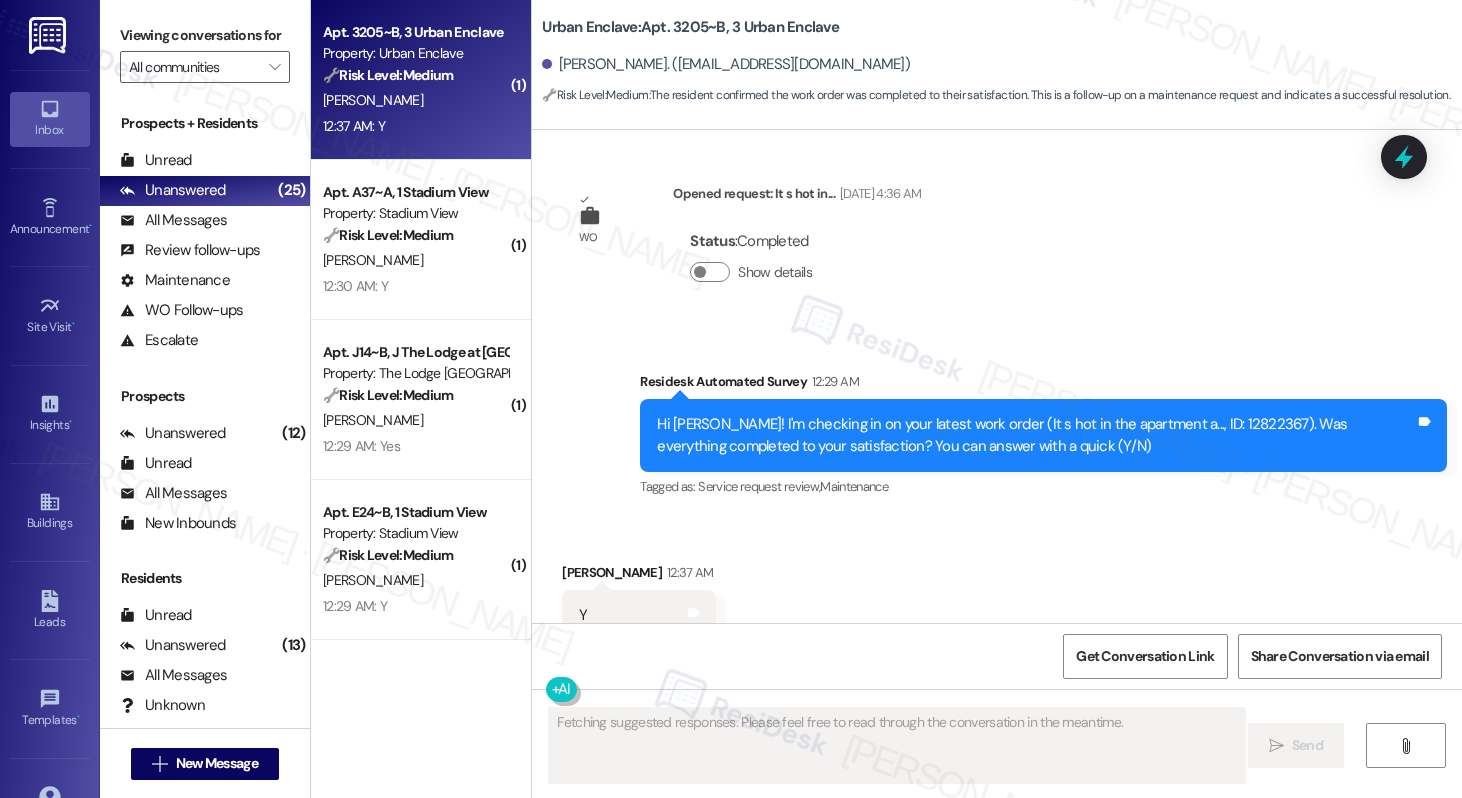 scroll, scrollTop: 3653, scrollLeft: 0, axis: vertical 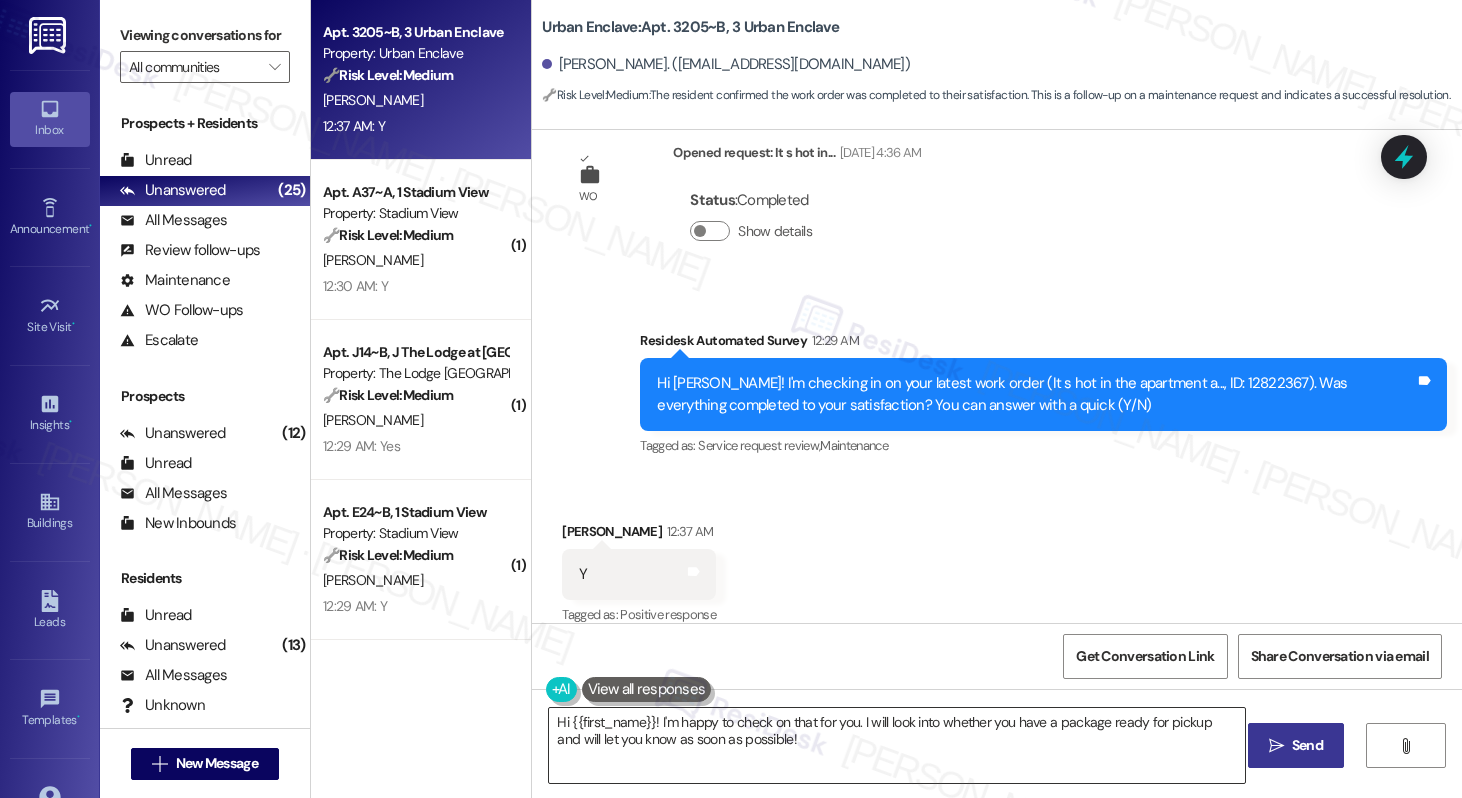 click on "Hi {{first_name}}! I'm happy to check on that for you. I will look into whether you have a package ready for pickup and will let you know as soon as possible!" at bounding box center [896, 745] 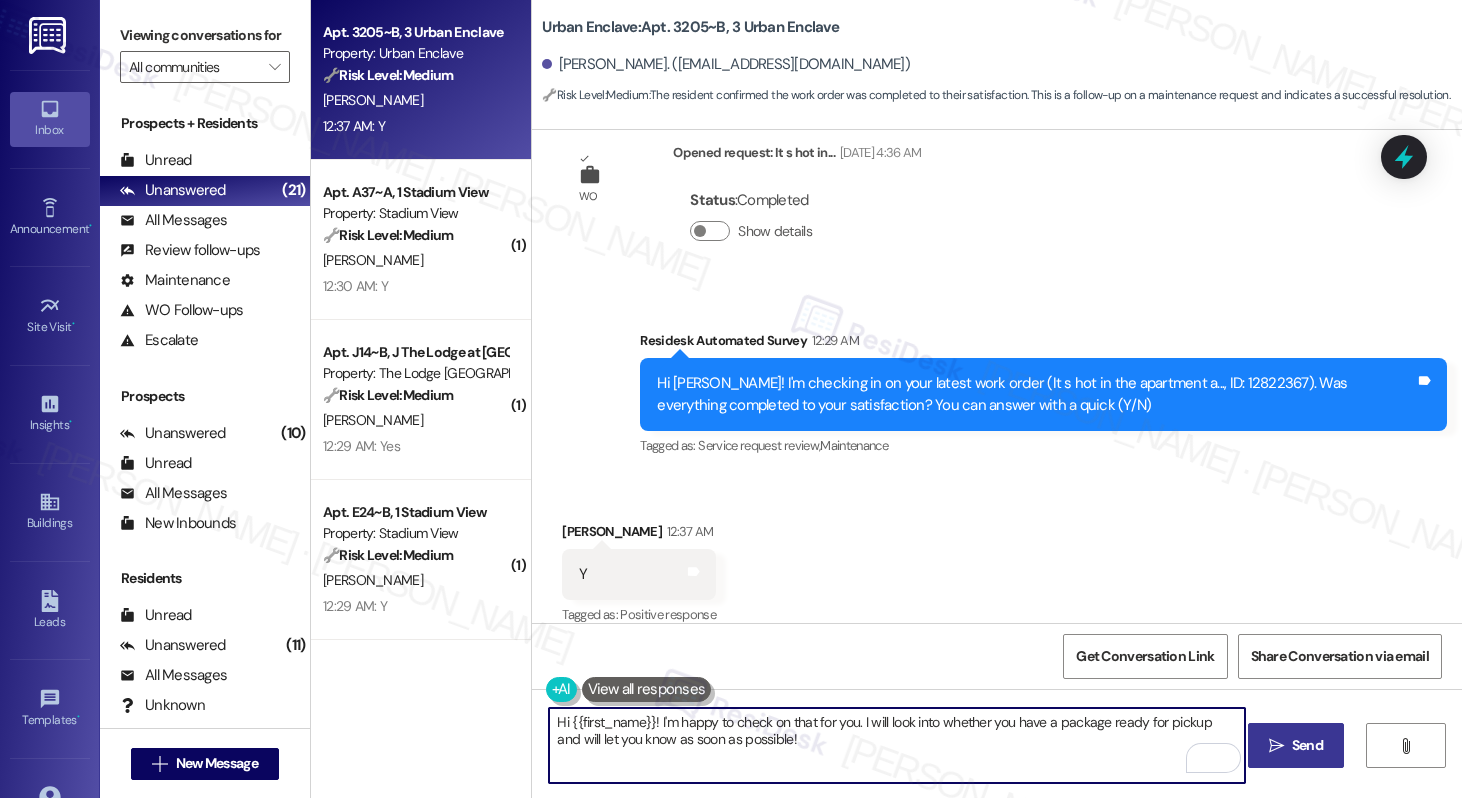 click on "Hi {{first_name}}! I'm happy to check on that for you. I will look into whether you have a package ready for pickup and will let you know as soon as possible!" at bounding box center [896, 745] 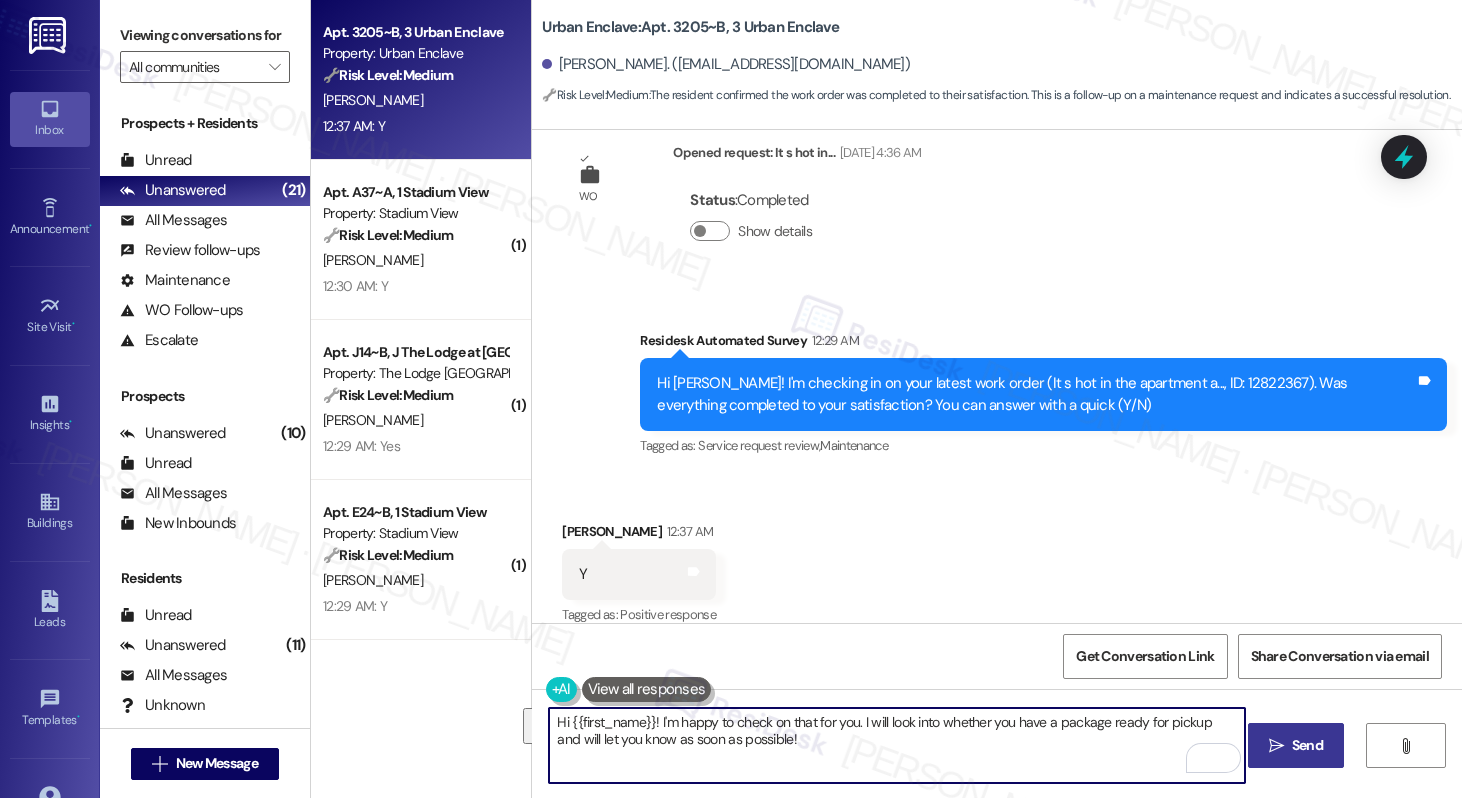 paste on ", I'm so glad to hear the work order was completed to your satisfaction. Please let me know if there's anything else I can assist you with - I'm here to help however I can. Have a wonderful day" 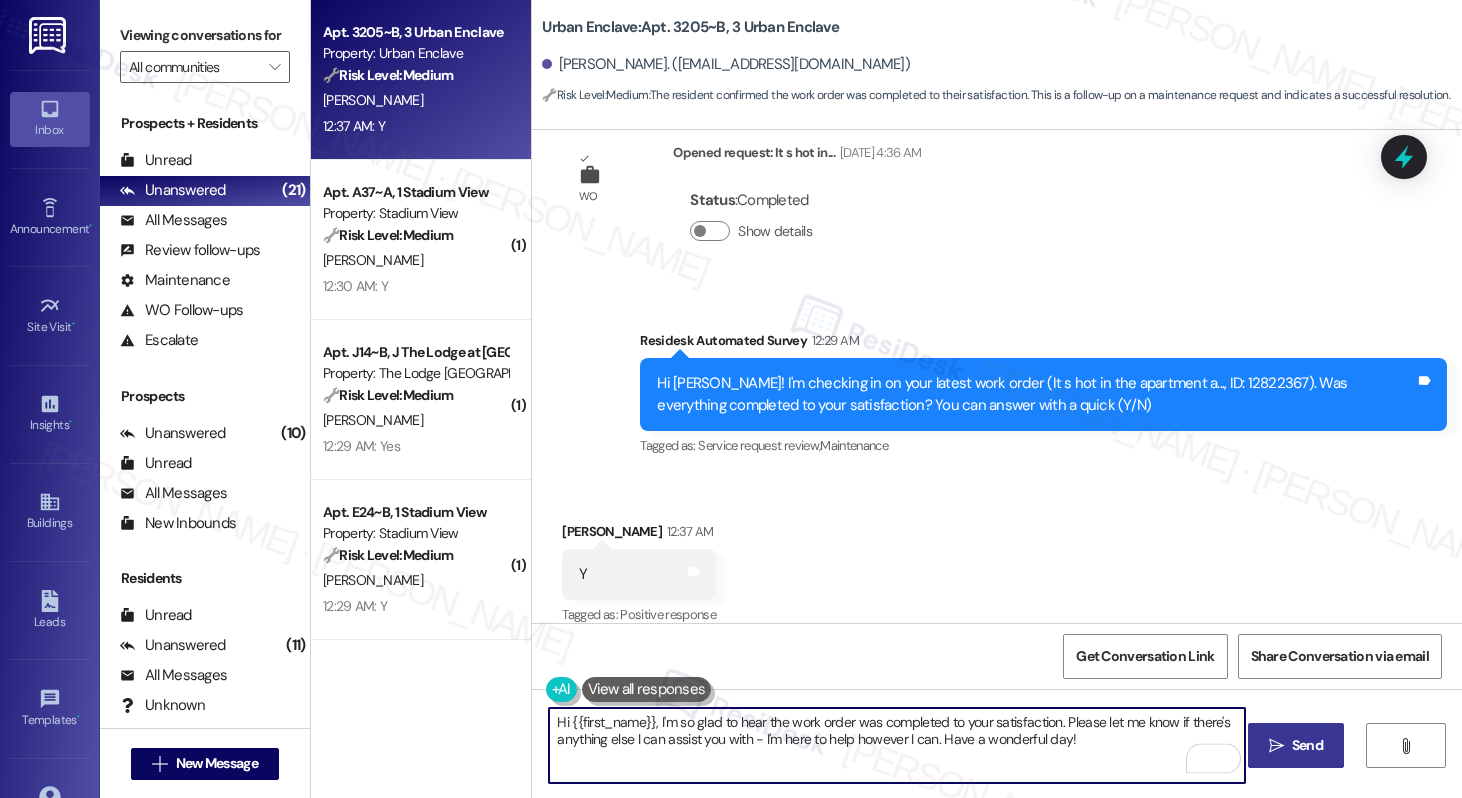 click on "Hi {{first_name}}, I'm so glad to hear the work order was completed to your satisfaction. Please let me know if there's anything else I can assist you with - I'm here to help however I can. Have a wonderful day!" at bounding box center (896, 745) 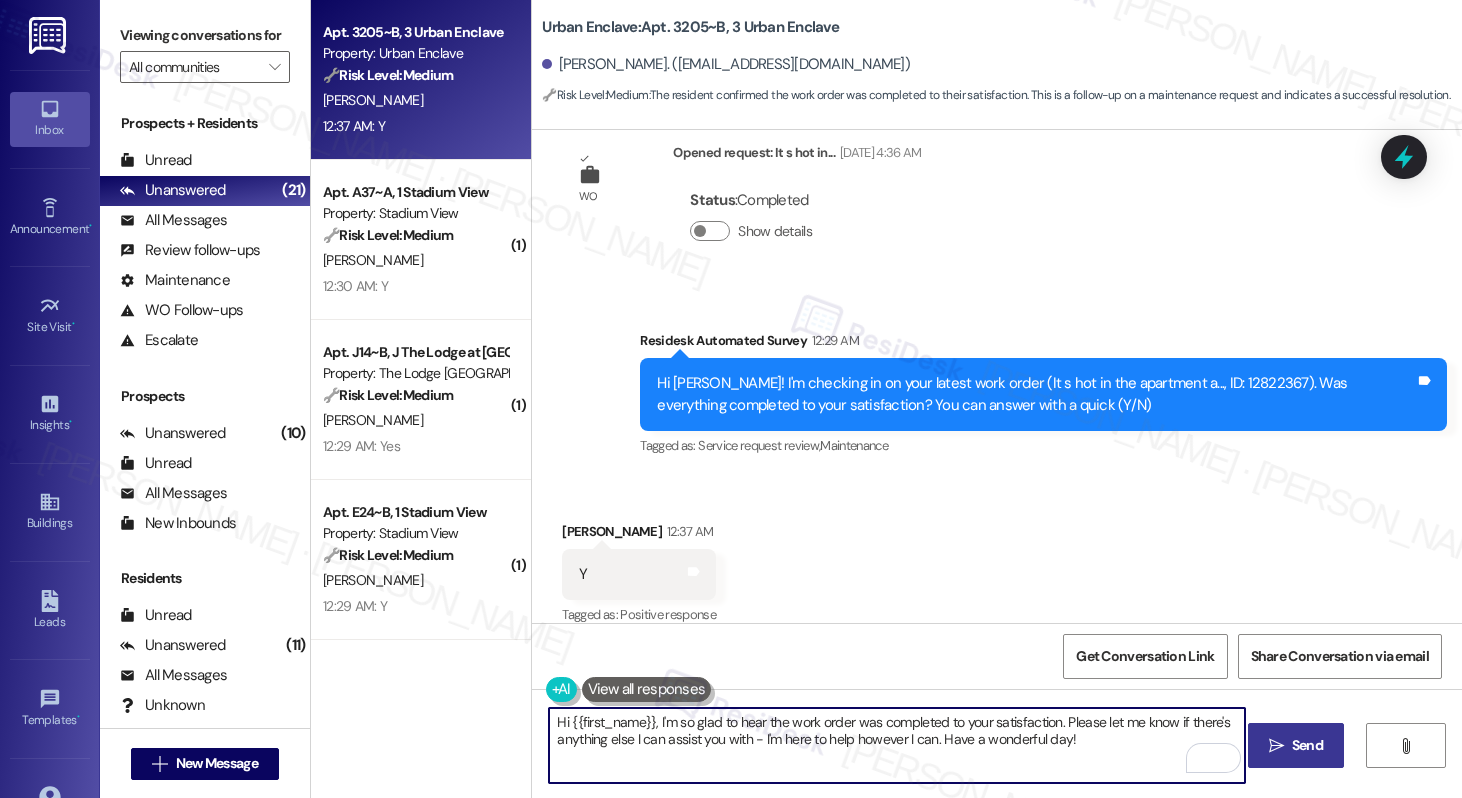 type on "Hi {{first_name}}, I'm so glad to hear the work order was completed to your satisfaction. Please let me know if there's anything else I can assist you with - I'm here to help however I can. Have a wonderful day!" 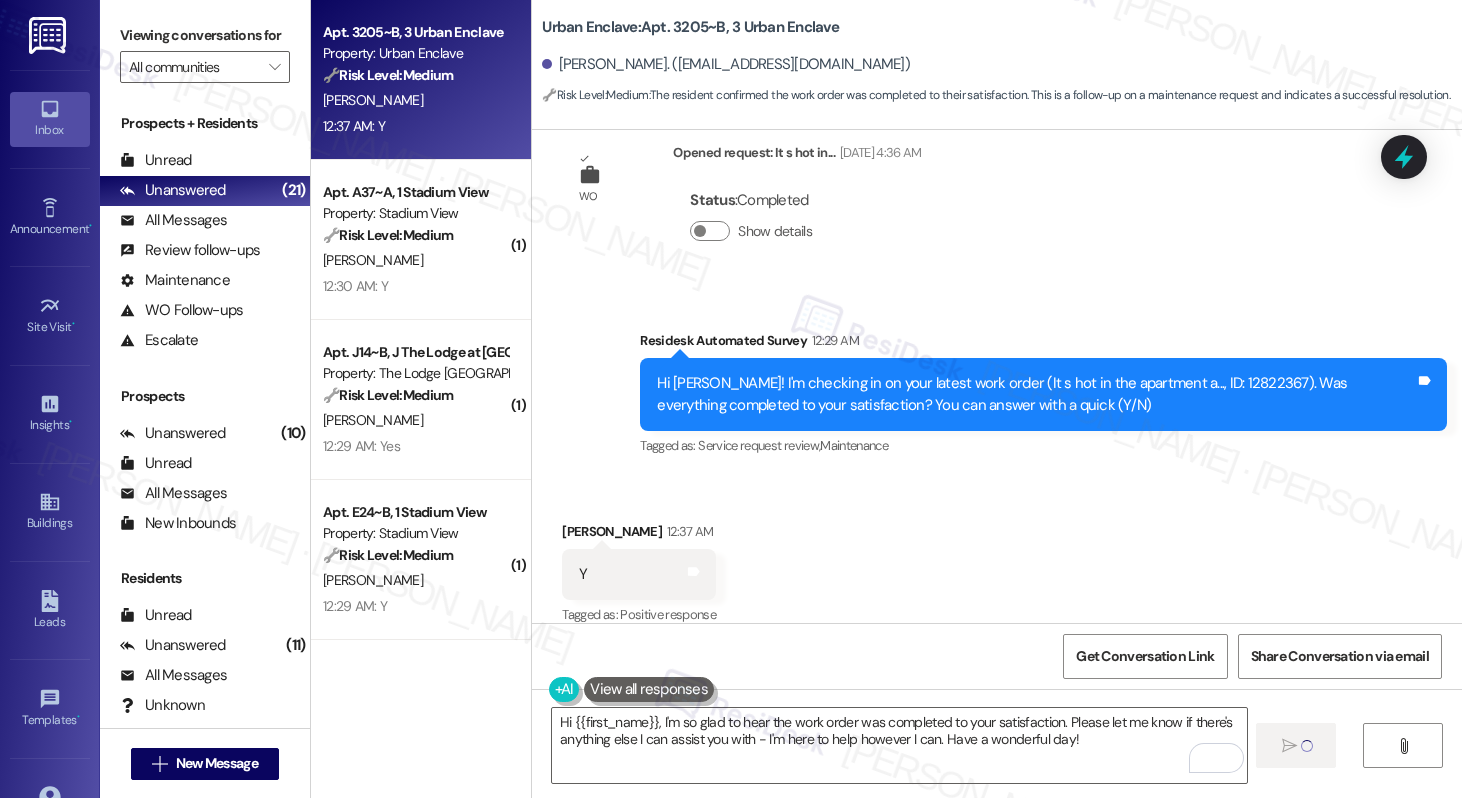 type 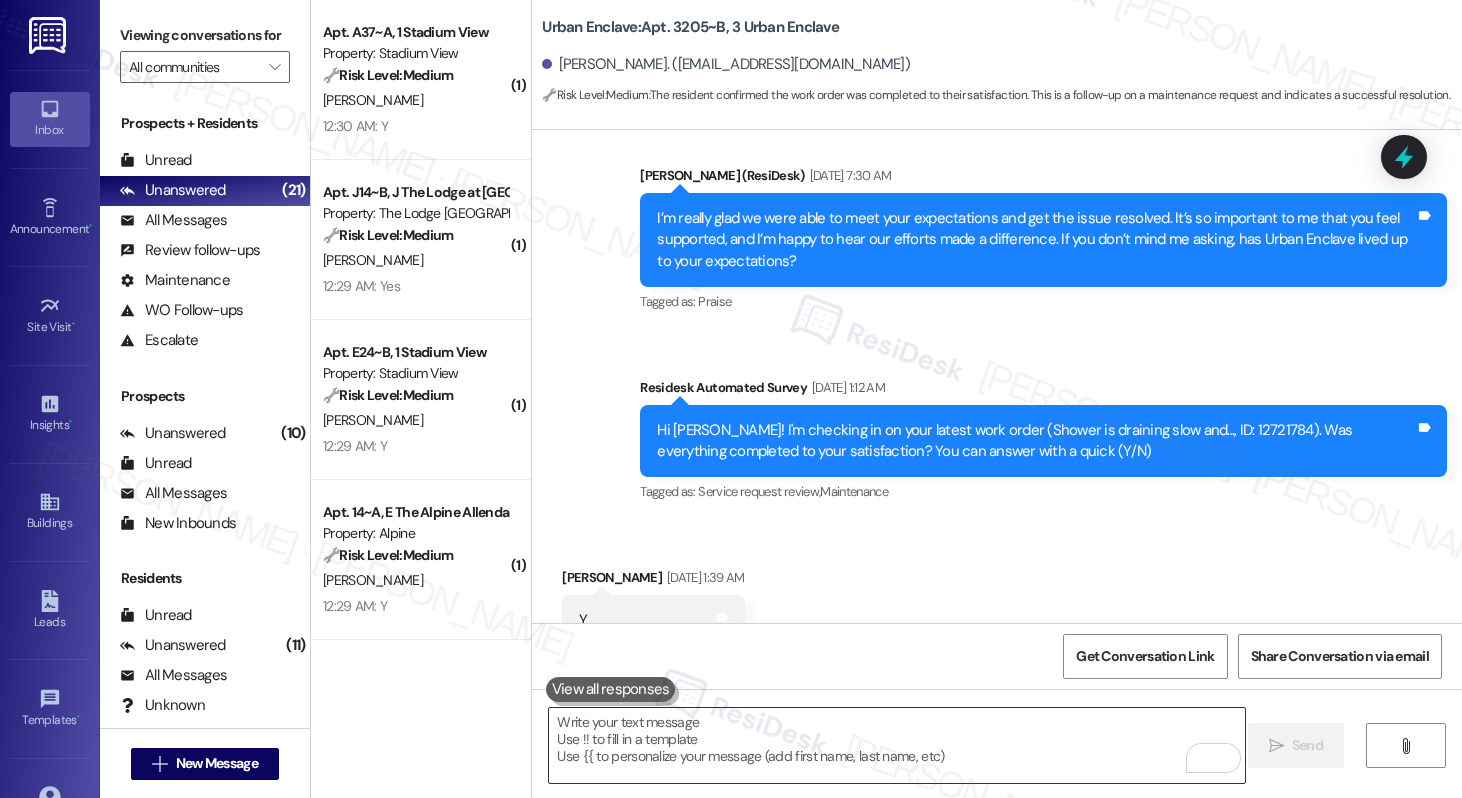 scroll, scrollTop: 3815, scrollLeft: 0, axis: vertical 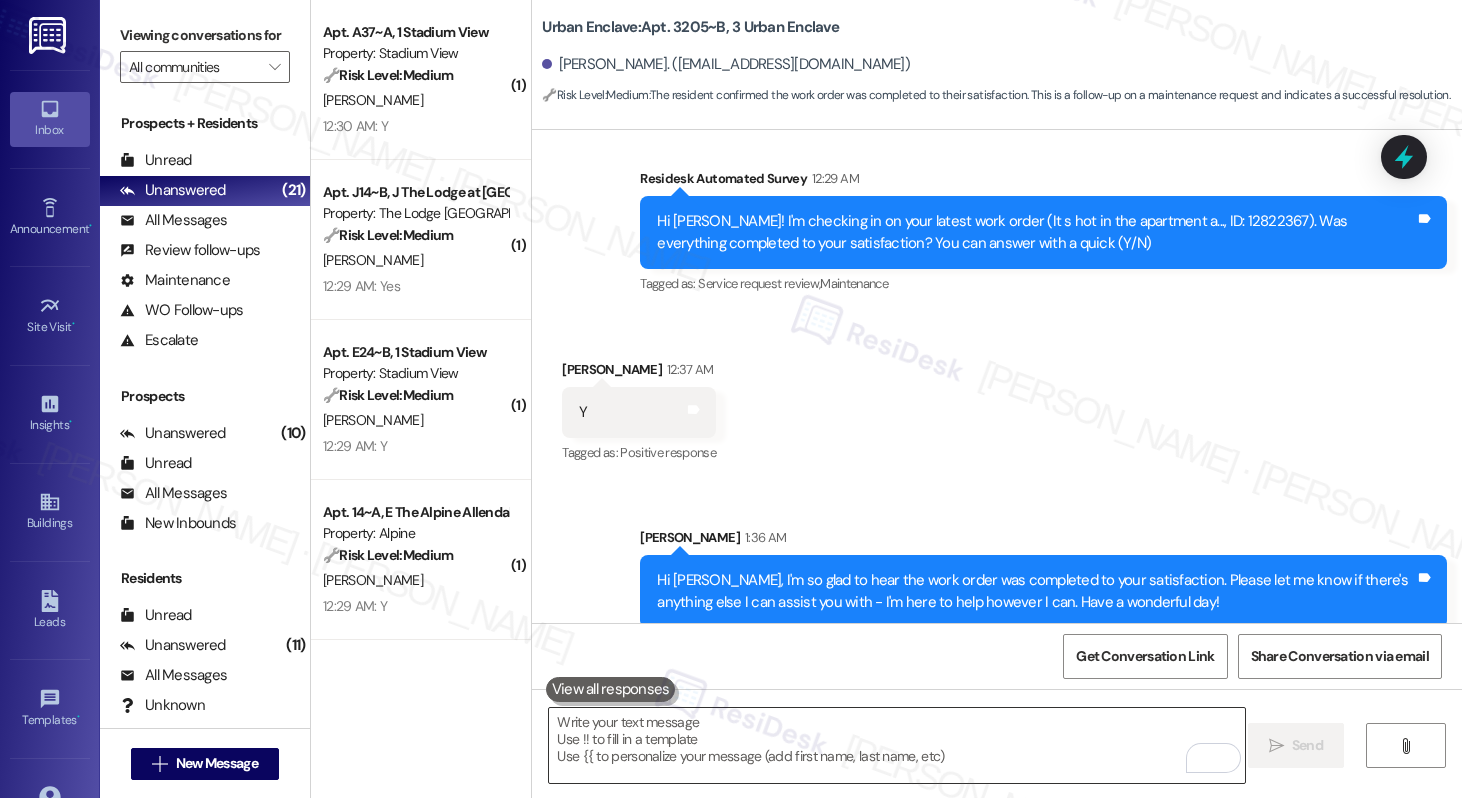 click at bounding box center [896, 745] 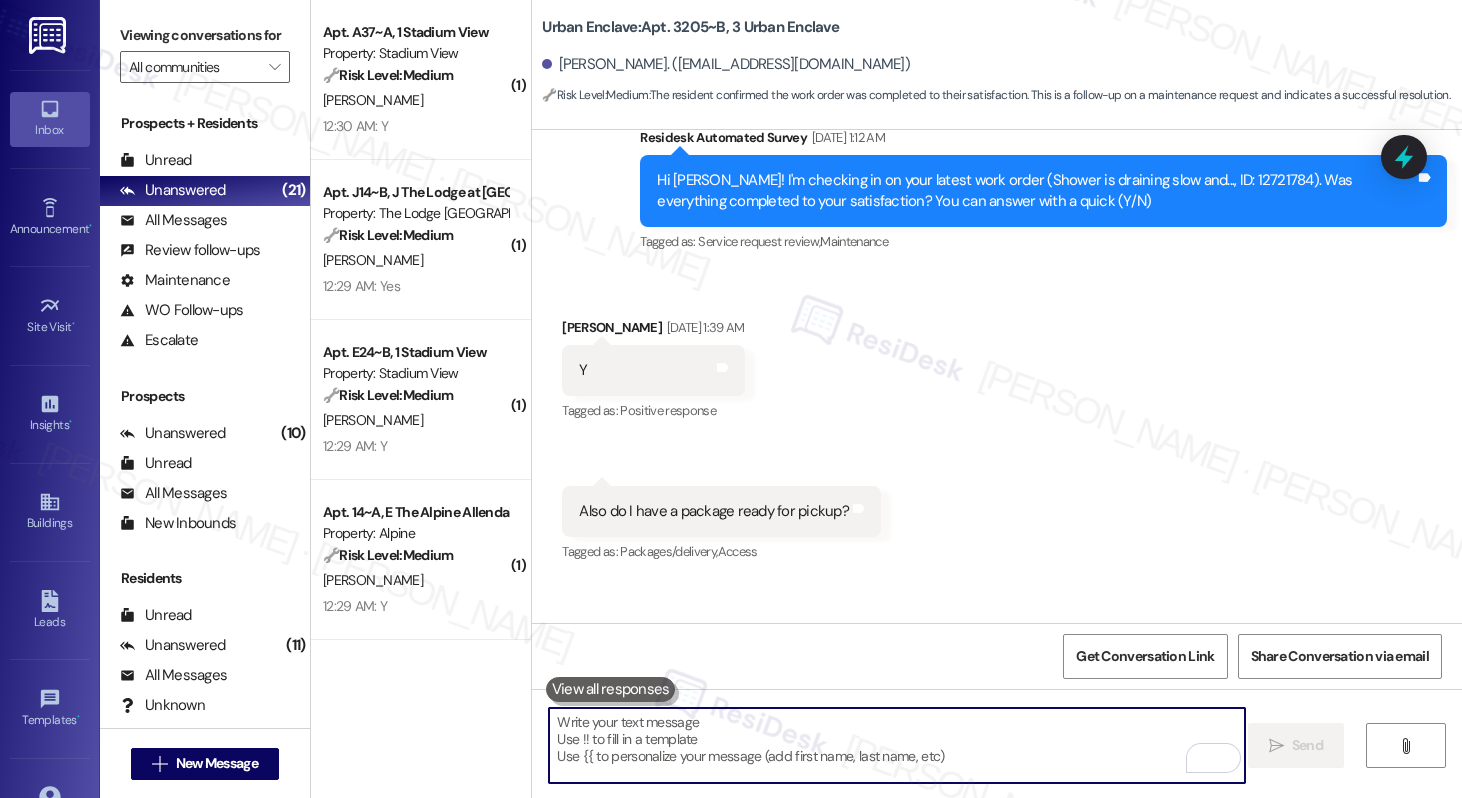 scroll, scrollTop: 3815, scrollLeft: 0, axis: vertical 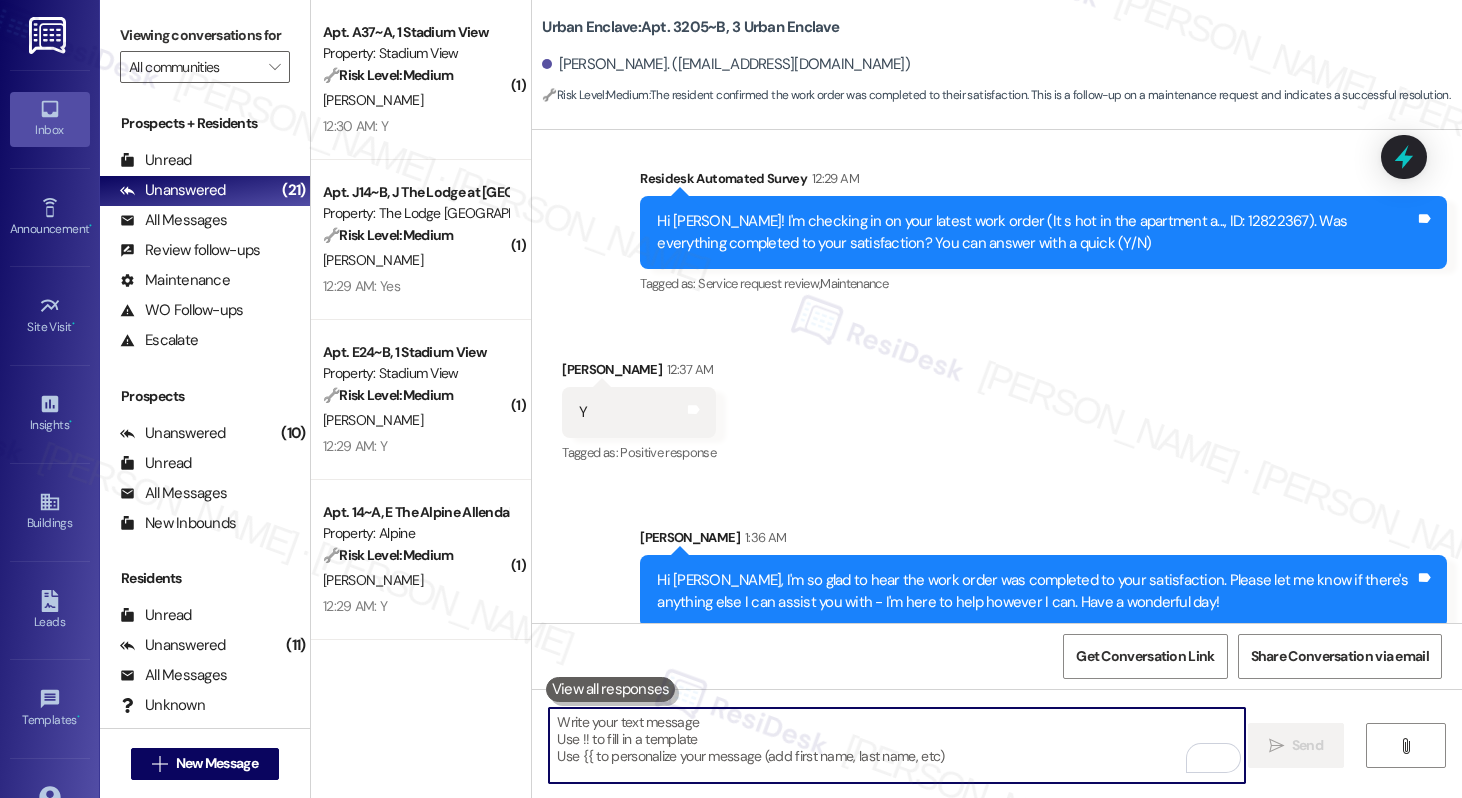 click at bounding box center [896, 745] 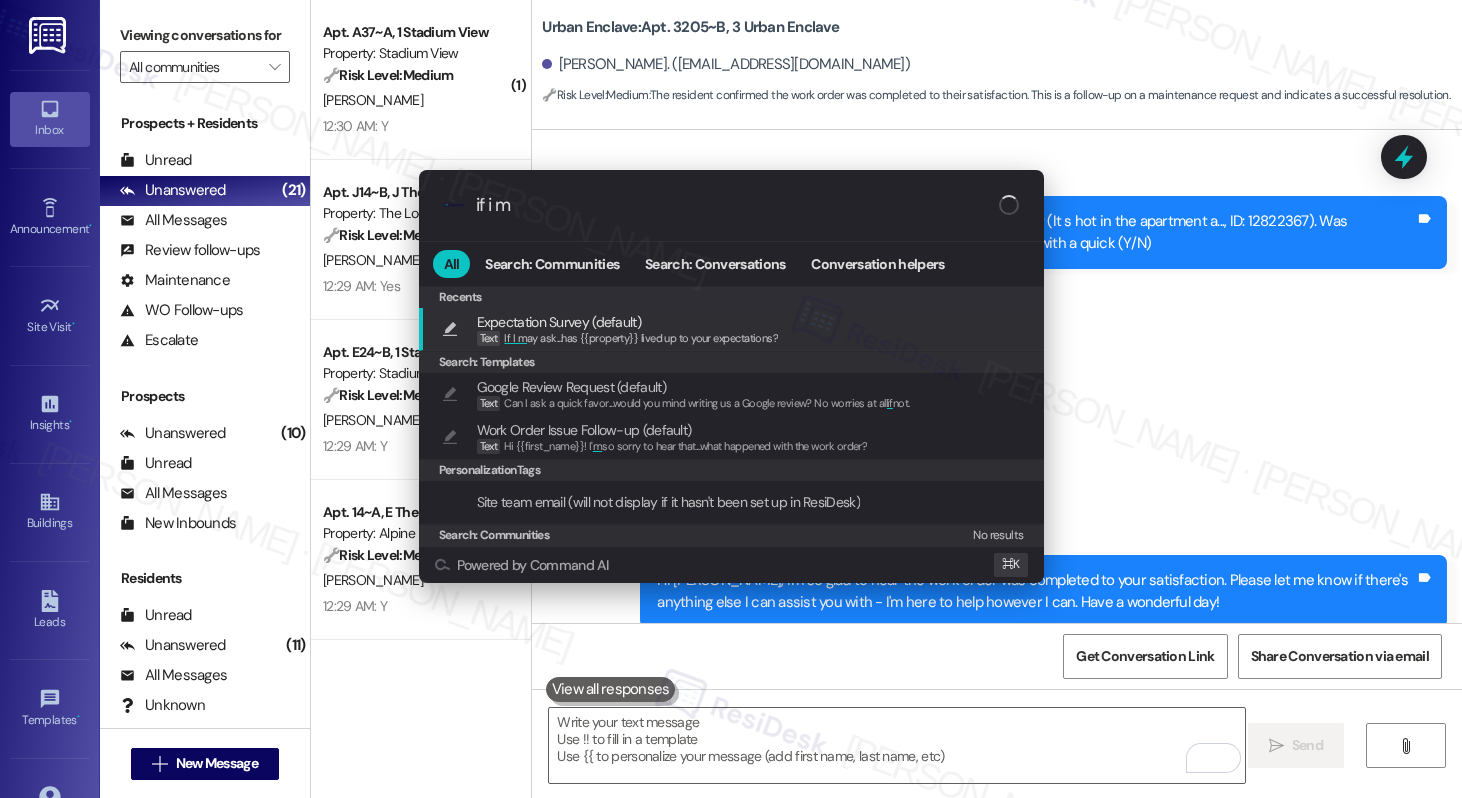 type on "if i ma" 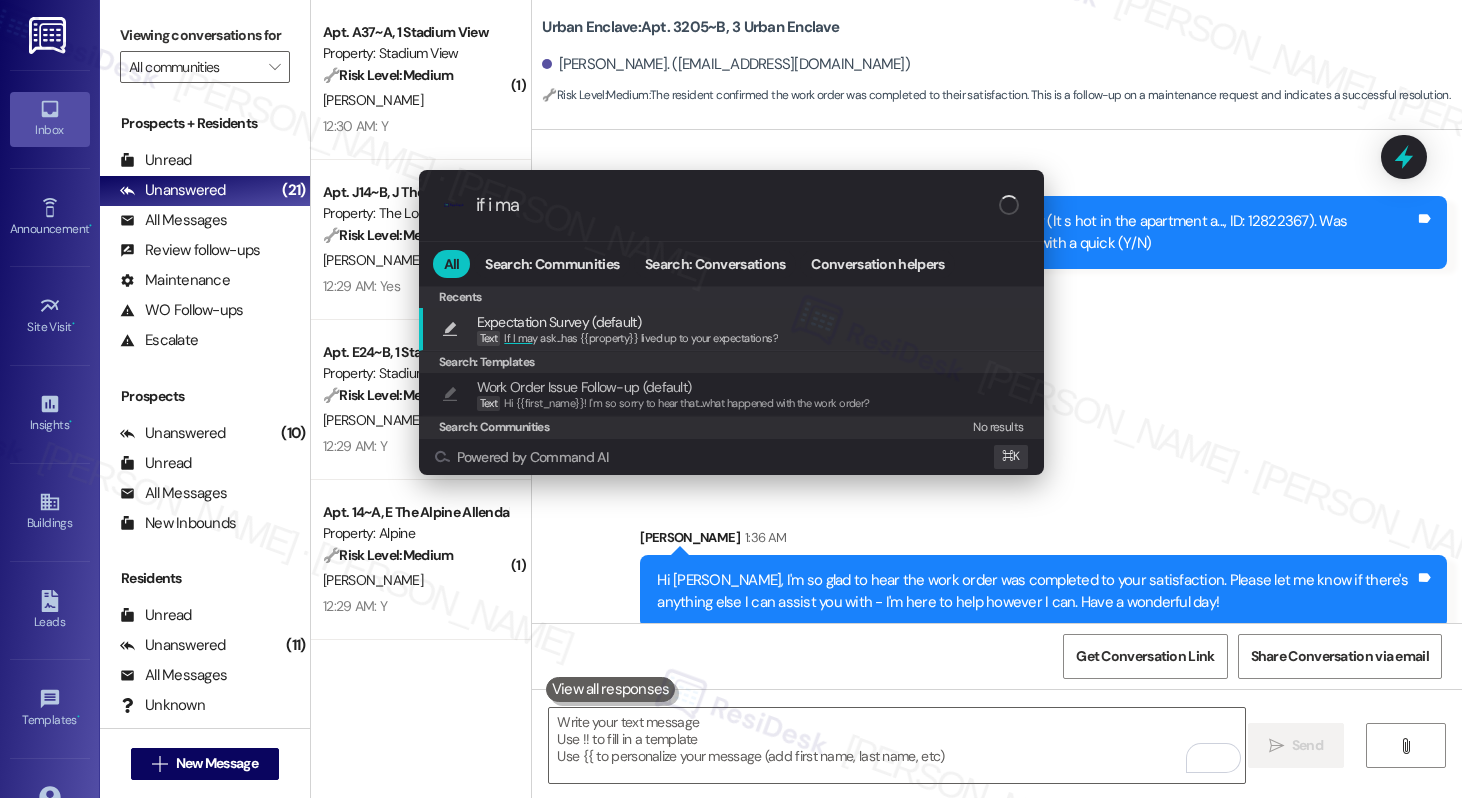 click on "If I ma y ask...has {{property}} lived up to your expectations?" at bounding box center (641, 338) 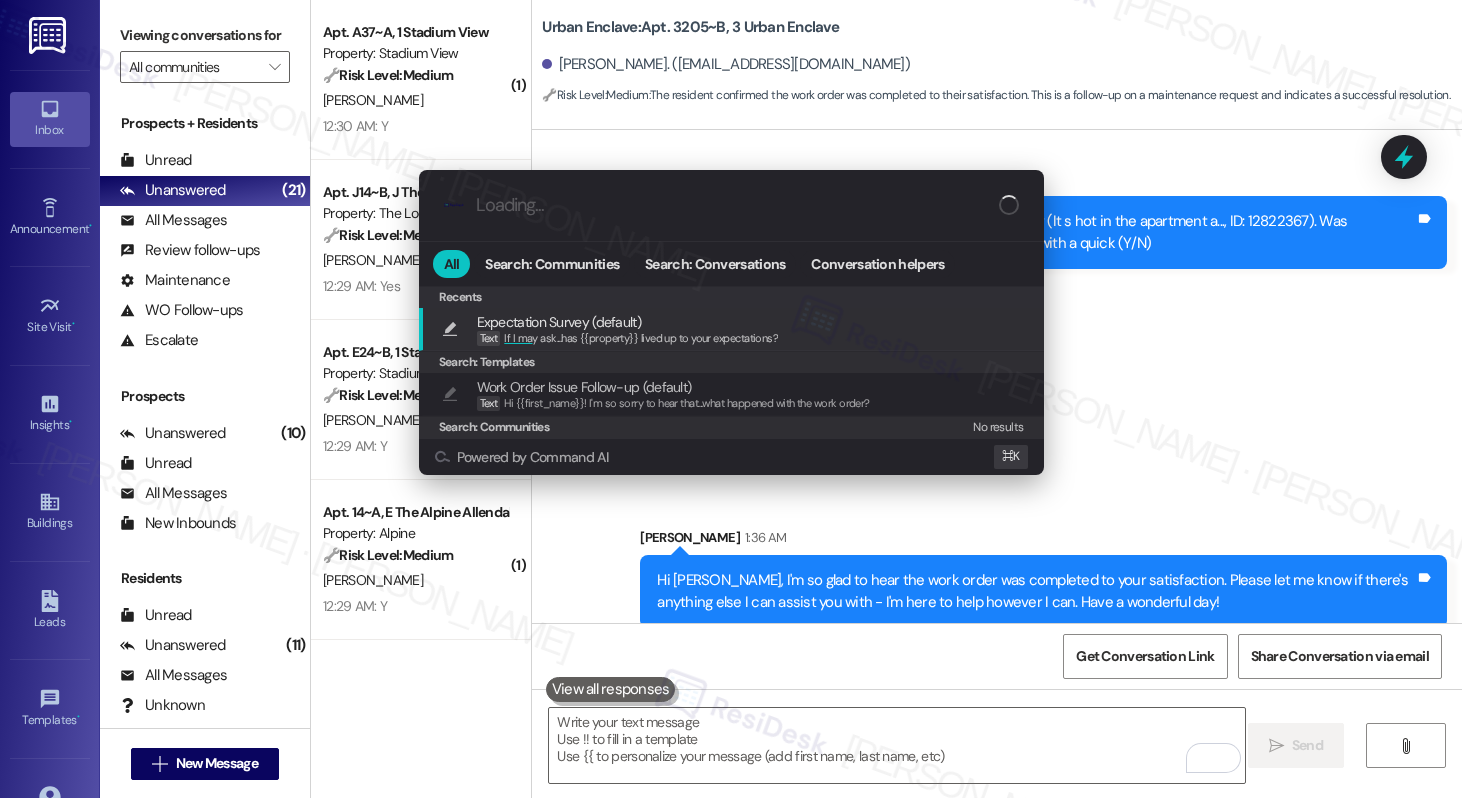 type on "If I may ask...has {{property}} lived up to your expectations?" 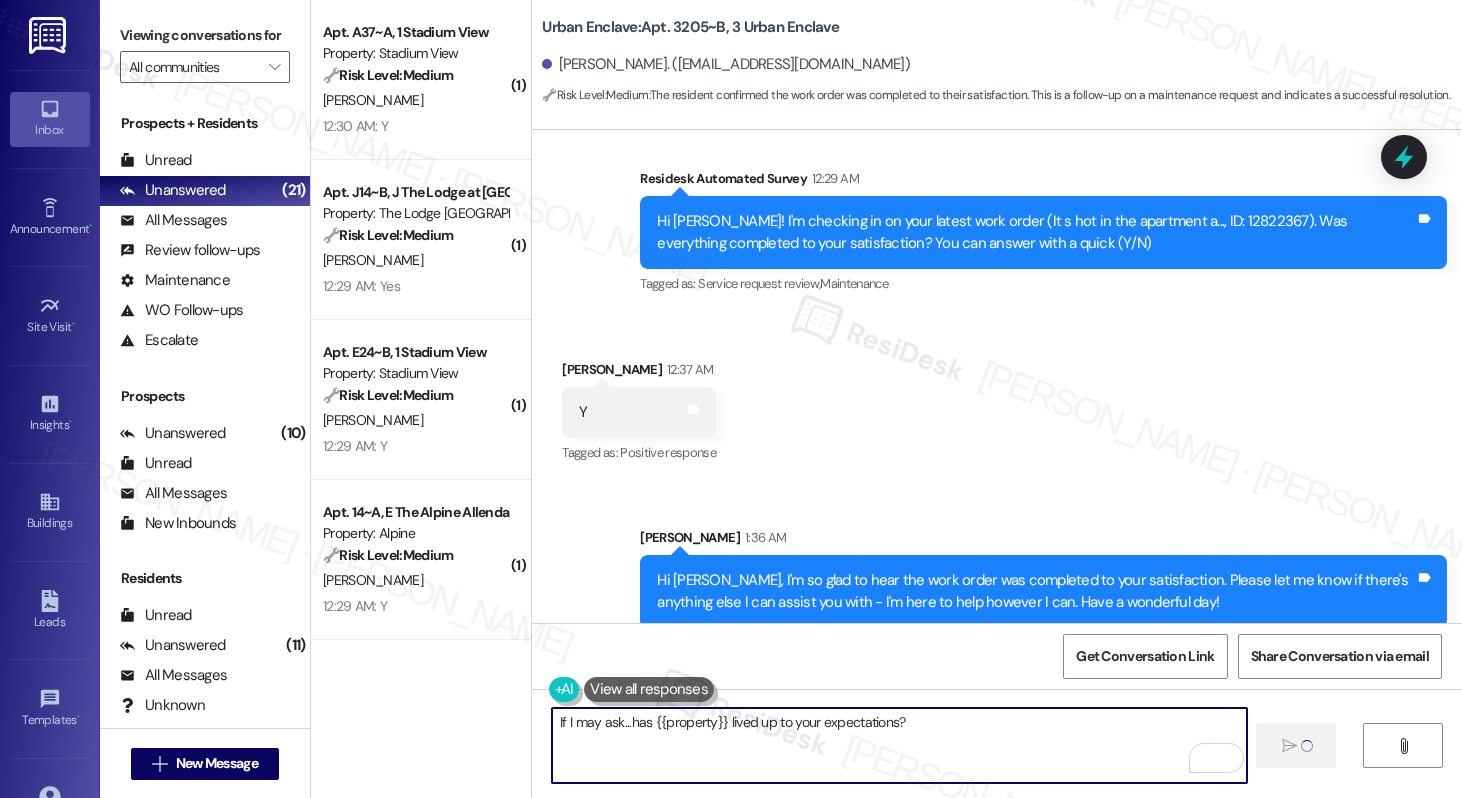type 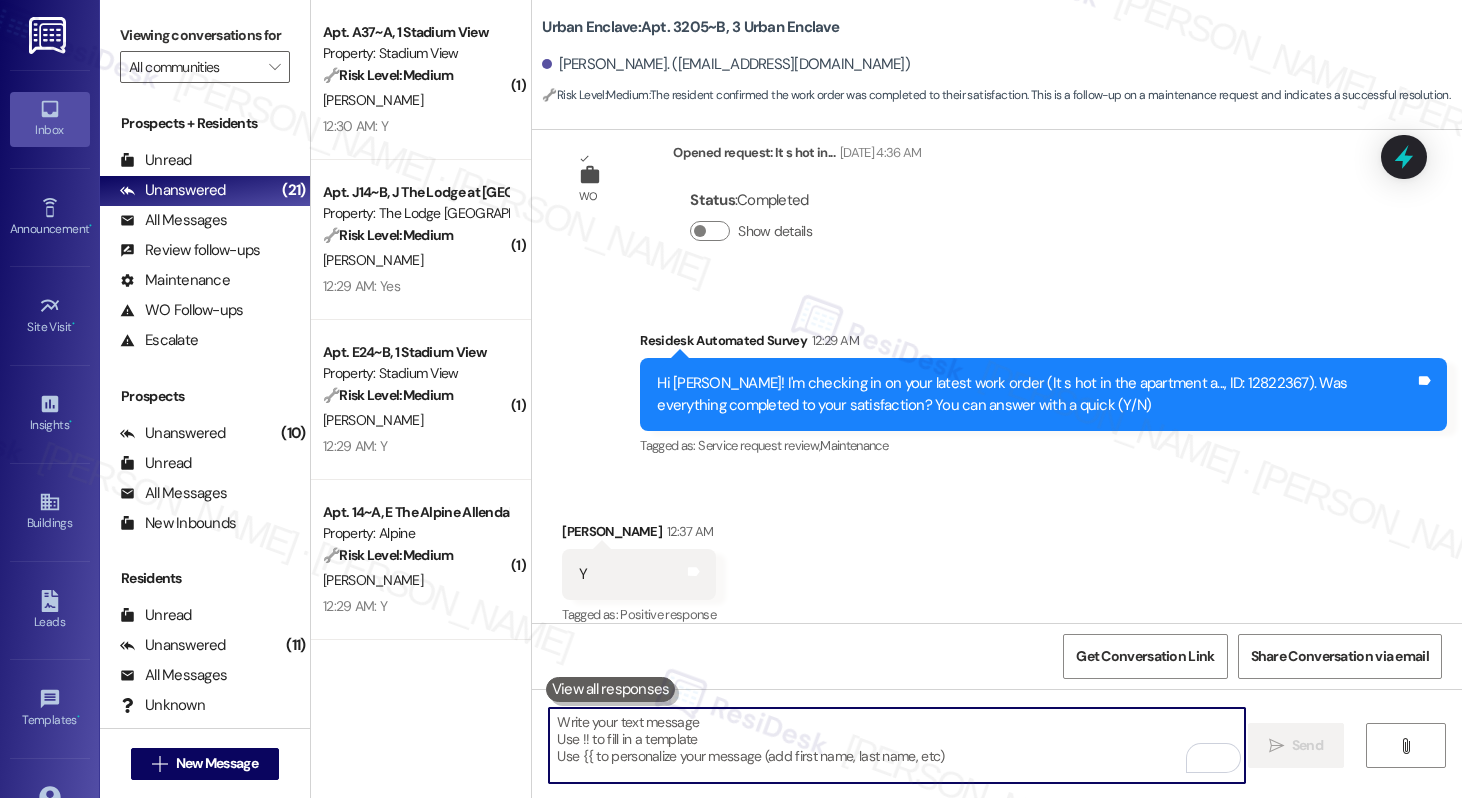 scroll, scrollTop: 3954, scrollLeft: 0, axis: vertical 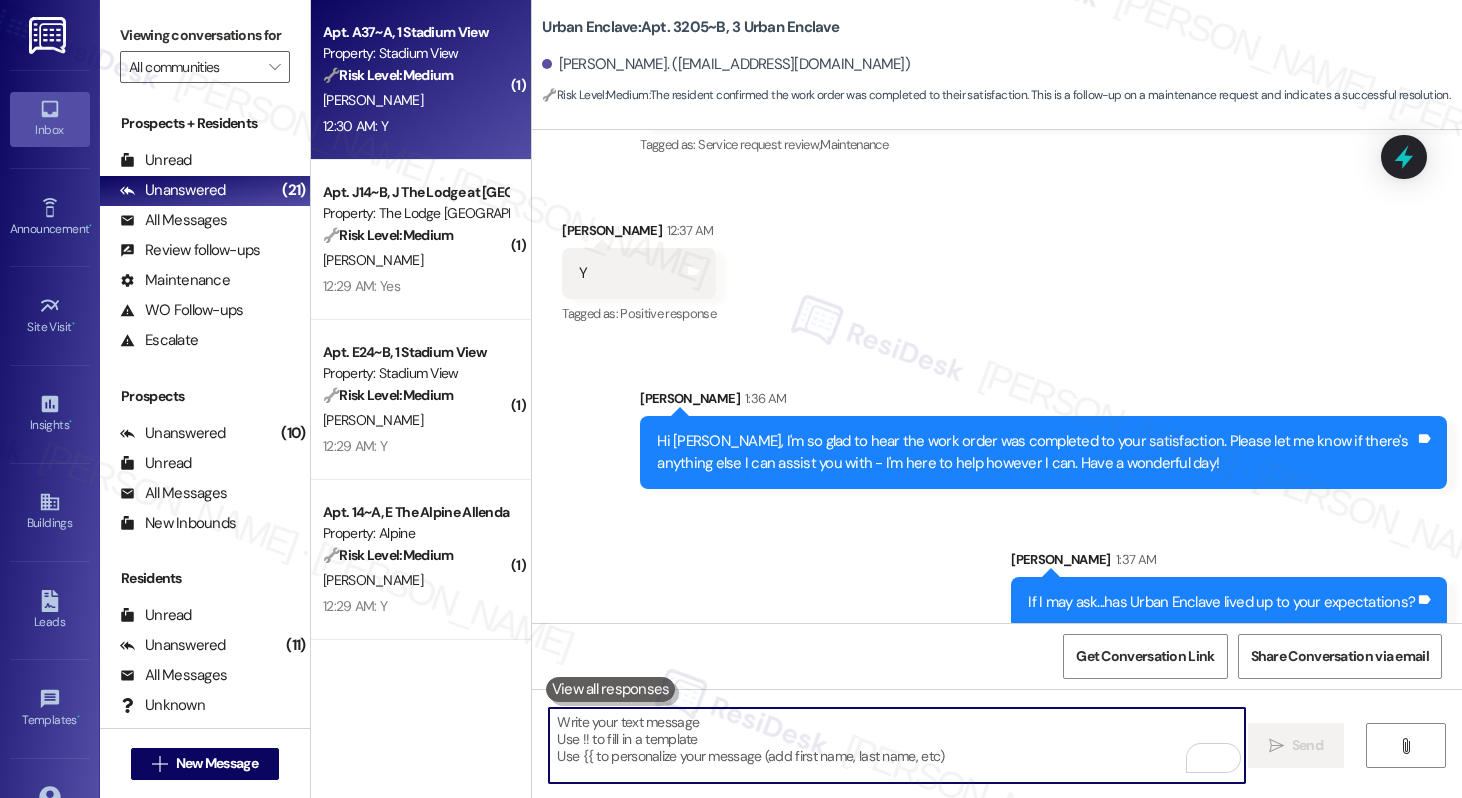 click on "12:30 AM: Y 12:30 AM: Y" at bounding box center [415, 126] 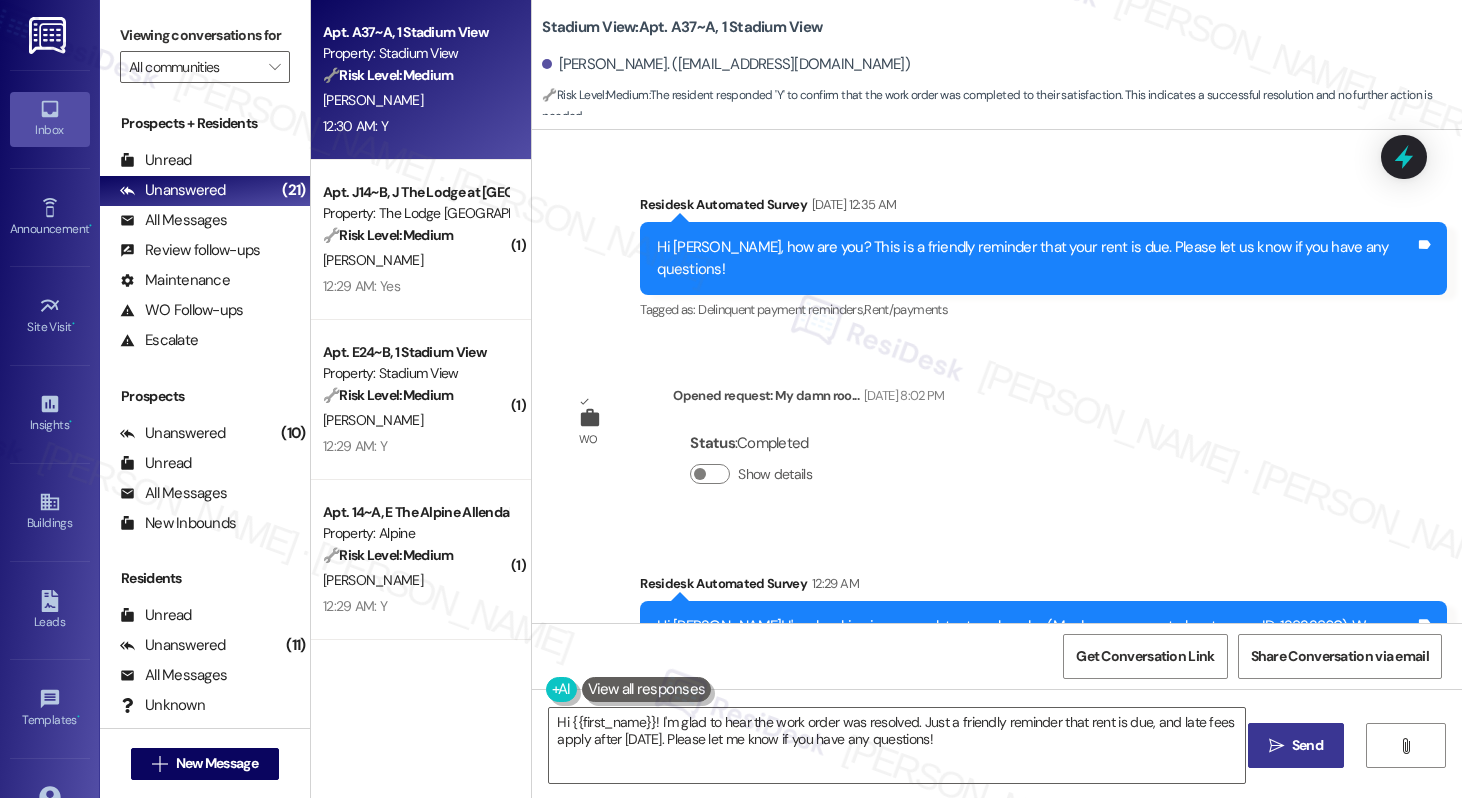 scroll, scrollTop: 3790, scrollLeft: 0, axis: vertical 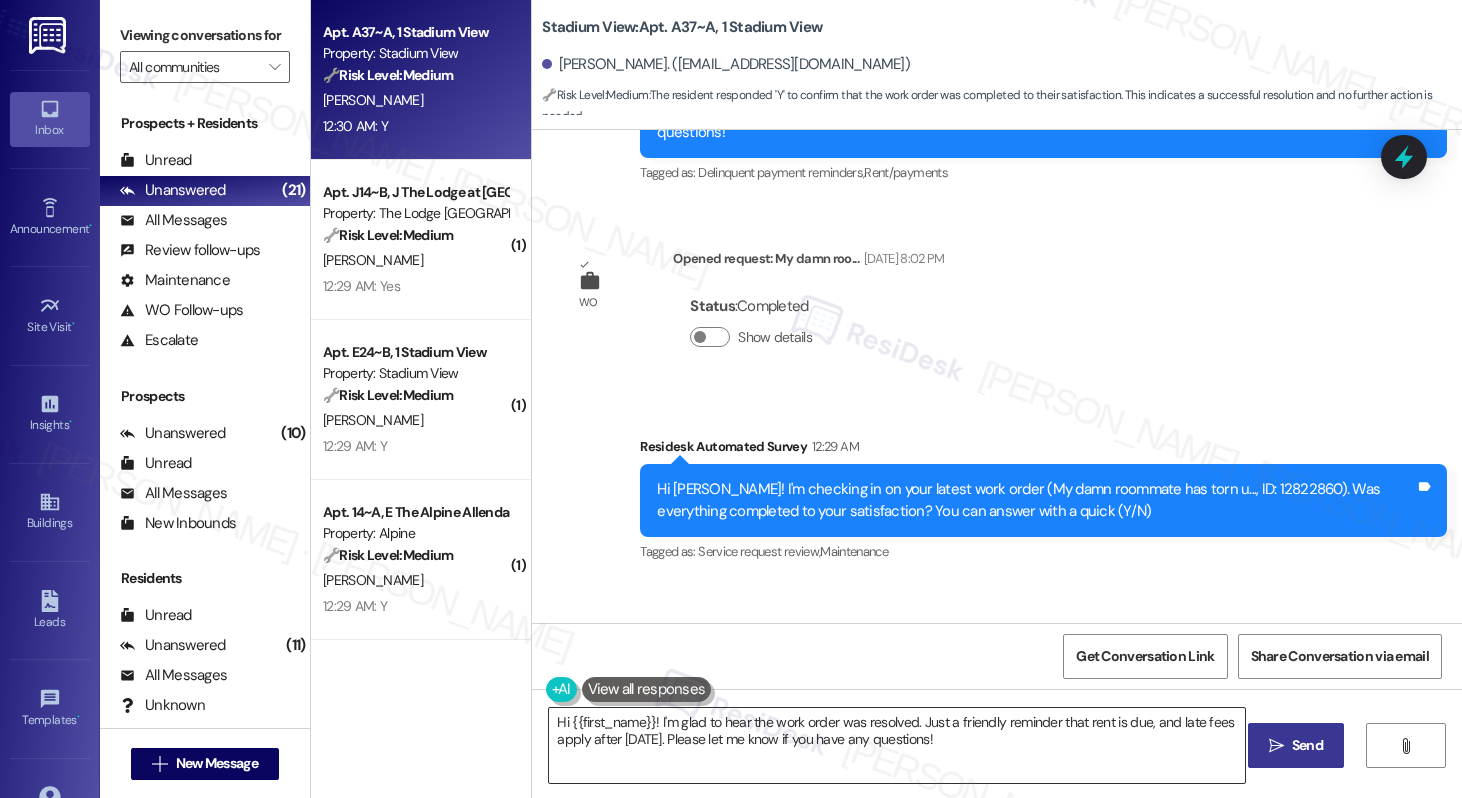 click on "Hi {{first_name}}! I'm glad to hear the work order was resolved. Just a friendly reminder that rent is due, and late fees apply after [DATE]. Please let me know if you have any questions!" at bounding box center (896, 745) 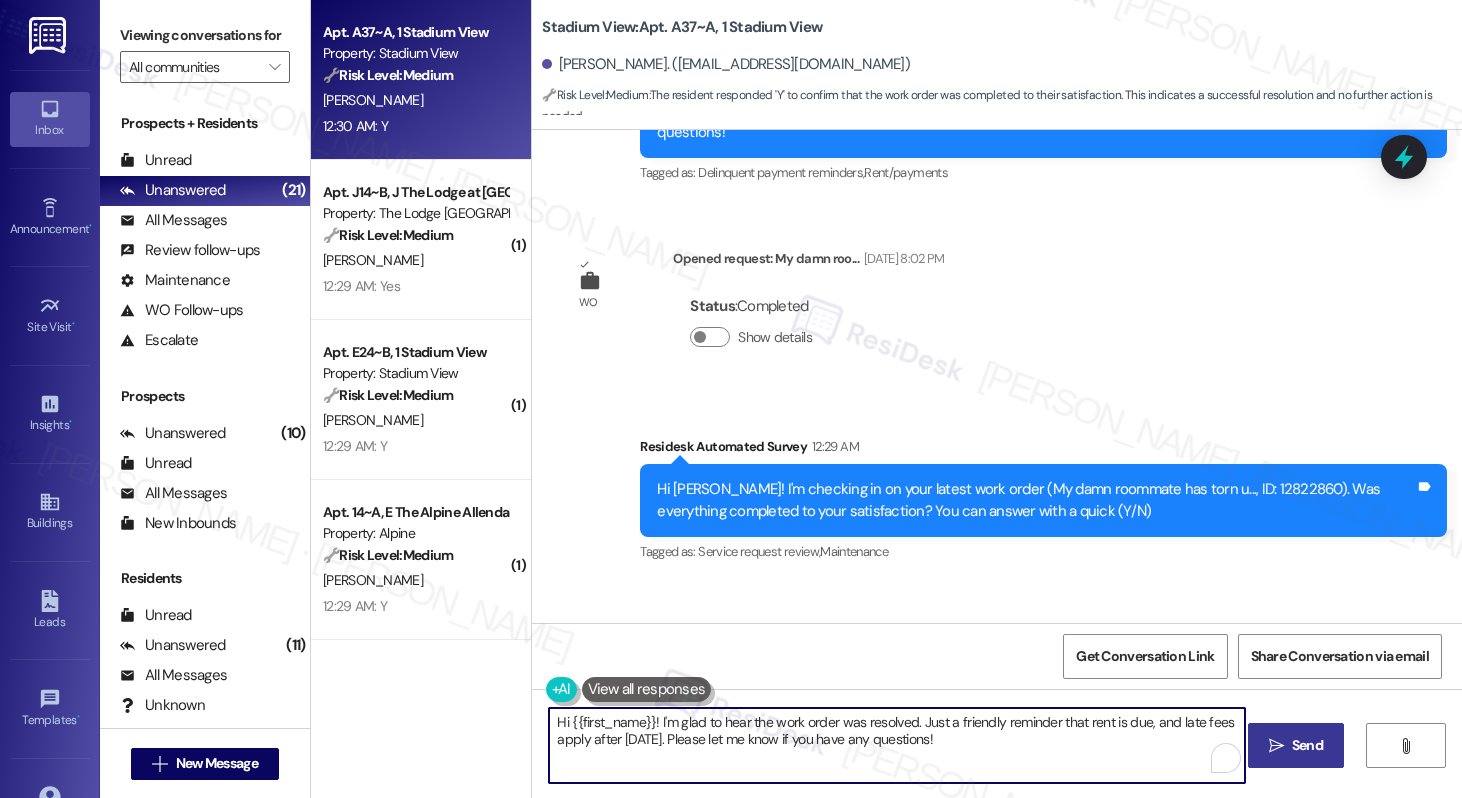 click on "Hi {{first_name}}! I'm glad to hear the work order was resolved. Just a friendly reminder that rent is due, and late fees apply after [DATE]. Please let me know if you have any questions!" at bounding box center (896, 745) 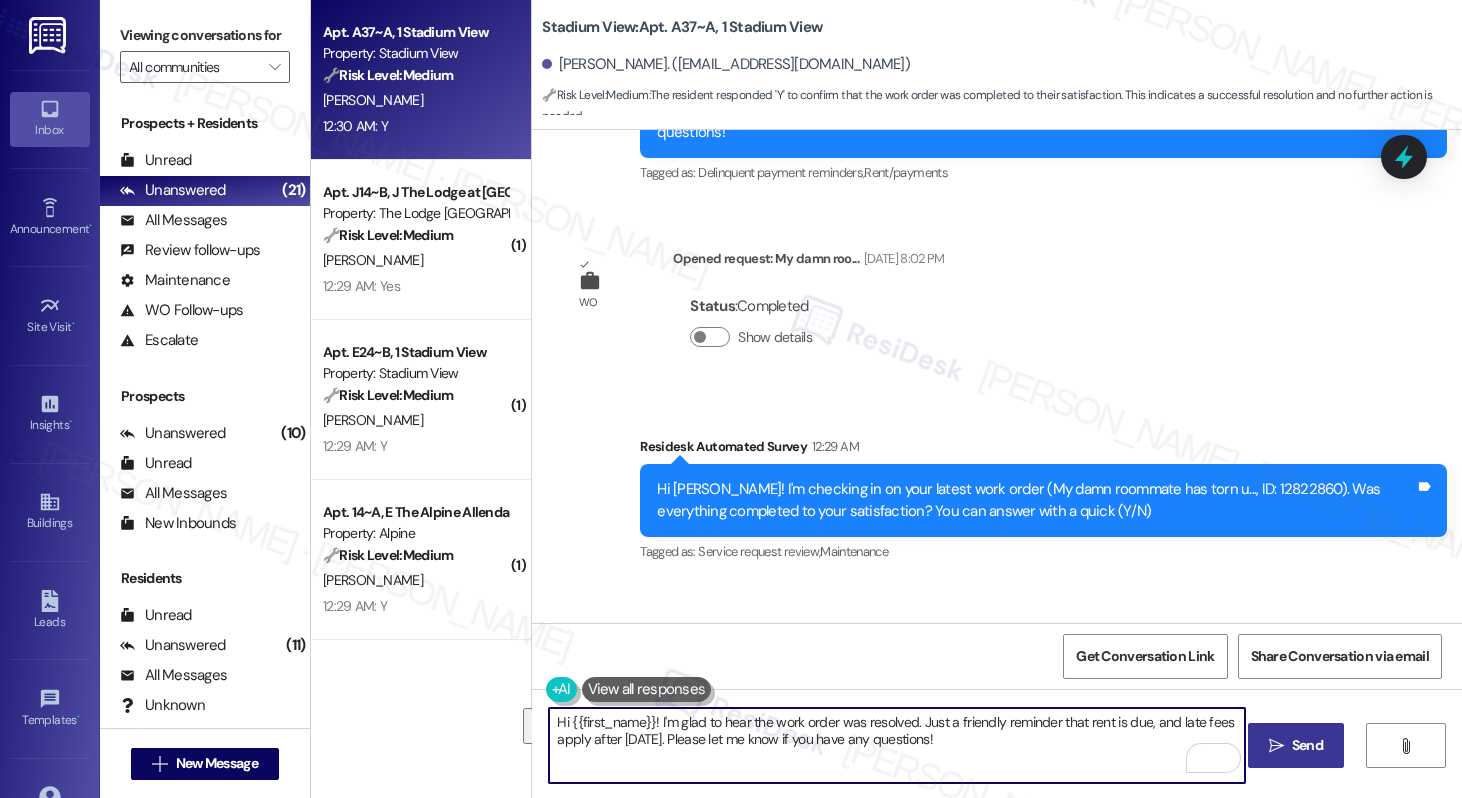 paste on ", I'm so glad to hear the work order was completed to your satisfaction. Please let me know if there's anything else I can assist you with - I'm here to help however I can. Have a wonderful day" 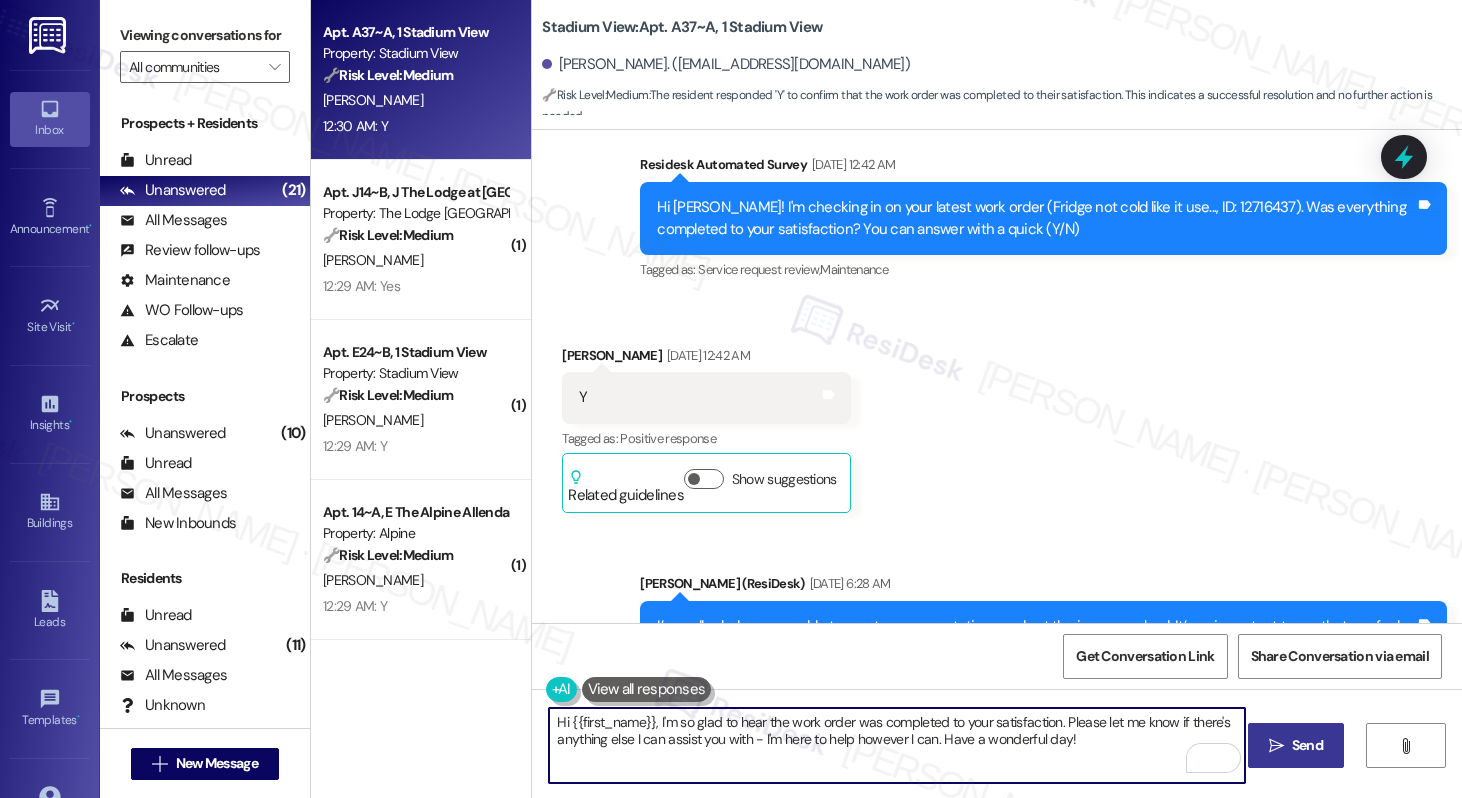 scroll, scrollTop: 3790, scrollLeft: 0, axis: vertical 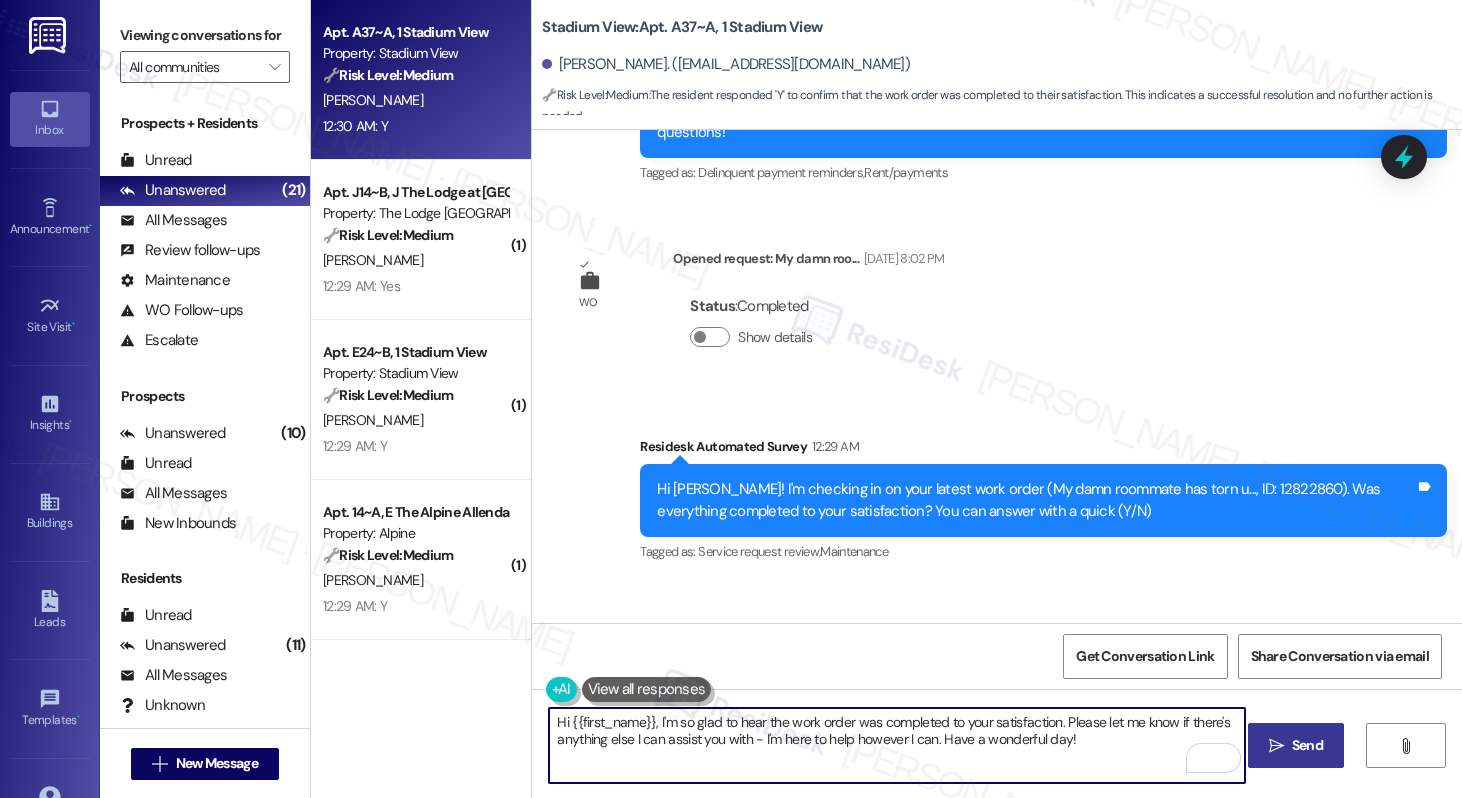 type on "Hi {{first_name}}, I'm so glad to hear the work order was completed to your satisfaction. Please let me know if there's anything else I can assist you with - I'm here to help however I can. Have a wonderful day!" 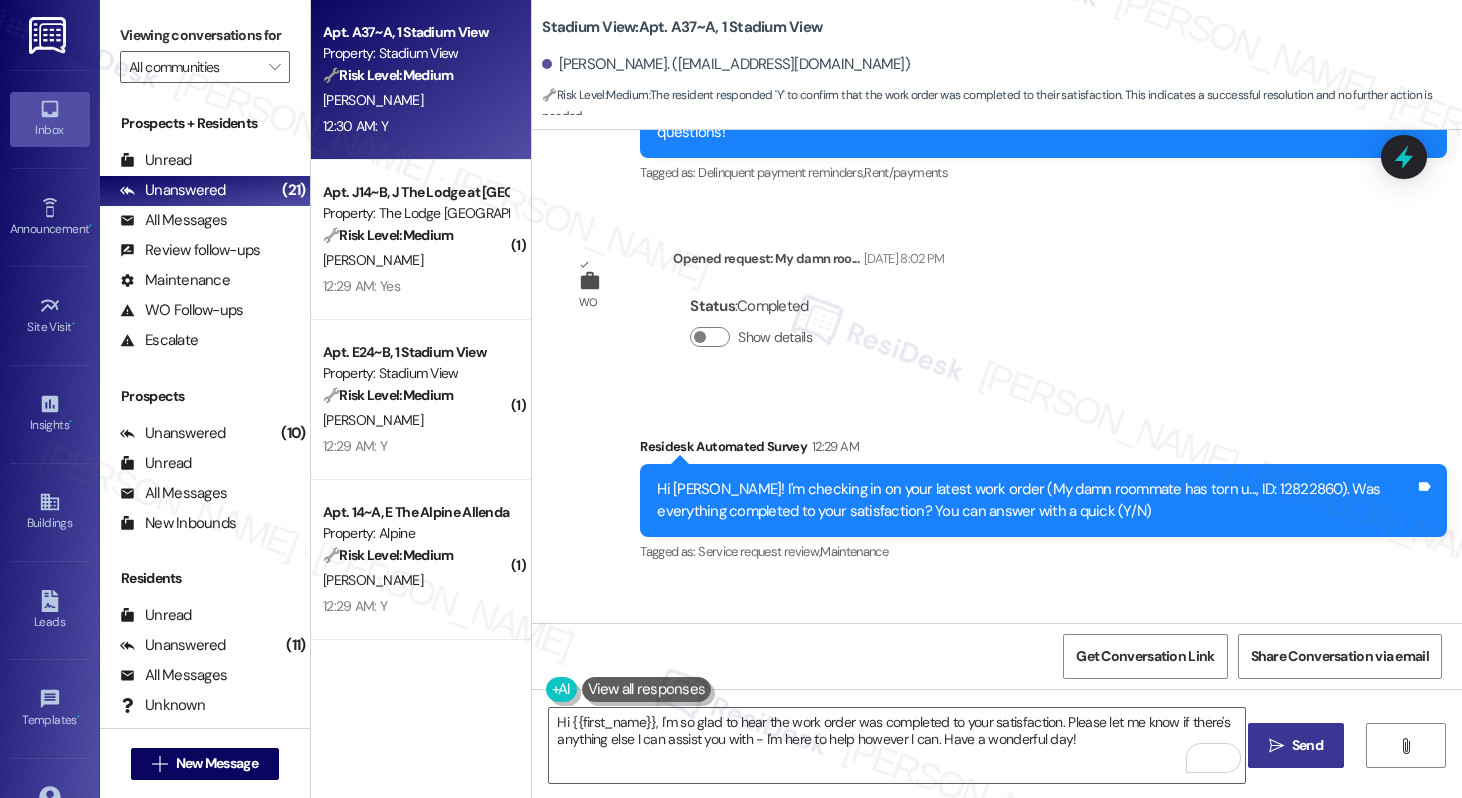 click on "" at bounding box center (1276, 746) 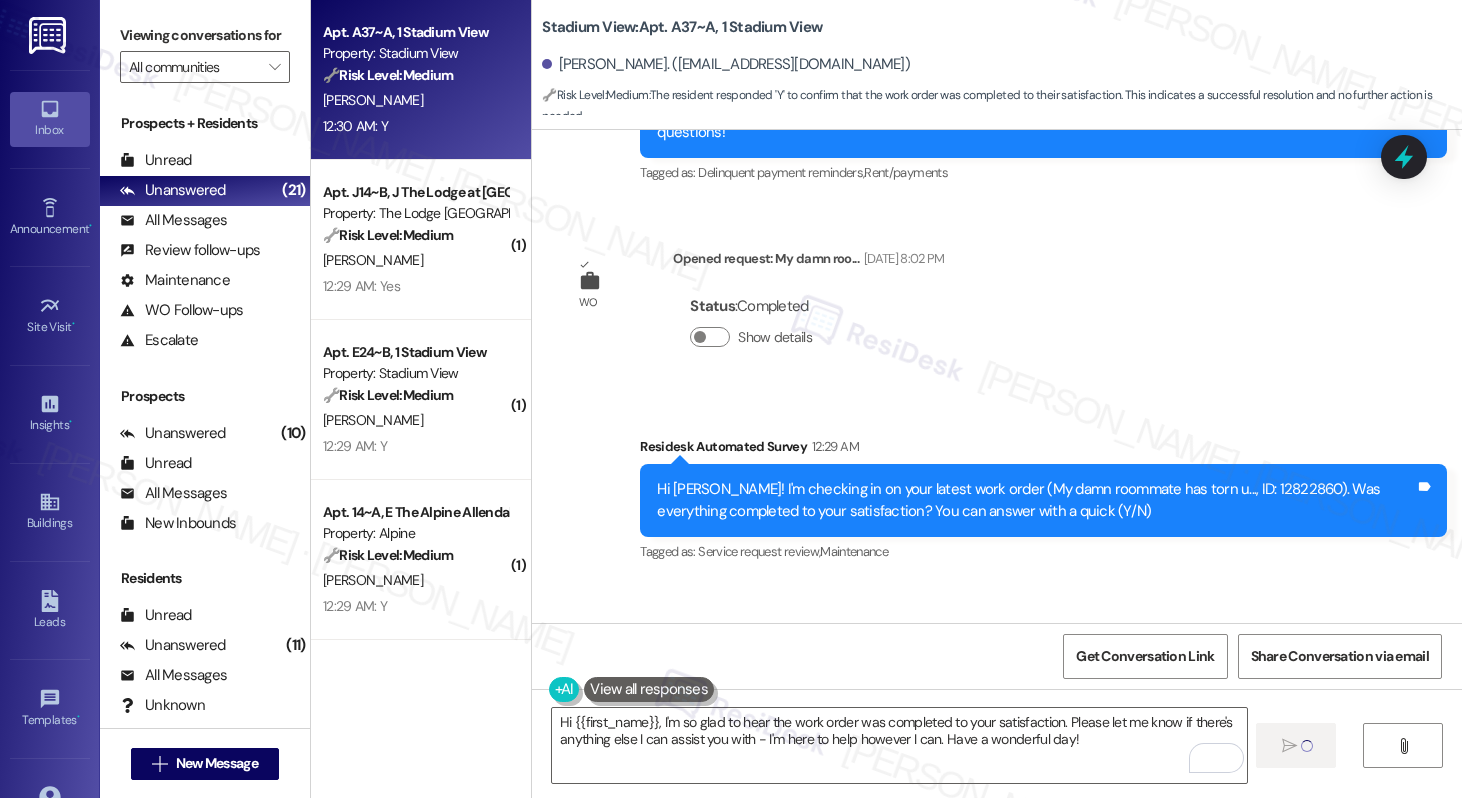 type 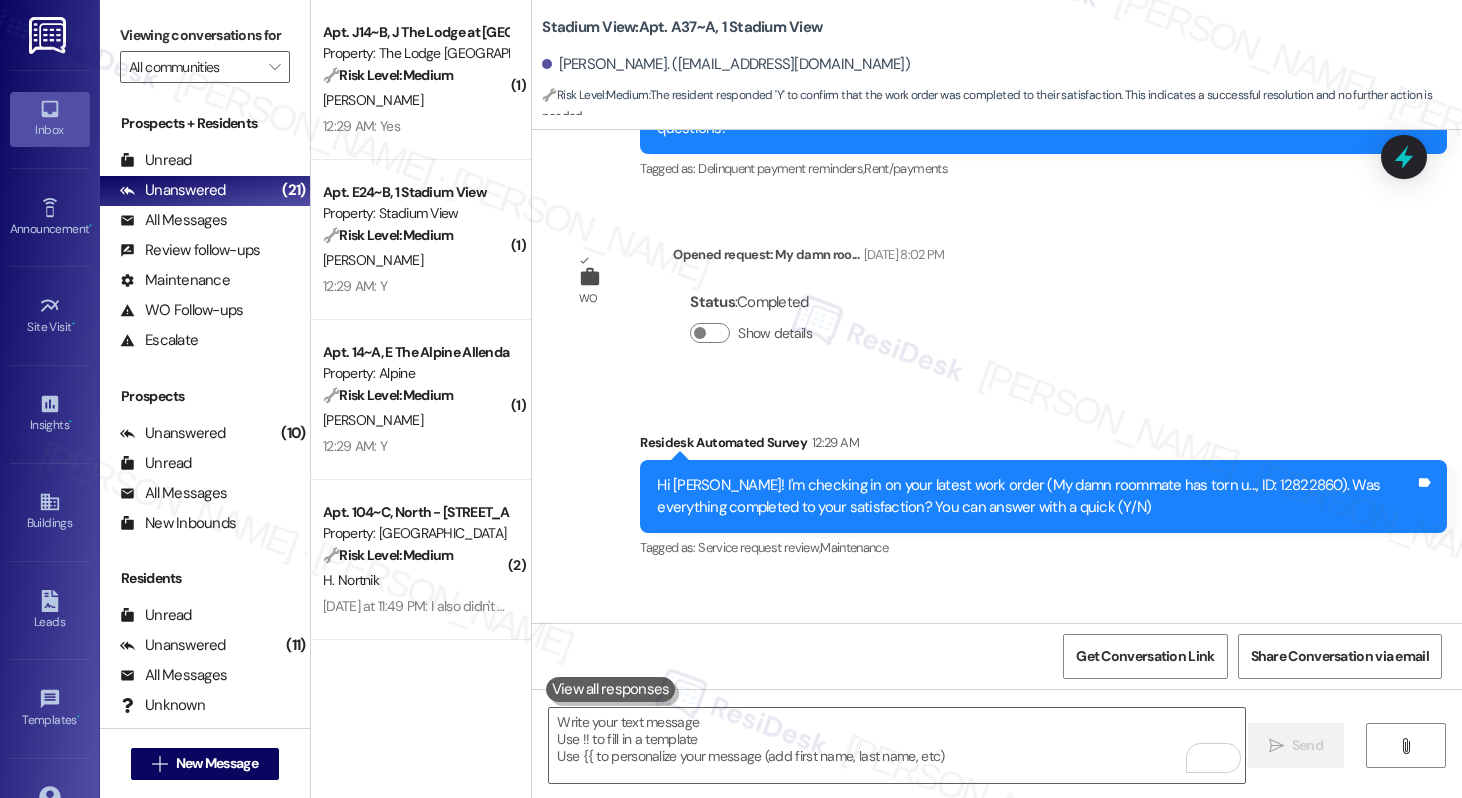 scroll, scrollTop: 3951, scrollLeft: 0, axis: vertical 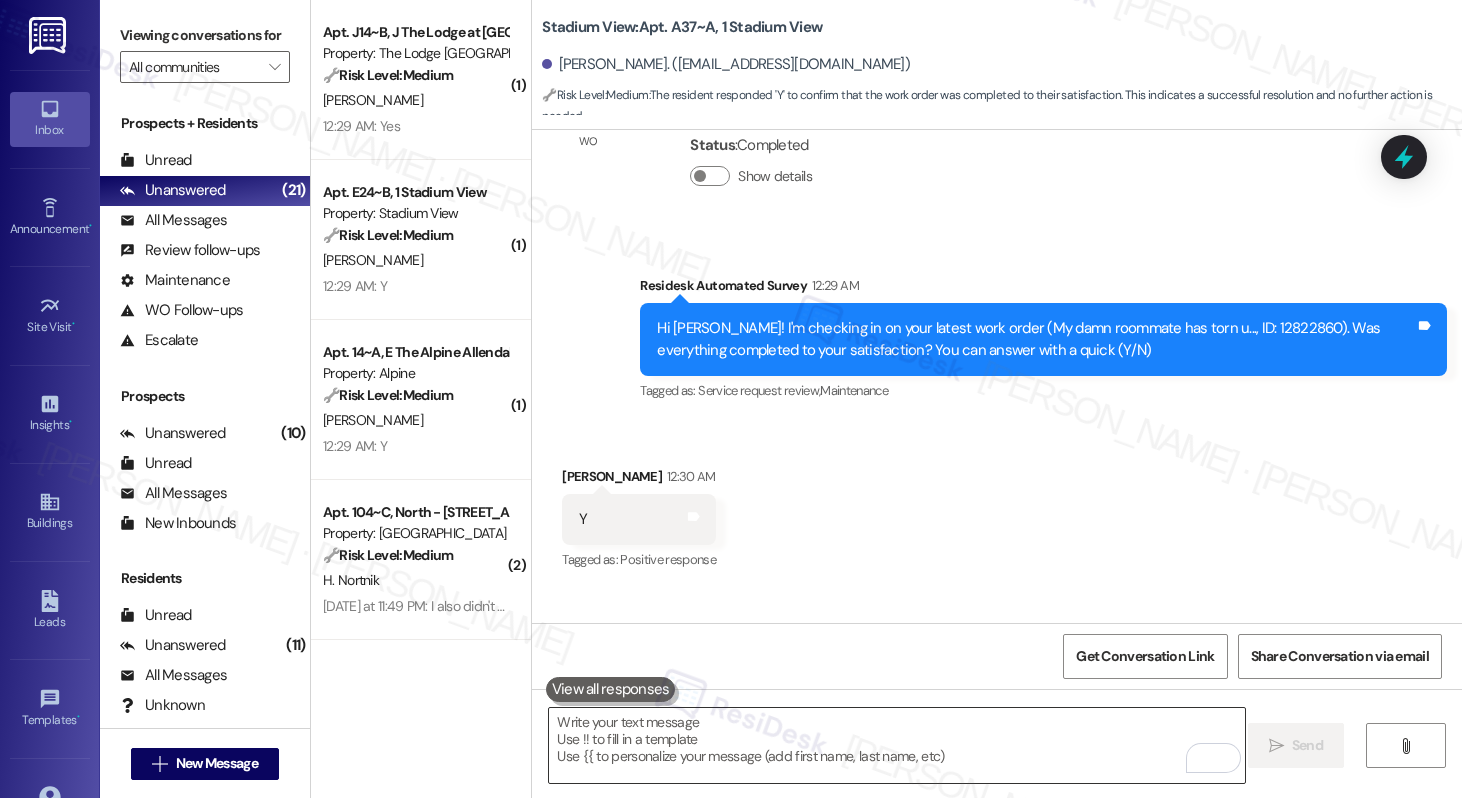 click at bounding box center (896, 745) 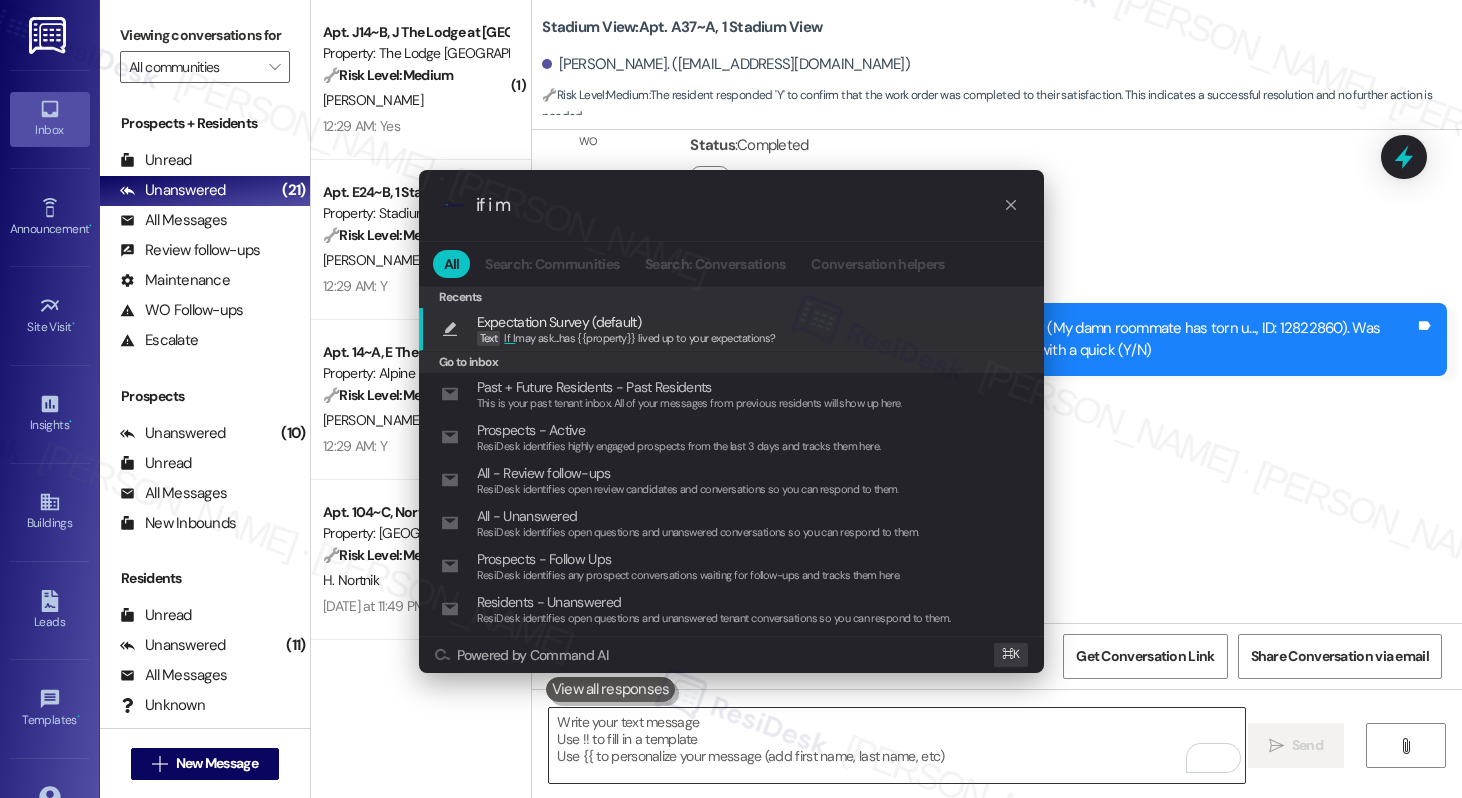 type on "if i ma" 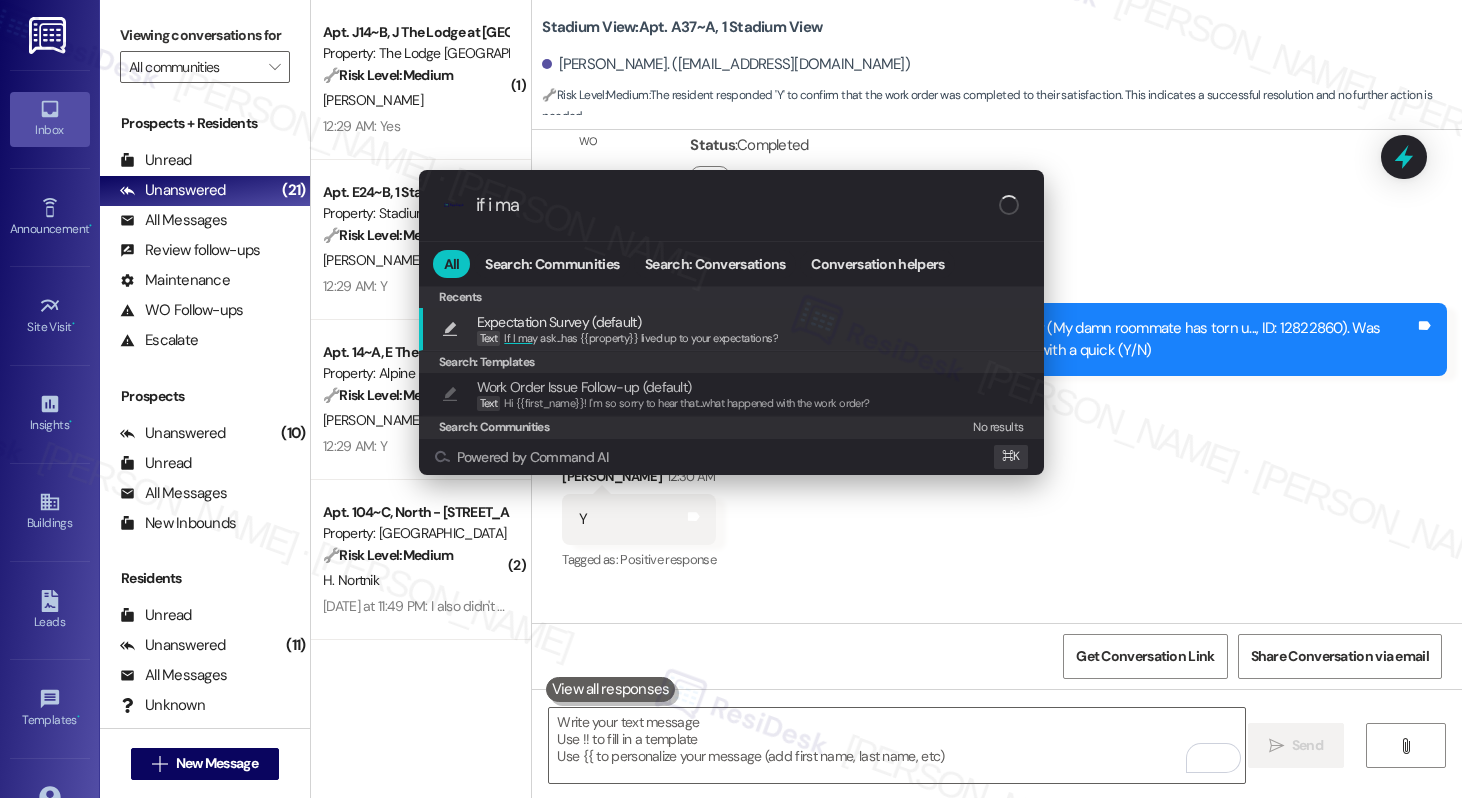 click on "Expectation Survey (default)" at bounding box center (628, 322) 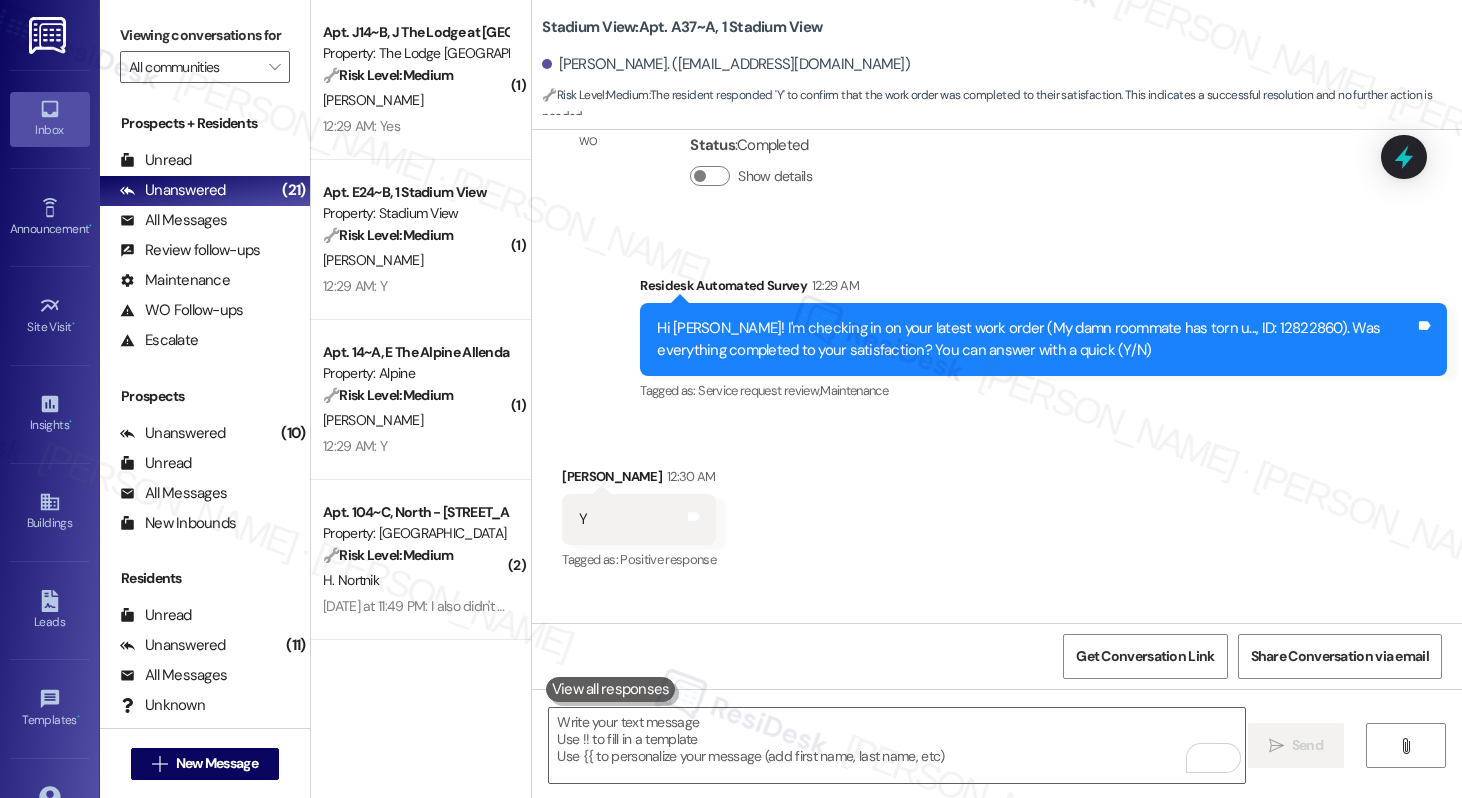 type on "If I may ask...has {{property}} lived up to your expectations?" 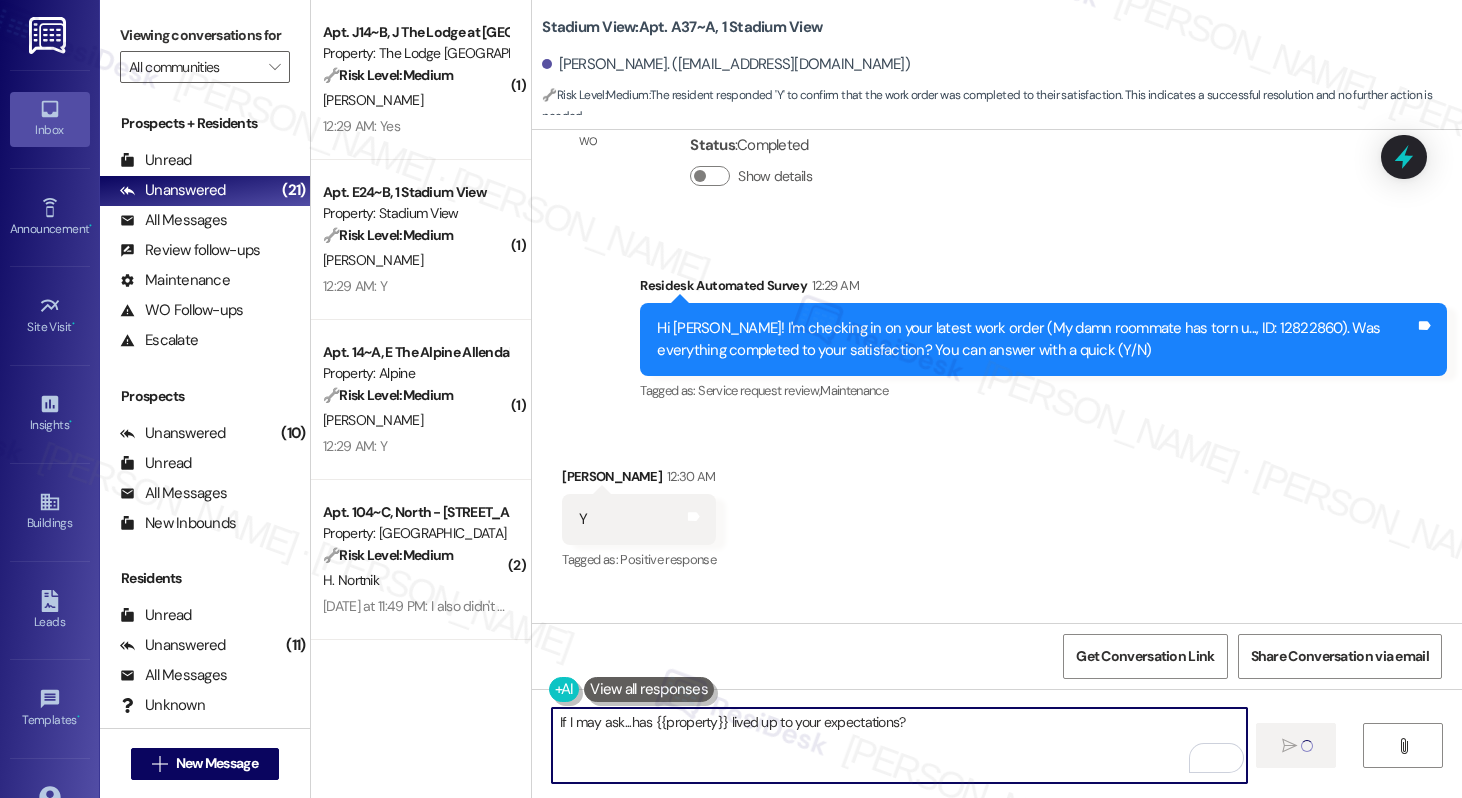 type 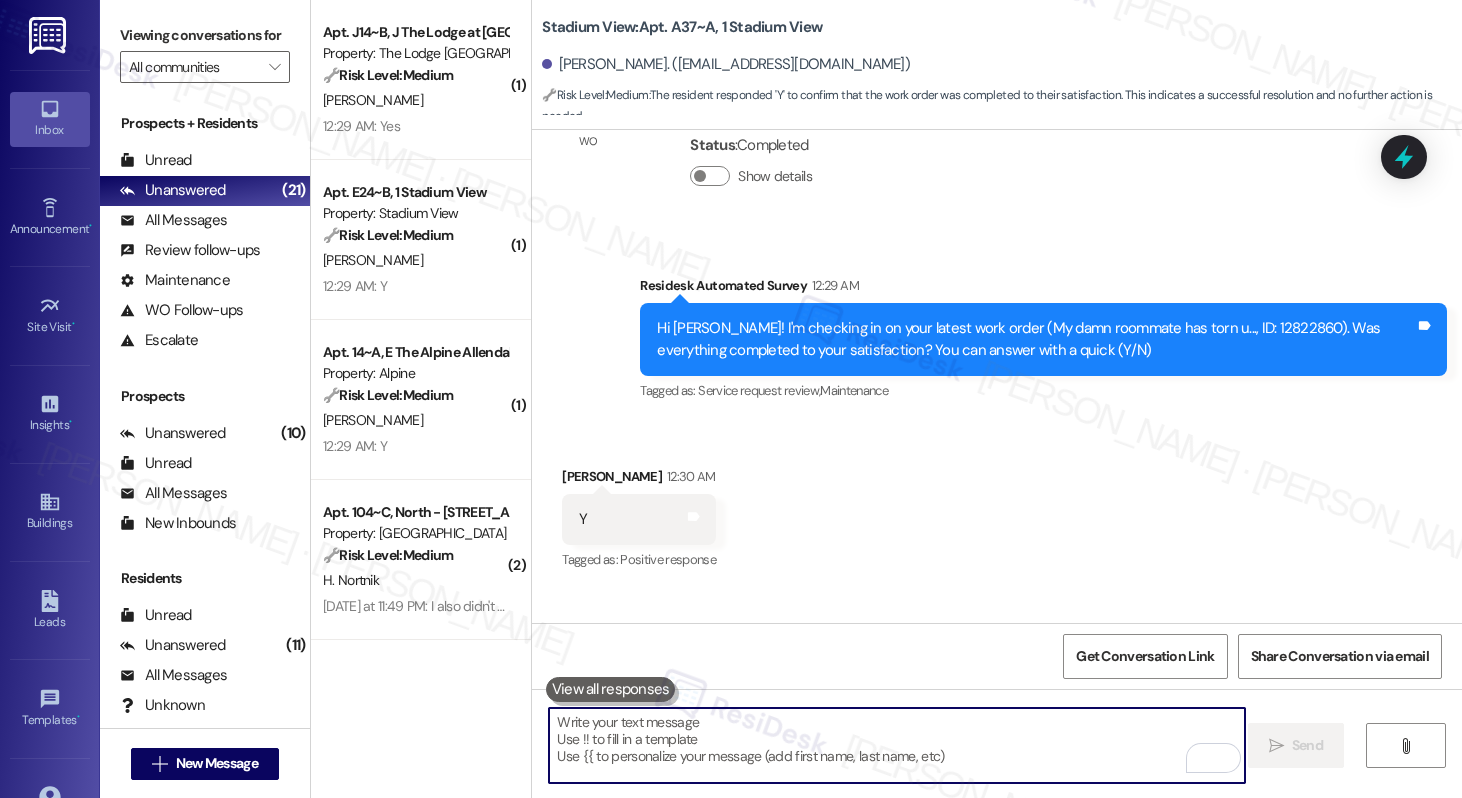 scroll, scrollTop: 4090, scrollLeft: 0, axis: vertical 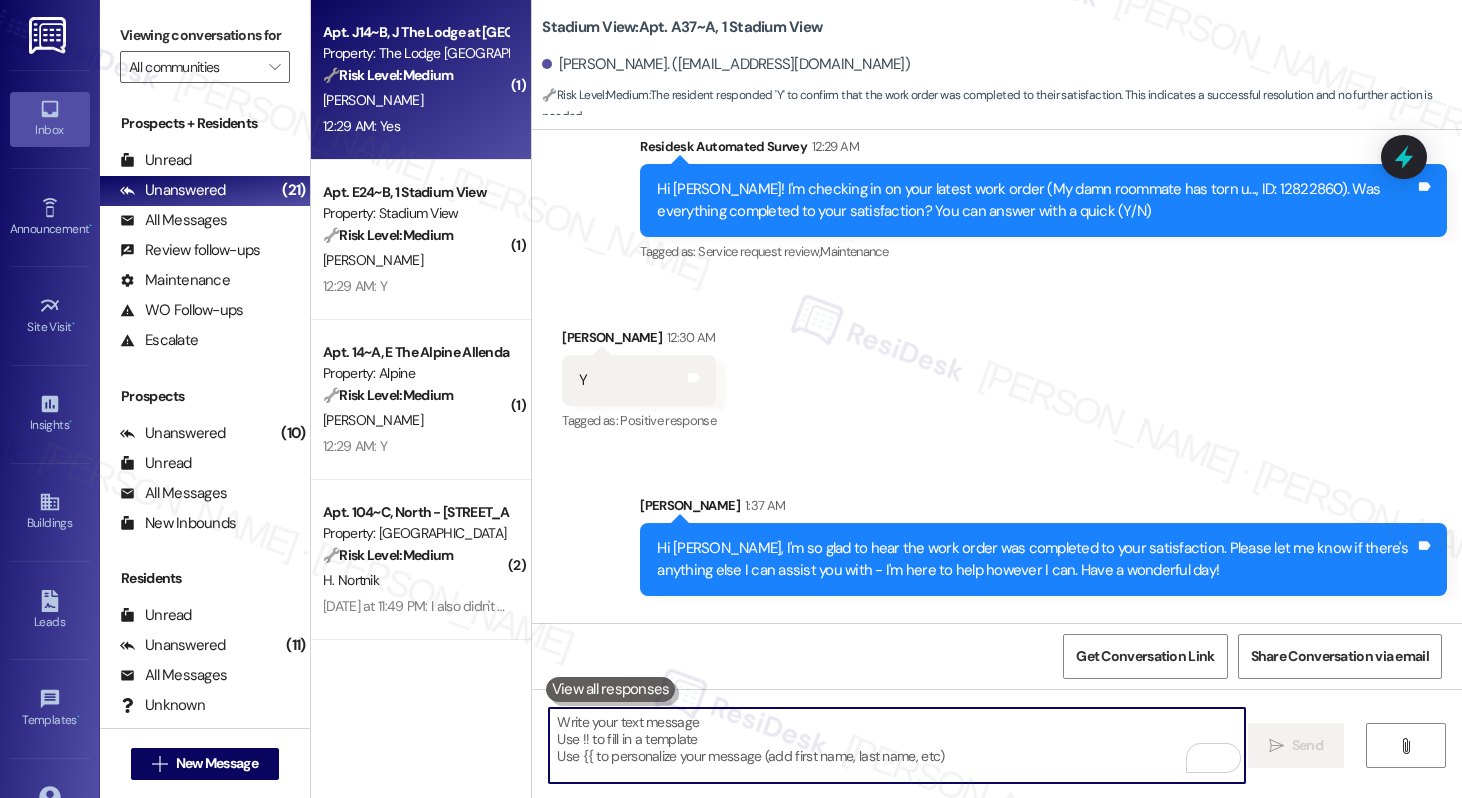 click on "12:29 AM: Yes 12:29 AM: Yes" at bounding box center [415, 126] 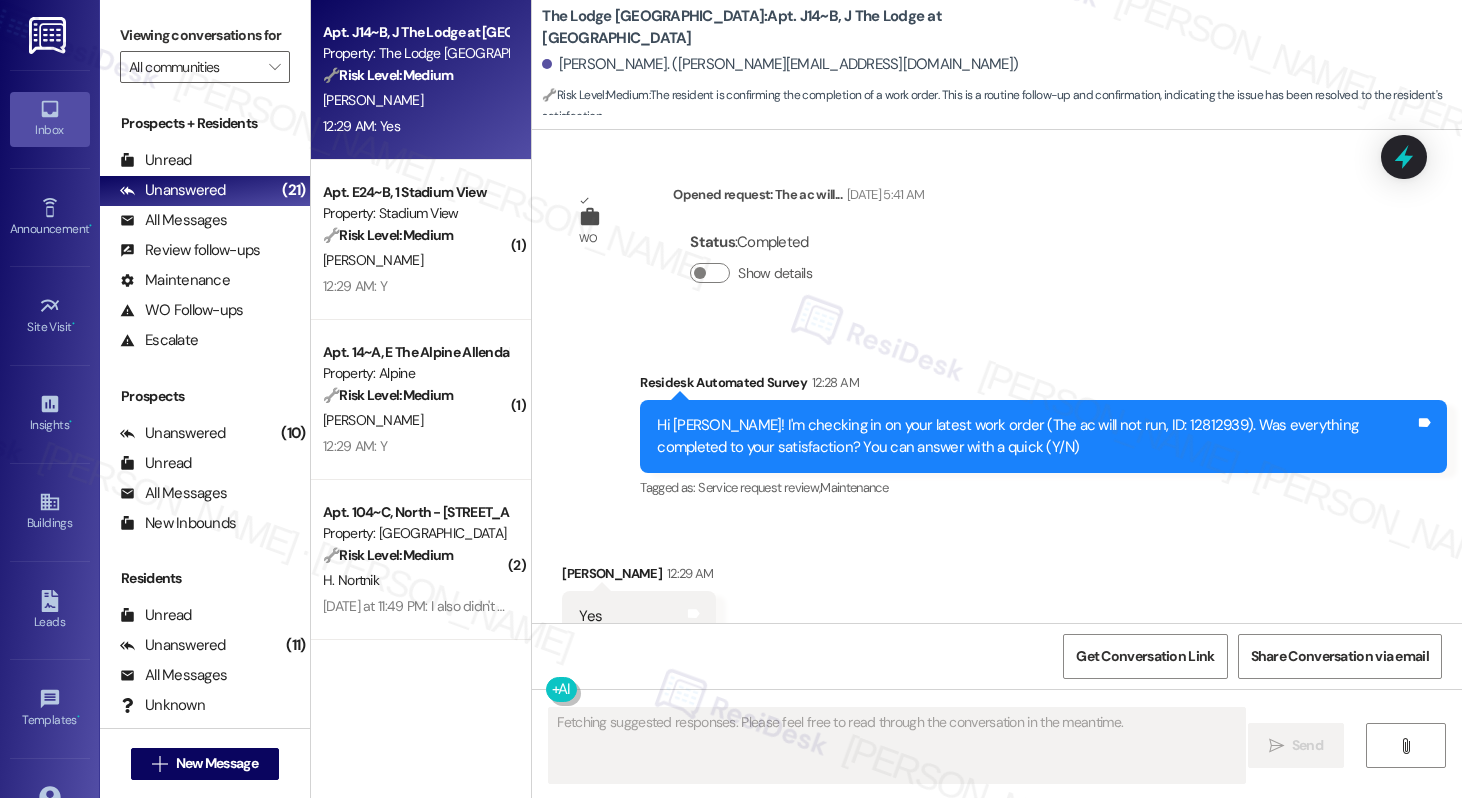 scroll, scrollTop: 4646, scrollLeft: 0, axis: vertical 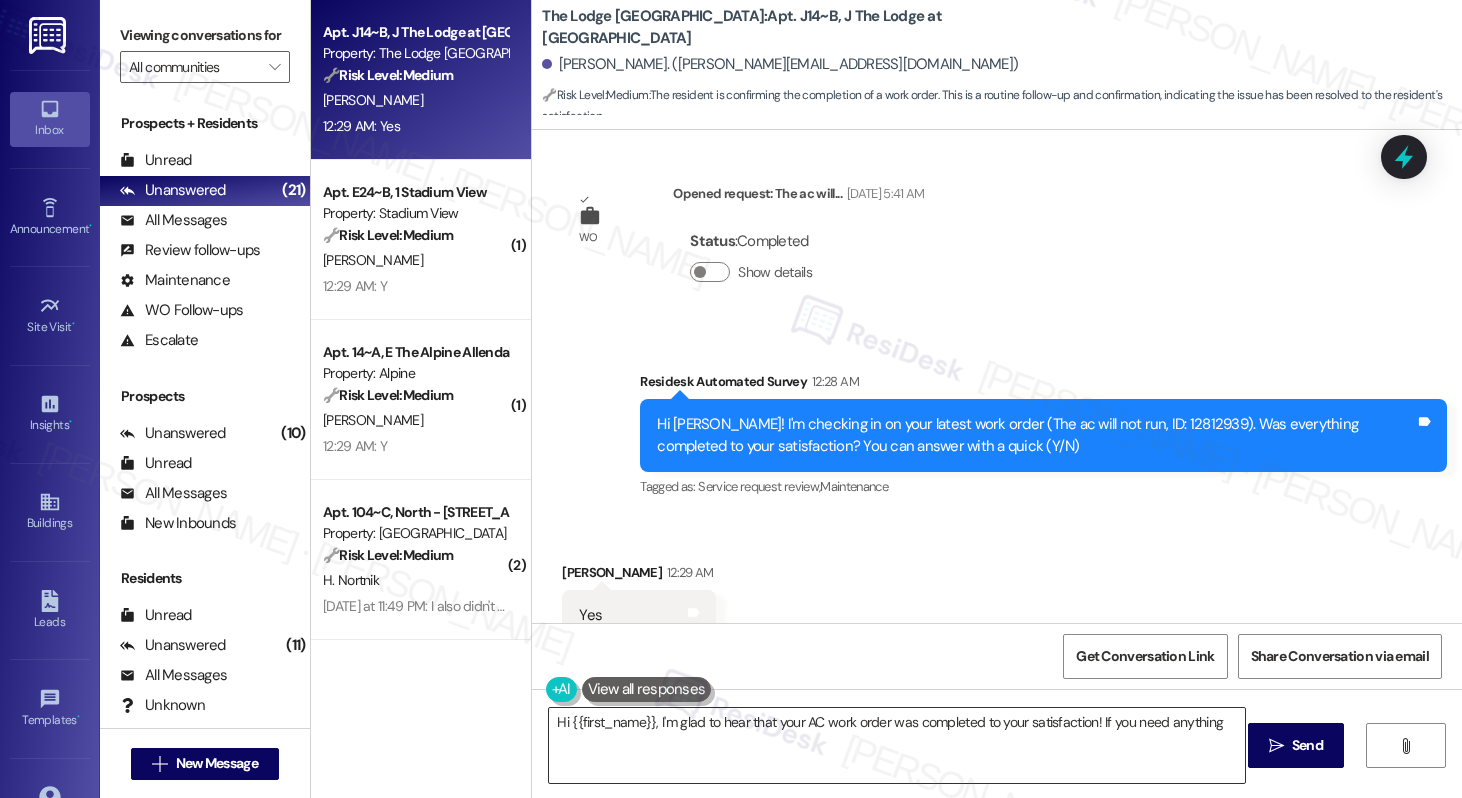 click on "Hi {{first_name}}, I'm glad to hear" at bounding box center [896, 745] 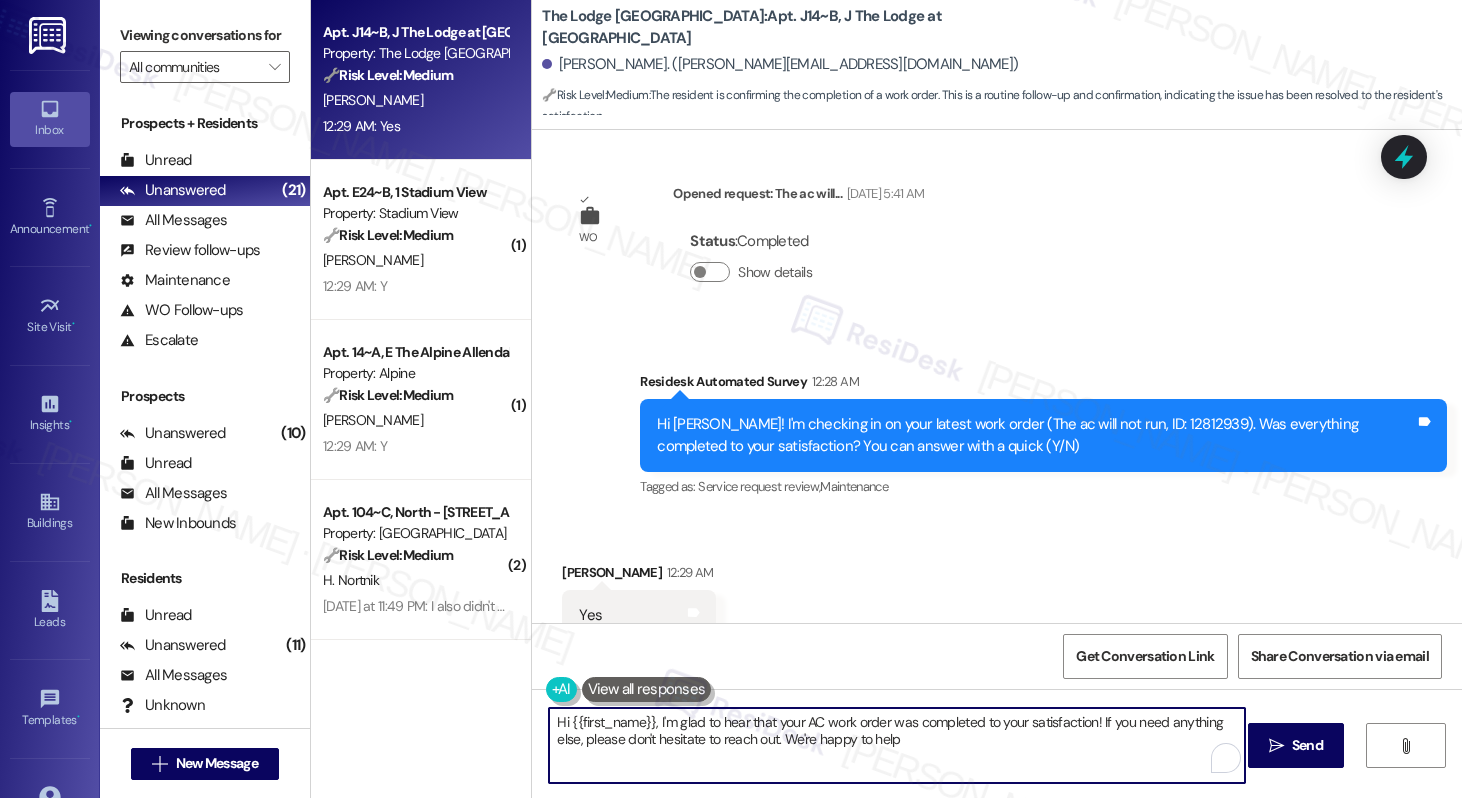 type on "Hi {{first_name}}, I'm glad to hear that your AC work order was completed to your satisfaction! If you need anything else, please don't hesitate to reach out. We're happy to help!" 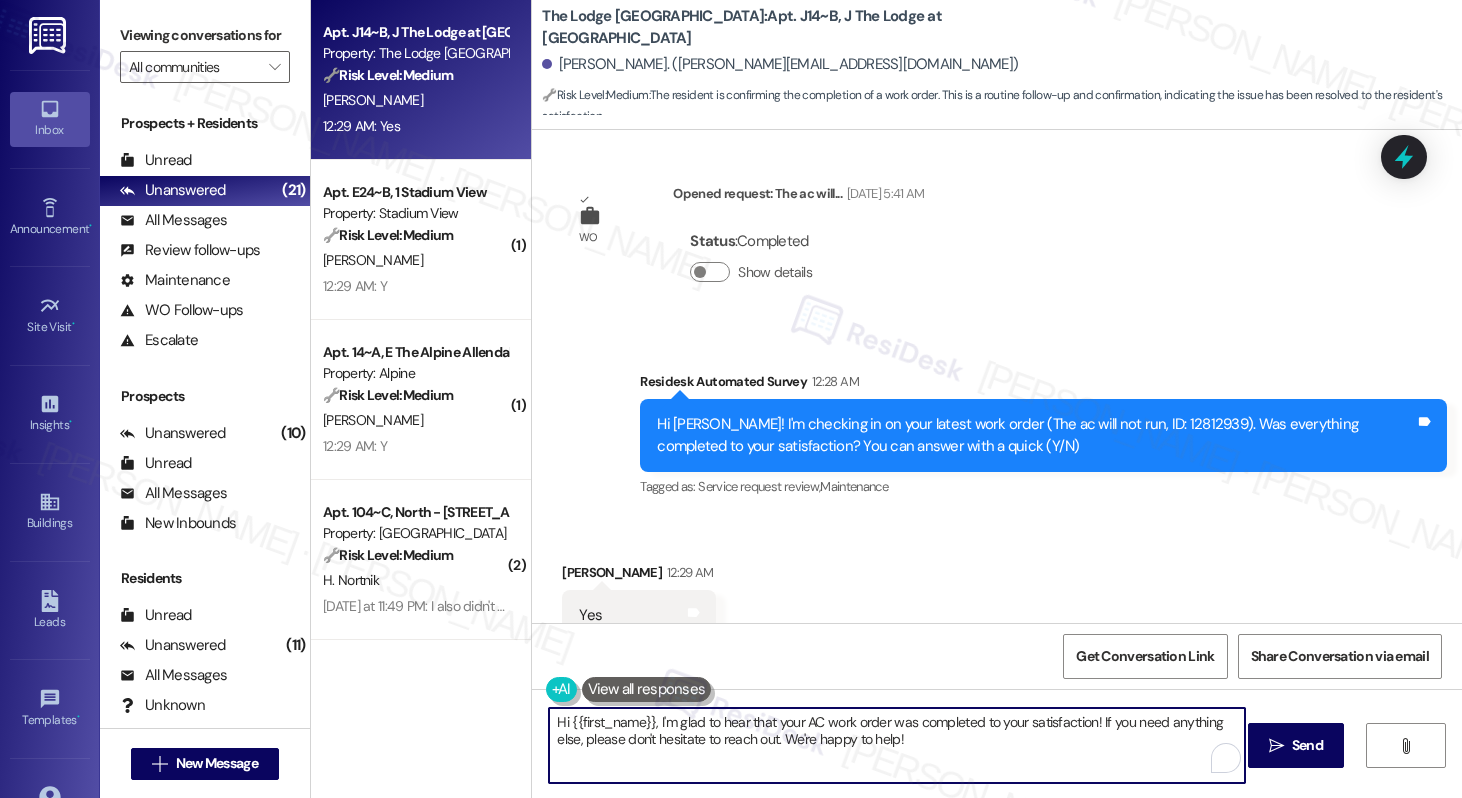 click on "Hi {{first_name}}, I'm glad to hear that your AC work order was completed to your satisfaction! If you need anything else, please don't hesitate to reach" at bounding box center (896, 745) 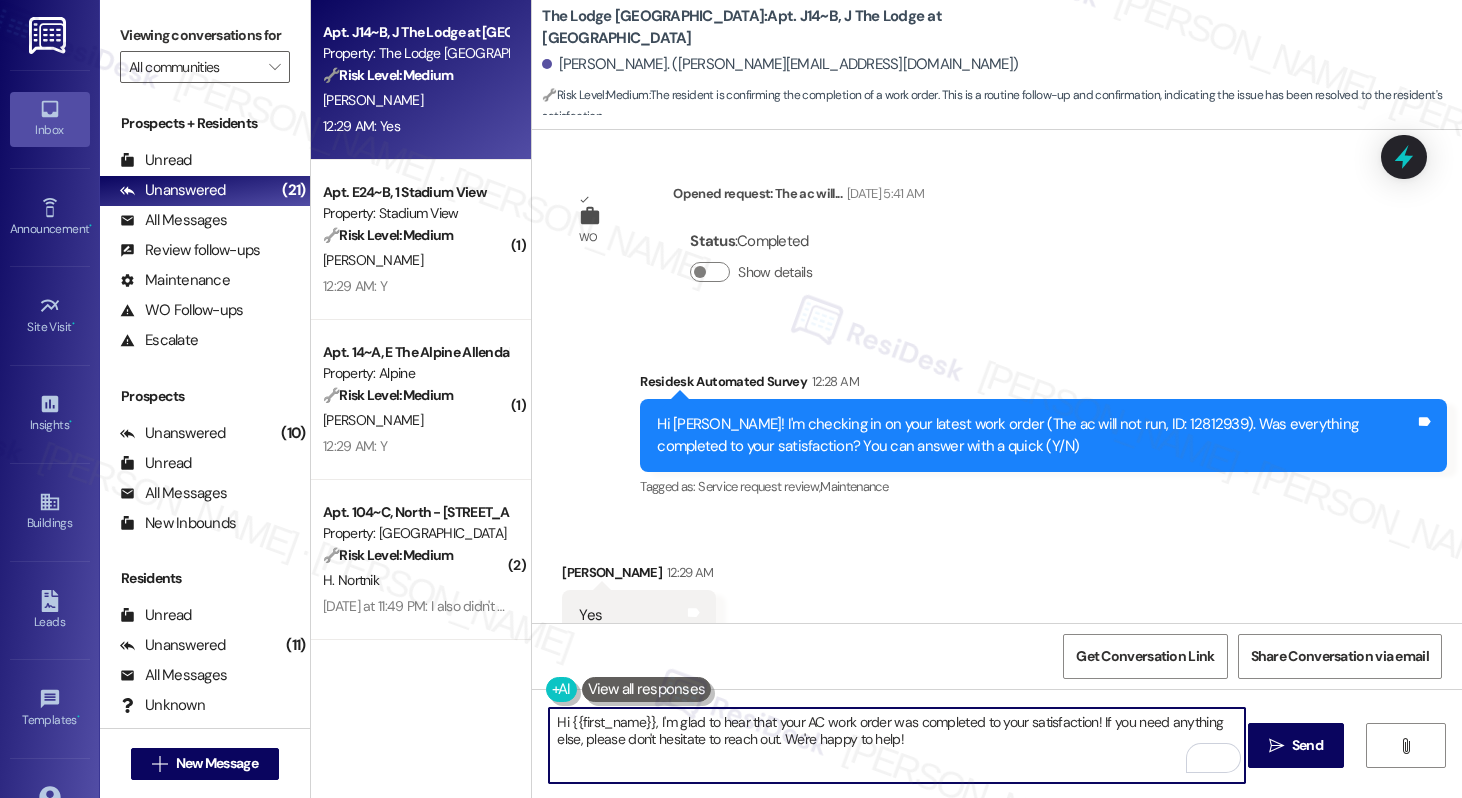 click on "Hi {{first_name}}, I'm glad to hear that your AC work order was completed to your satisfaction! If you need anything else, please don't hesitate to reach out. We're happy to help!" at bounding box center [896, 745] 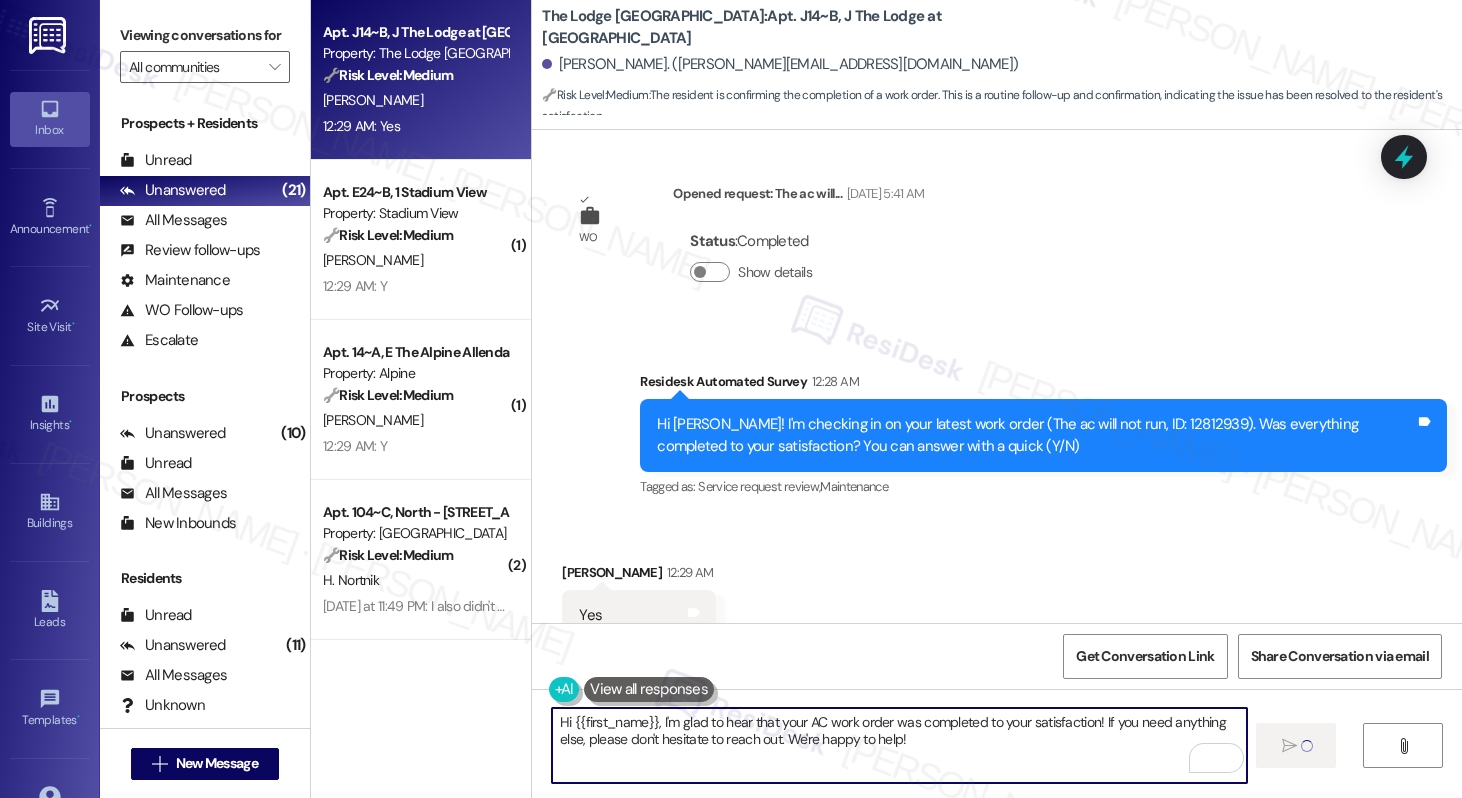 type 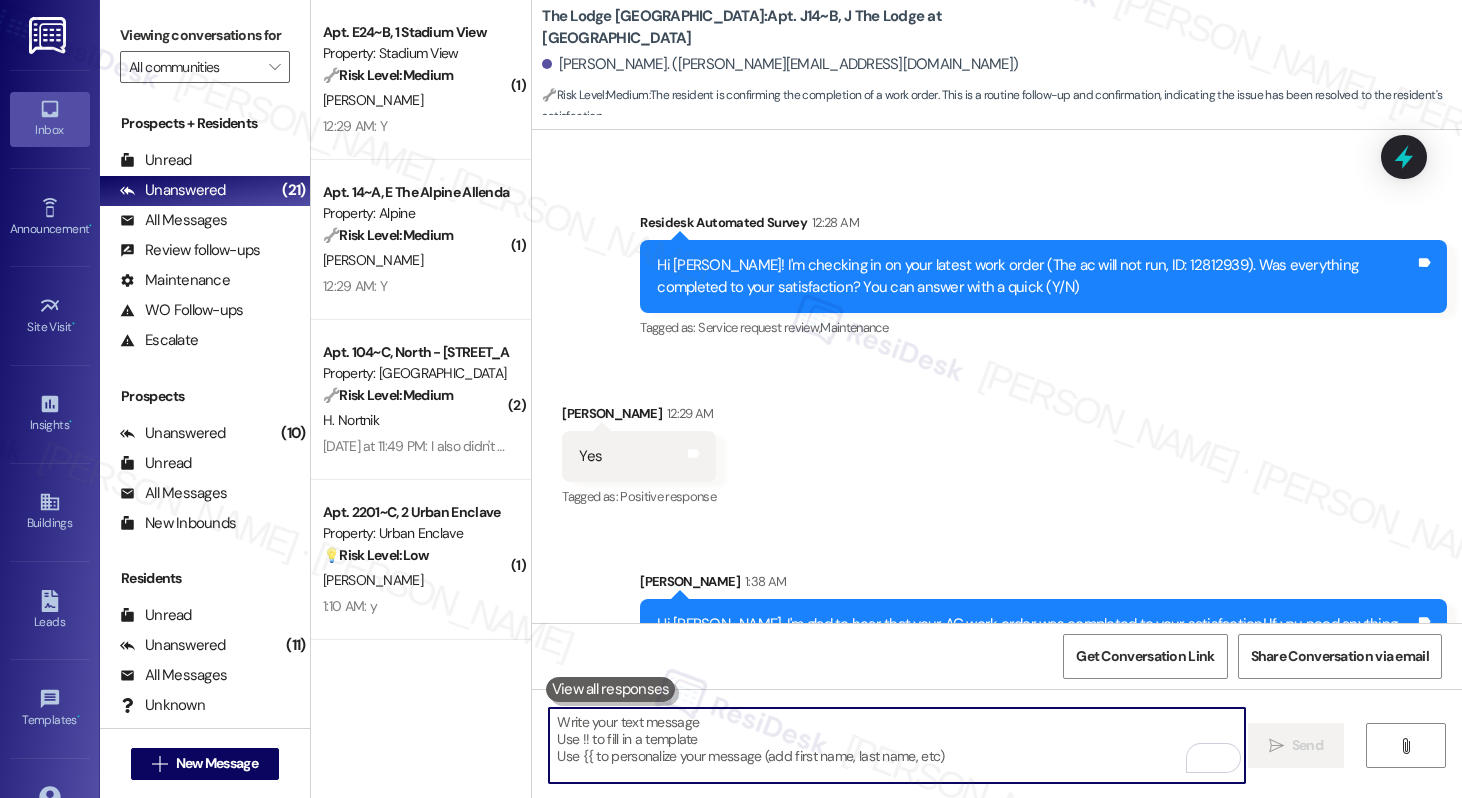 scroll, scrollTop: 4807, scrollLeft: 0, axis: vertical 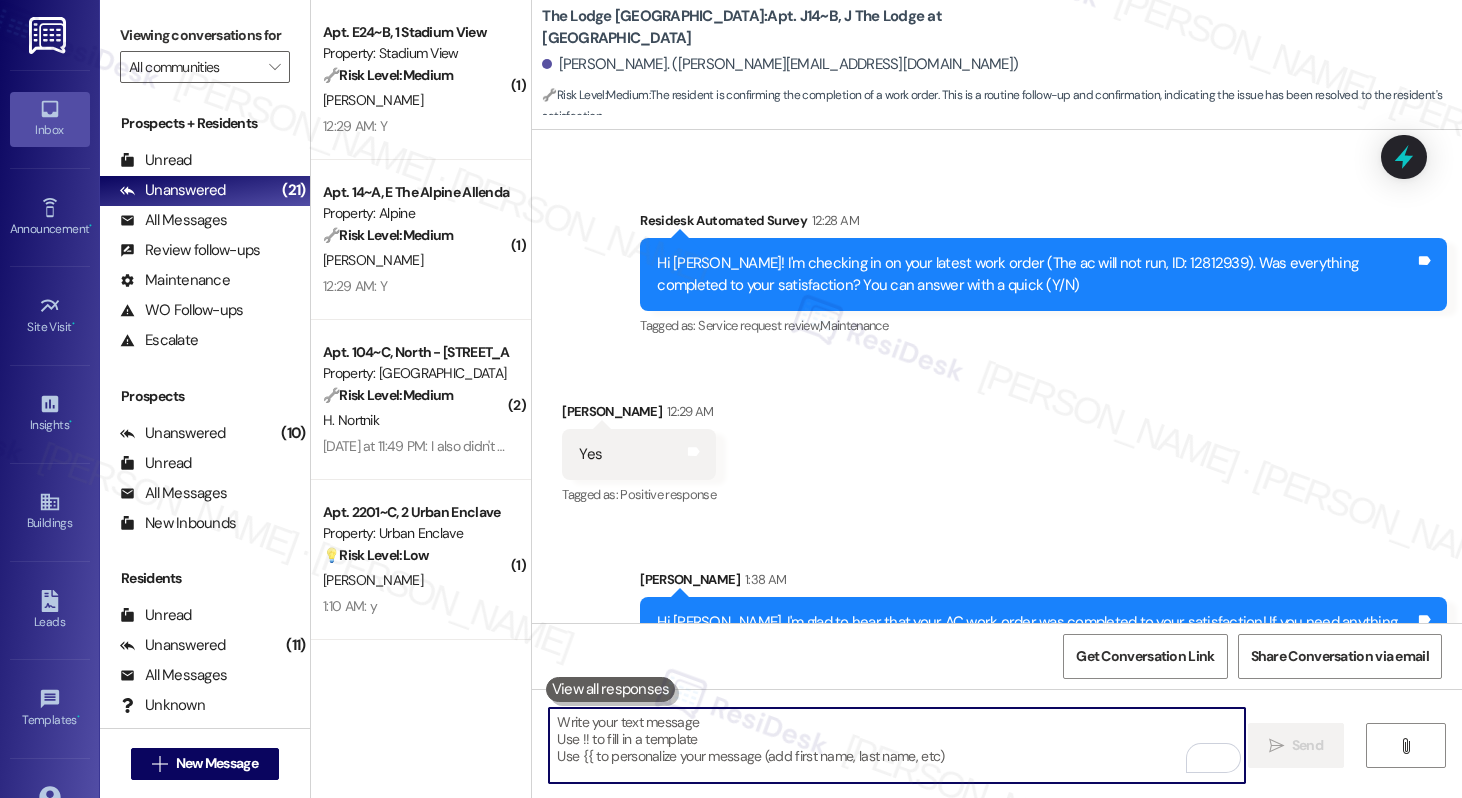click at bounding box center (896, 745) 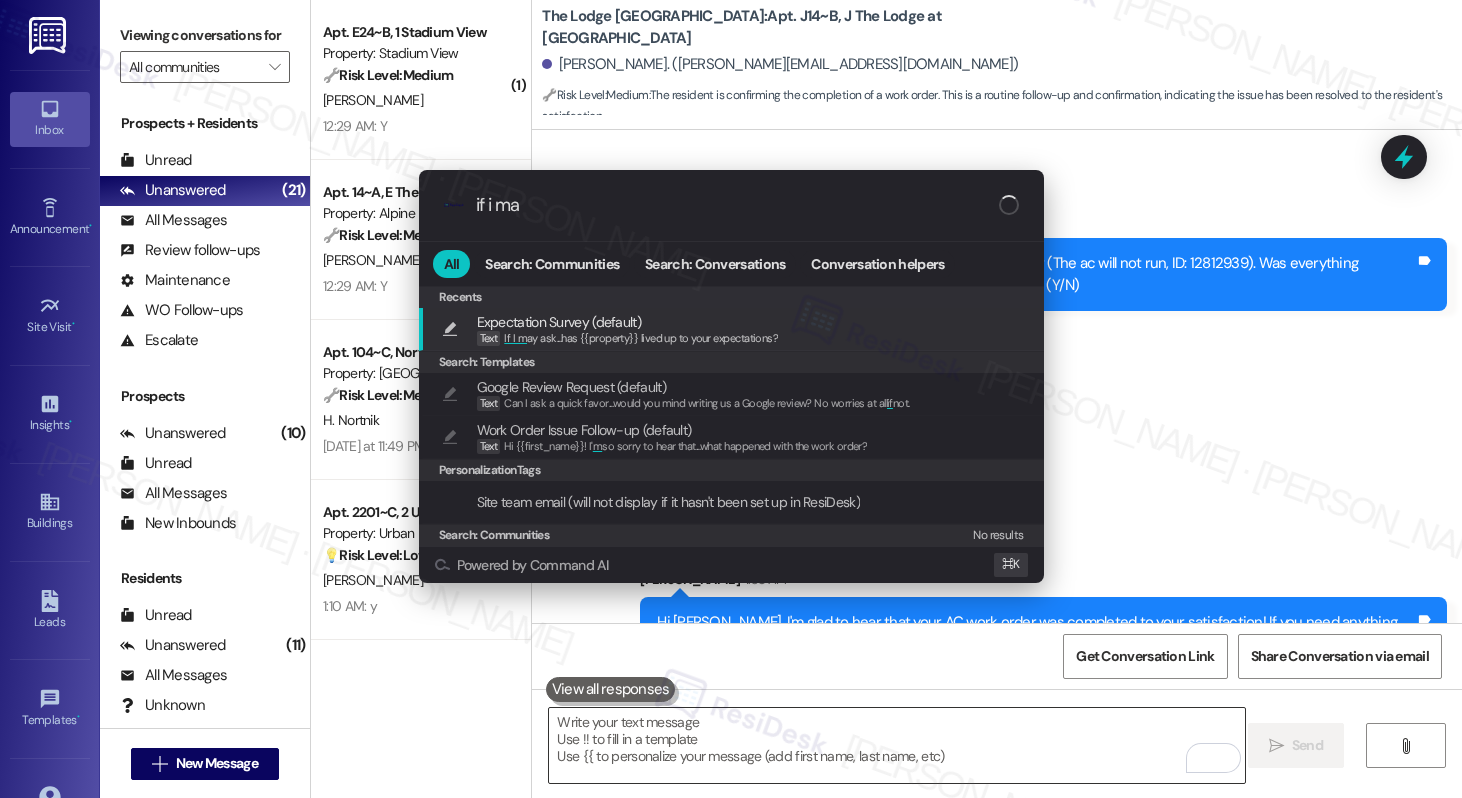 type on "if i may" 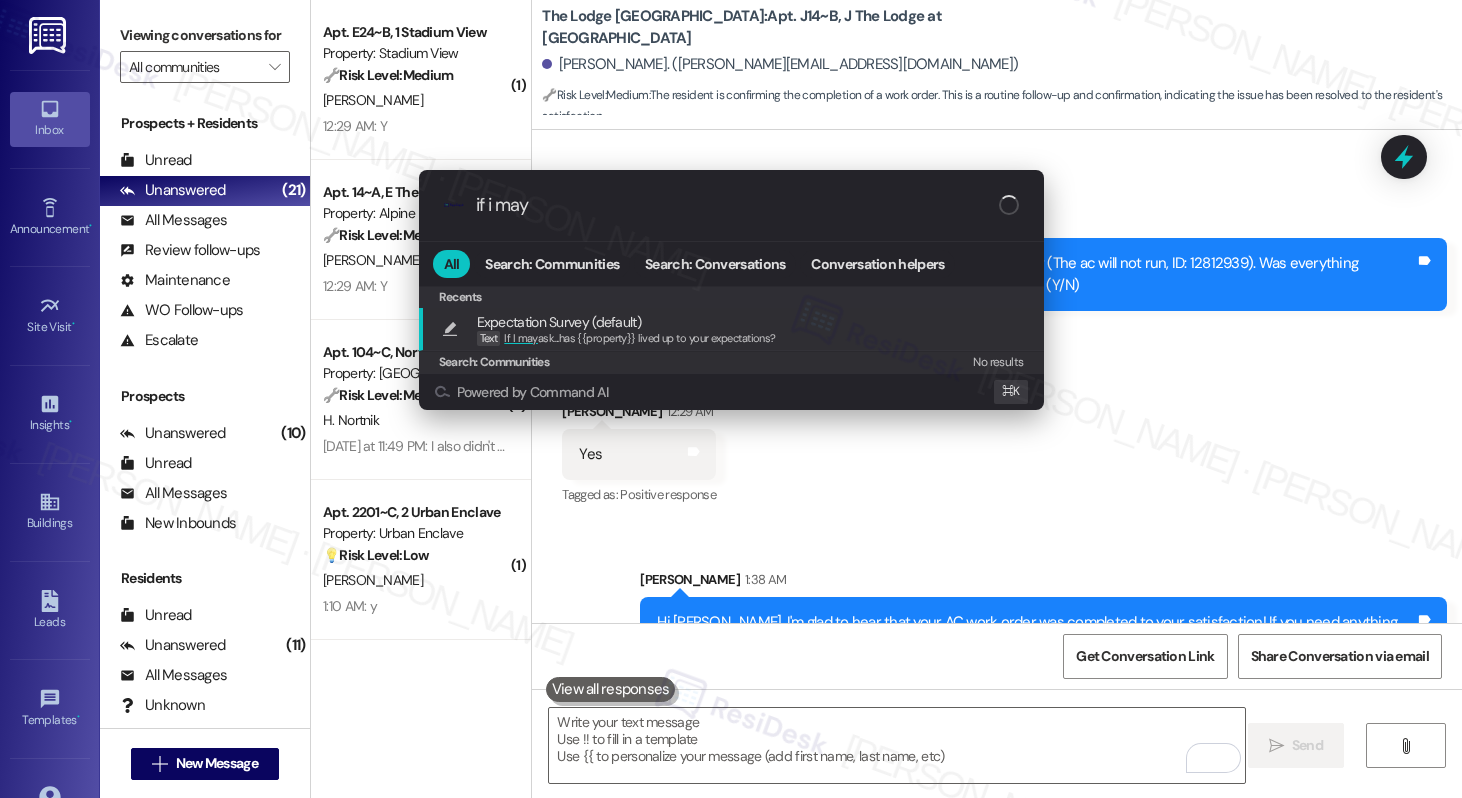 click on "Expectation Survey (default) Text If I may  ask...has {{property}} lived up to your expectations?" at bounding box center [733, 329] 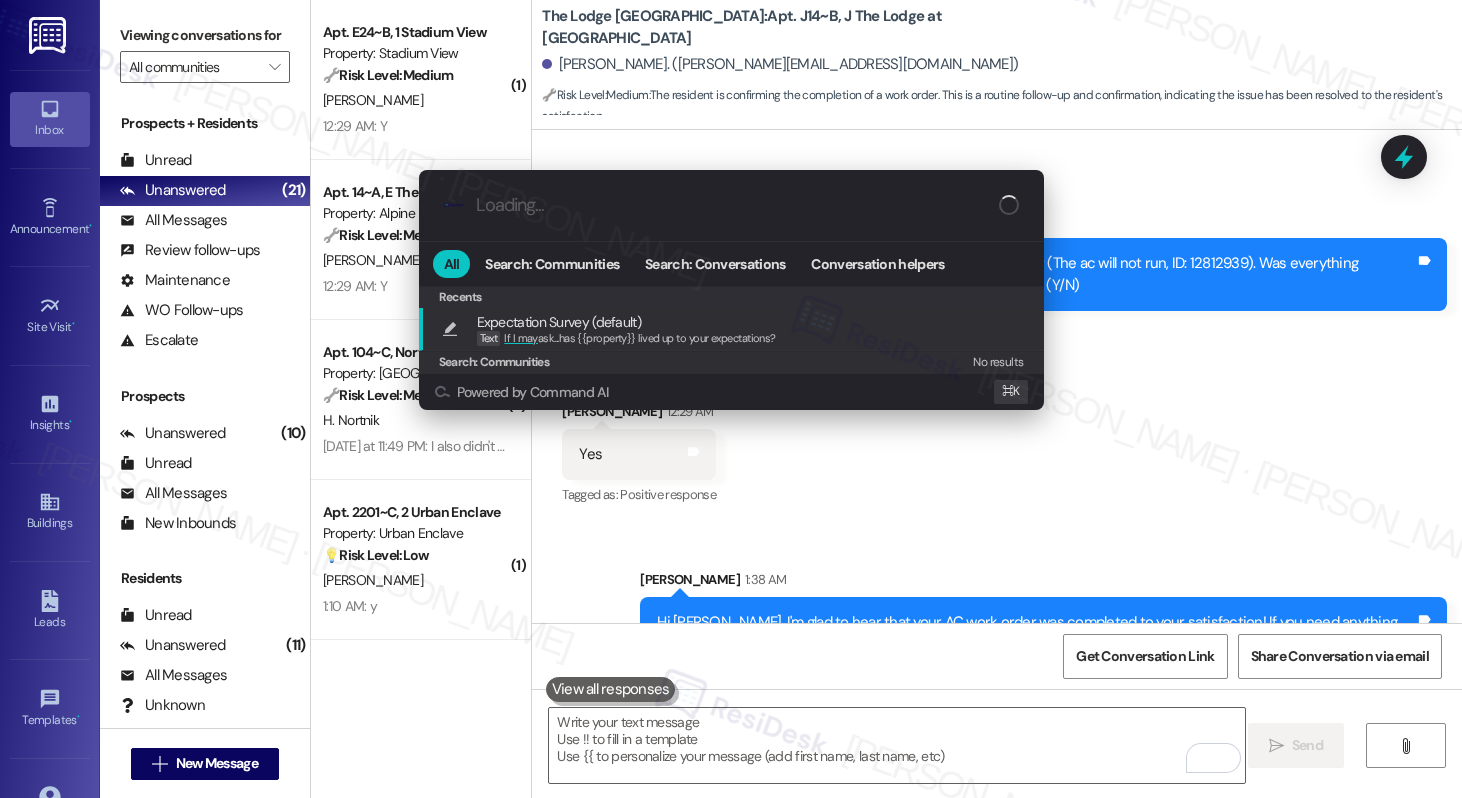 type on "If I may ask...has {{property}} lived up to your expectations?" 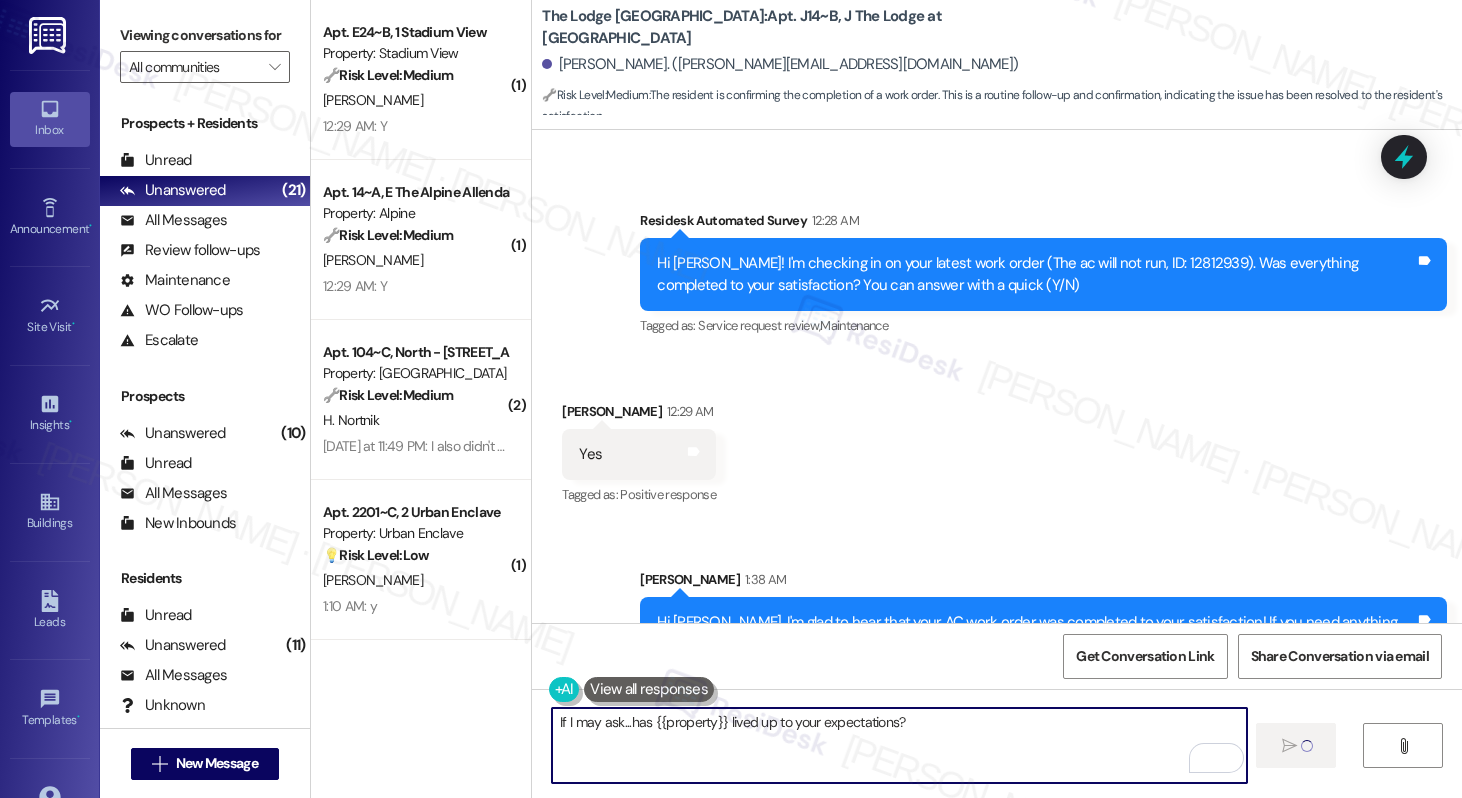 type 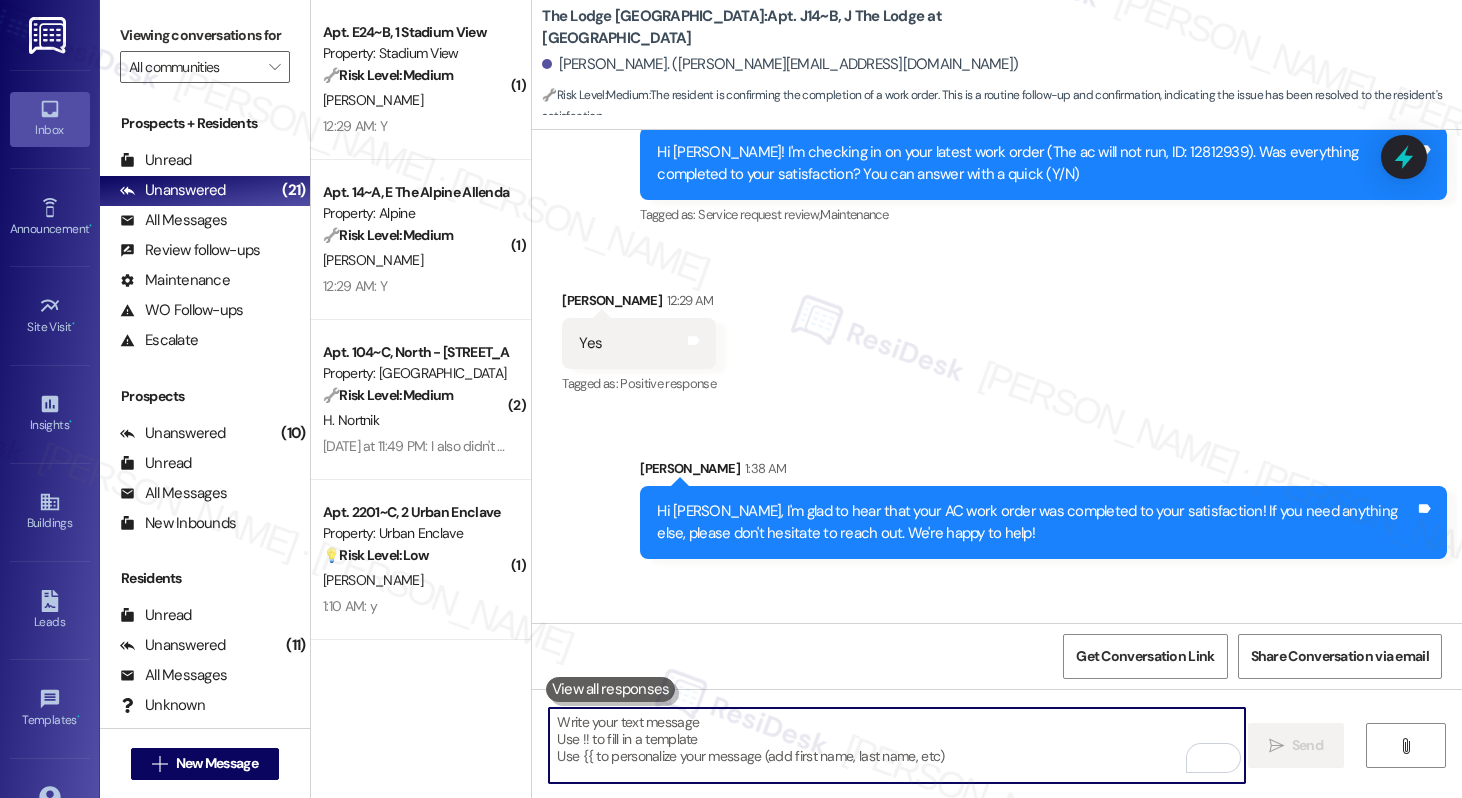 scroll, scrollTop: 4946, scrollLeft: 0, axis: vertical 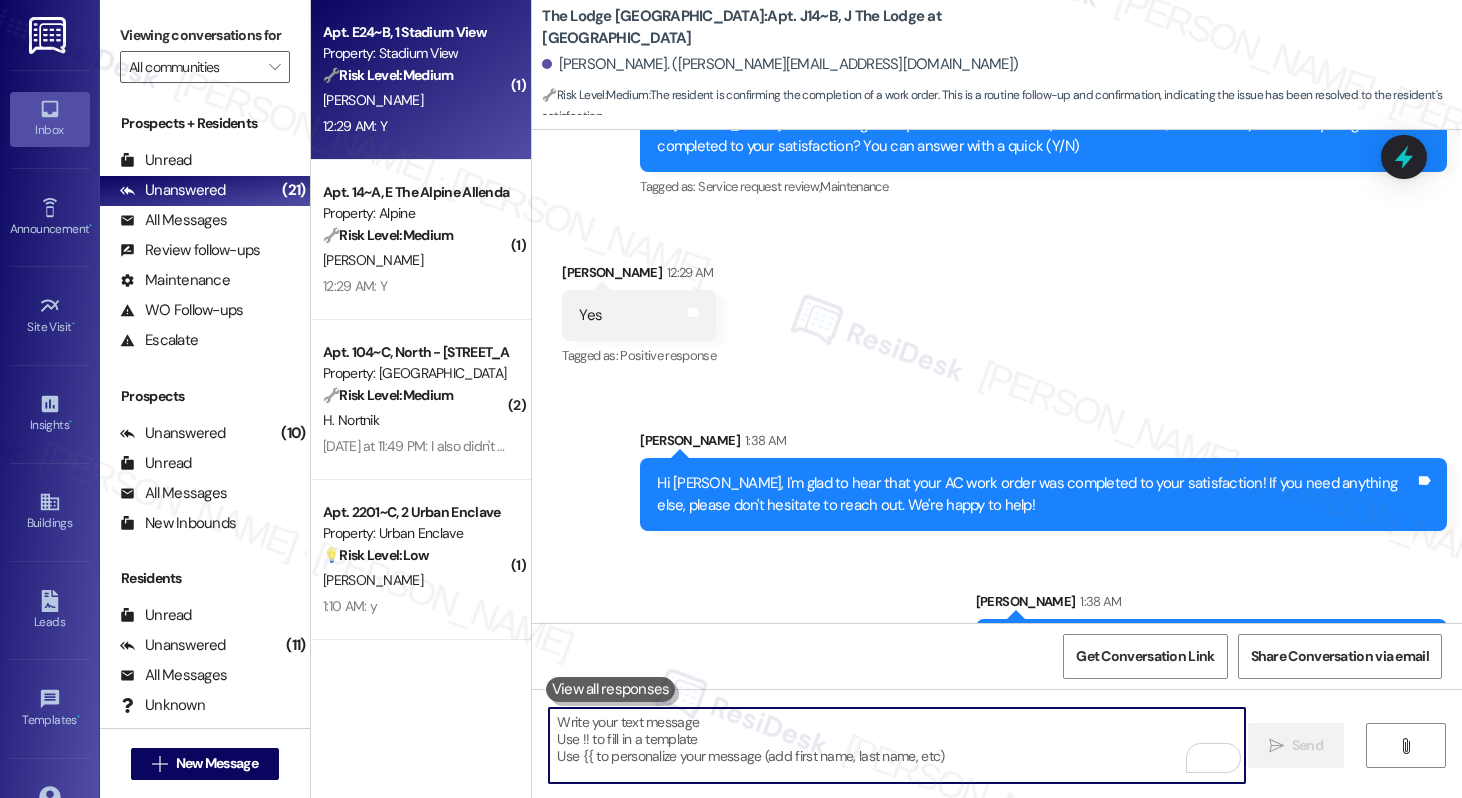 click on "🔧  Risk Level:  Medium" at bounding box center [388, 75] 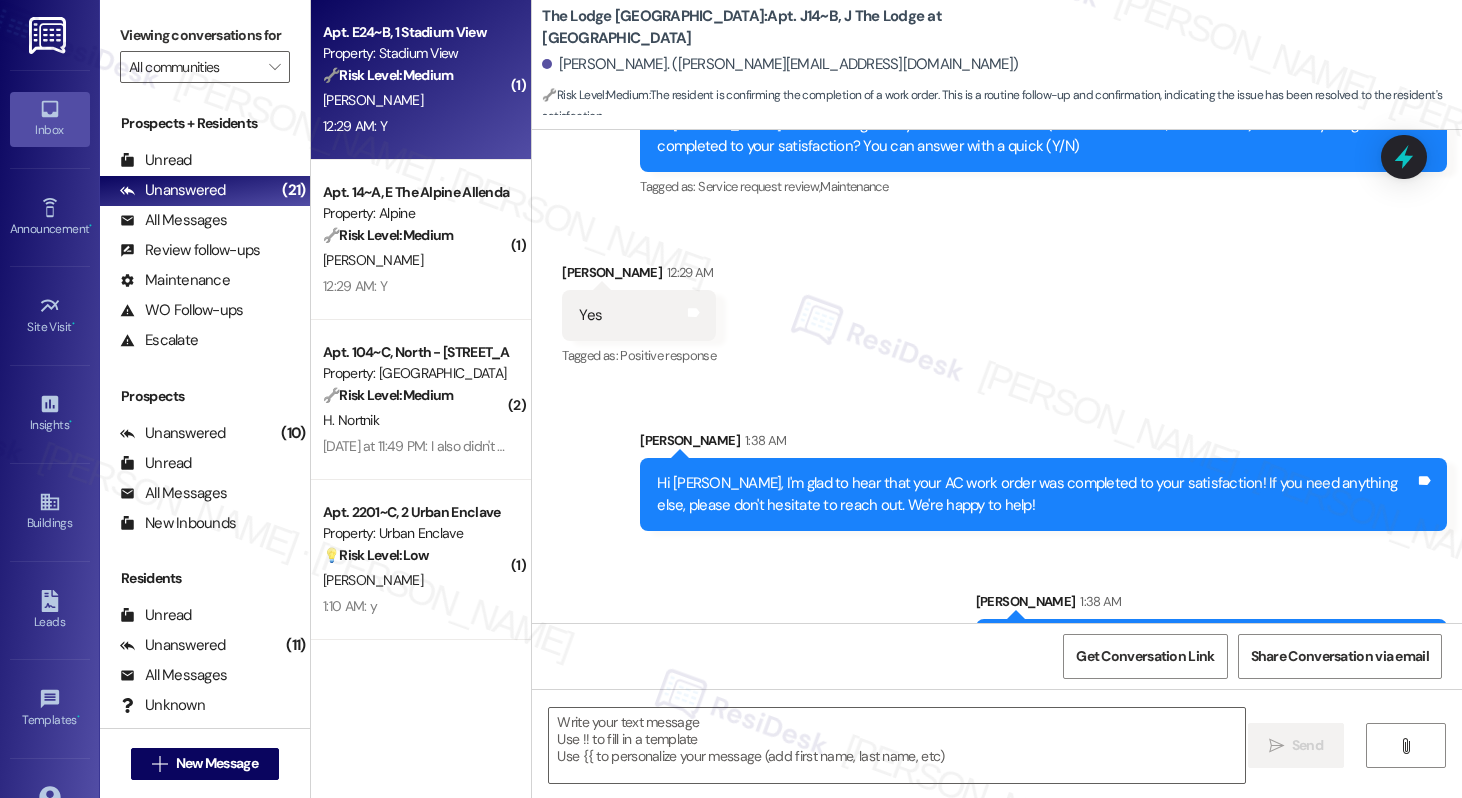 type on "Fetching suggested responses. Please feel free to read through the conversation in the meantime." 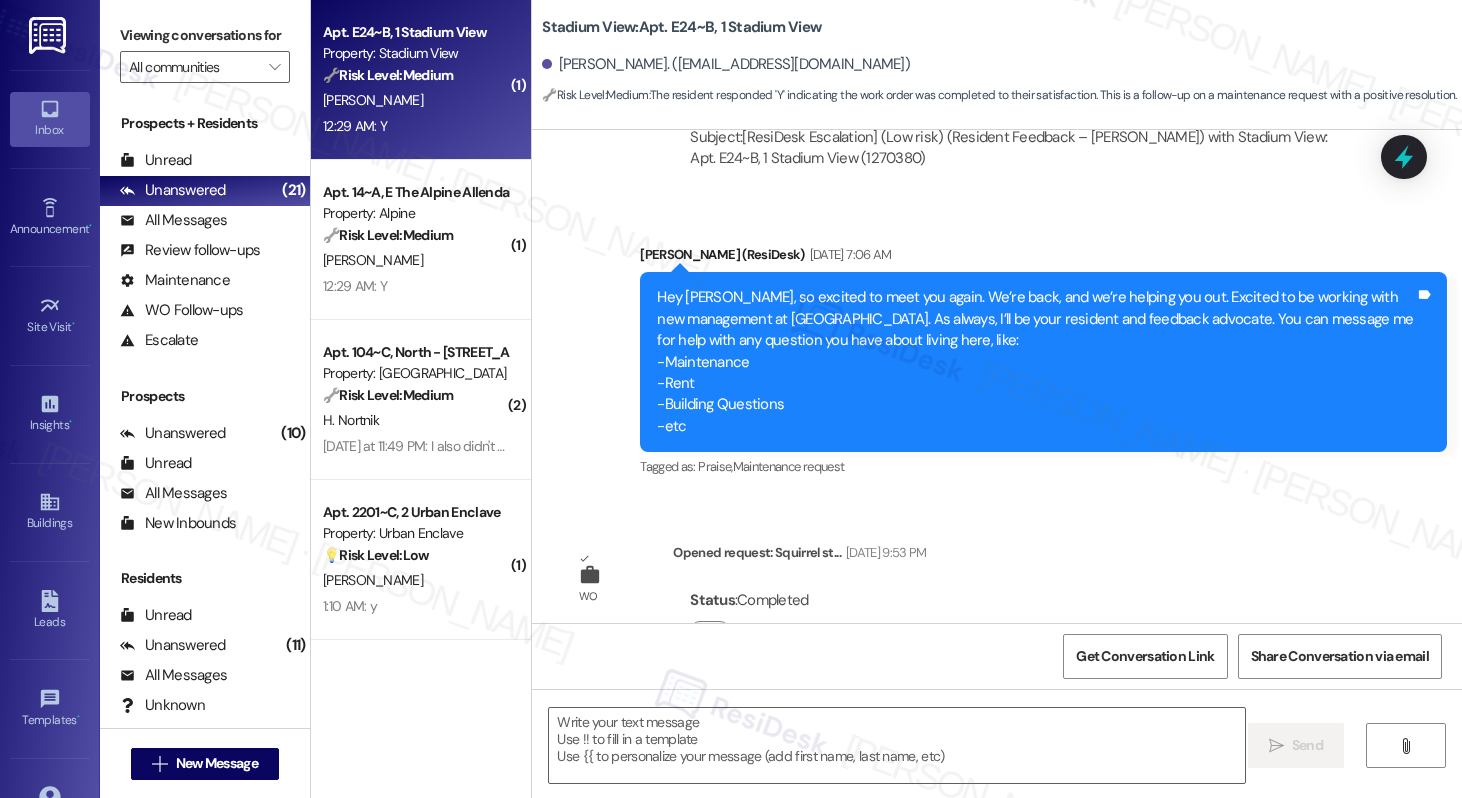 type on "Fetching suggested responses. Please feel free to read through the conversation in the meantime." 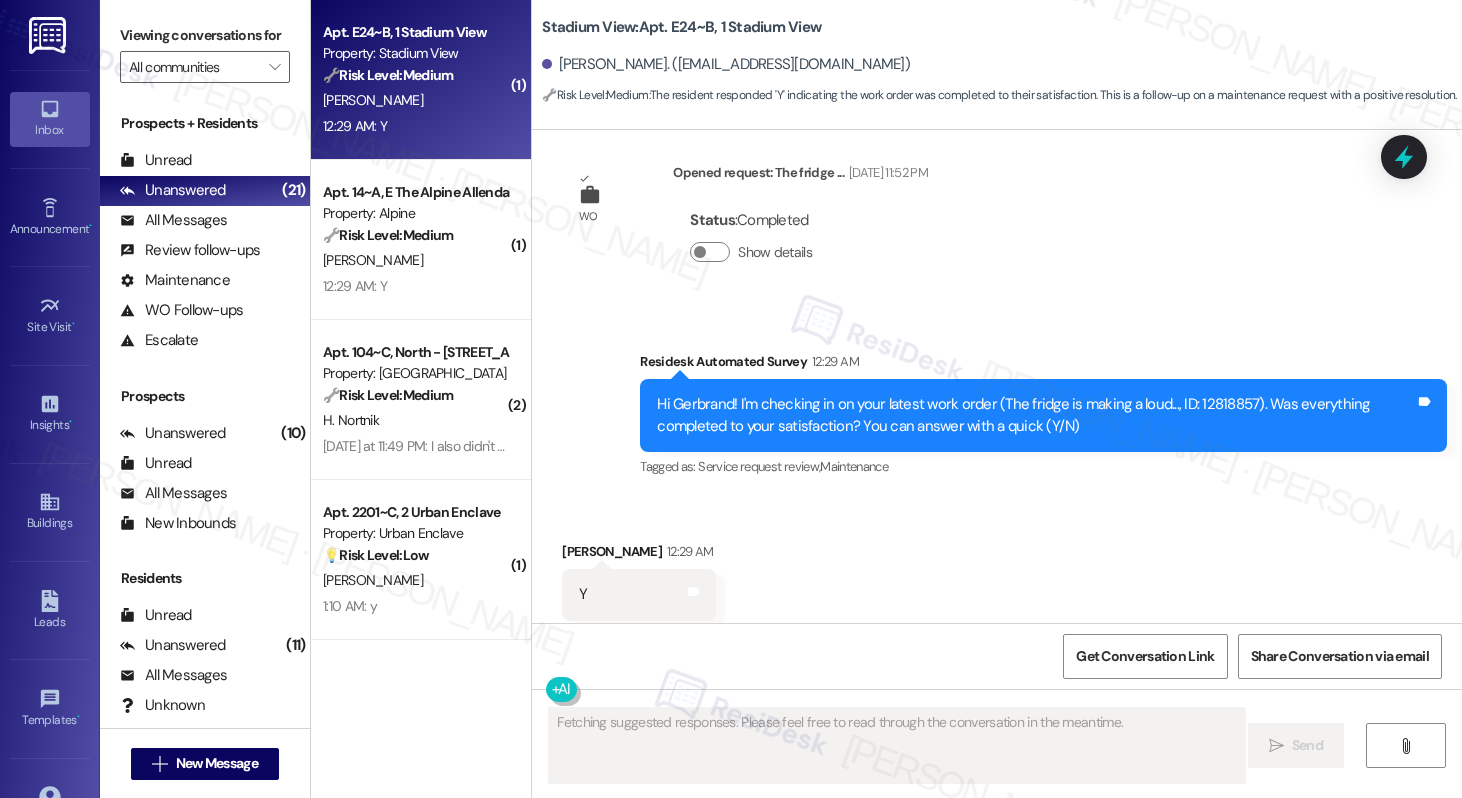 scroll, scrollTop: 3335, scrollLeft: 0, axis: vertical 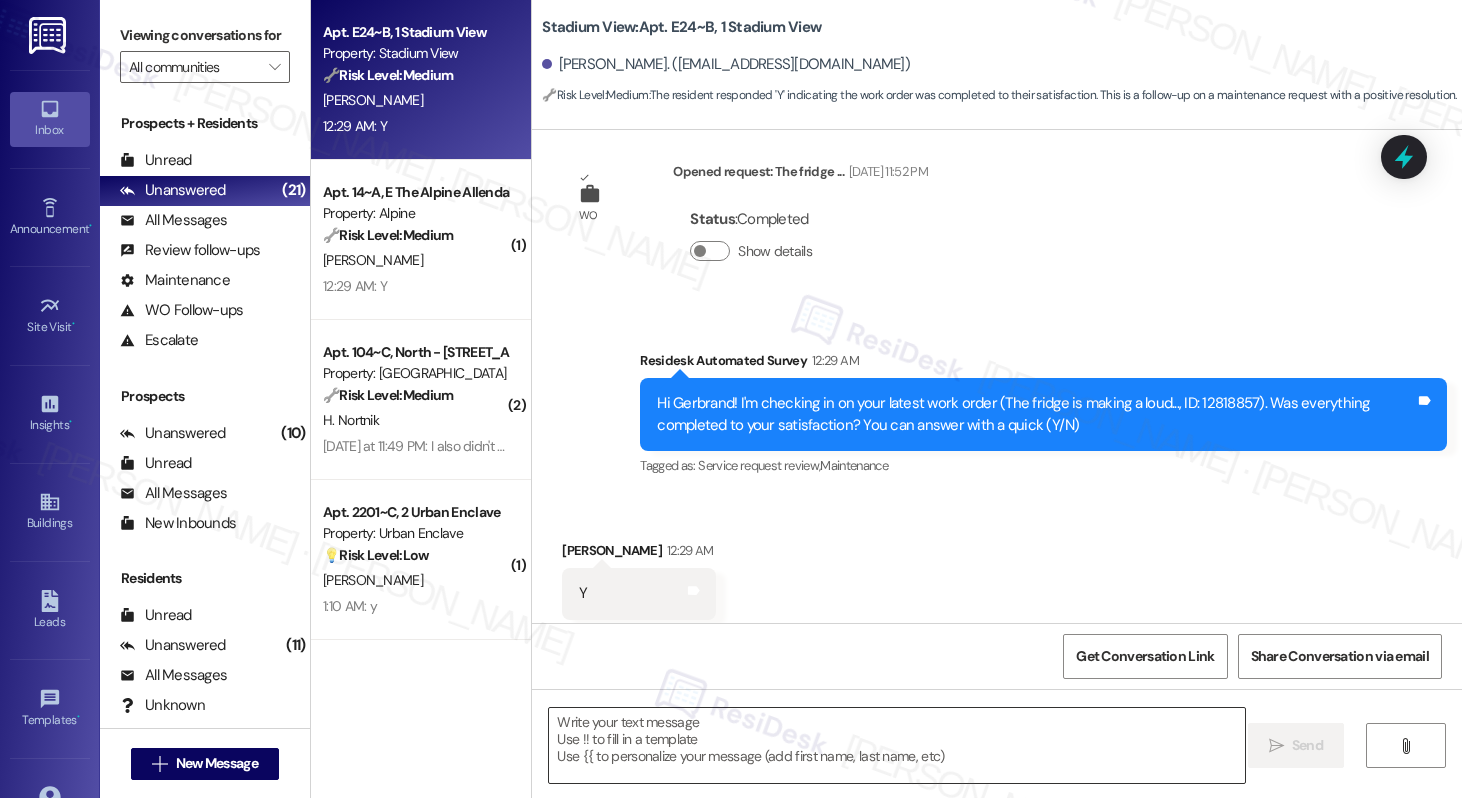 click at bounding box center [896, 745] 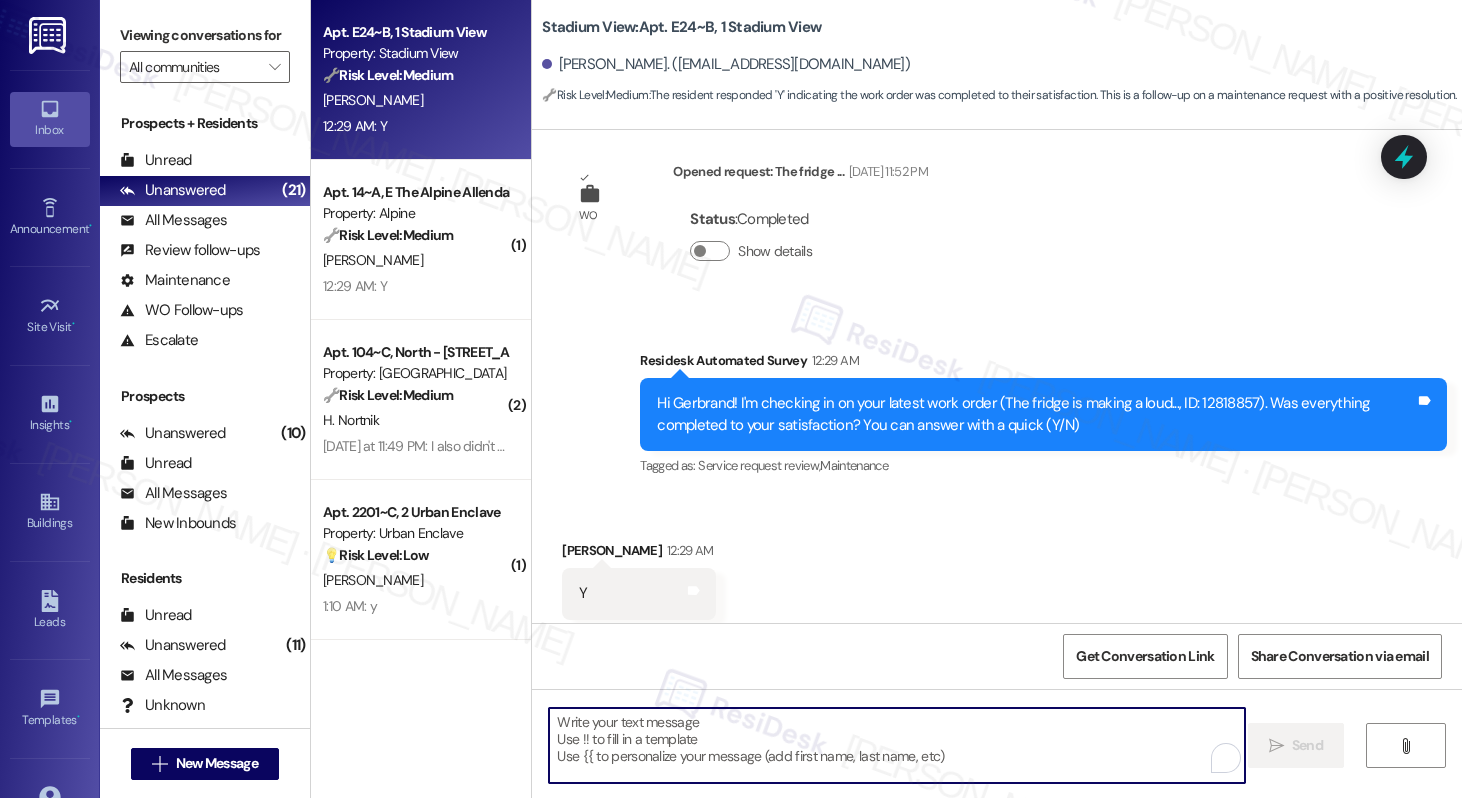 paste on "Hi {{first_name}}, I'm so glad to hear the work order was completed to your satisfaction. Please let me know if there's anything else I can assist you with - I'm here to help however I can. Have a wonderful day!" 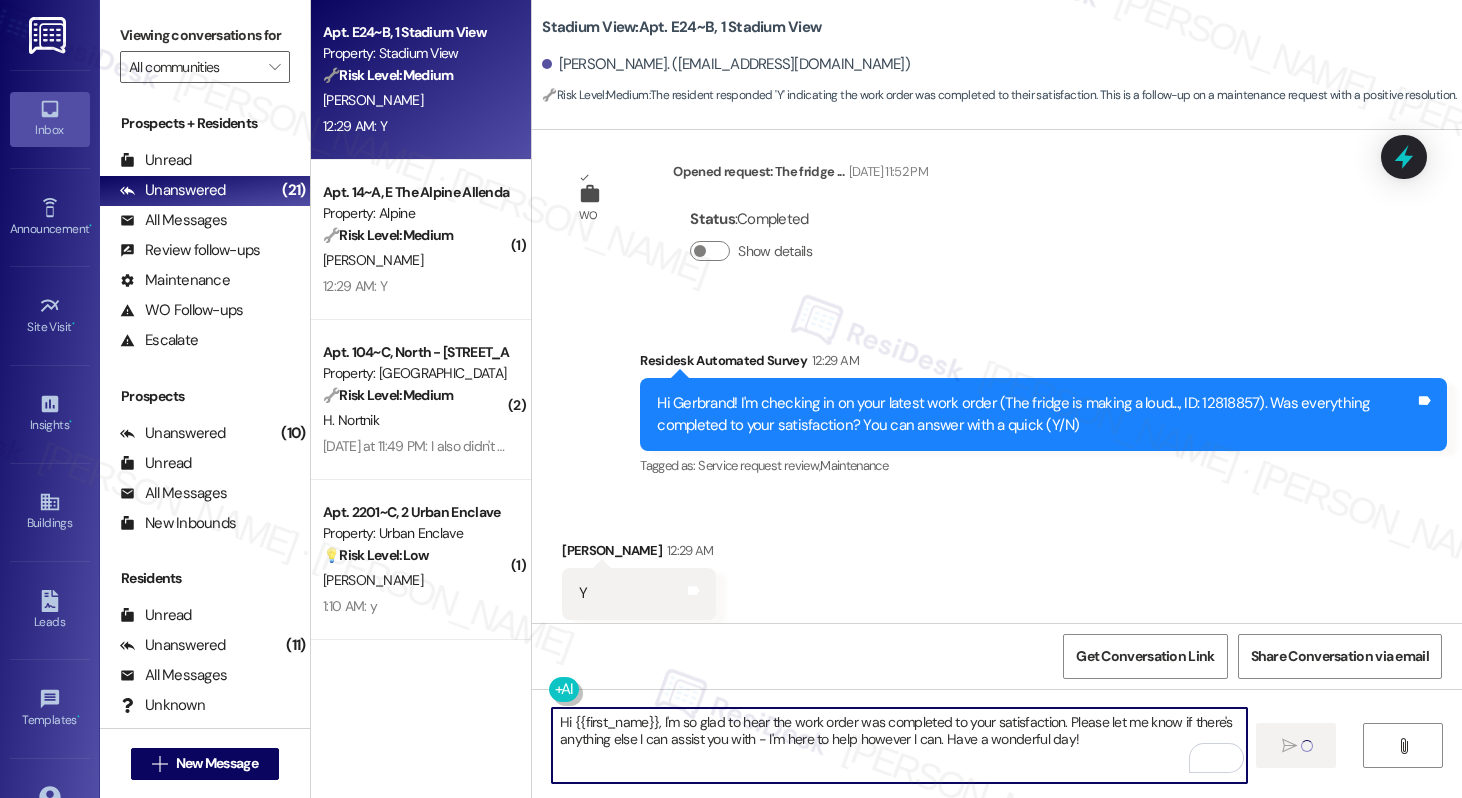 type 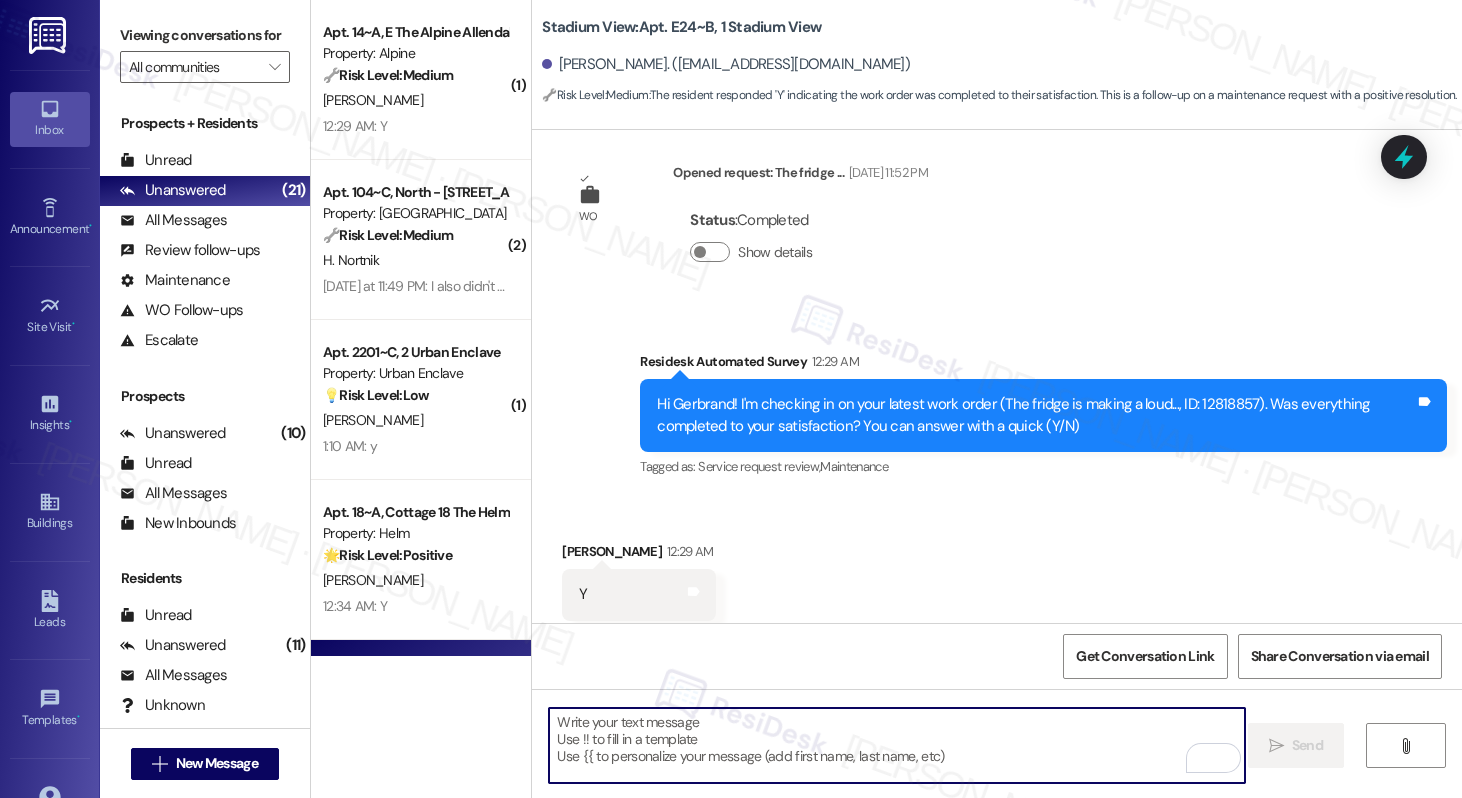 scroll, scrollTop: 3495, scrollLeft: 0, axis: vertical 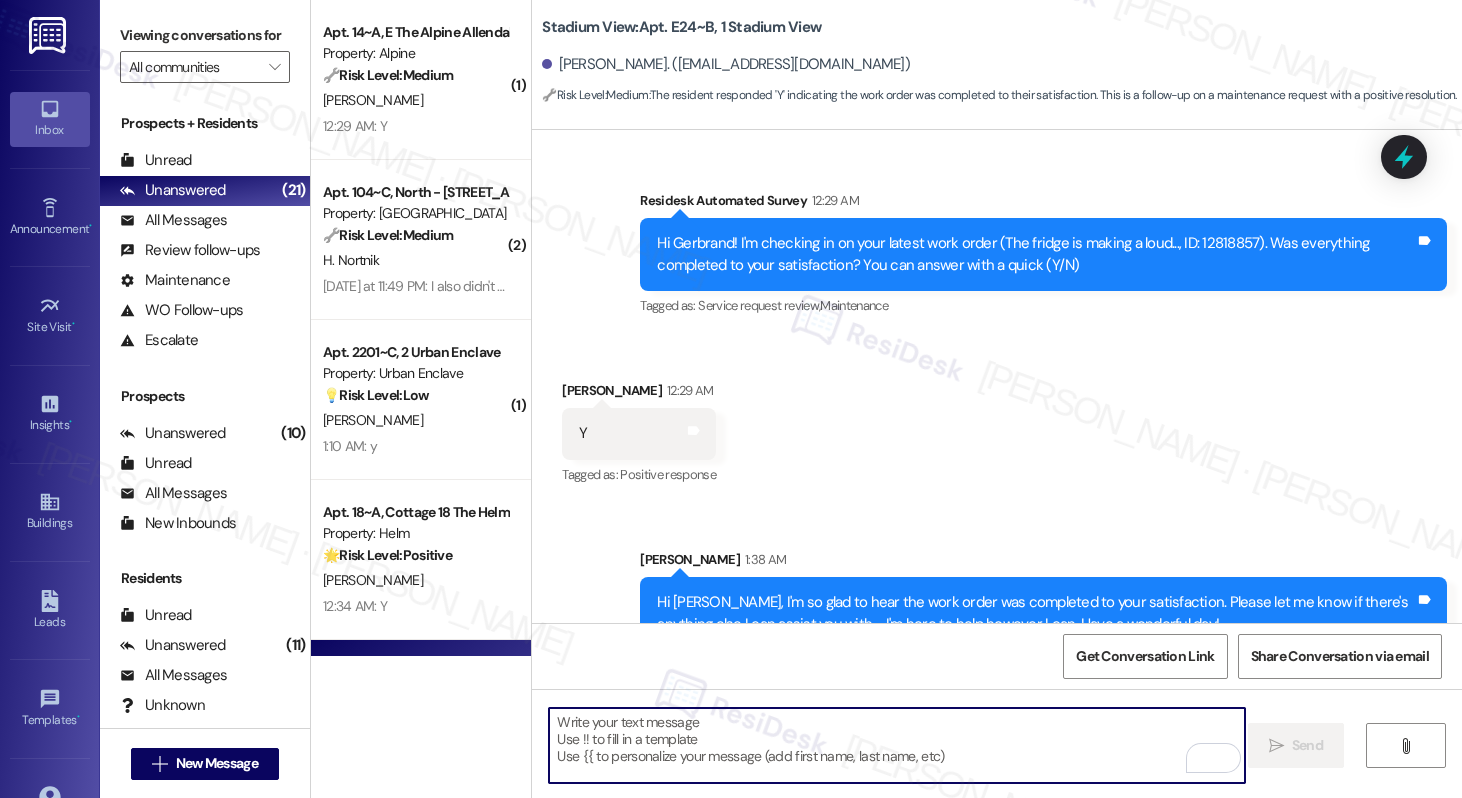 click at bounding box center [896, 745] 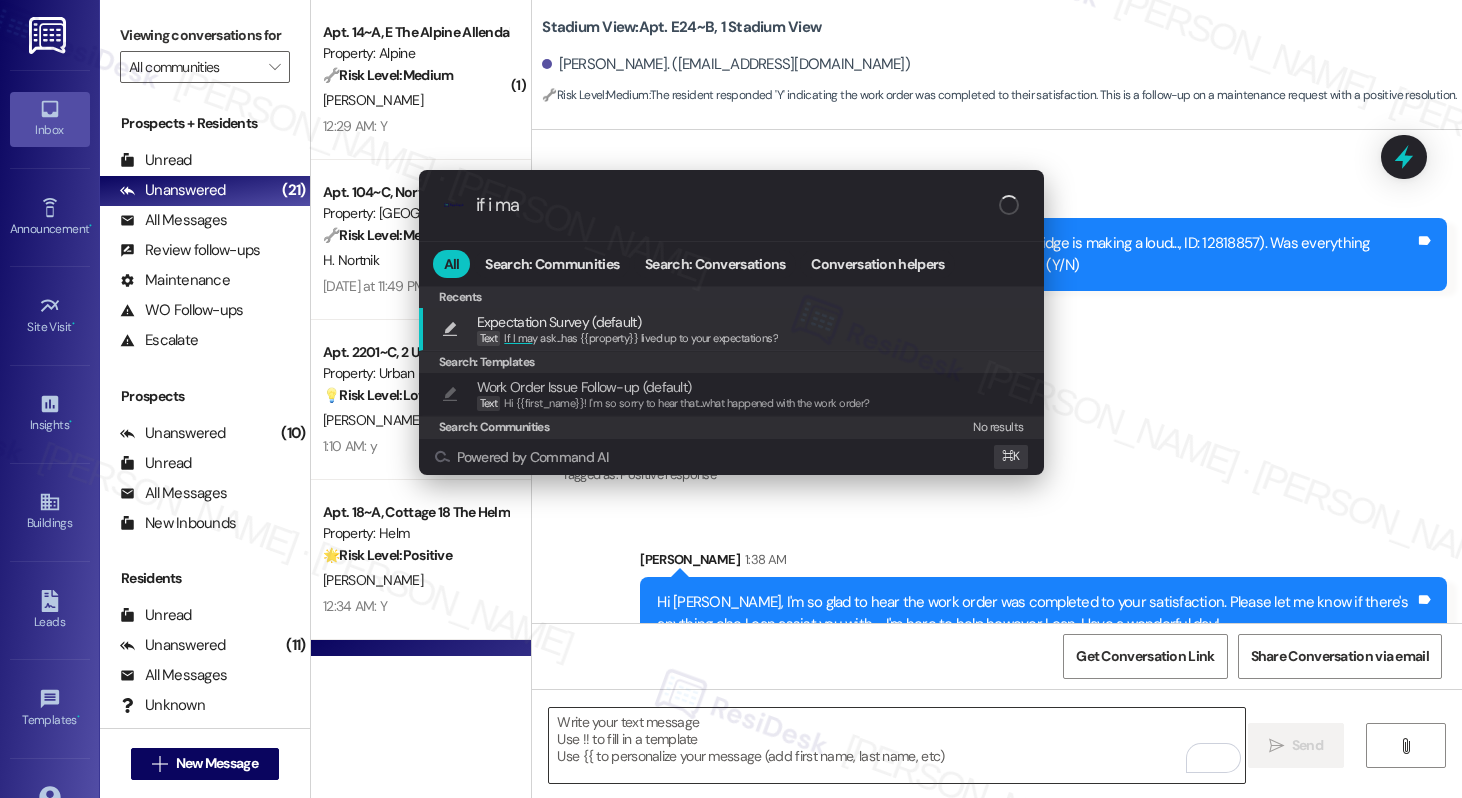 type on "if i may" 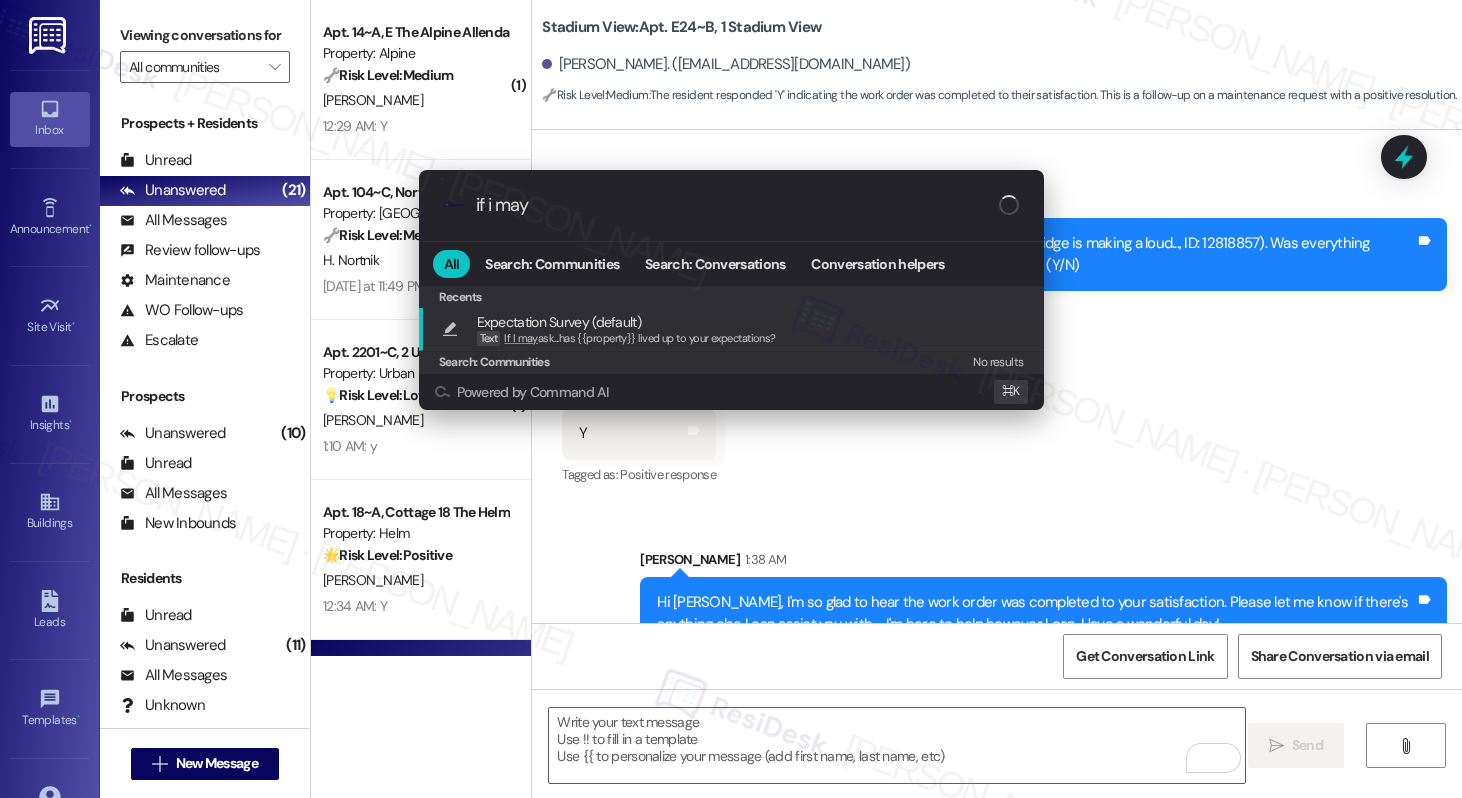 click on "Expectation Survey (default)" at bounding box center [626, 322] 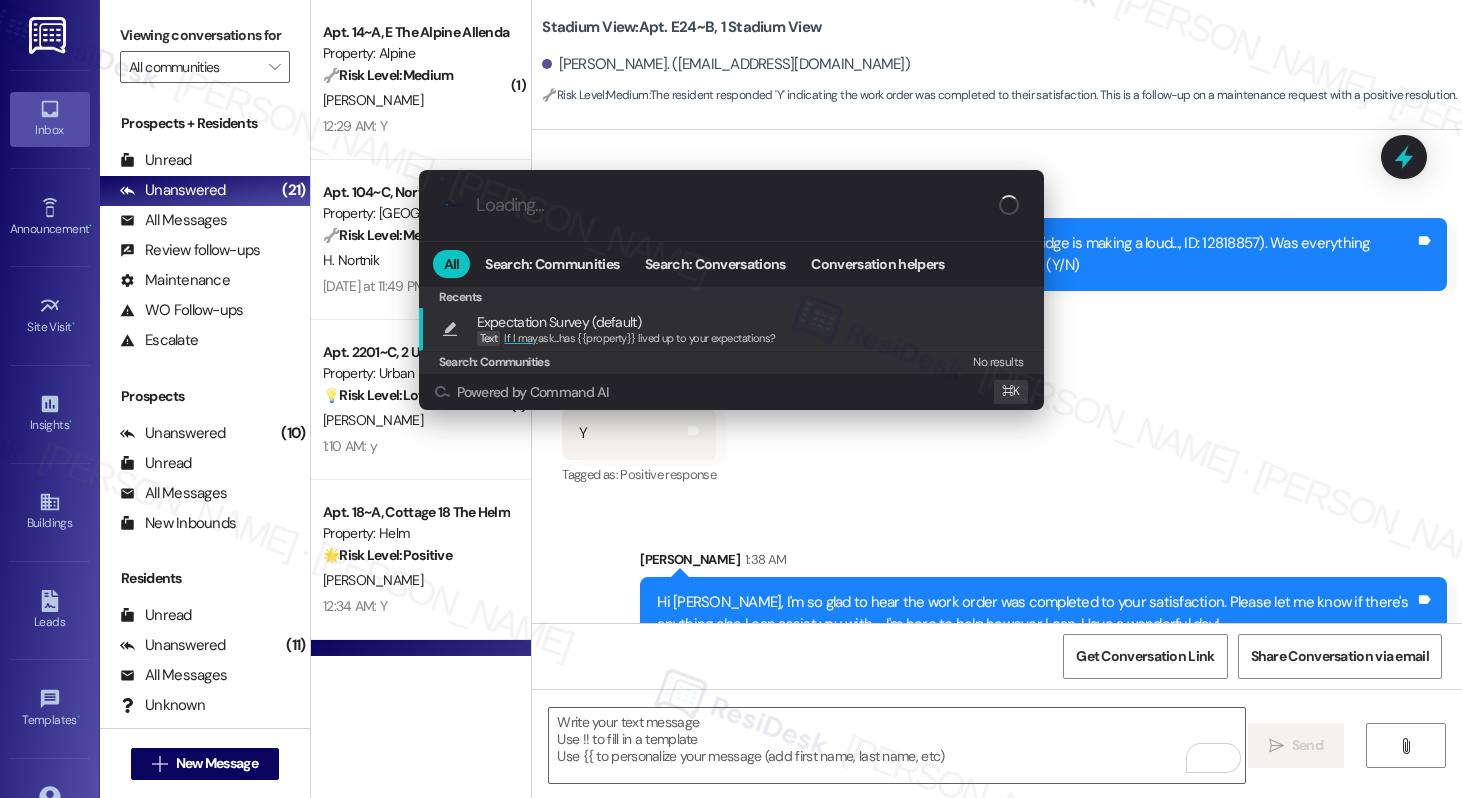 type on "If I may ask...has {{property}} lived up to your expectations?" 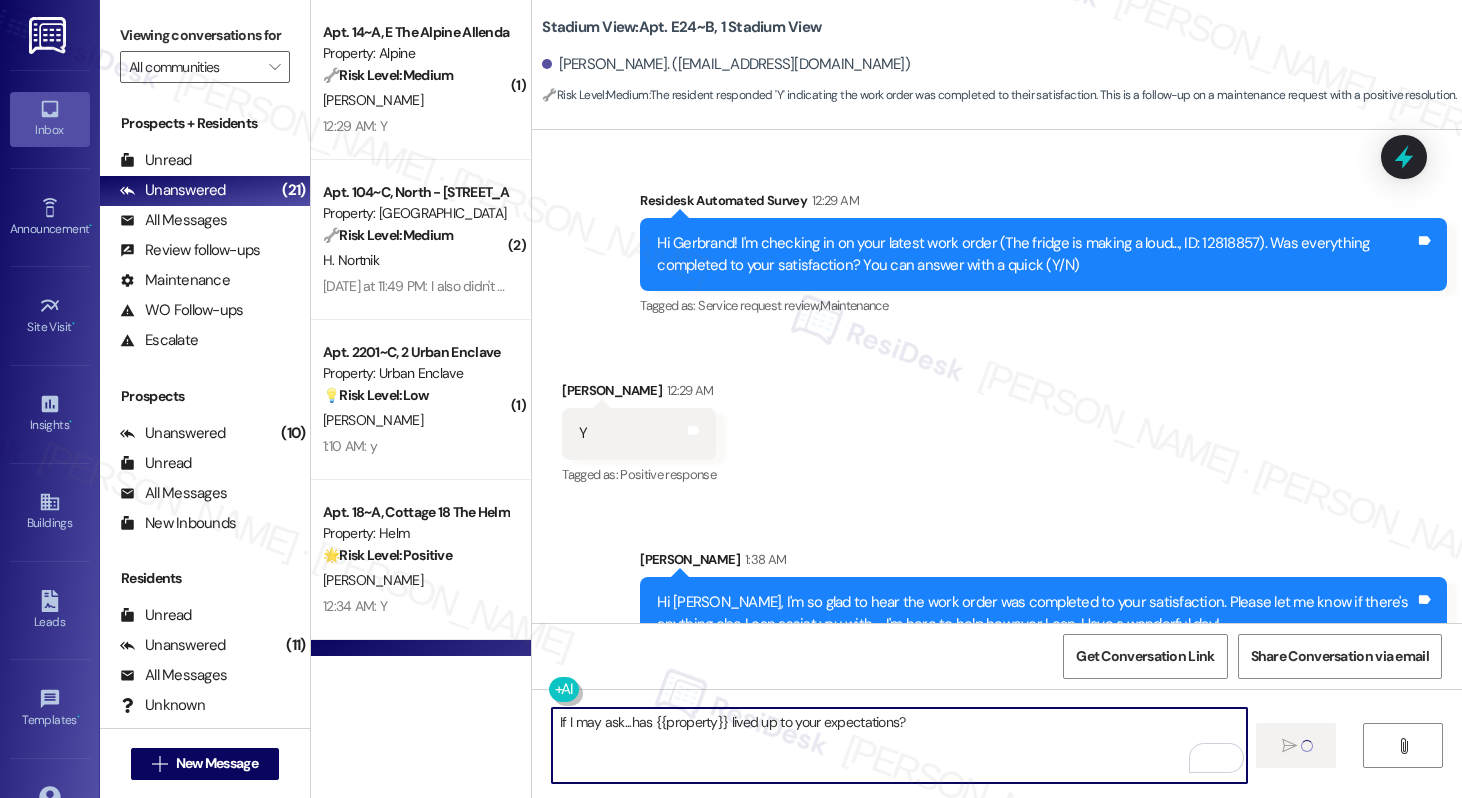 type 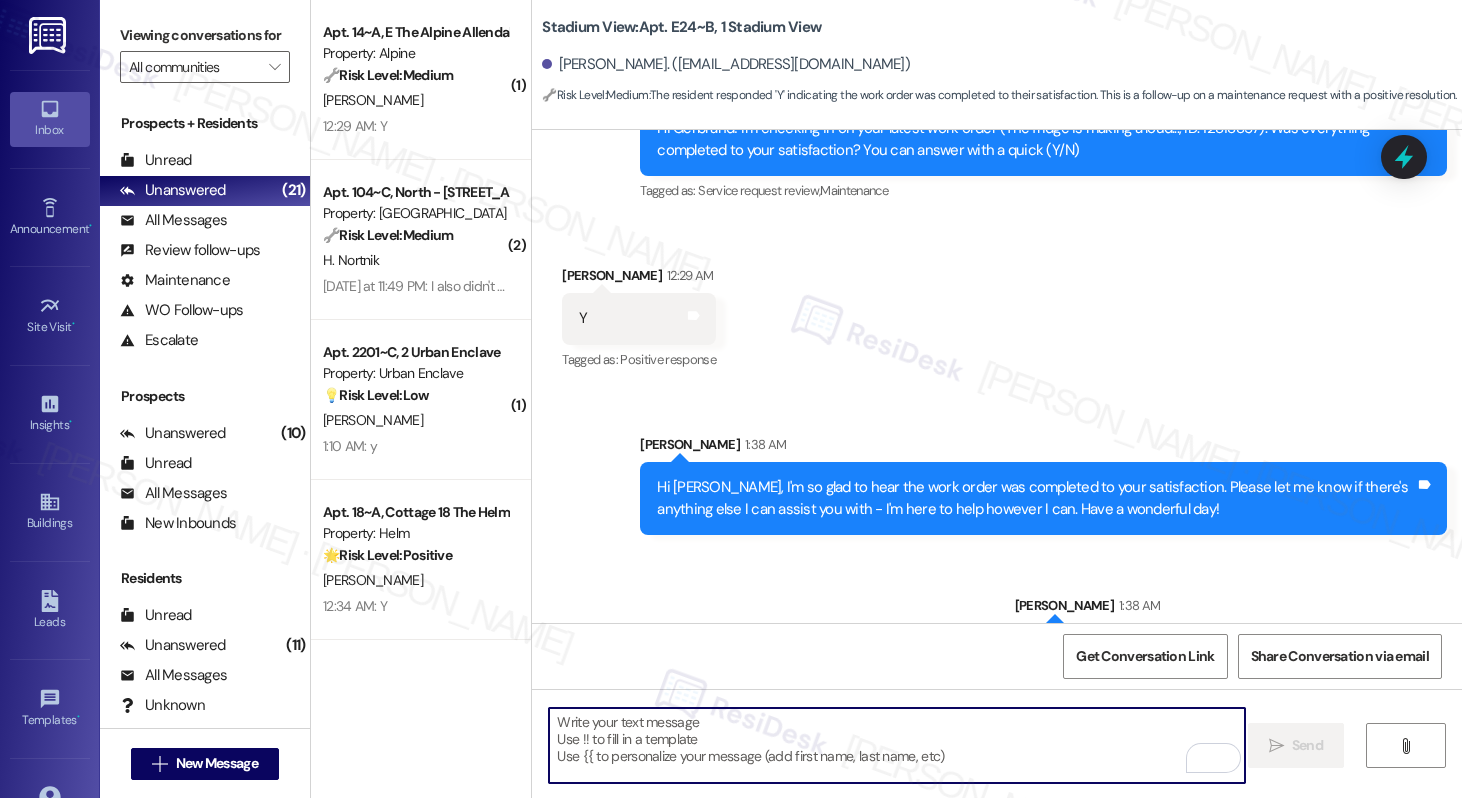 scroll, scrollTop: 3635, scrollLeft: 0, axis: vertical 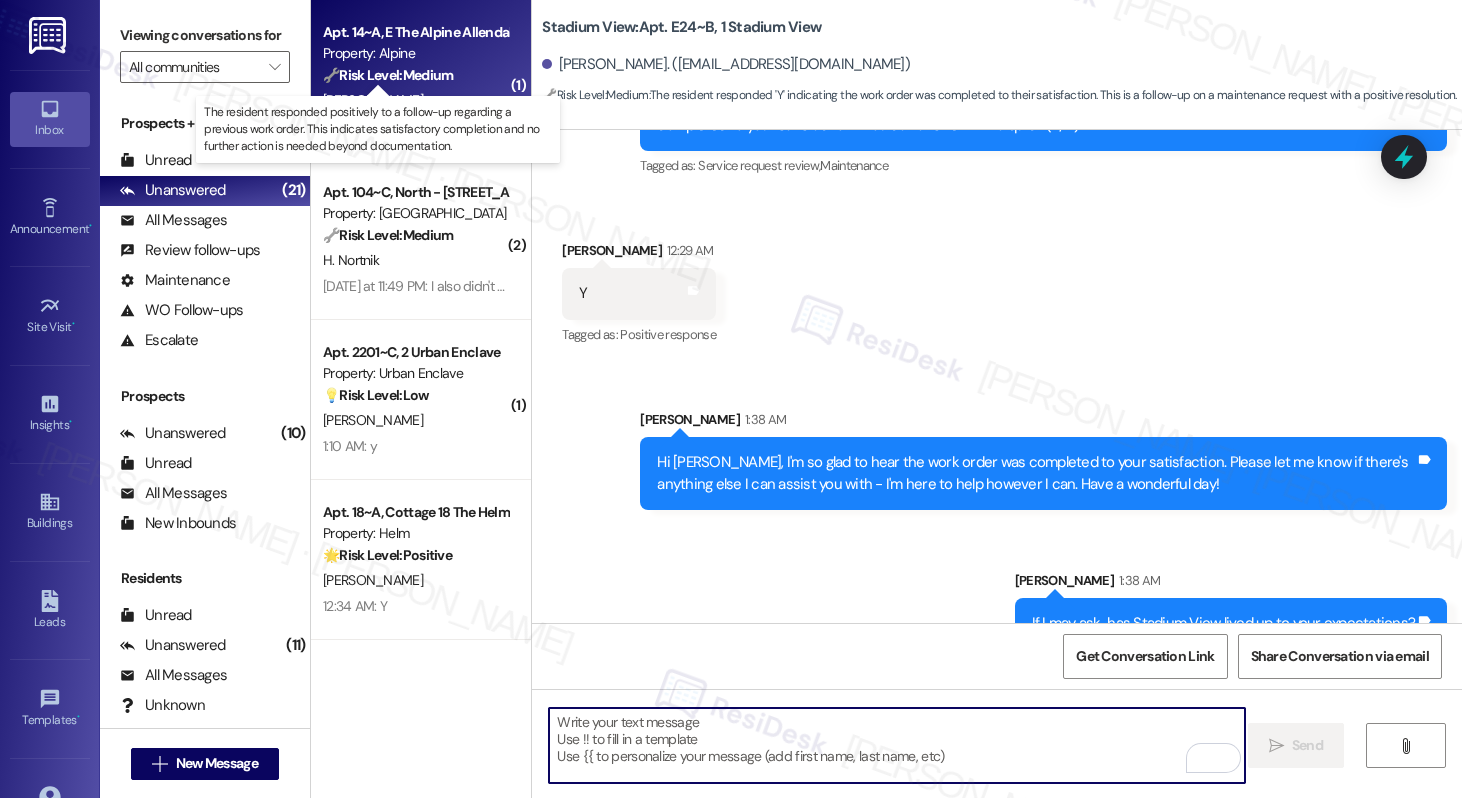 click on "🔧  Risk Level:  Medium" at bounding box center (388, 75) 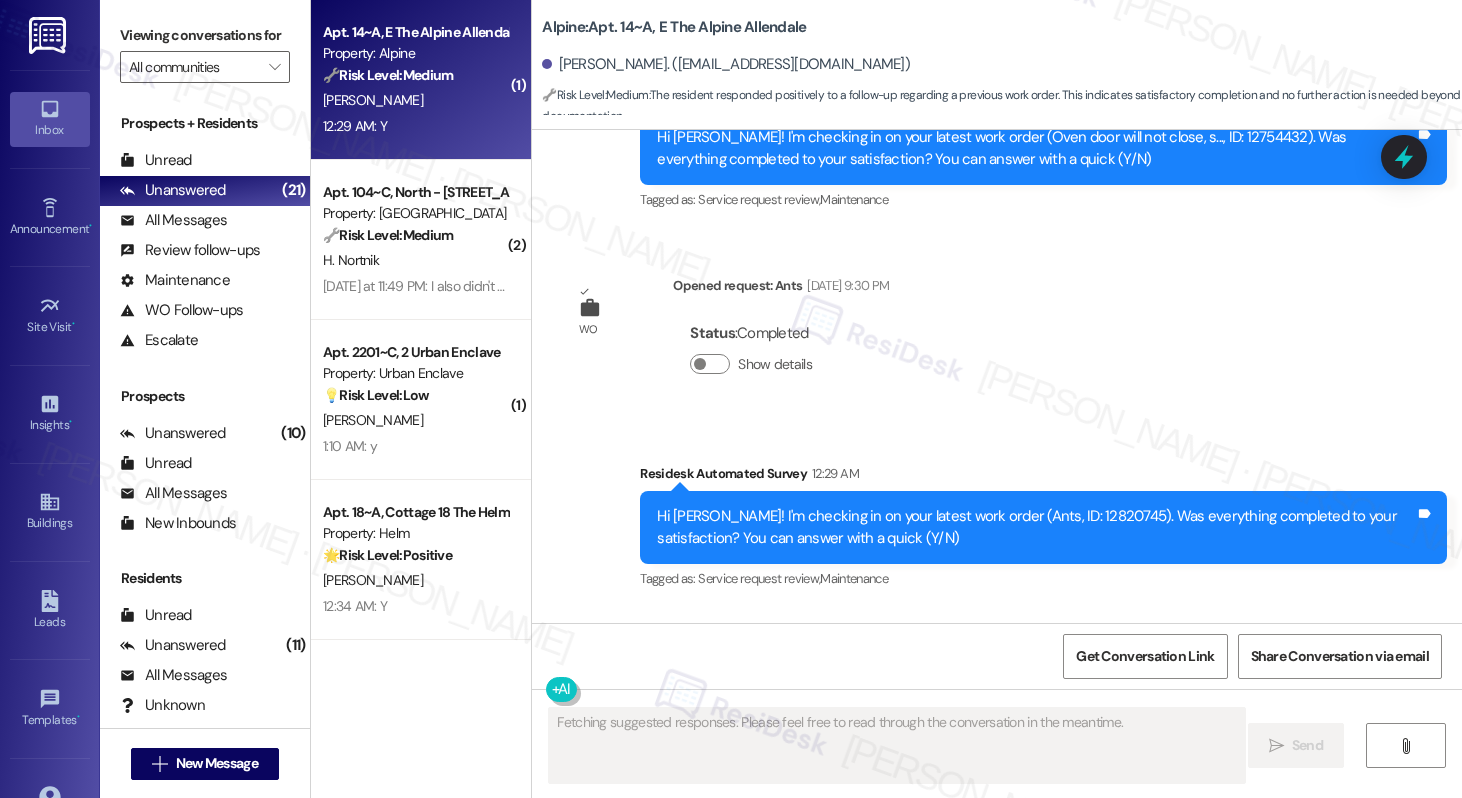 scroll, scrollTop: 3425, scrollLeft: 0, axis: vertical 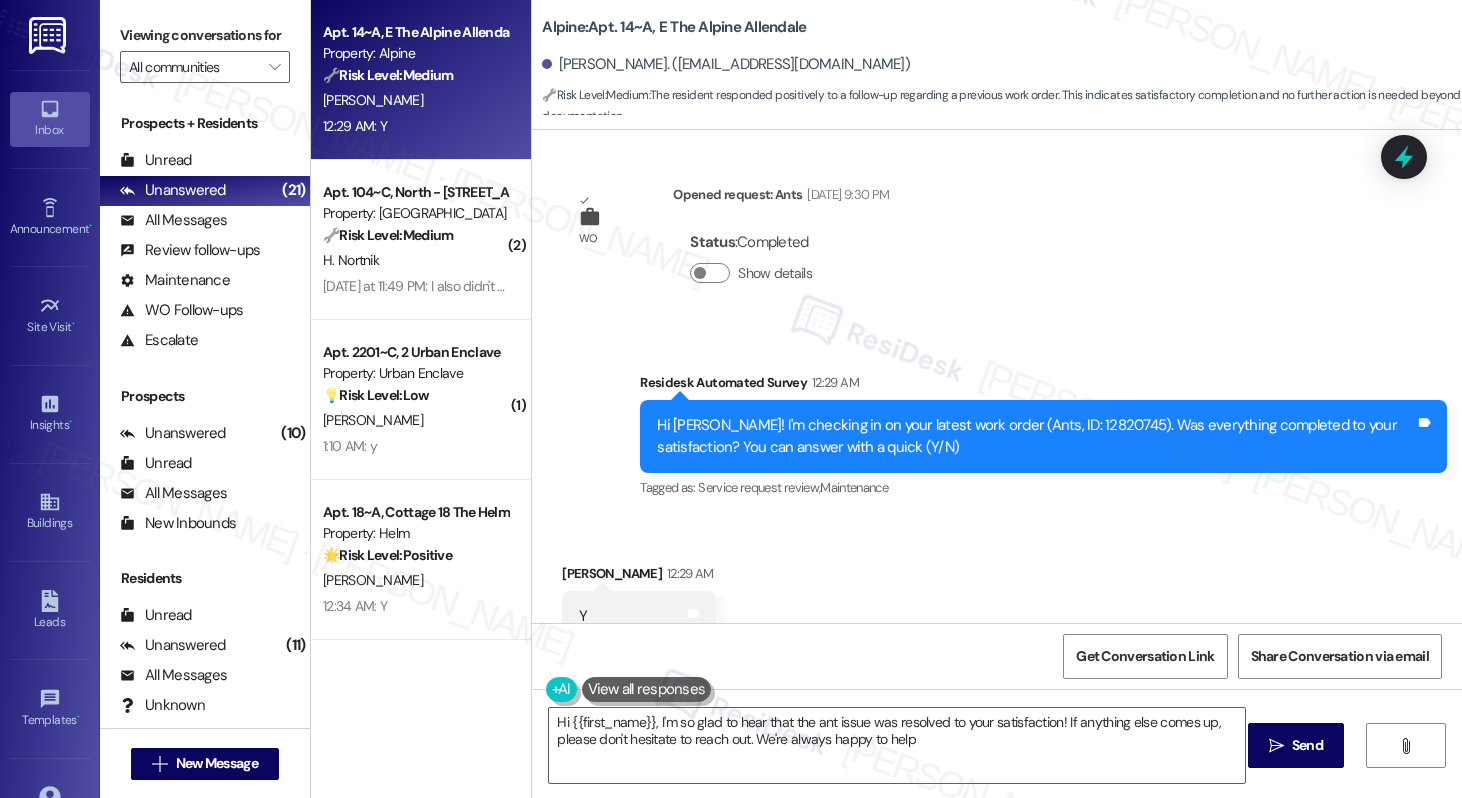 type on "Hi {{first_name}}, I'm so glad to hear that the ant issue was resolved to your satisfaction! If anything else comes up, please don't hesitate to reach out. We're always happy to help!" 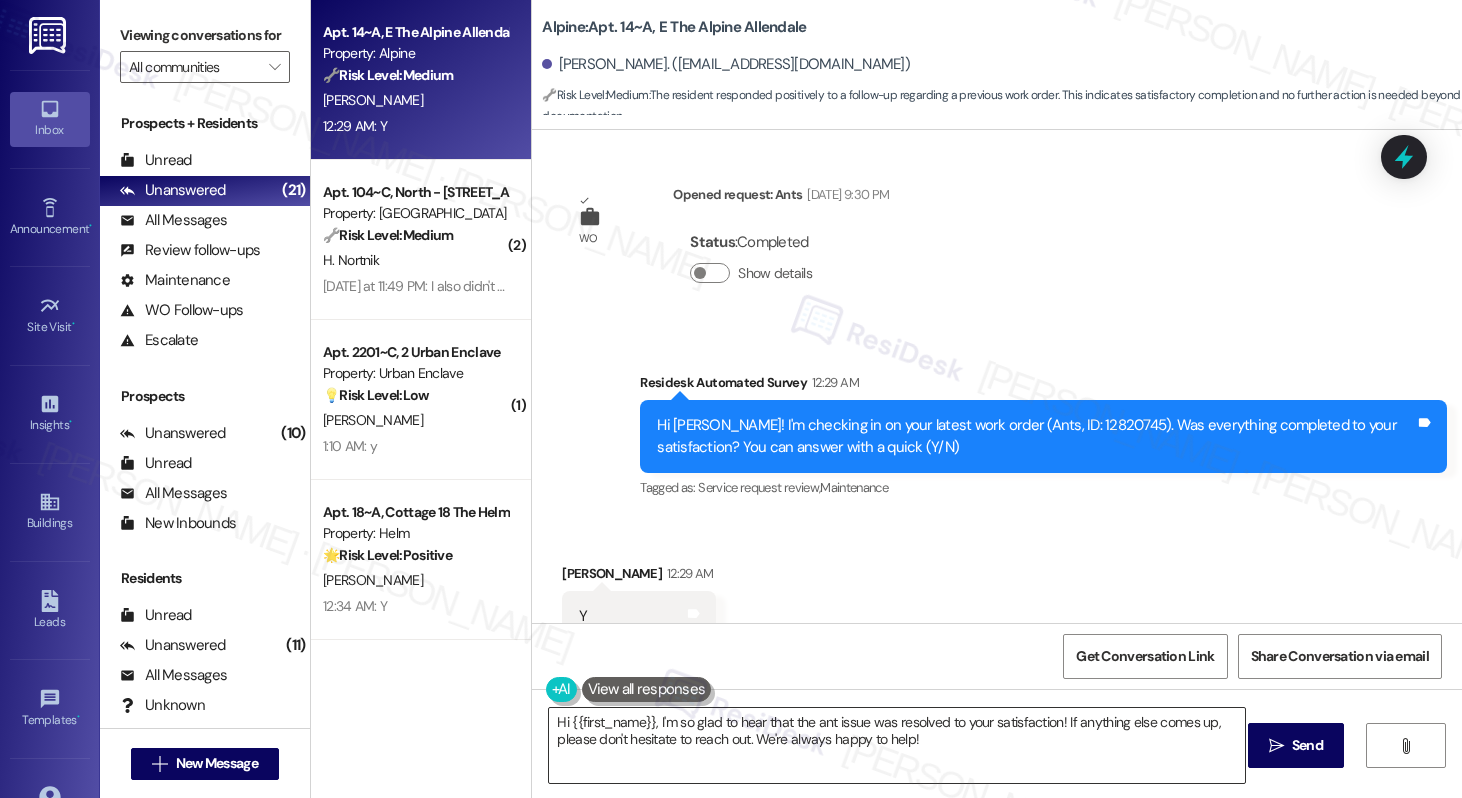 click on "Hi {{first_name}}, I'm so glad to hear that the ant issue was resolved to your satisfaction! If anything else comes up, please don't hesitate to reach out. We're always happy to help!" at bounding box center [896, 745] 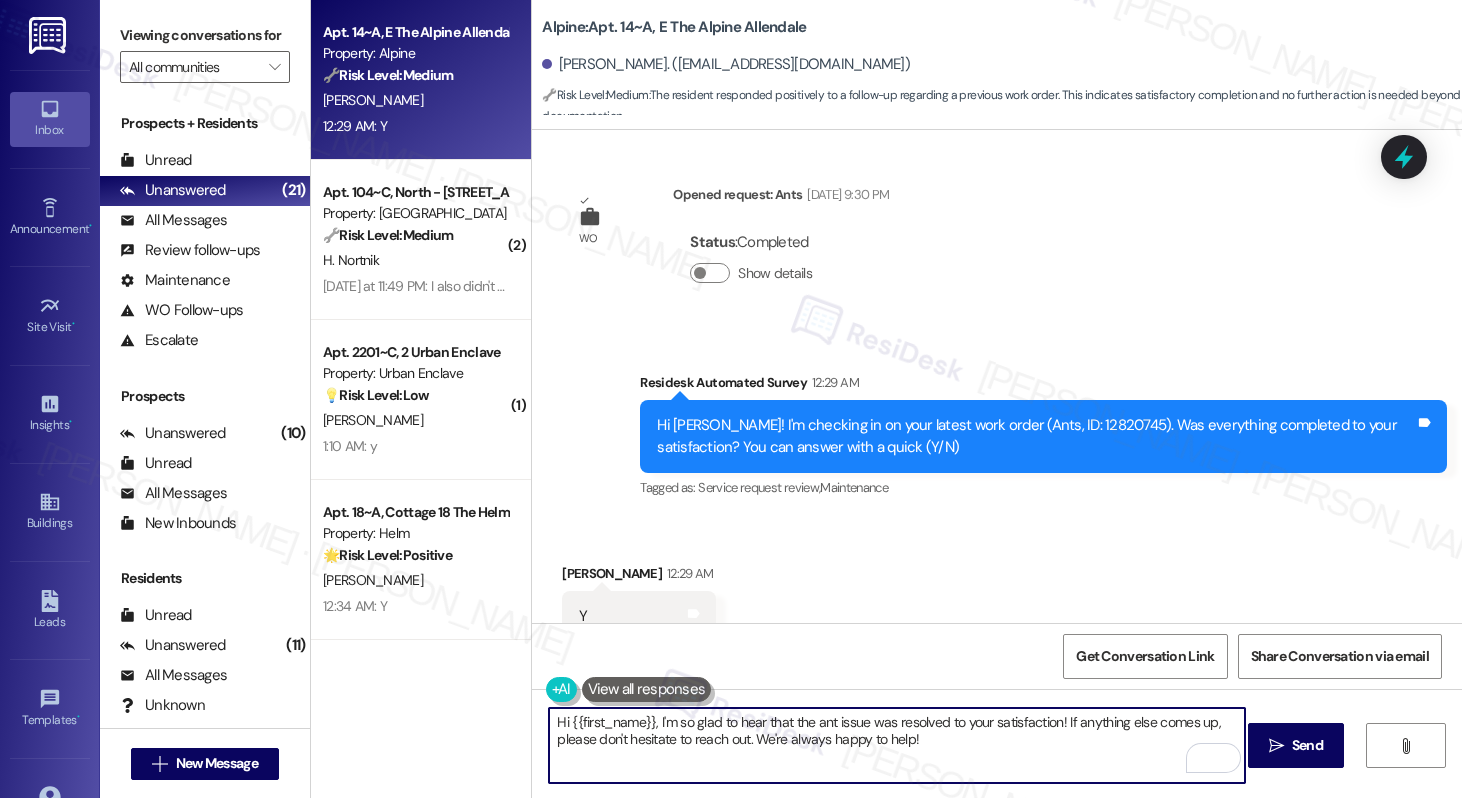 click on "Hi {{first_name}}, I'm so glad to hear that the ant issue was resolved to your satisfaction! If anything else comes up, please don't hesitate to reach out. We're always happy to help!" at bounding box center (896, 745) 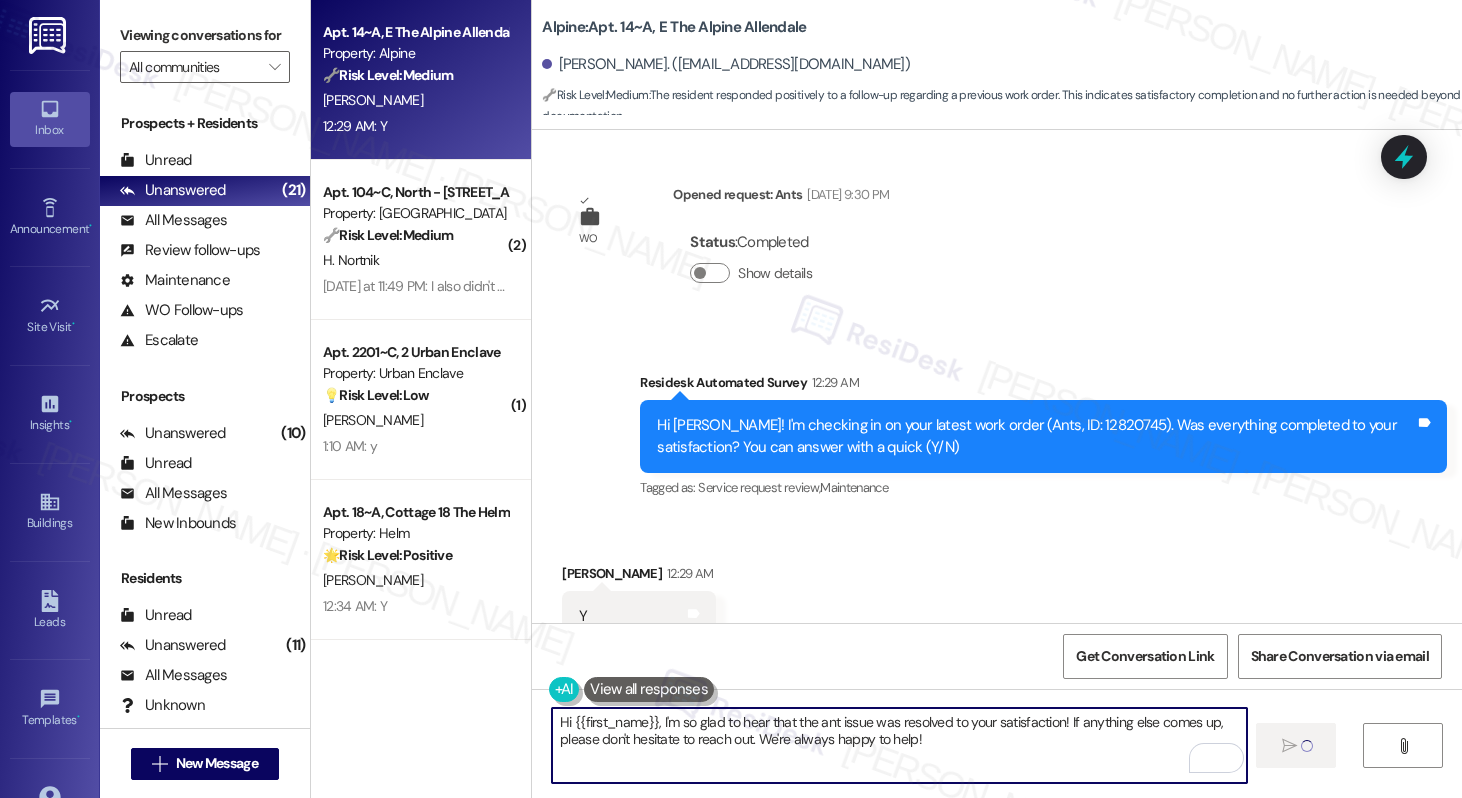 type 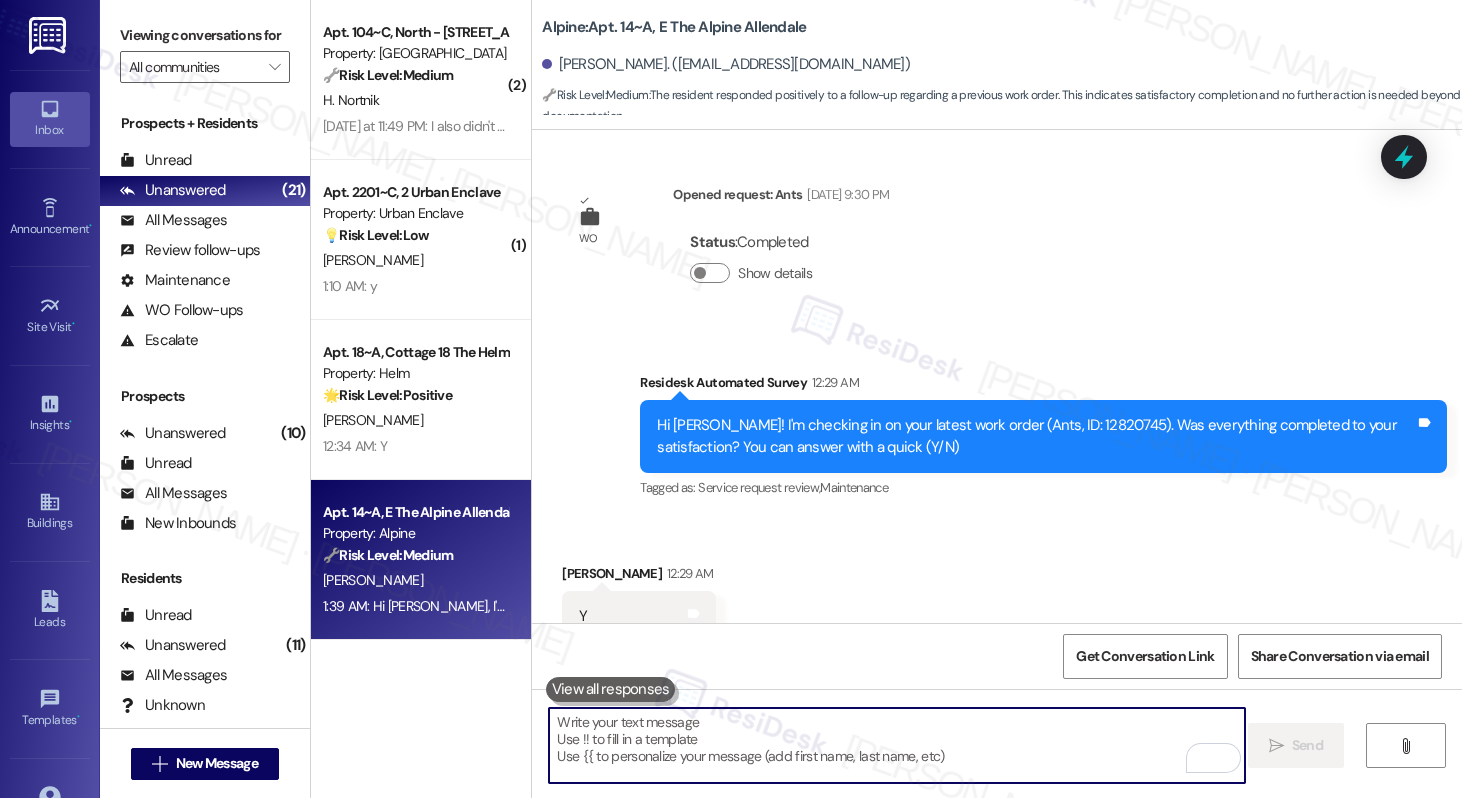 scroll, scrollTop: 3586, scrollLeft: 0, axis: vertical 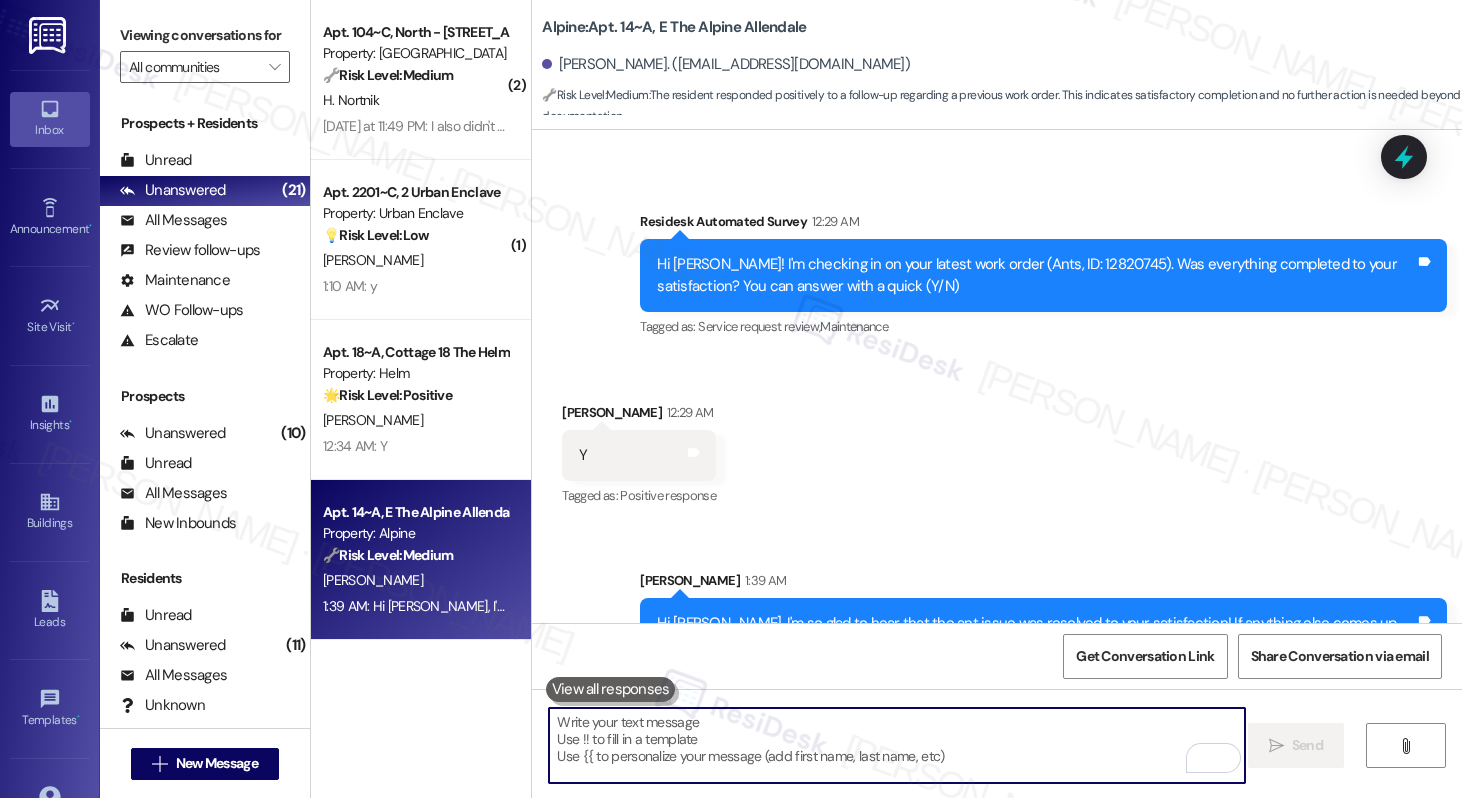 click at bounding box center [896, 745] 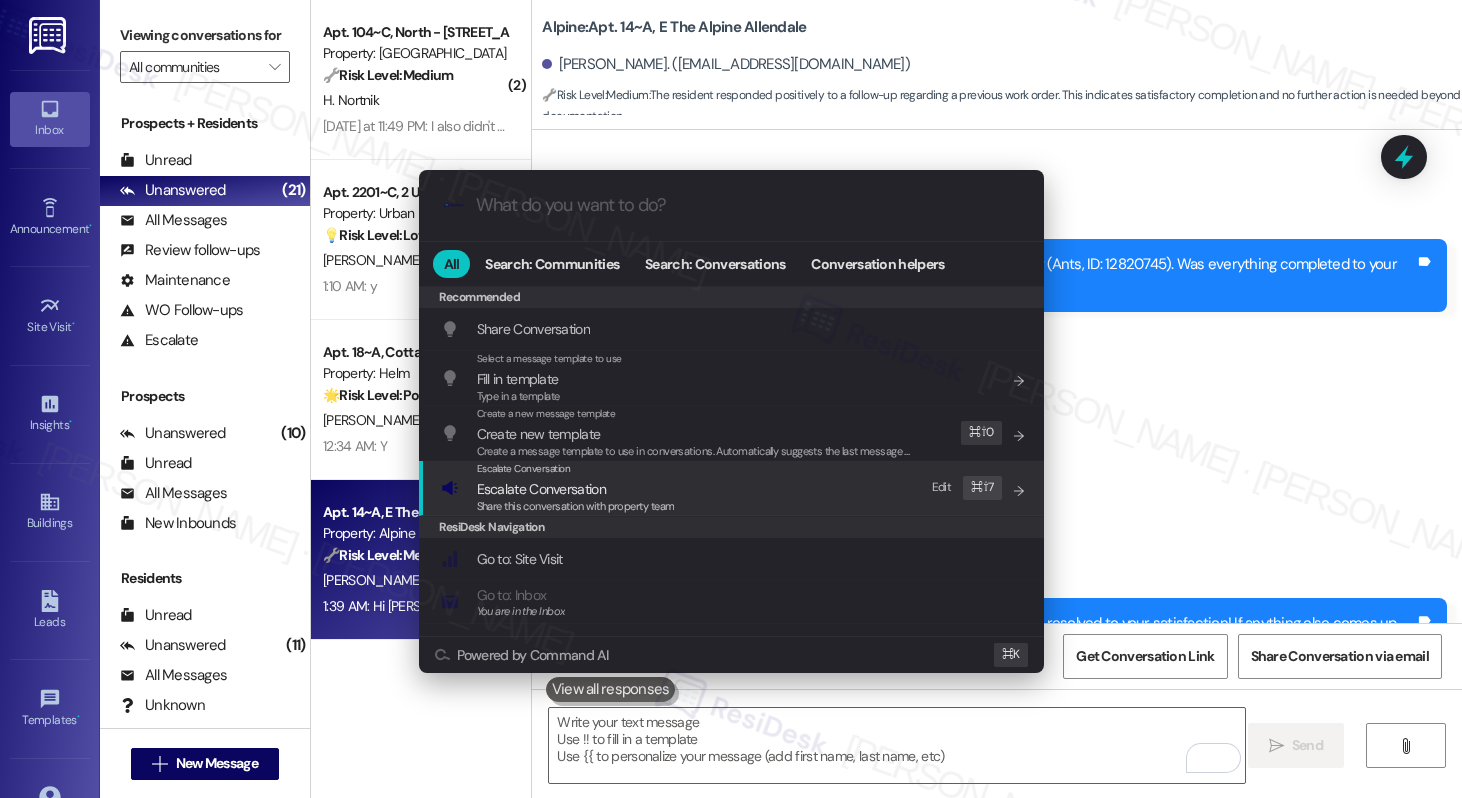 click on "Escalate Conversation Escalate Conversation Share this conversation with property team Edit ⌘ ⇧ 7" at bounding box center [733, 488] 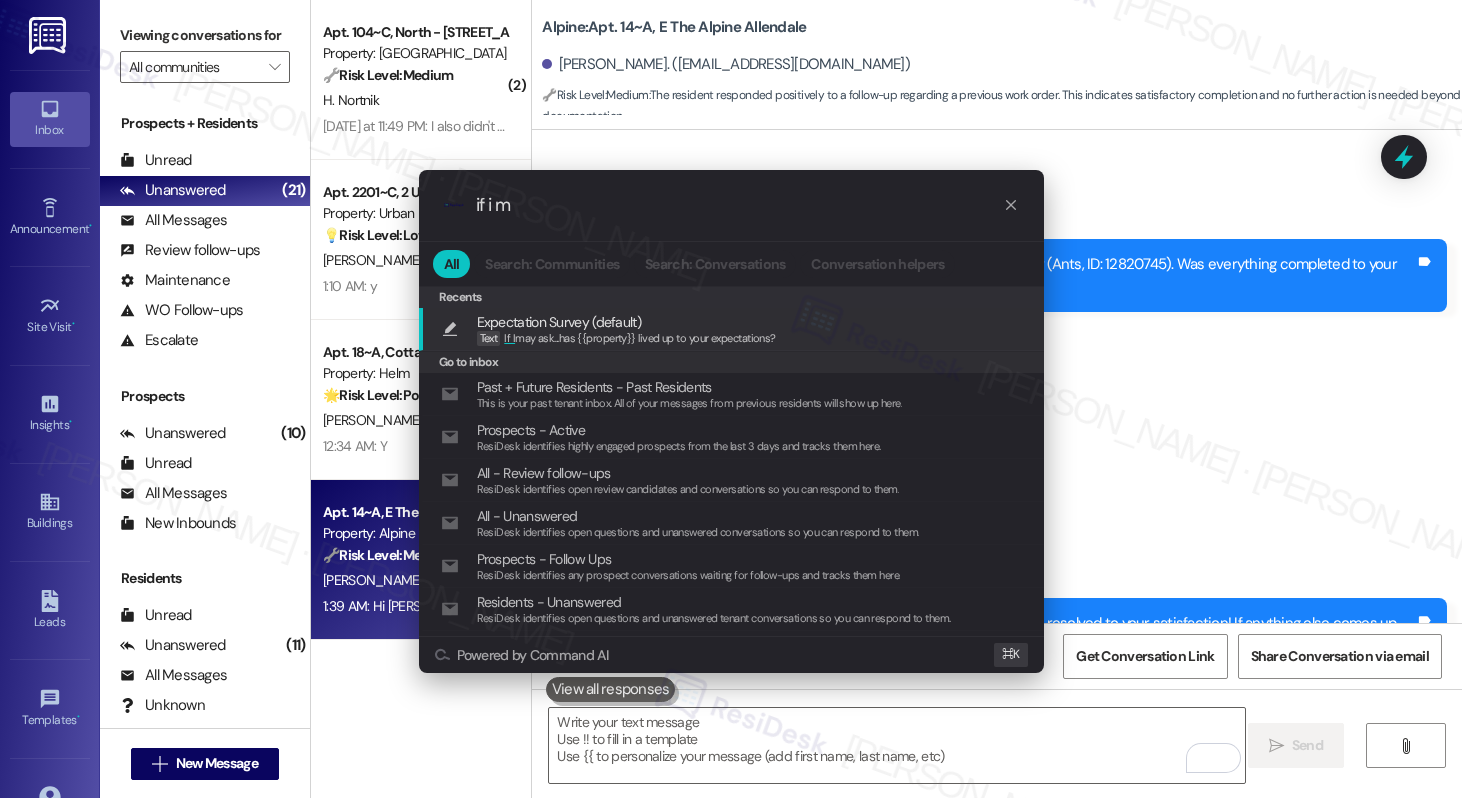 type on "if i ma" 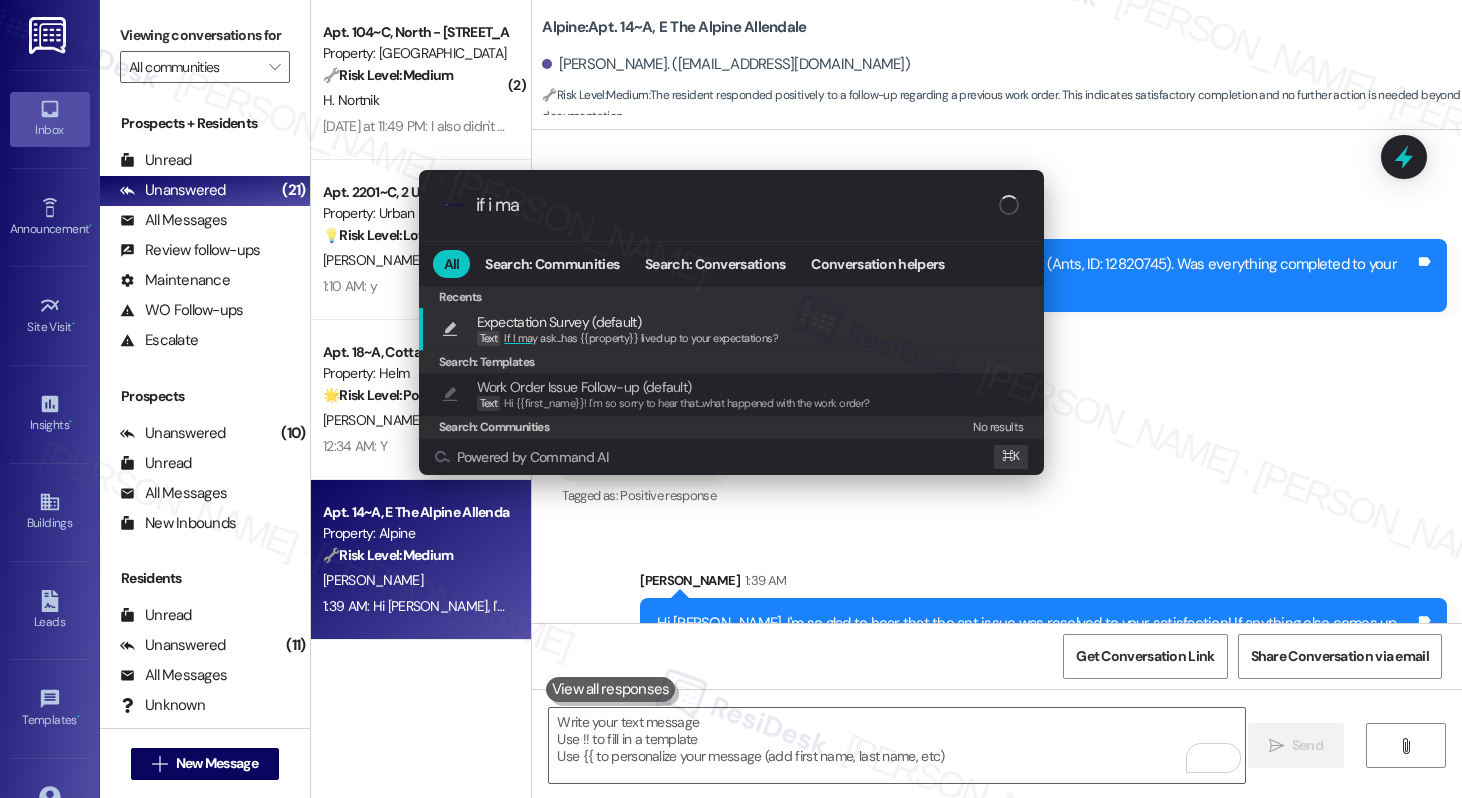 click on "Expectation Survey (default)" at bounding box center [559, 322] 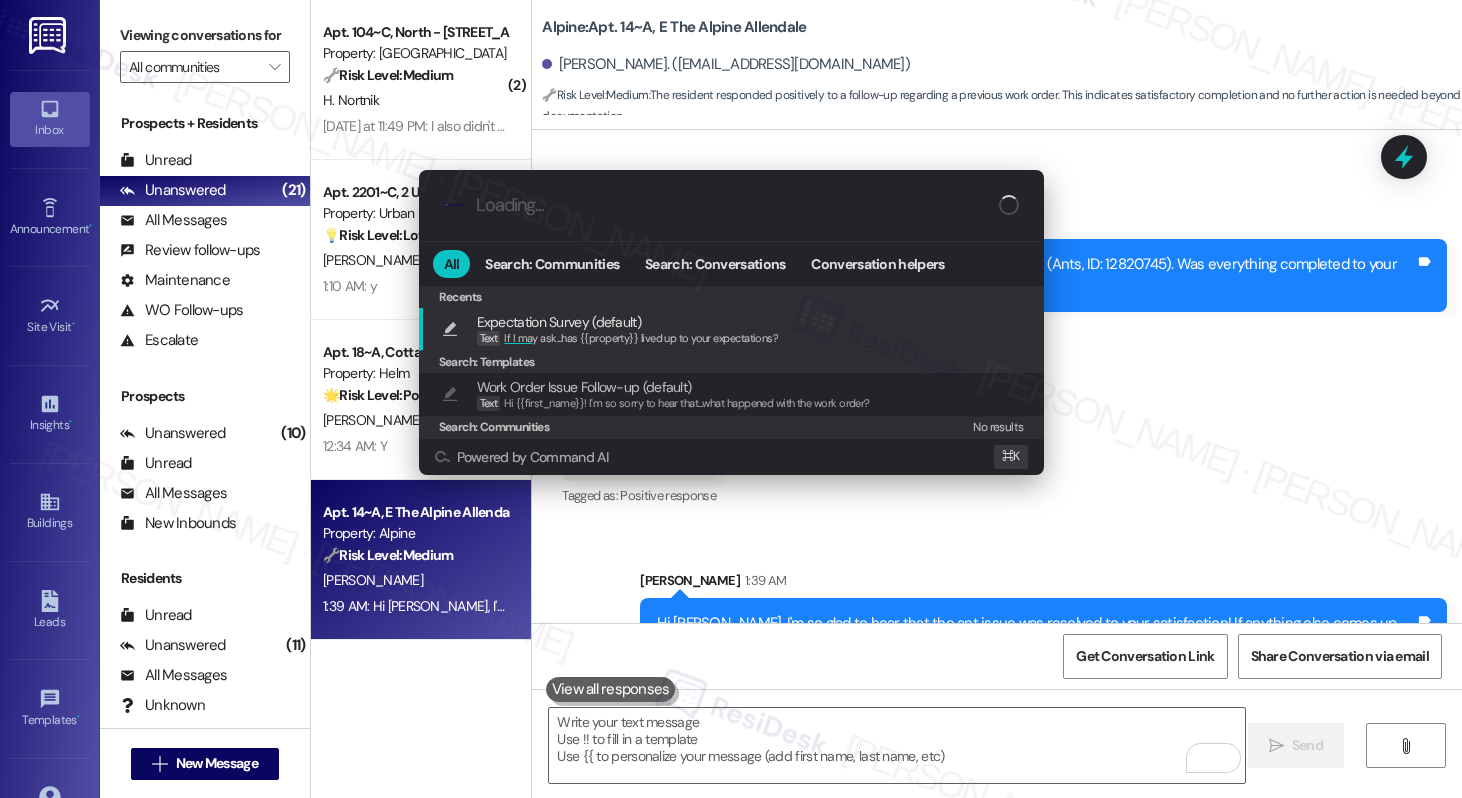 type on "If I may ask...has {{property}} lived up to your expectations?" 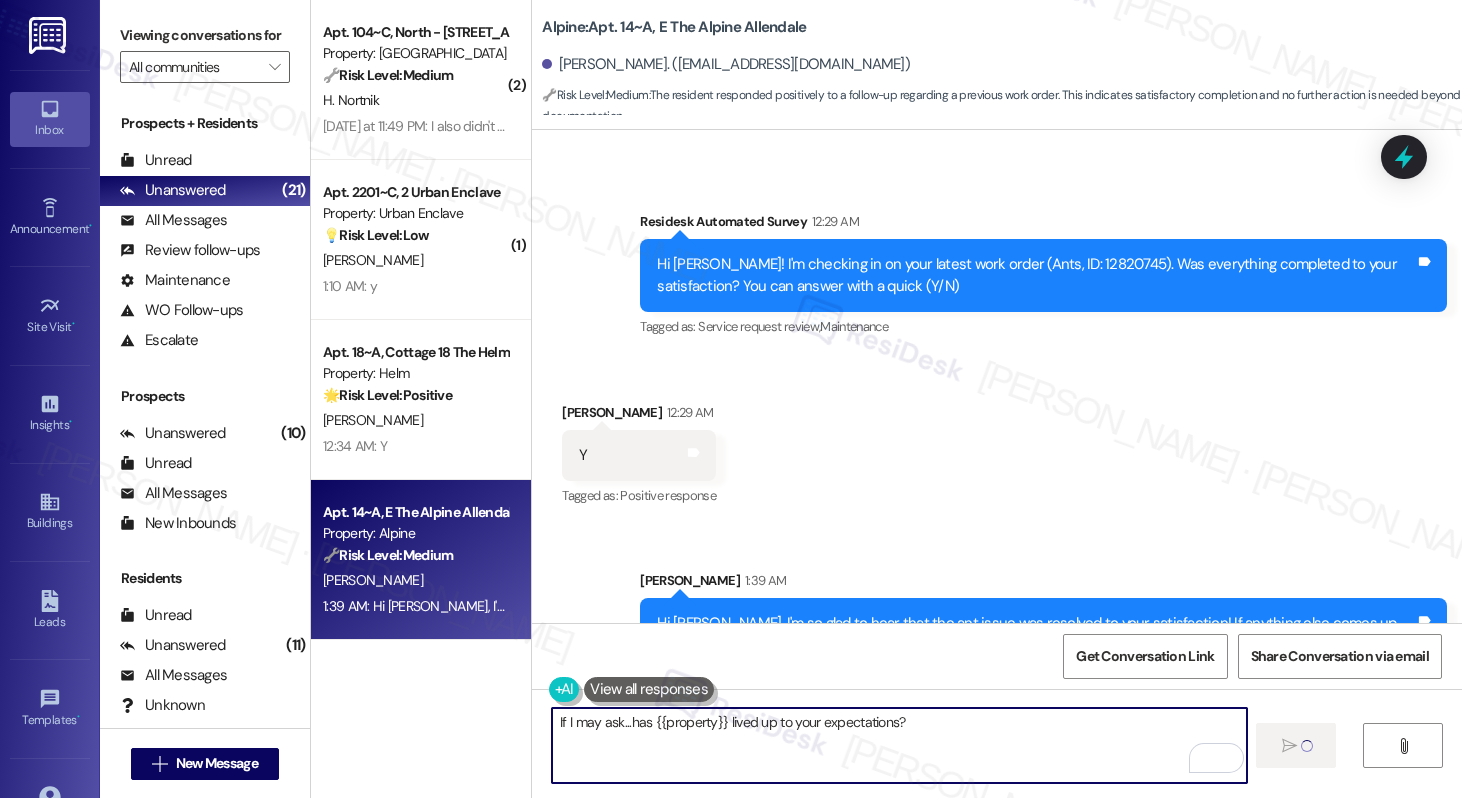 type 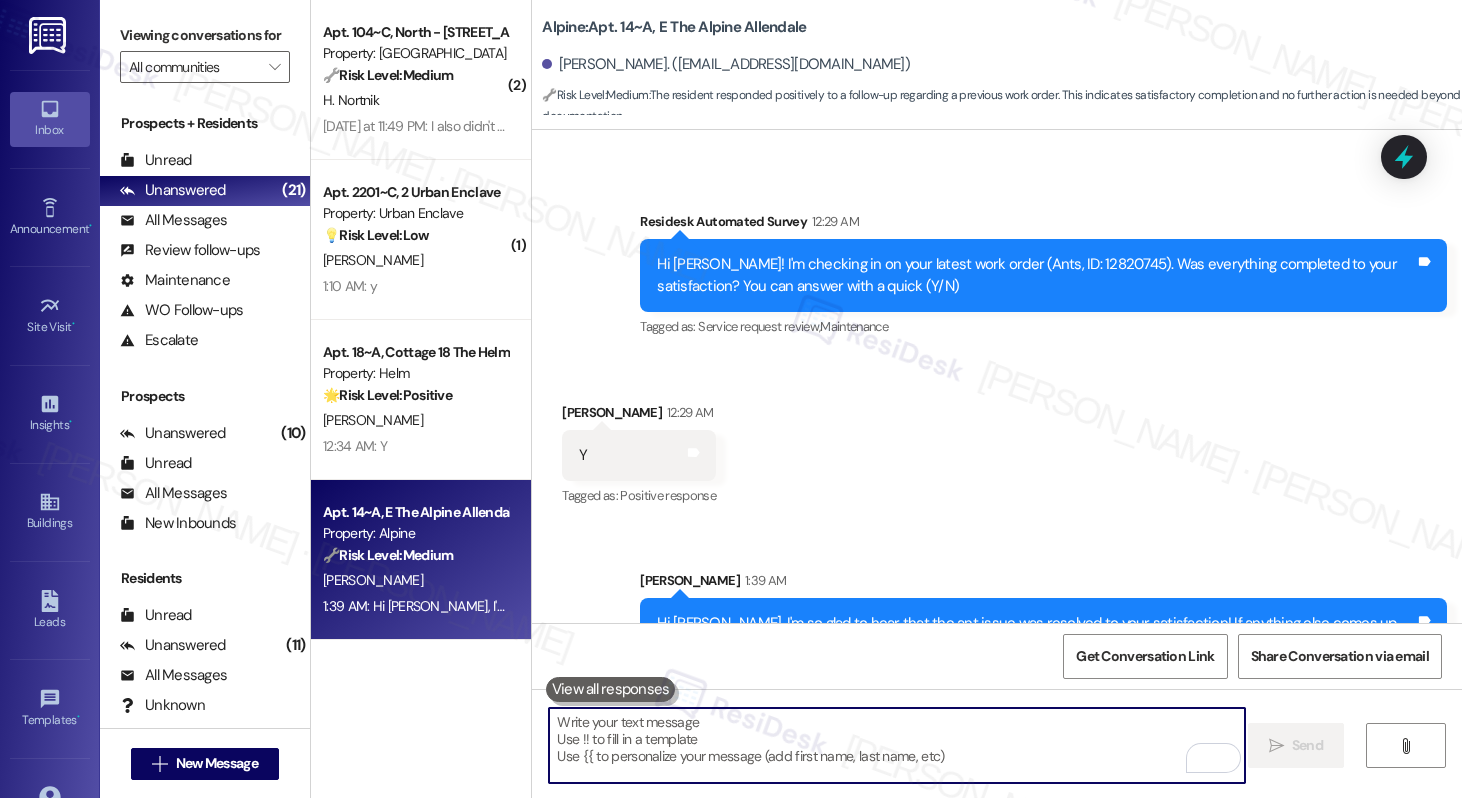 scroll, scrollTop: 3726, scrollLeft: 0, axis: vertical 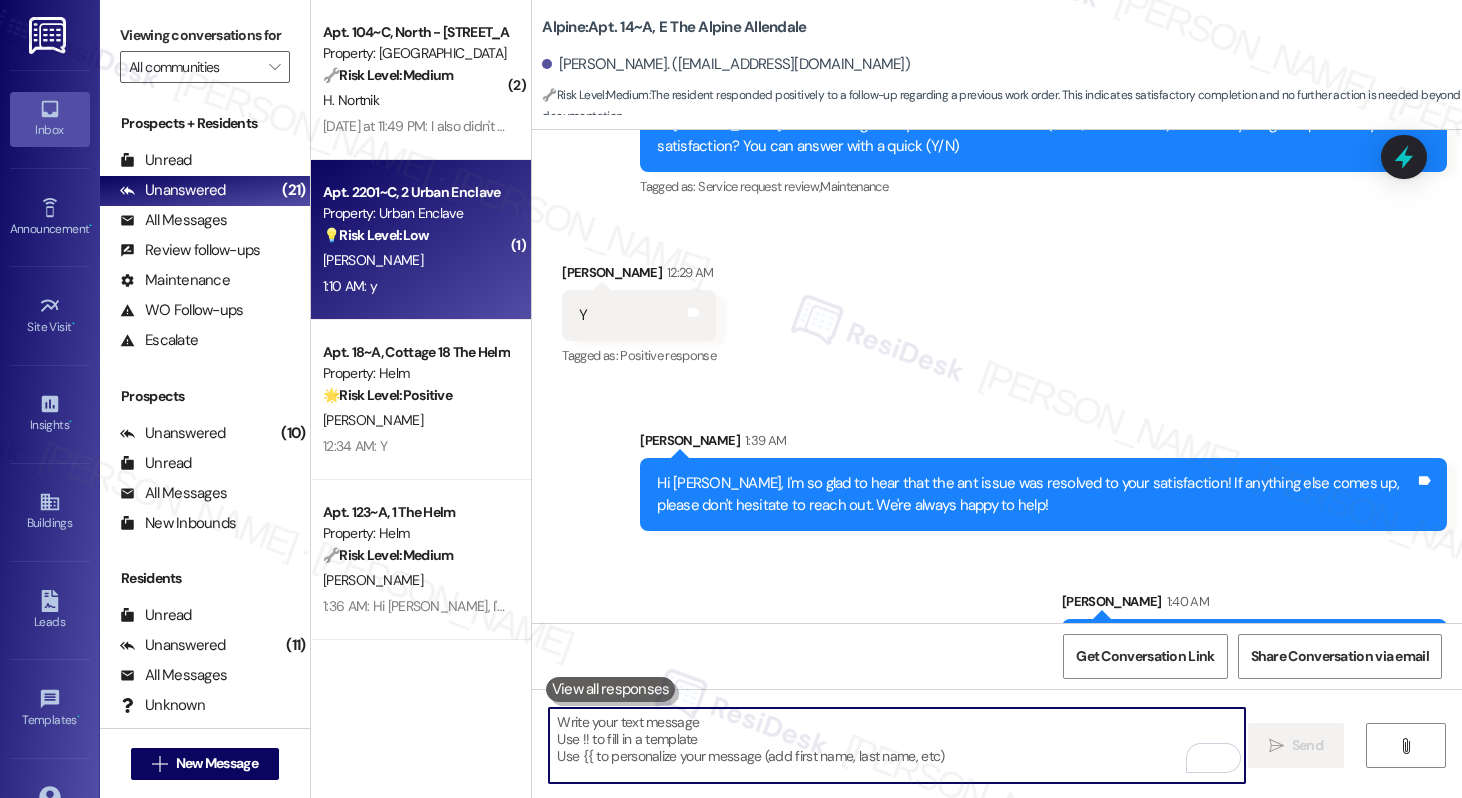 click on "[PERSON_NAME]" at bounding box center (415, 260) 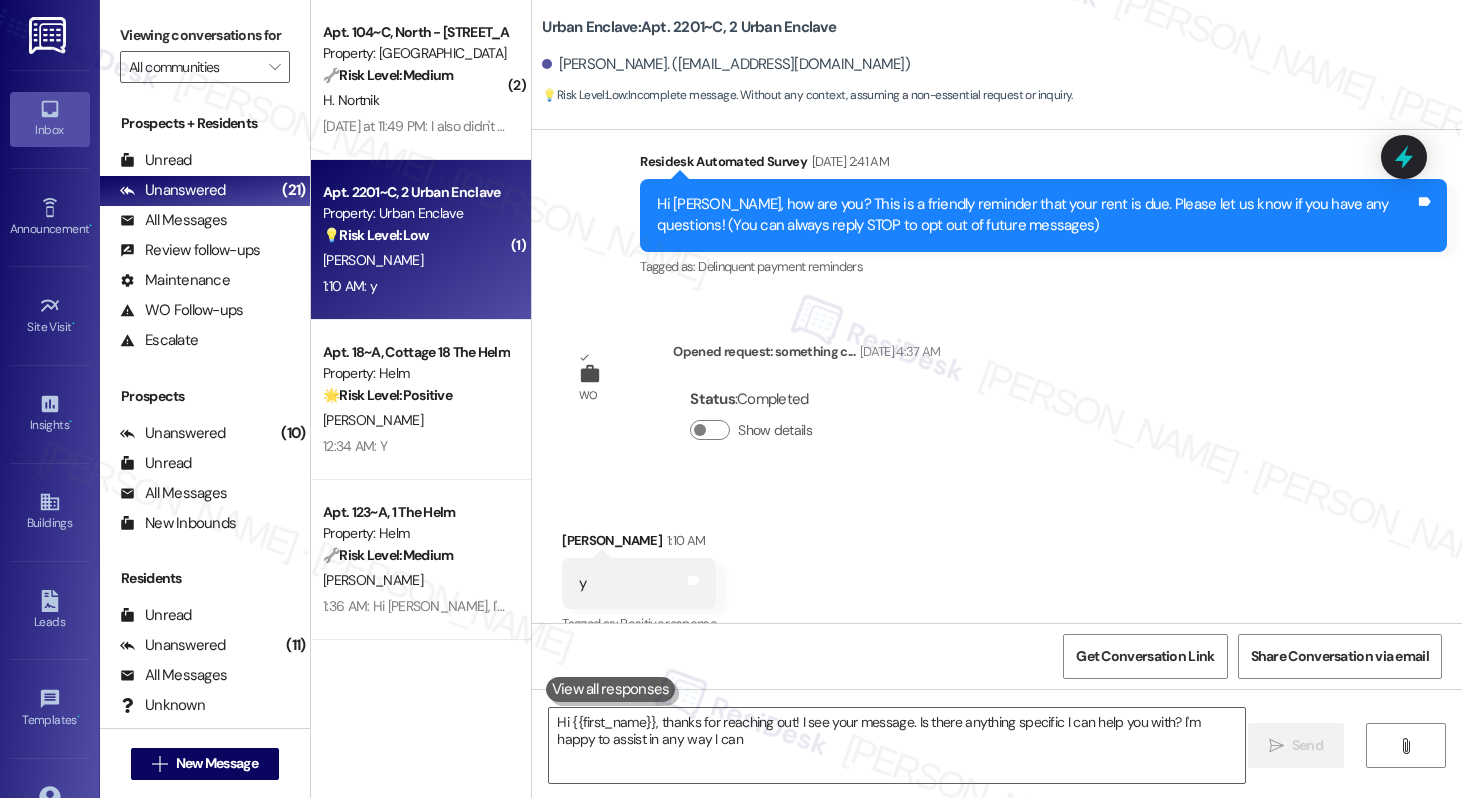type on "Hi {{first_name}}, thanks for reaching out! I see your message. Is there anything specific I can help you with? I'm happy to assist in any way I can!" 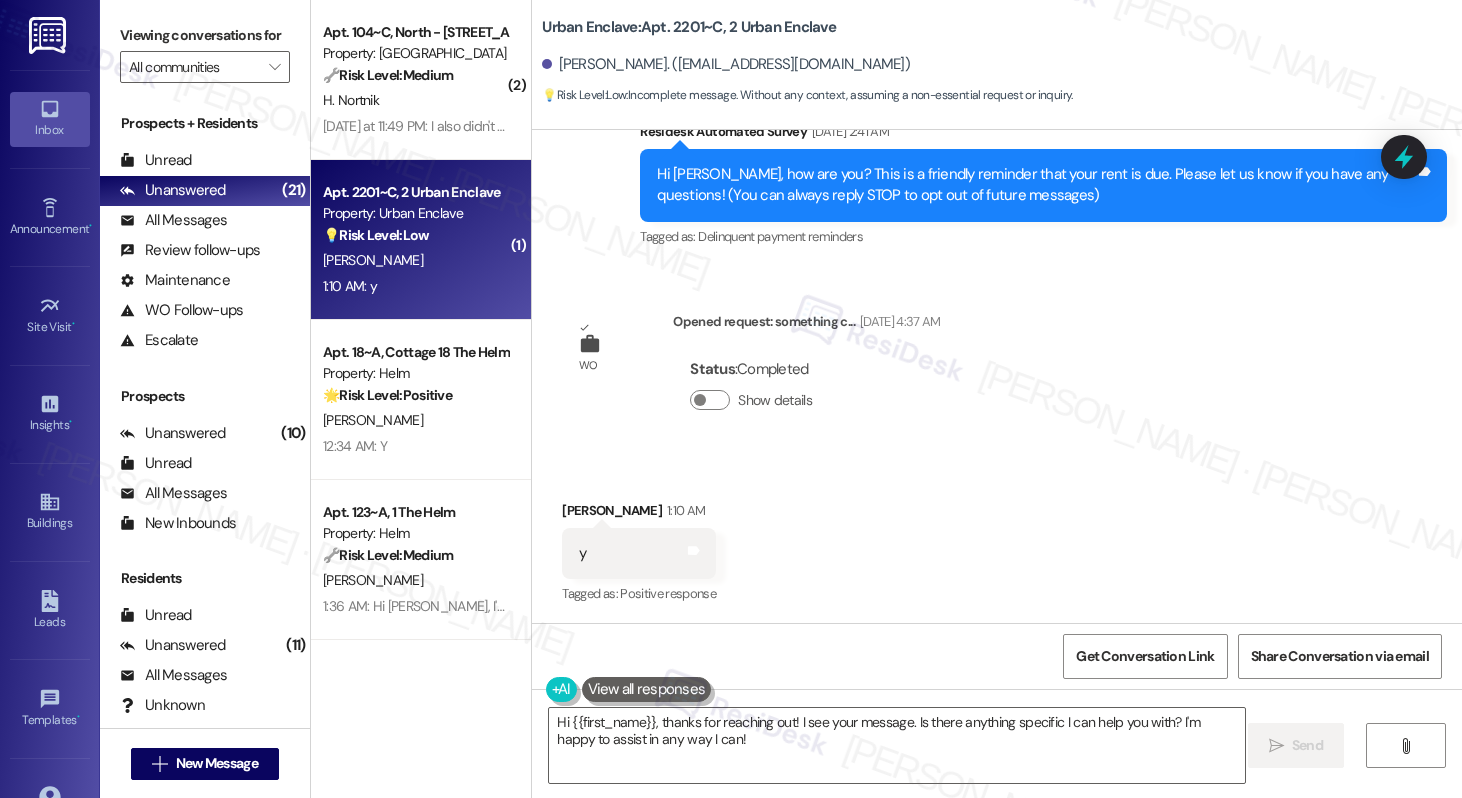 scroll, scrollTop: 189, scrollLeft: 0, axis: vertical 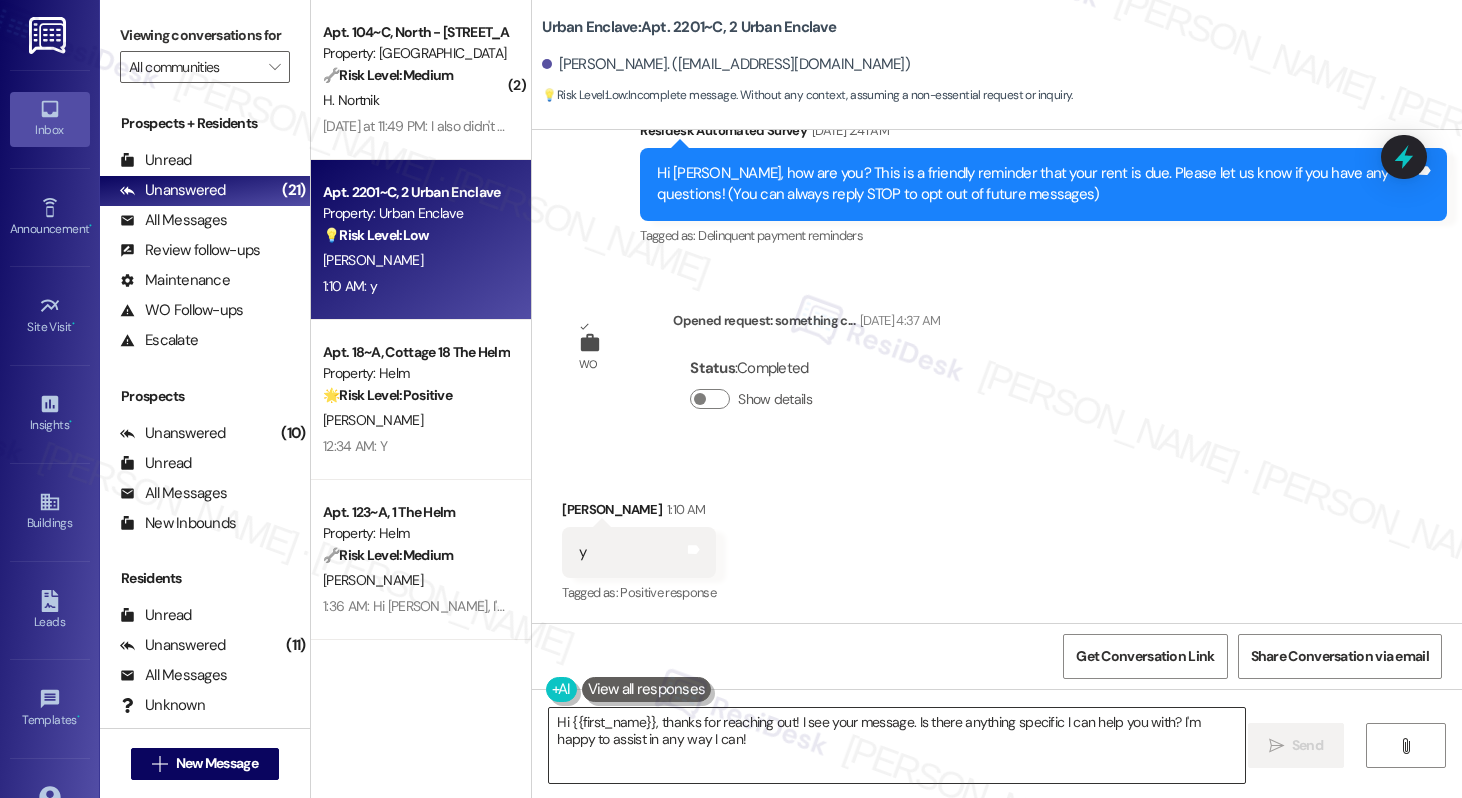 click on "Hi {{first_name}}, thanks for reaching out! I see your message. Is there anything specific I can help you with? I'm happy to assist in any way I can!" at bounding box center (896, 745) 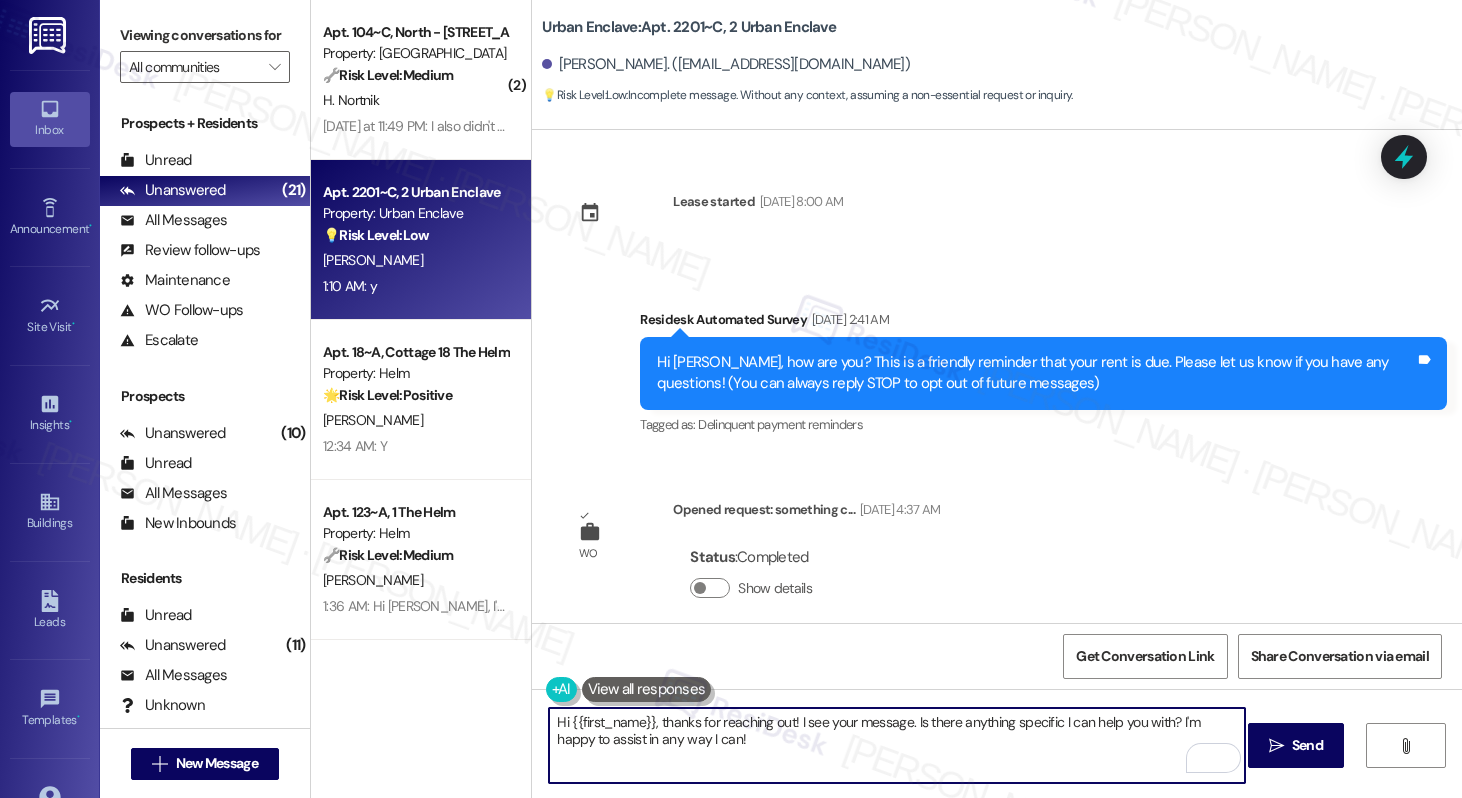 scroll, scrollTop: 0, scrollLeft: 0, axis: both 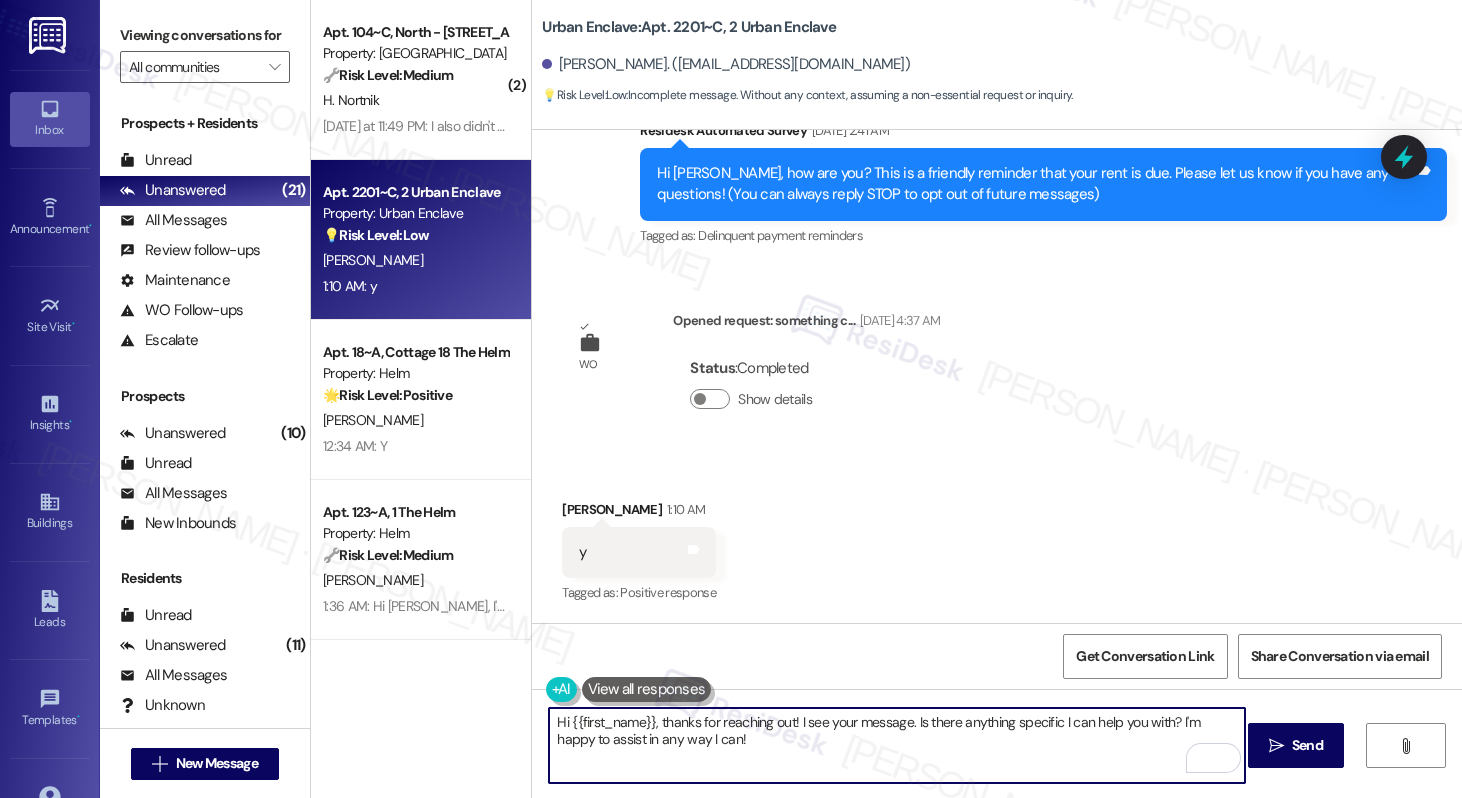 click on "Hi {{first_name}}, thanks for reaching out! I see your message. Is there anything specific I can help you with? I'm happy to assist in any way I can!" at bounding box center [896, 745] 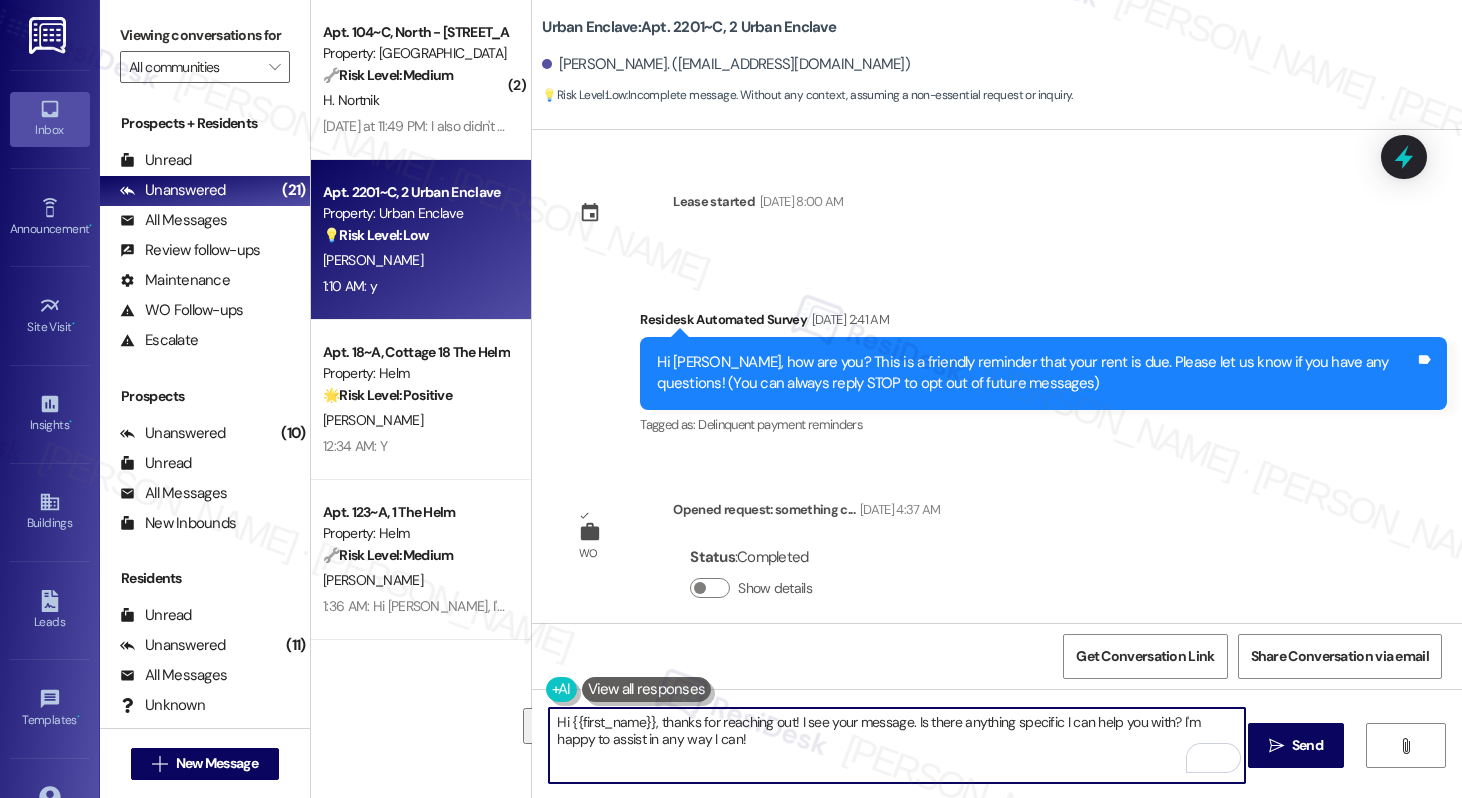 scroll, scrollTop: 189, scrollLeft: 0, axis: vertical 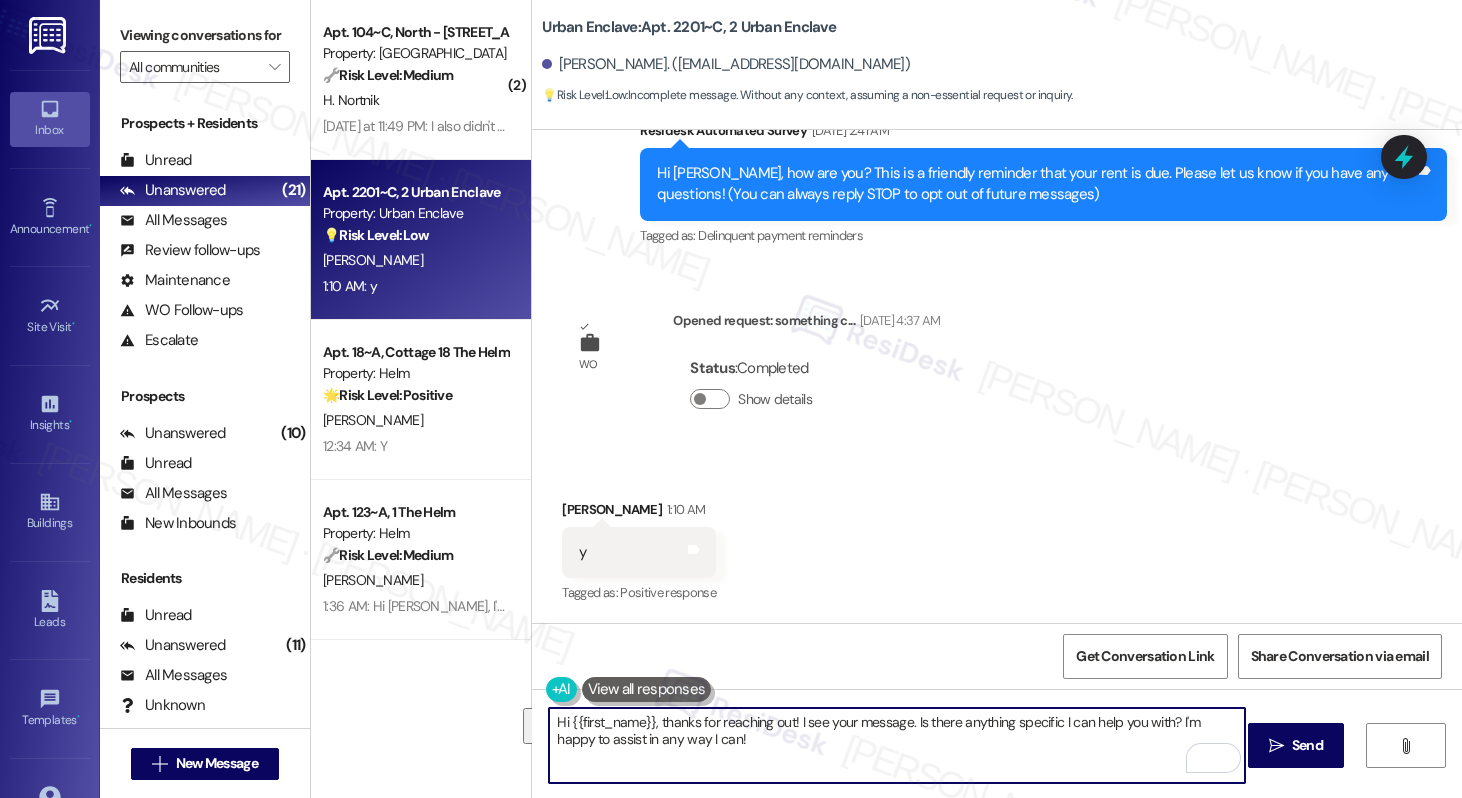 click on "Hi {{first_name}}, thanks for reaching out! I see your message. Is there anything specific I can help you with? I'm happy to assist in any way I can!" at bounding box center [896, 745] 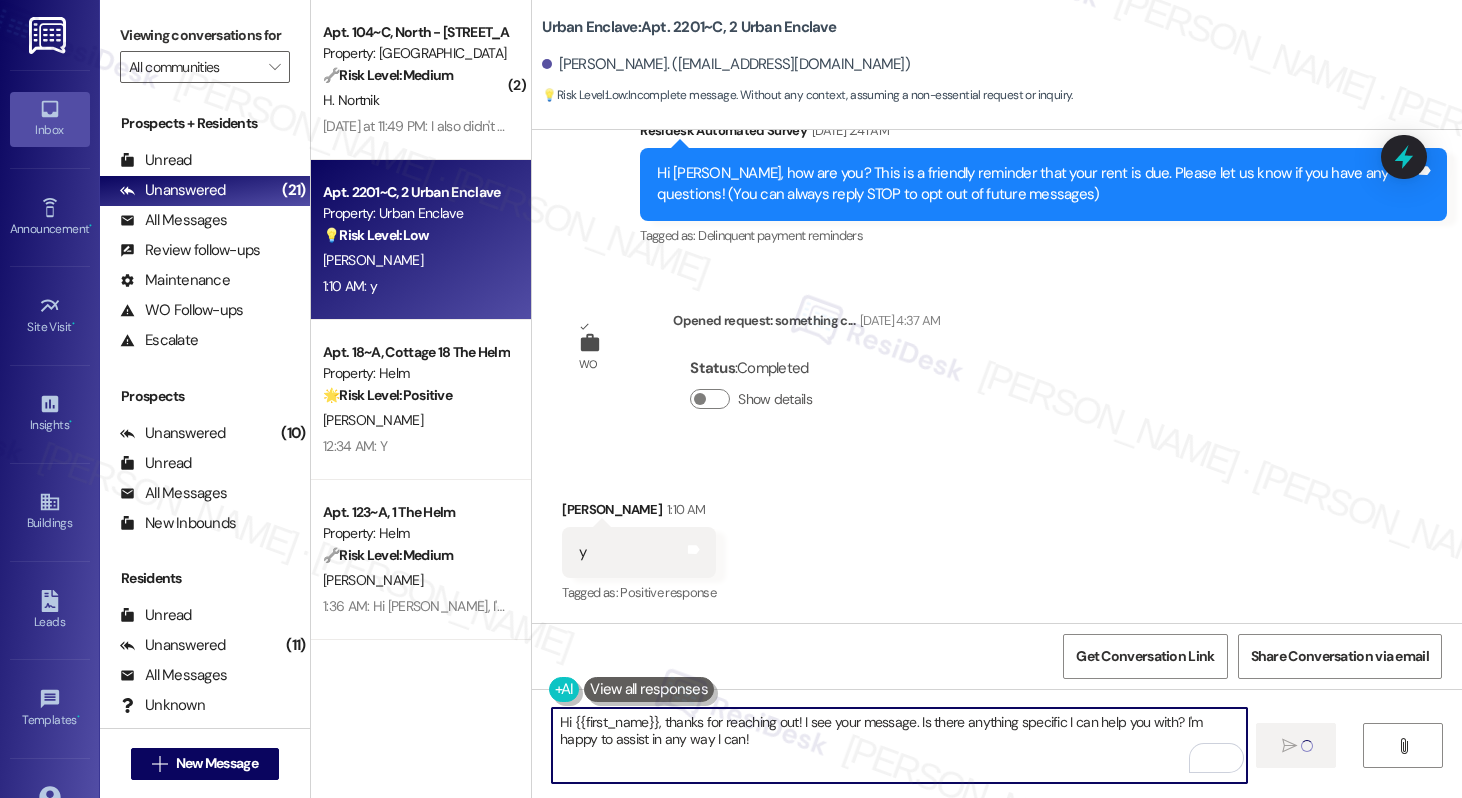scroll, scrollTop: 188, scrollLeft: 0, axis: vertical 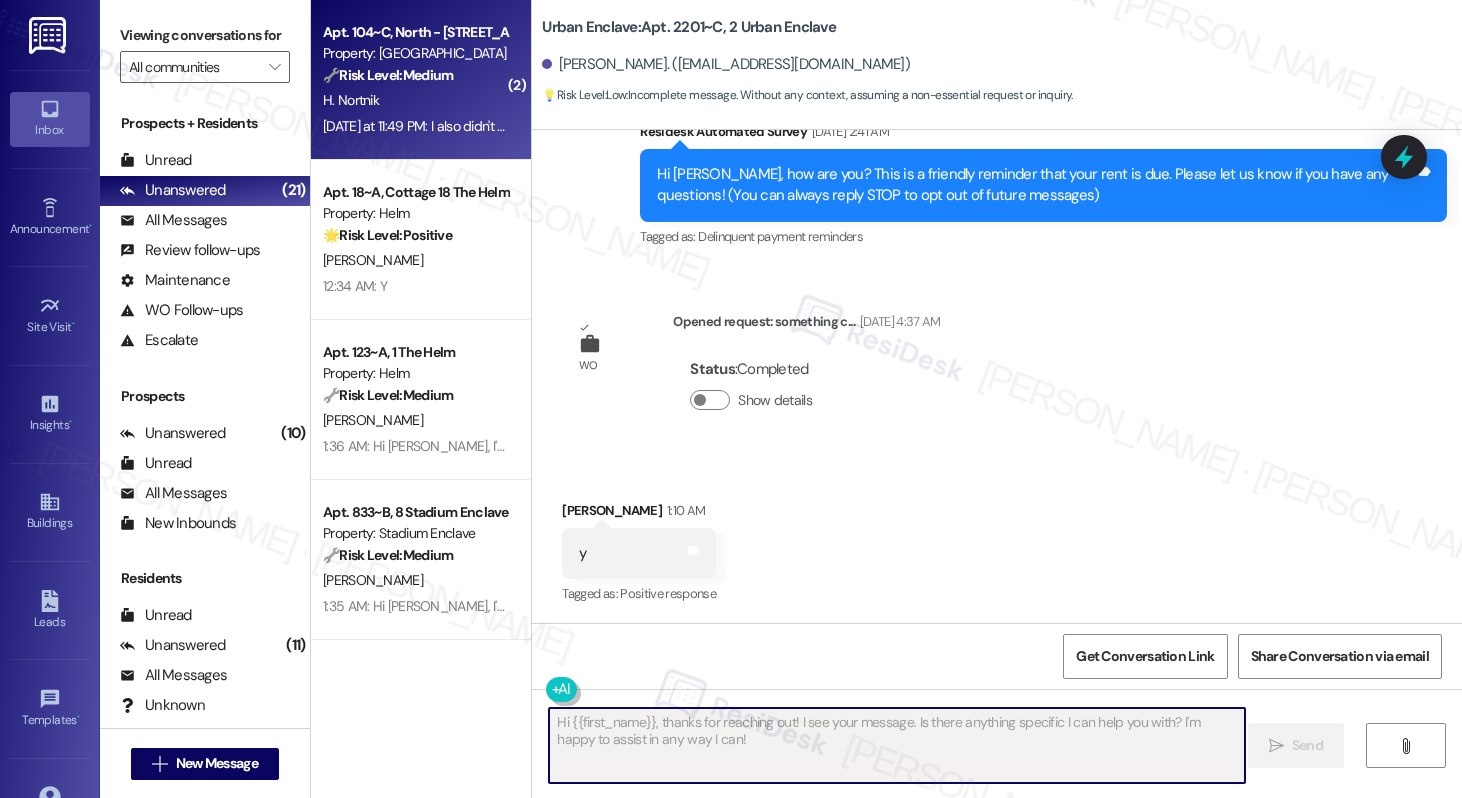 click on "Property: [GEOGRAPHIC_DATA]" at bounding box center [415, 53] 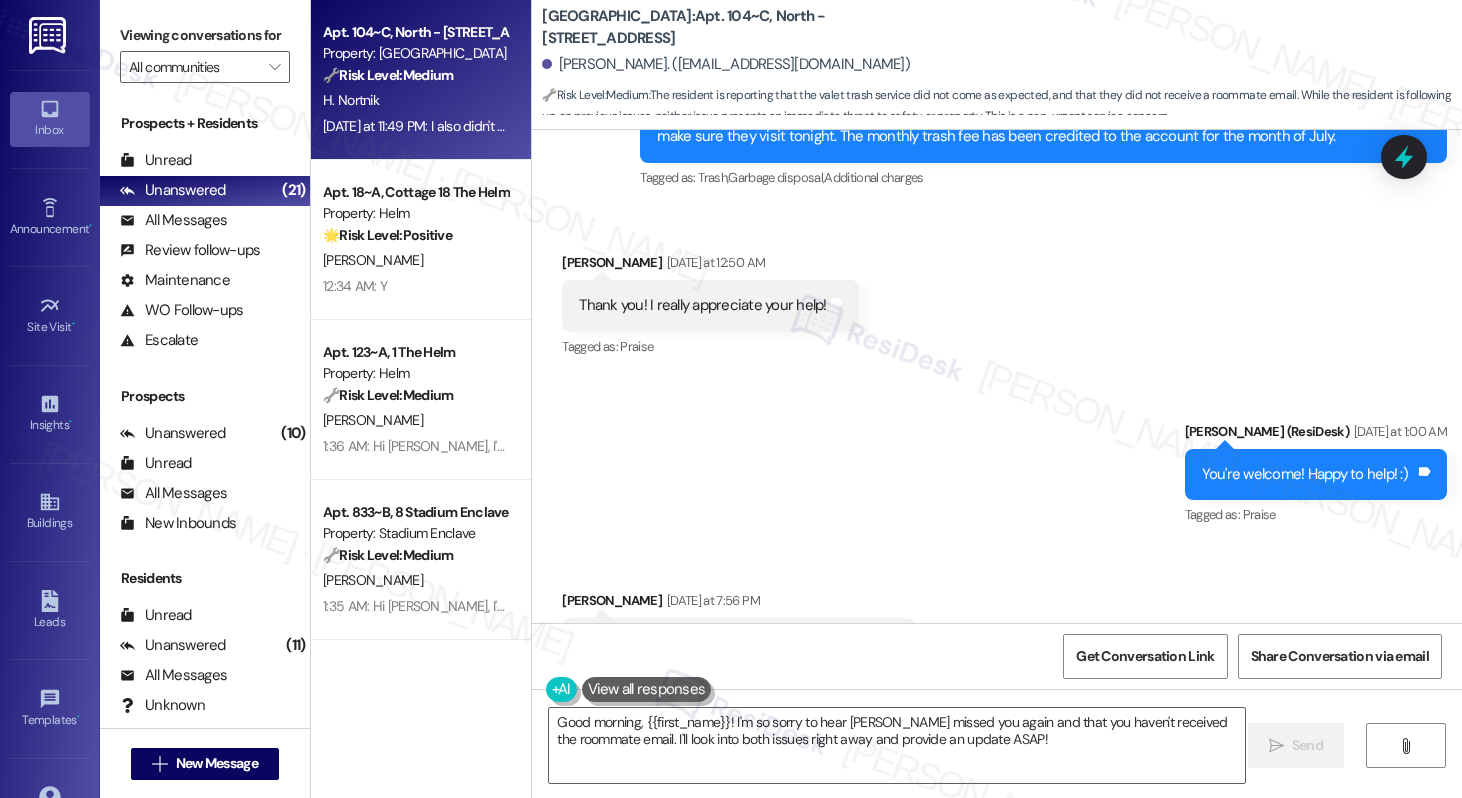 scroll, scrollTop: 6091, scrollLeft: 0, axis: vertical 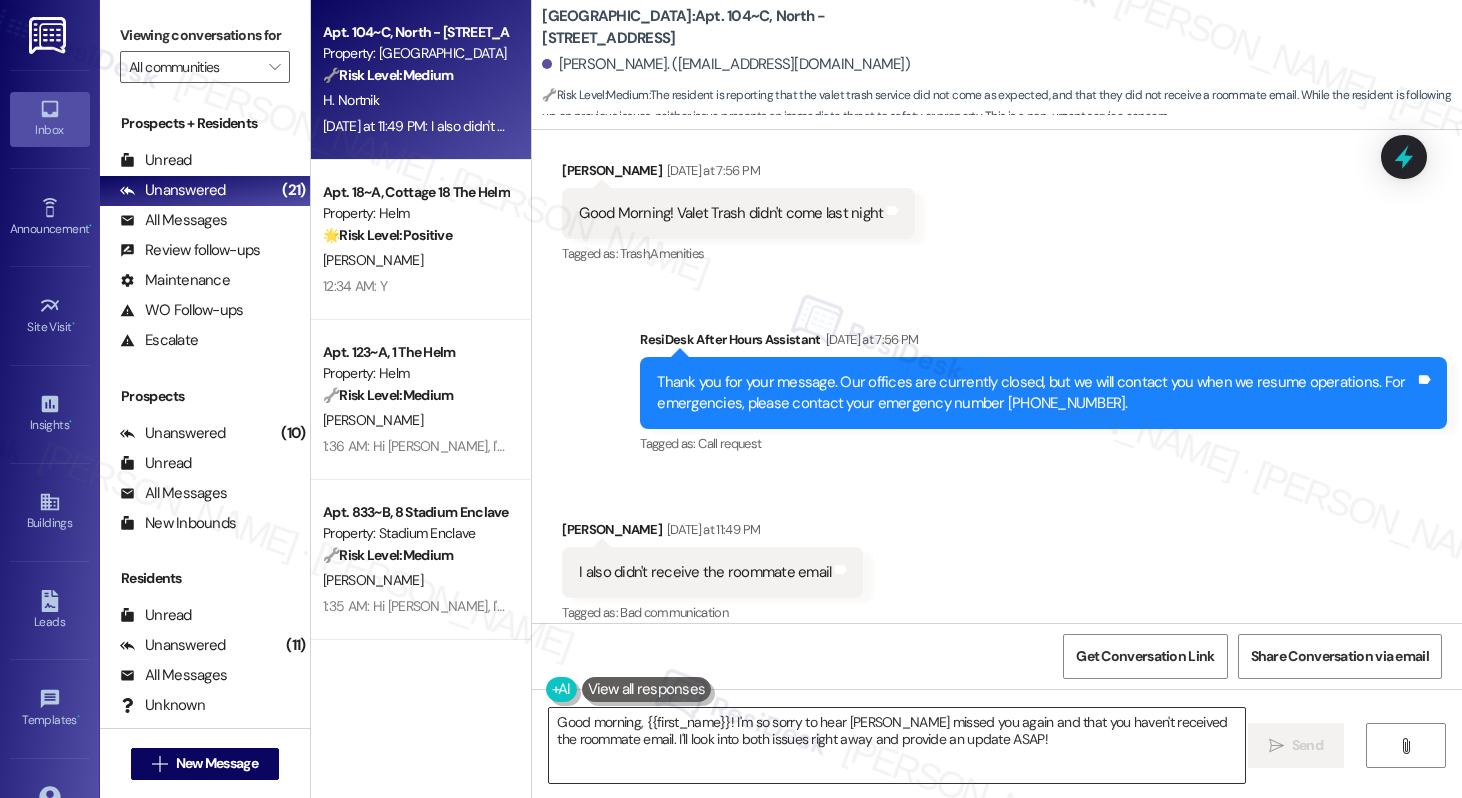 click on "Good morning, {{first_name}}! I'm so sorry to hear Valet Trash missed you again and that you haven't received the roommate email. I'll look into both issues right away and provide an update ASAP!" at bounding box center [896, 745] 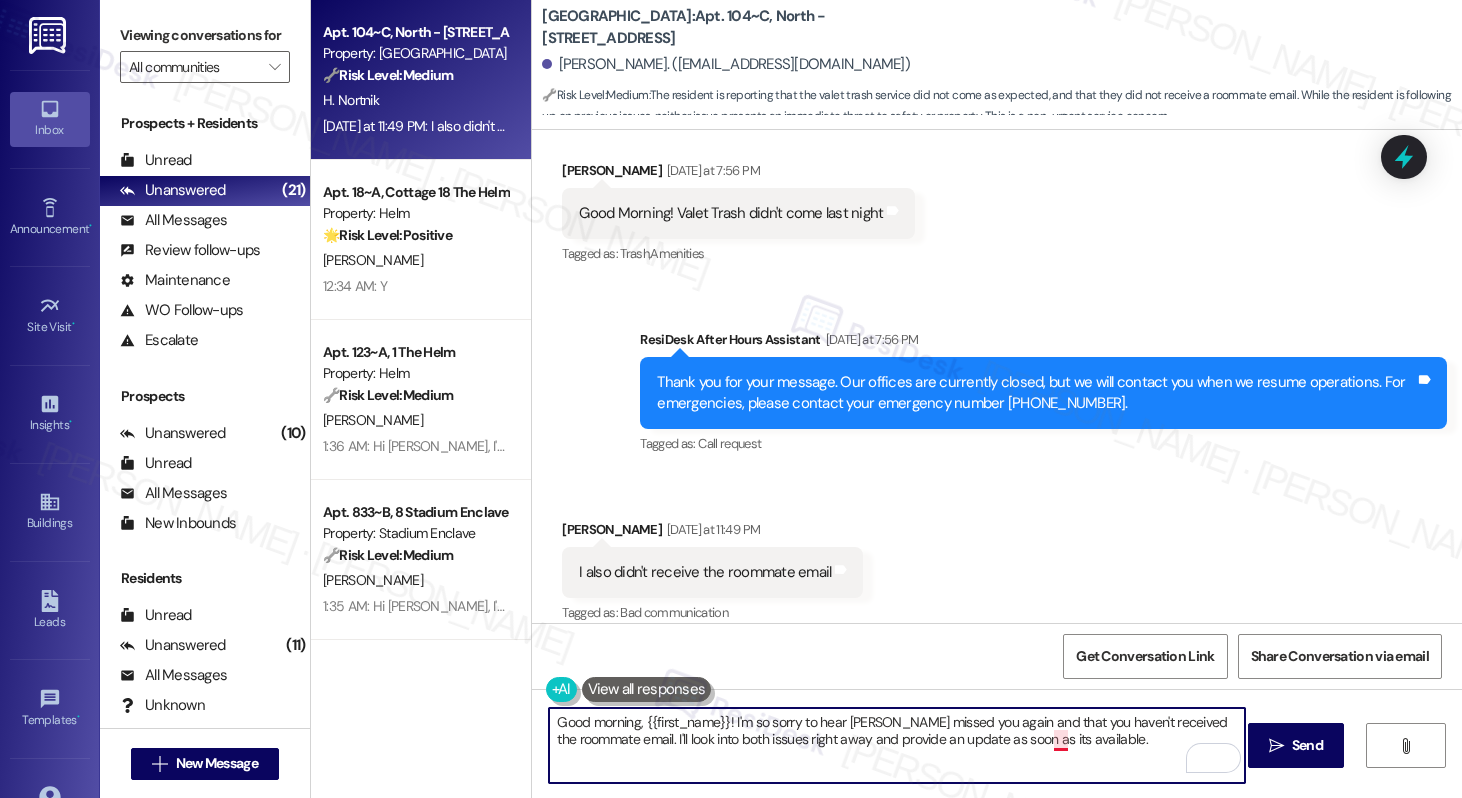 click on "Good morning, {{first_name}}! I'm so sorry to hear Valet Trash missed you again and that you haven't received the roommate email. I'll look into both issues right away and provide an update as soon as its available." at bounding box center (896, 745) 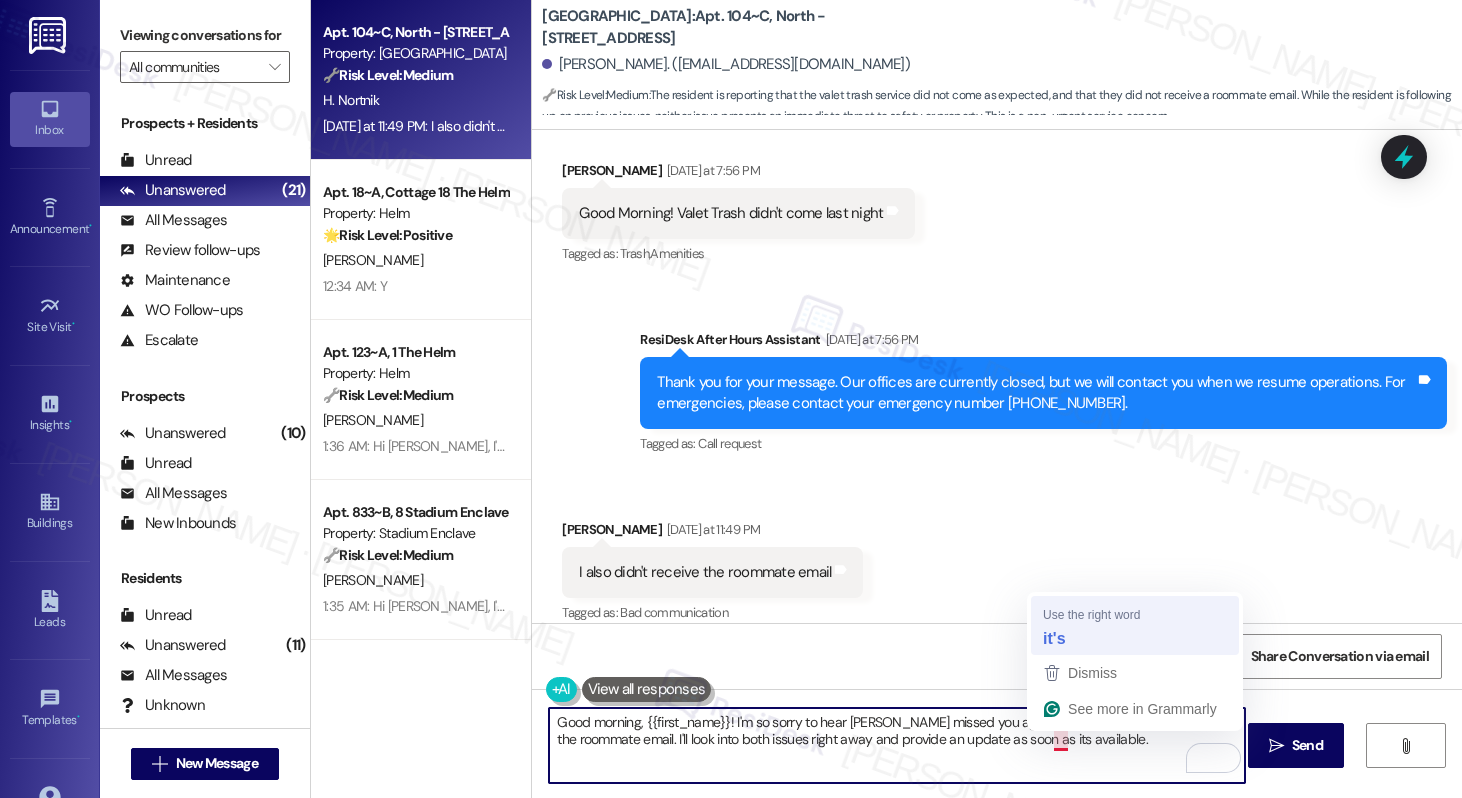 type on "Good morning, {{first_name}}! I'm so sorry to hear Valet Trash missed you again and that you haven't received the roommate email. I'll look into both issues right away and provide an update as soon as it's available." 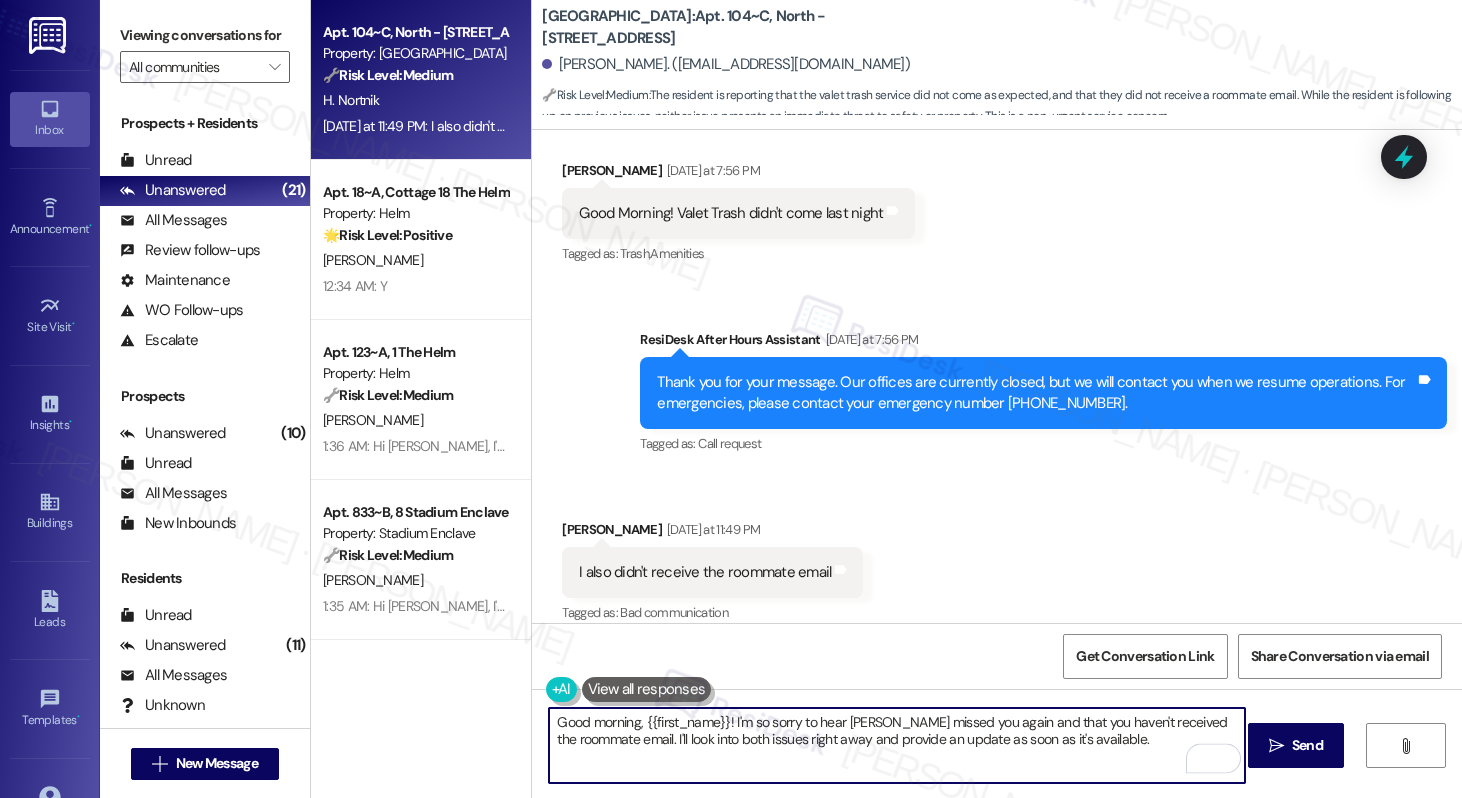 click on "Good morning, {{first_name}}! I'm so sorry to hear Valet Trash missed you again and that you haven't received the roommate email. I'll look into both issues right away and provide an update as soon as it's available." at bounding box center [896, 745] 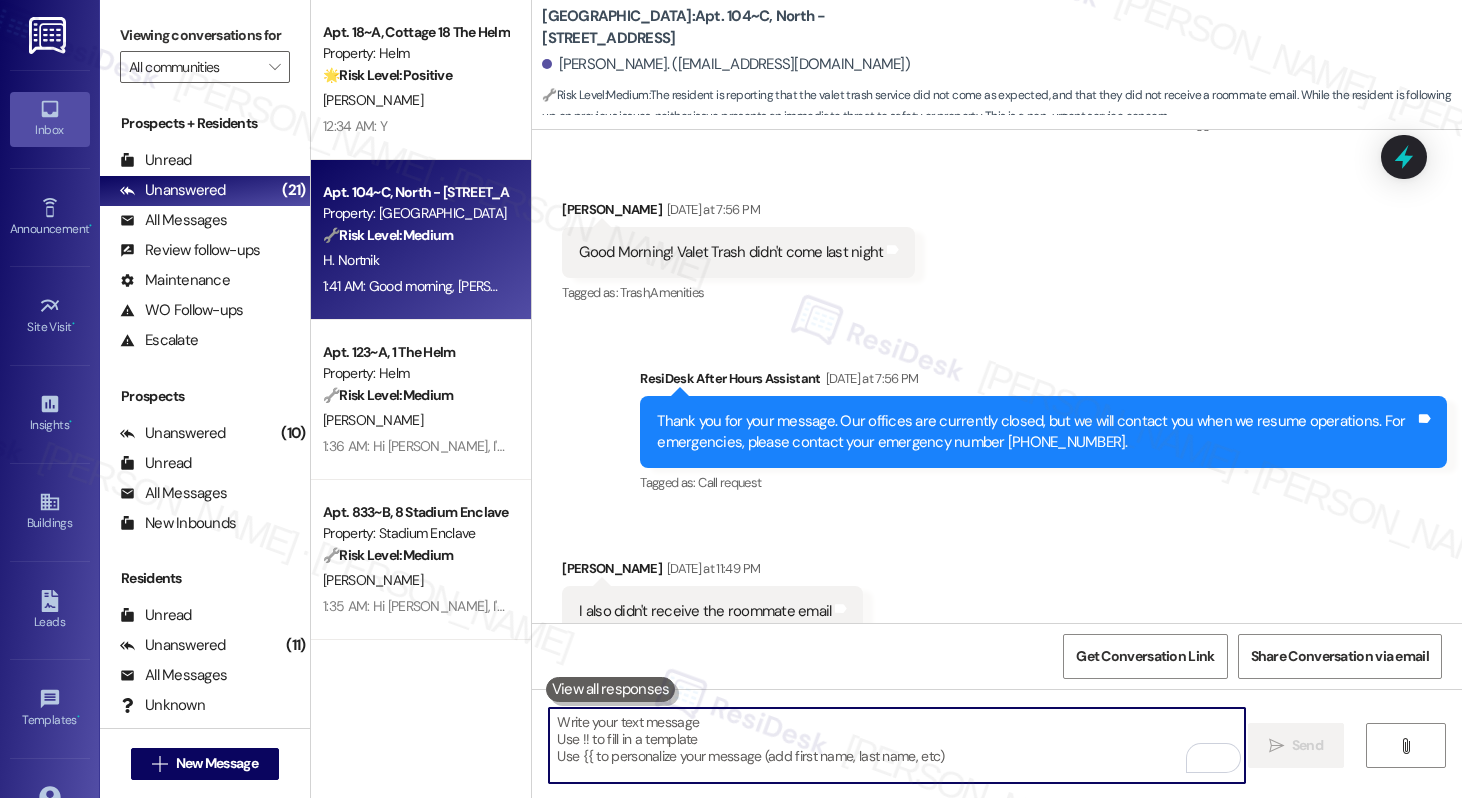 scroll, scrollTop: 6252, scrollLeft: 0, axis: vertical 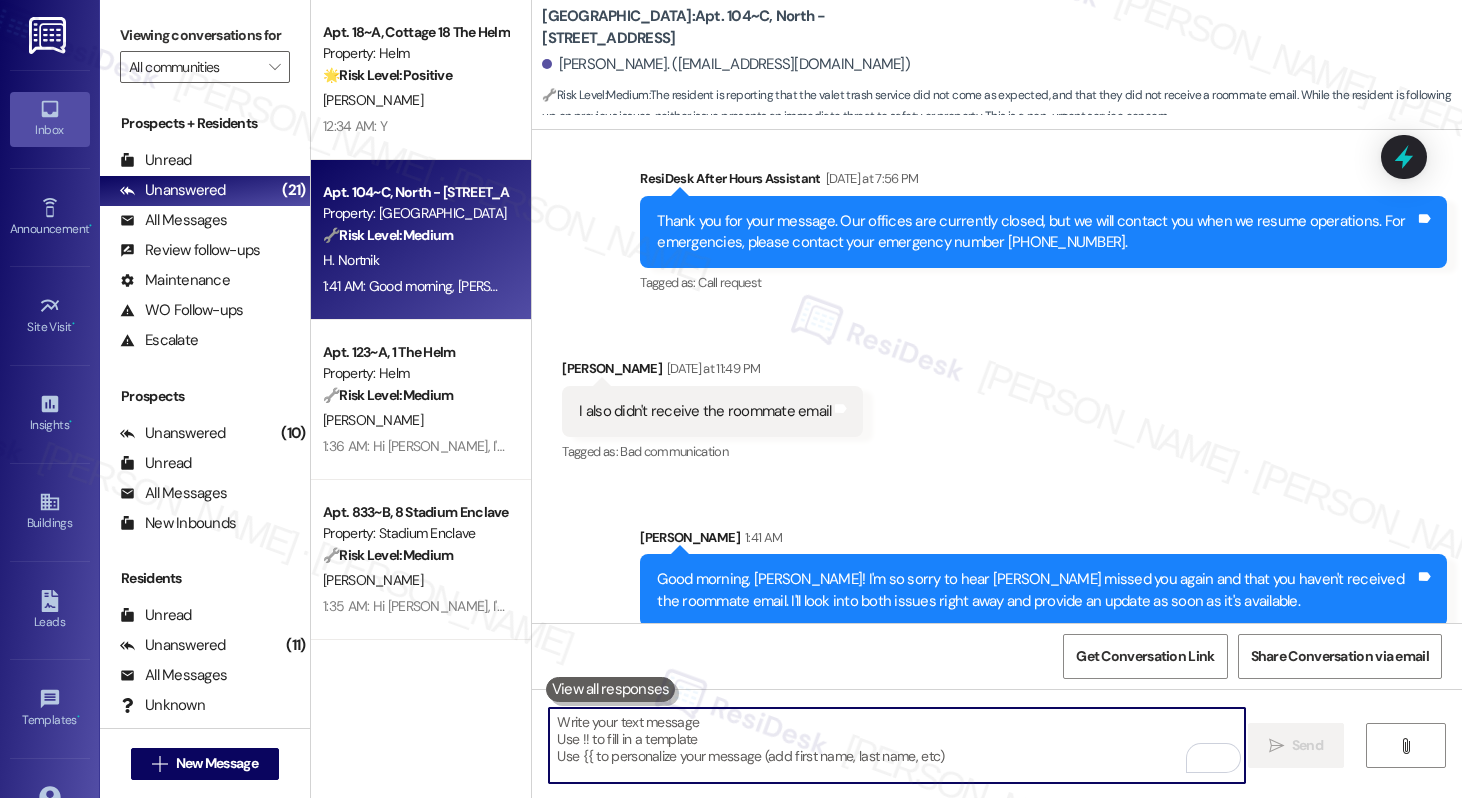 click at bounding box center (896, 745) 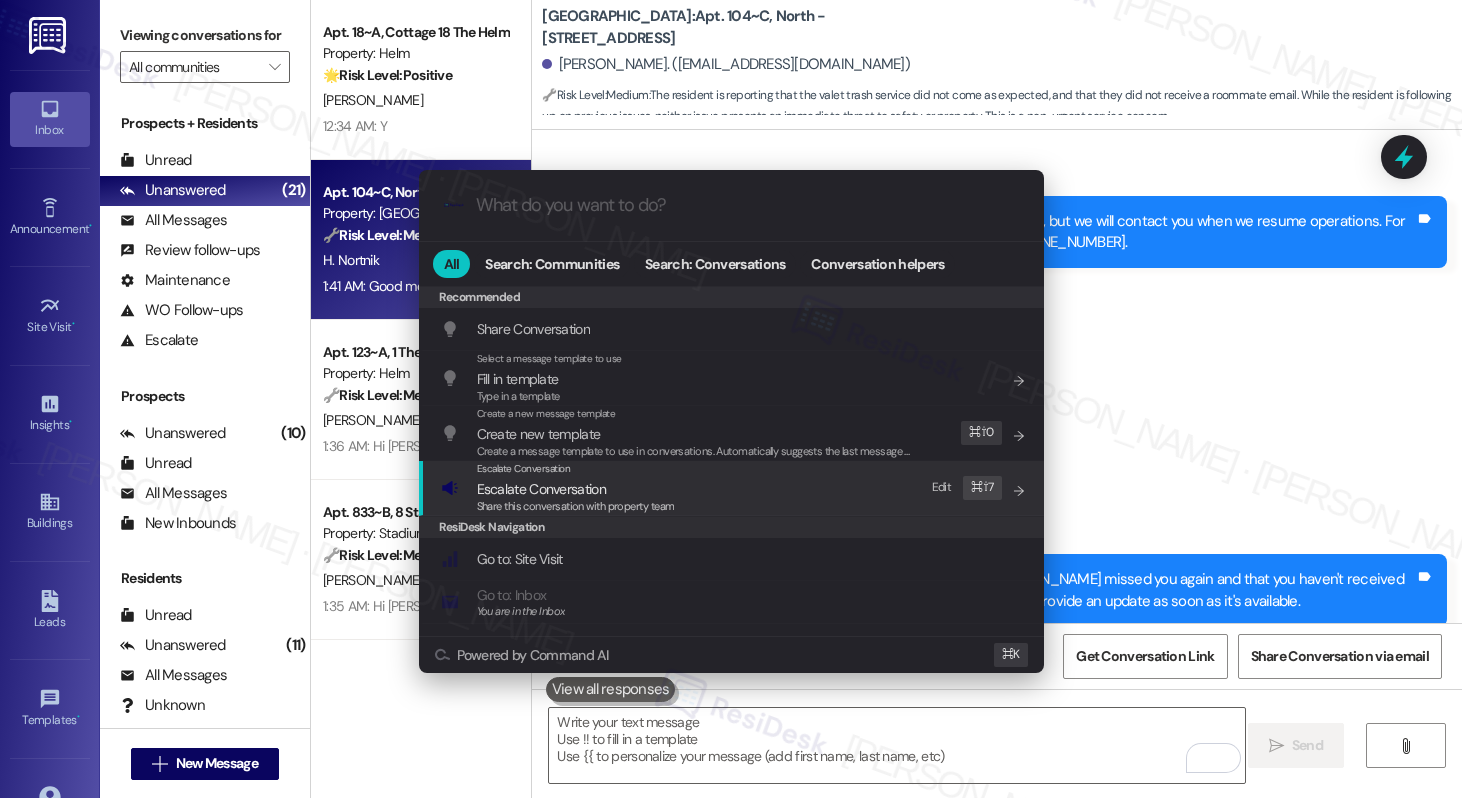click on "Escalate Conversation Escalate Conversation Share this conversation with property team Edit ⌘ ⇧ 7" at bounding box center [733, 488] 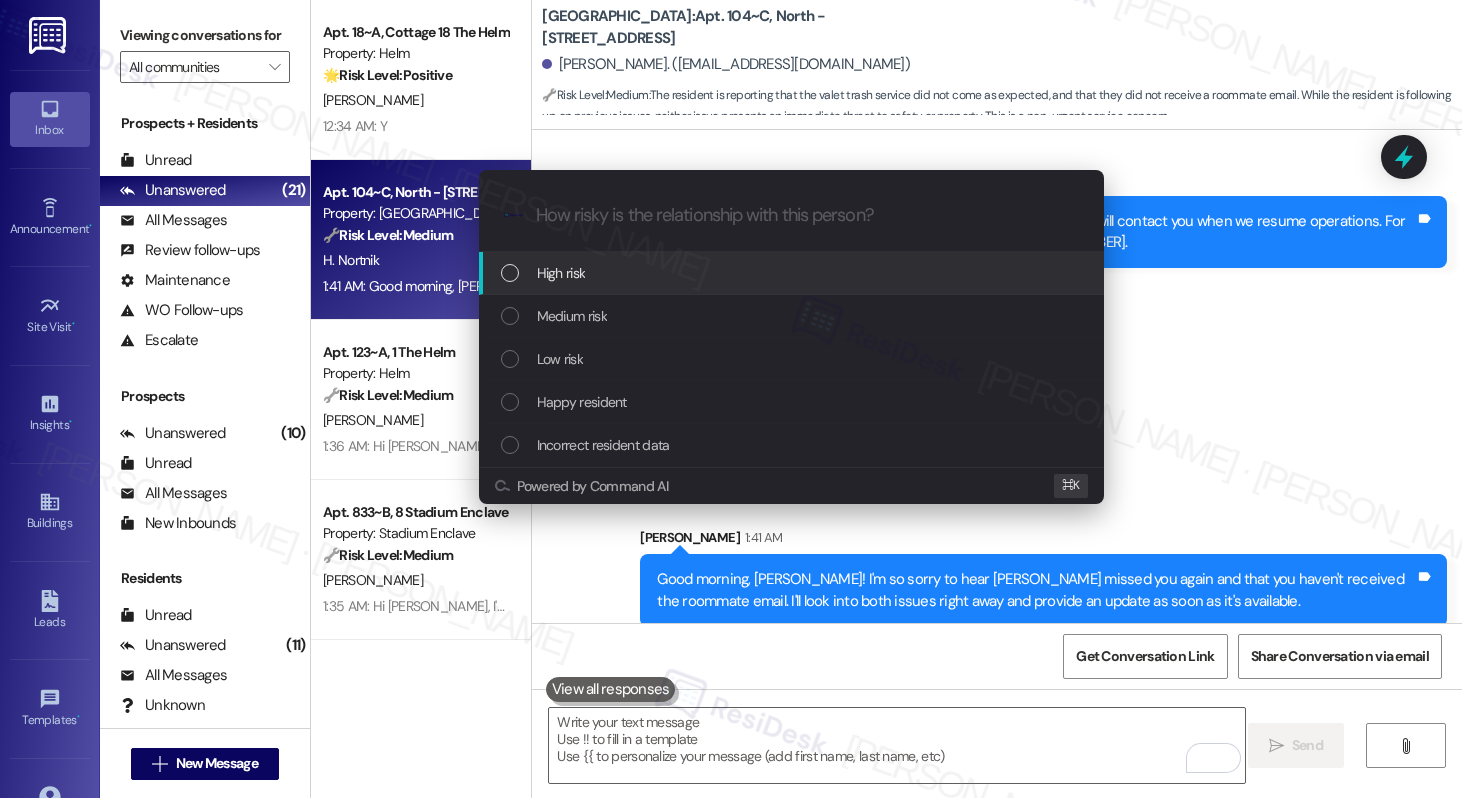 click on "High risk" at bounding box center (791, 273) 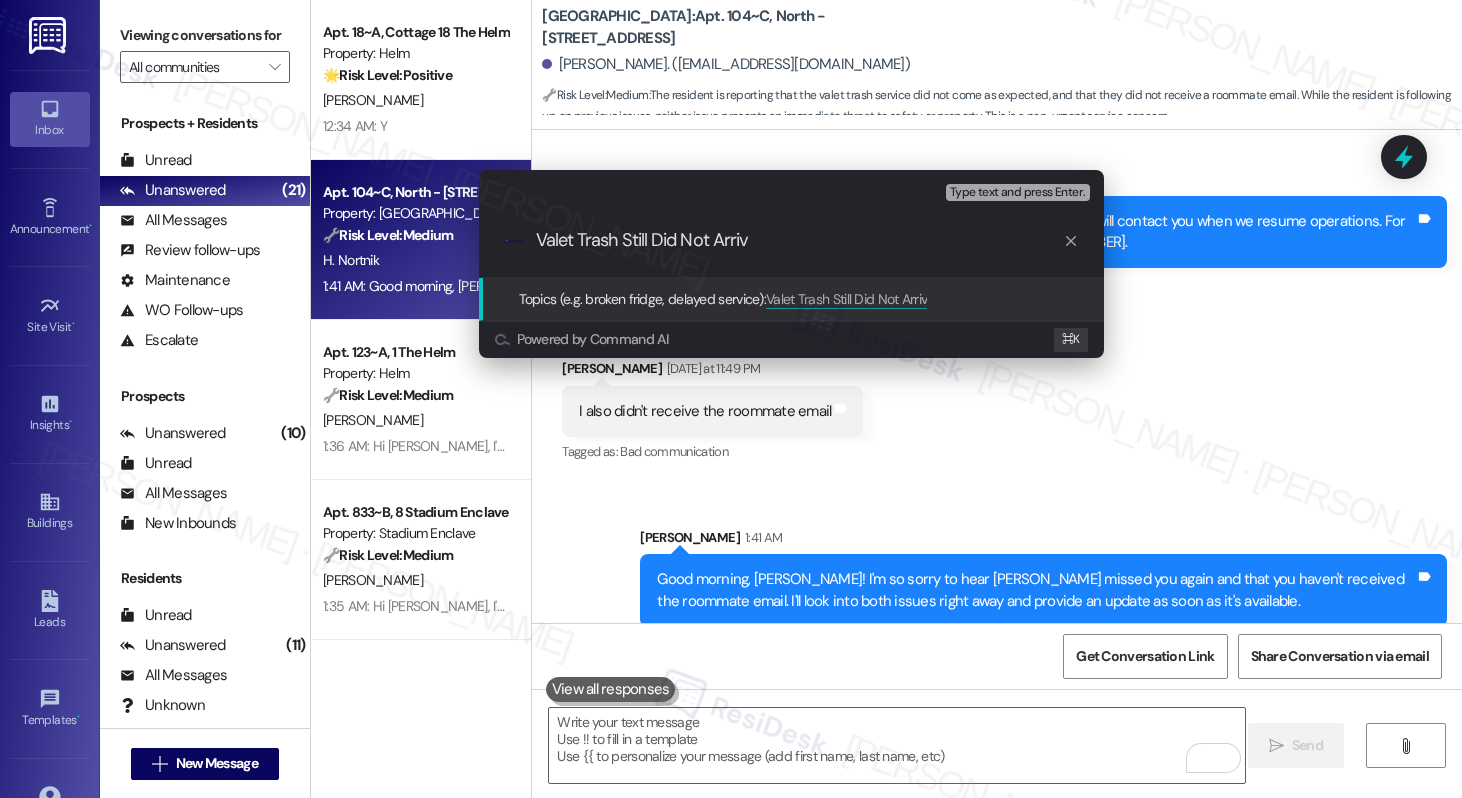 type on "Valet Trash Still Did Not Arrive" 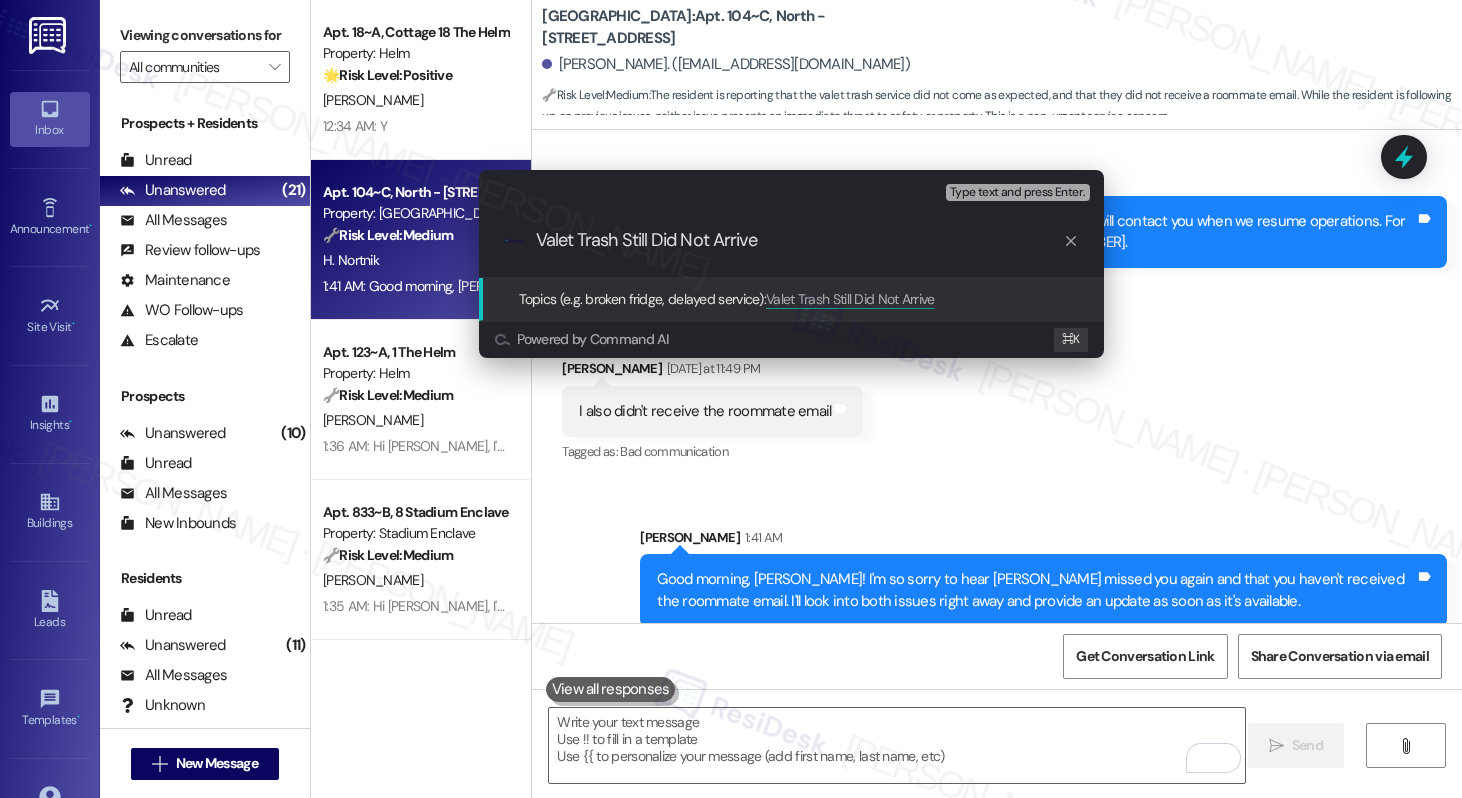 type 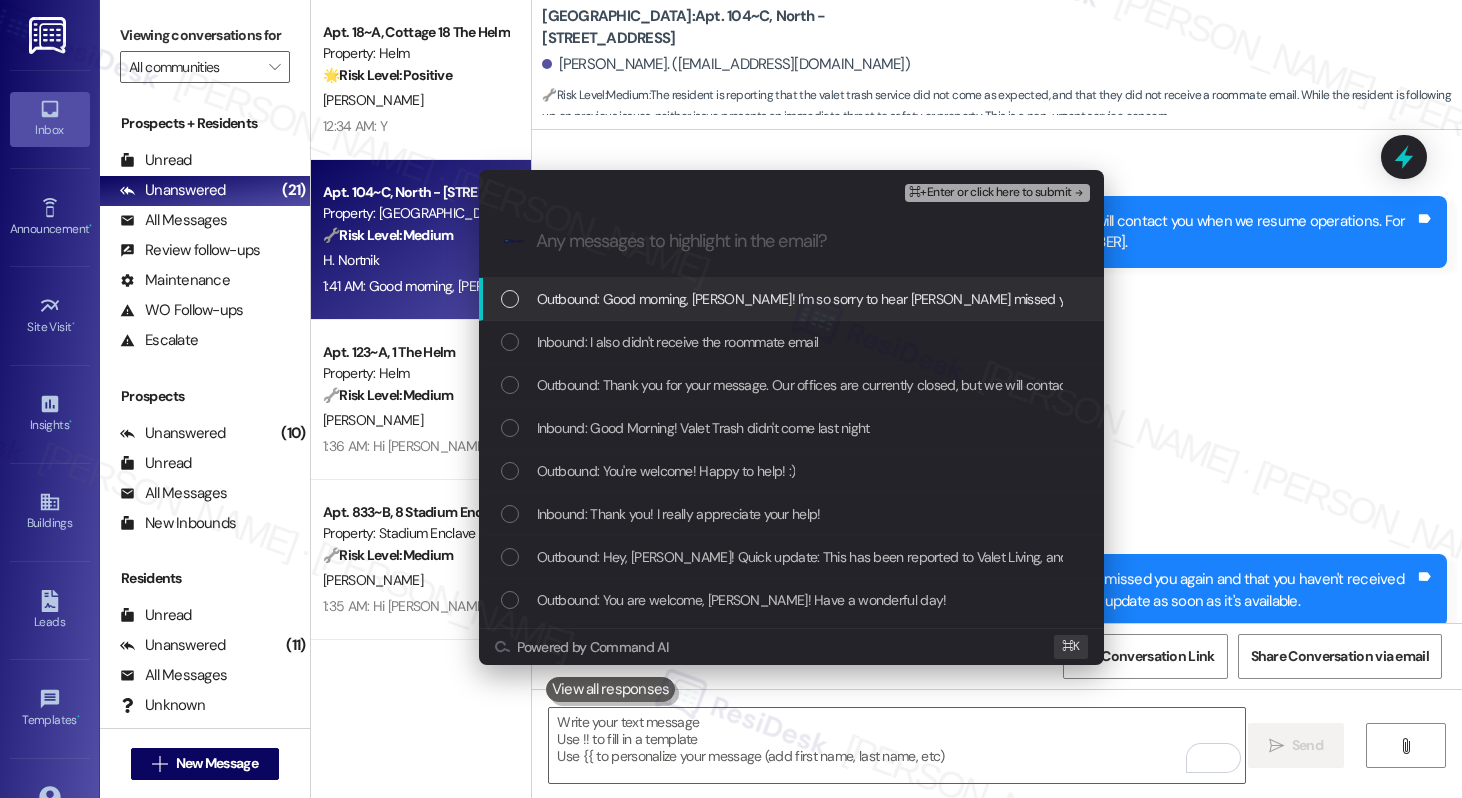click on "Outbound: Good morning, Hadley! I'm so sorry to hear Valet Trash missed you again and that you haven't received the roommate email. I'll look into both issues right away and provide an update as soon as it's available." at bounding box center (1210, 299) 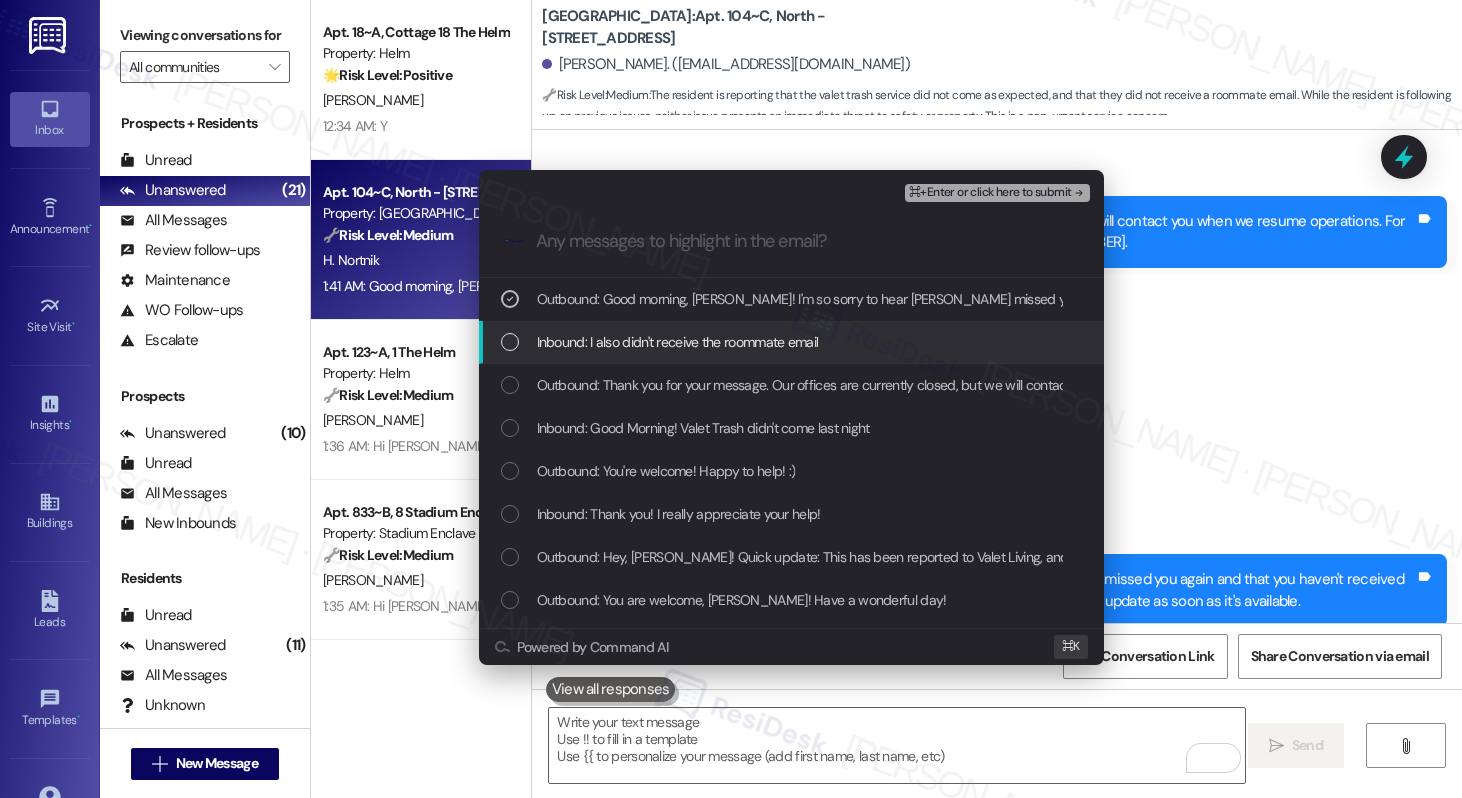 click on "Inbound: I also didn't receive the roommate email" at bounding box center (678, 342) 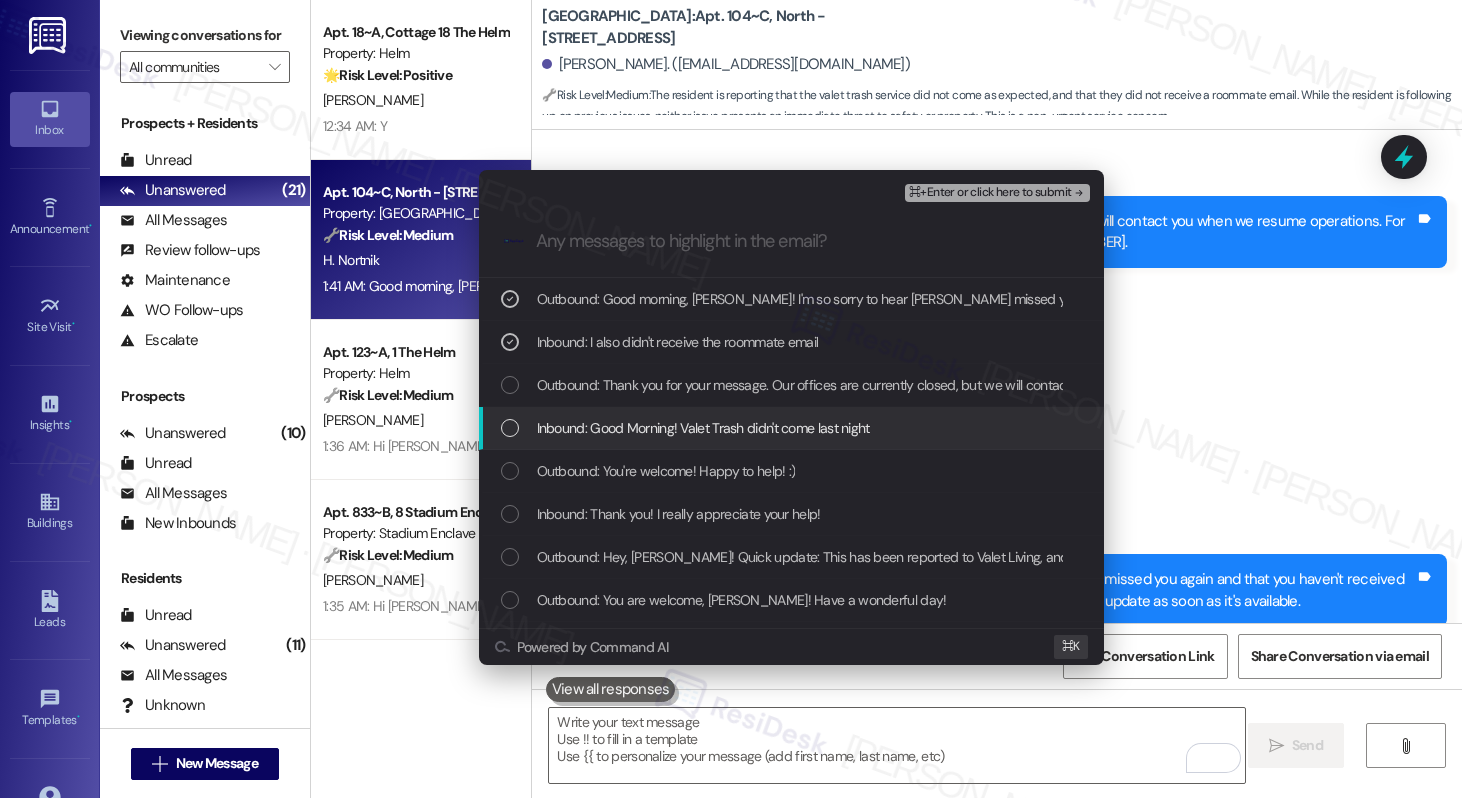 click on "Inbound: Good Morning! Valet Trash didn't come last night" at bounding box center [791, 428] 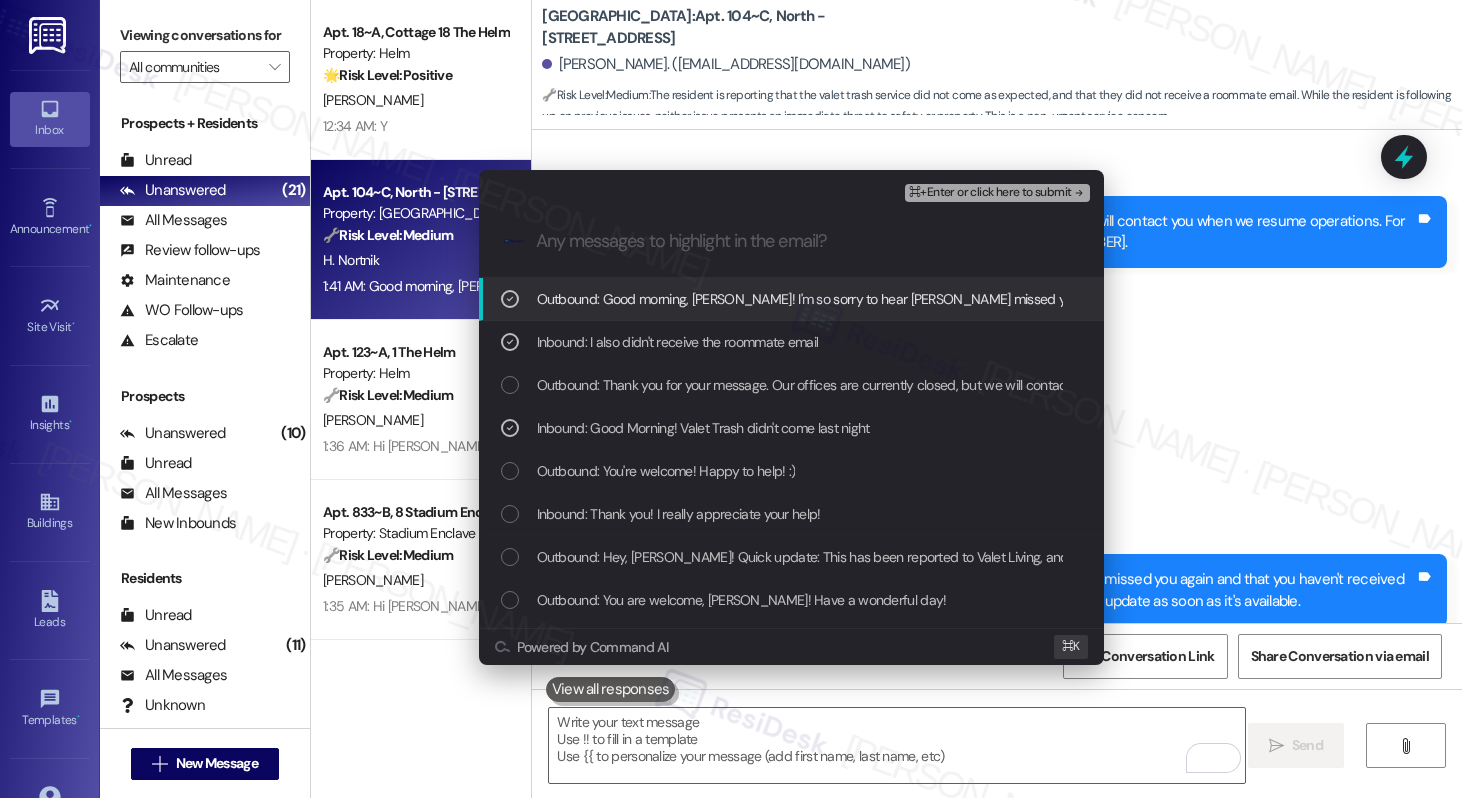 click on "⌘+Enter or click here to submit" at bounding box center (990, 193) 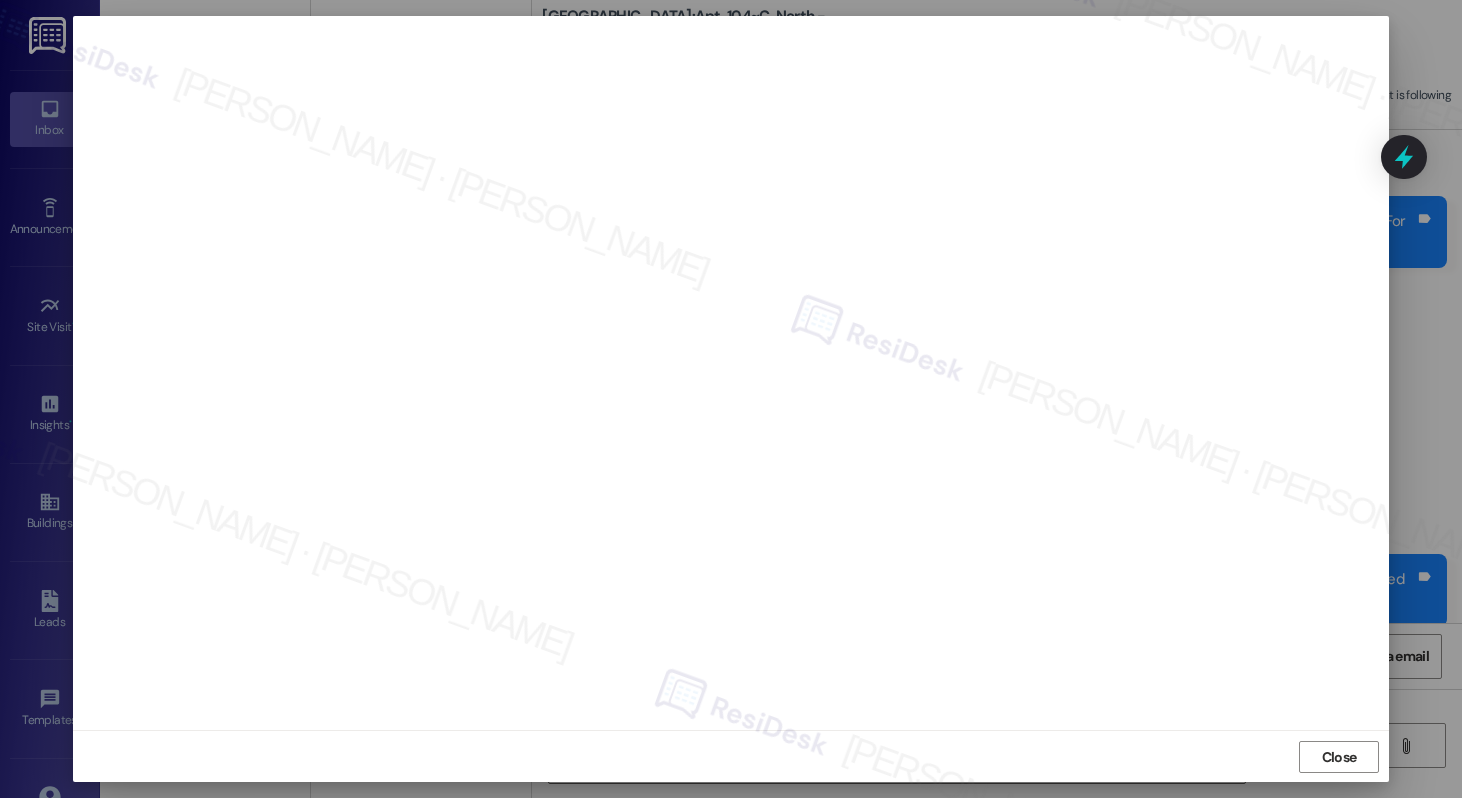 scroll, scrollTop: 5, scrollLeft: 0, axis: vertical 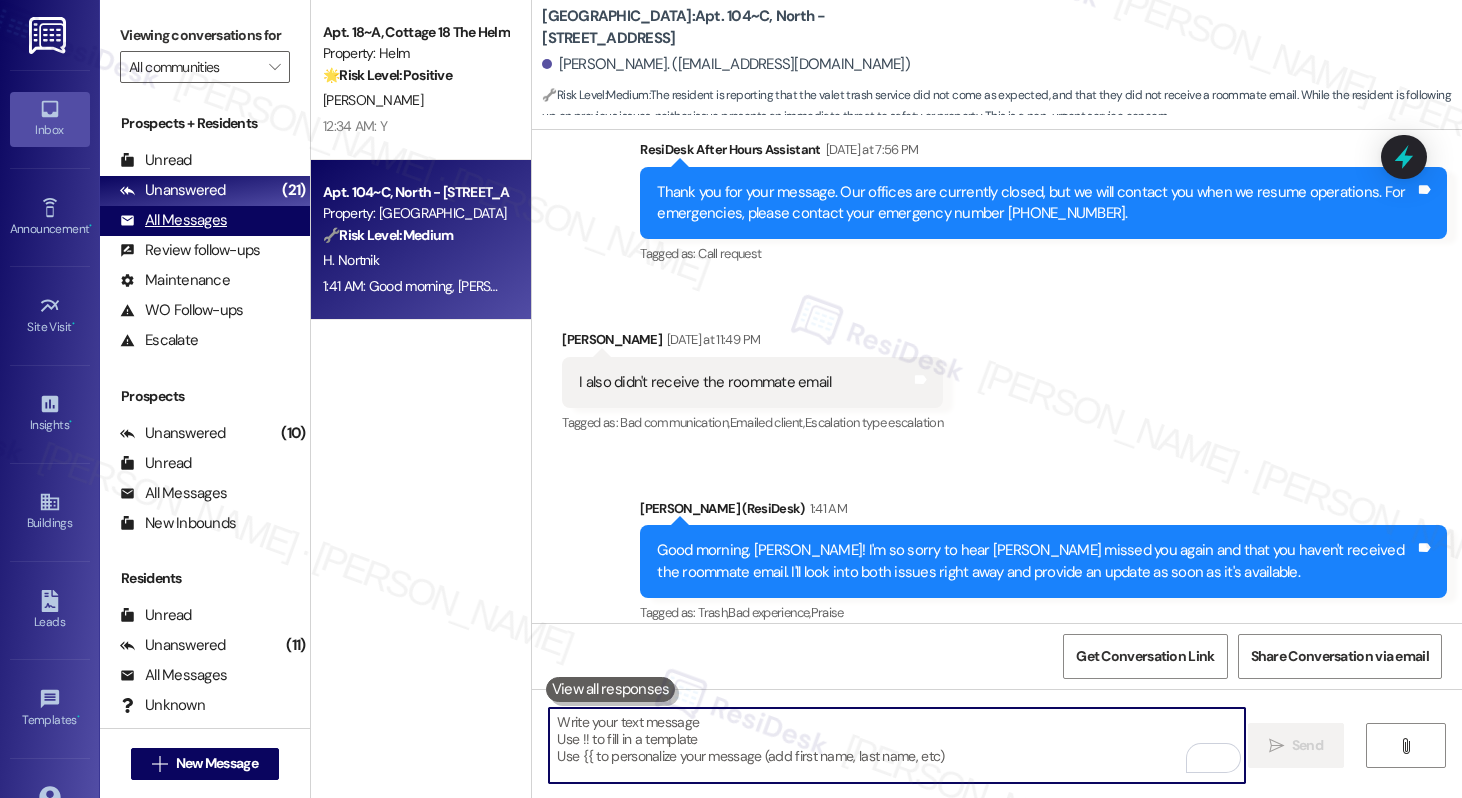 click on "All Messages" at bounding box center (173, 220) 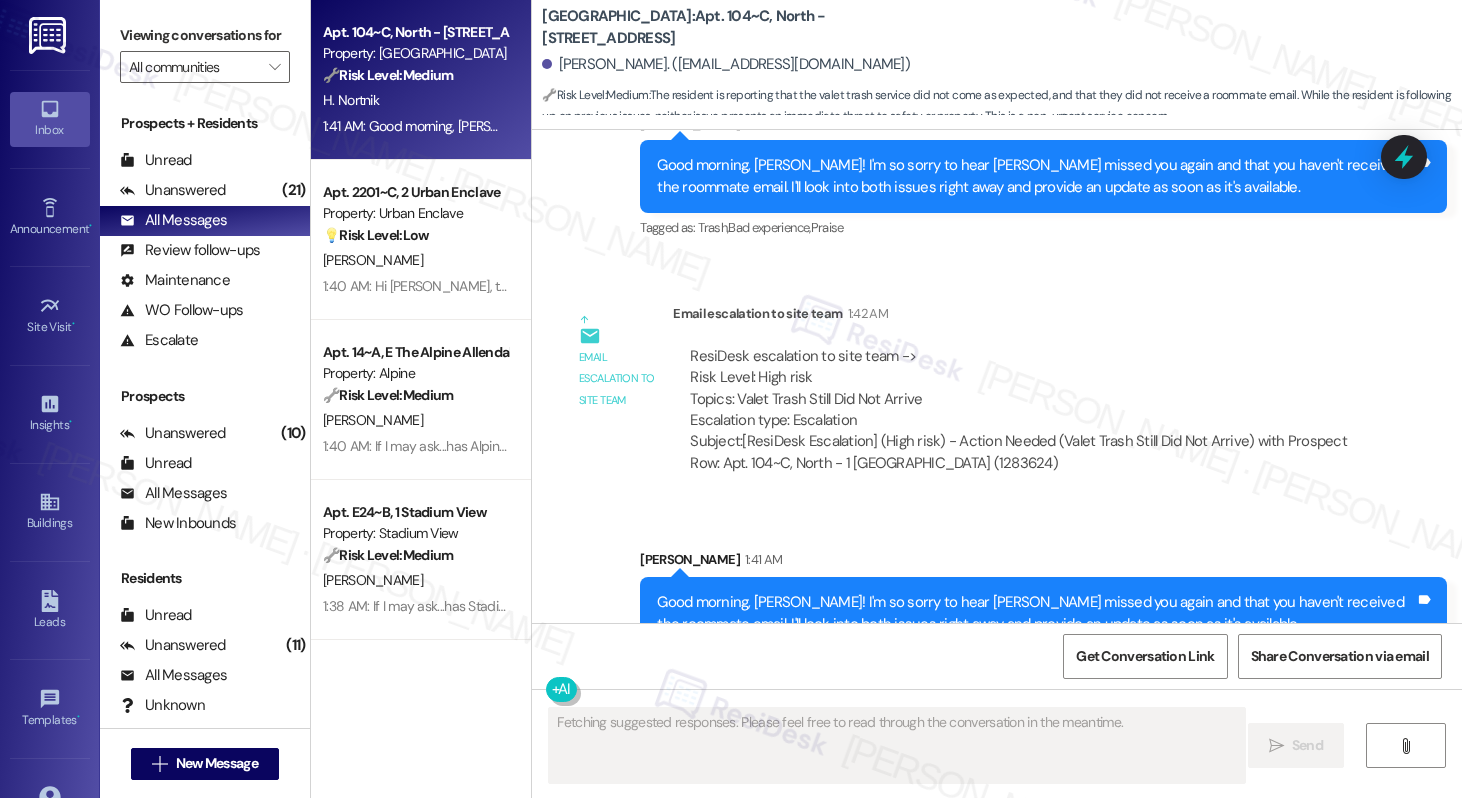 scroll, scrollTop: 6636, scrollLeft: 0, axis: vertical 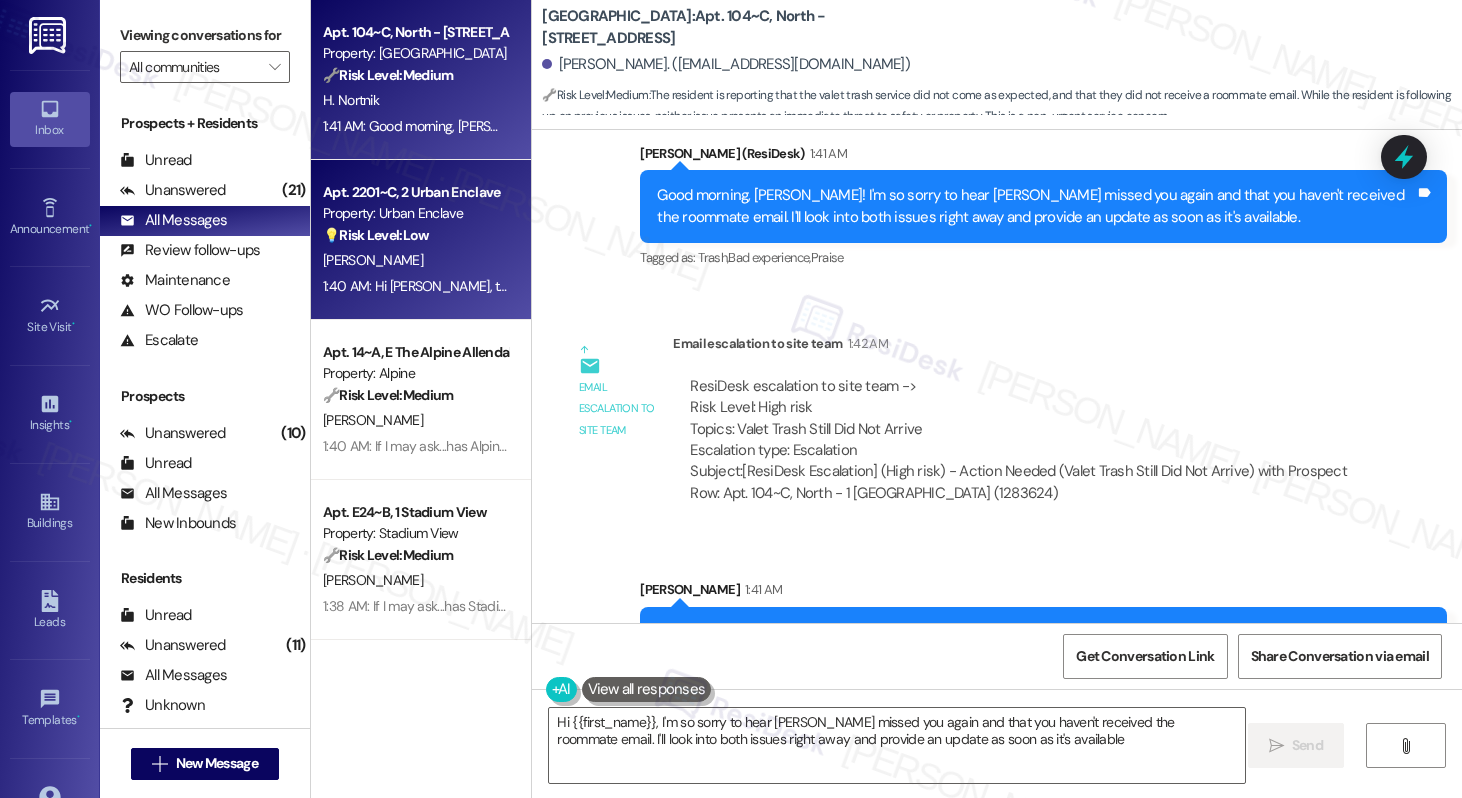 type on "Hi {{first_name}}, I'm so sorry to hear Valet Trash missed you again and that you haven't received the roommate email. I'll look into both issues right away and provide an update as soon as it's available." 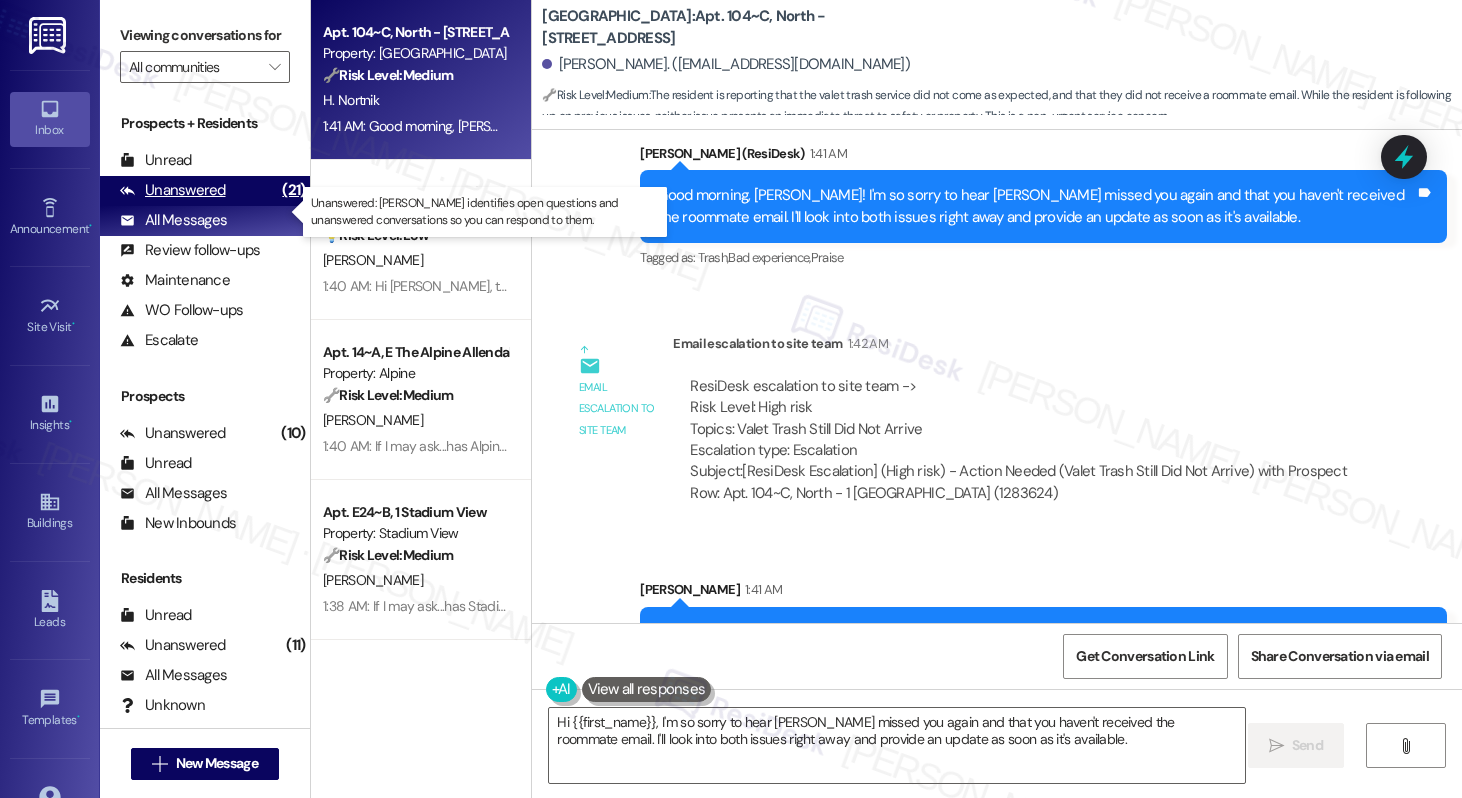 click on "Unanswered" at bounding box center [173, 190] 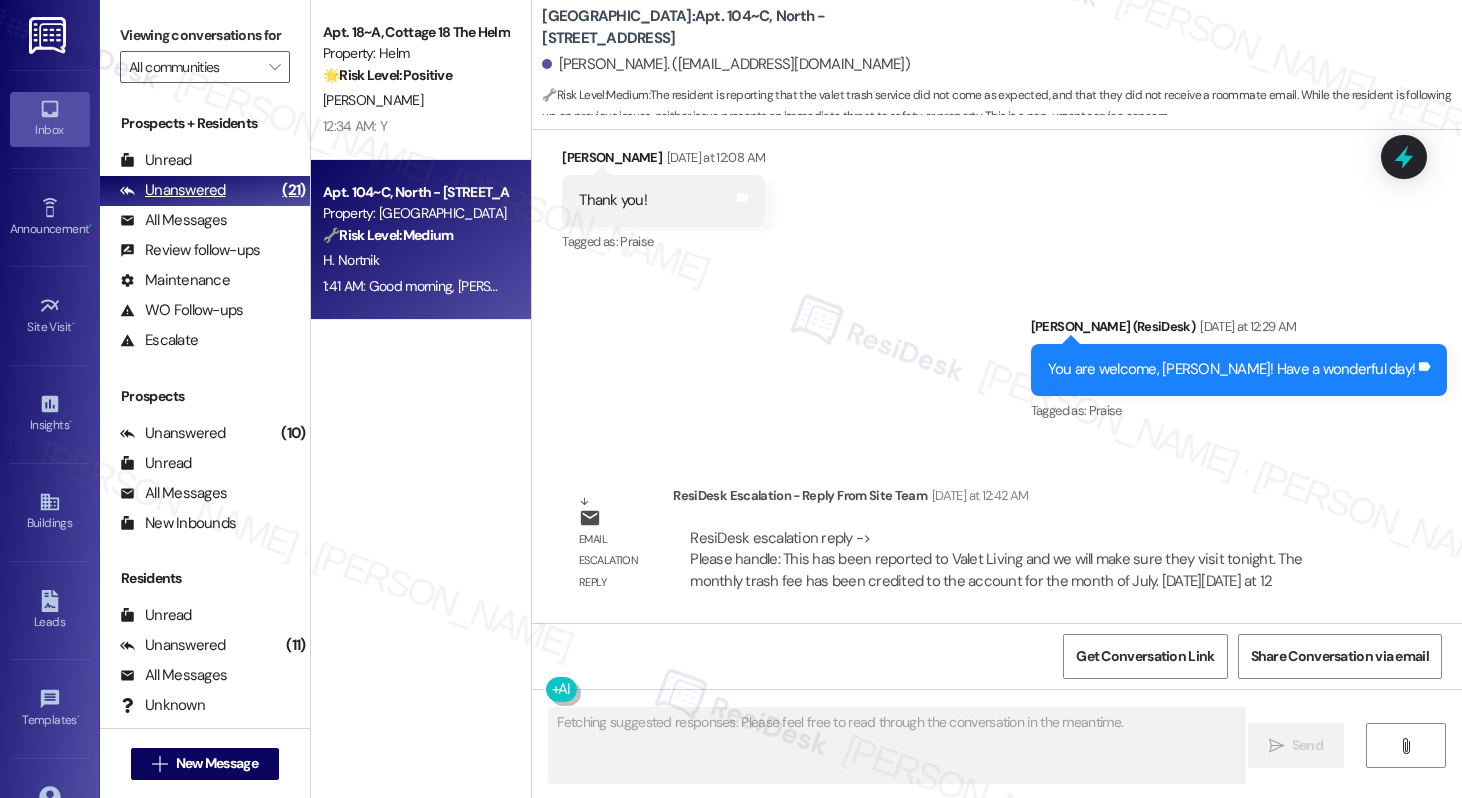 scroll, scrollTop: 6090, scrollLeft: 0, axis: vertical 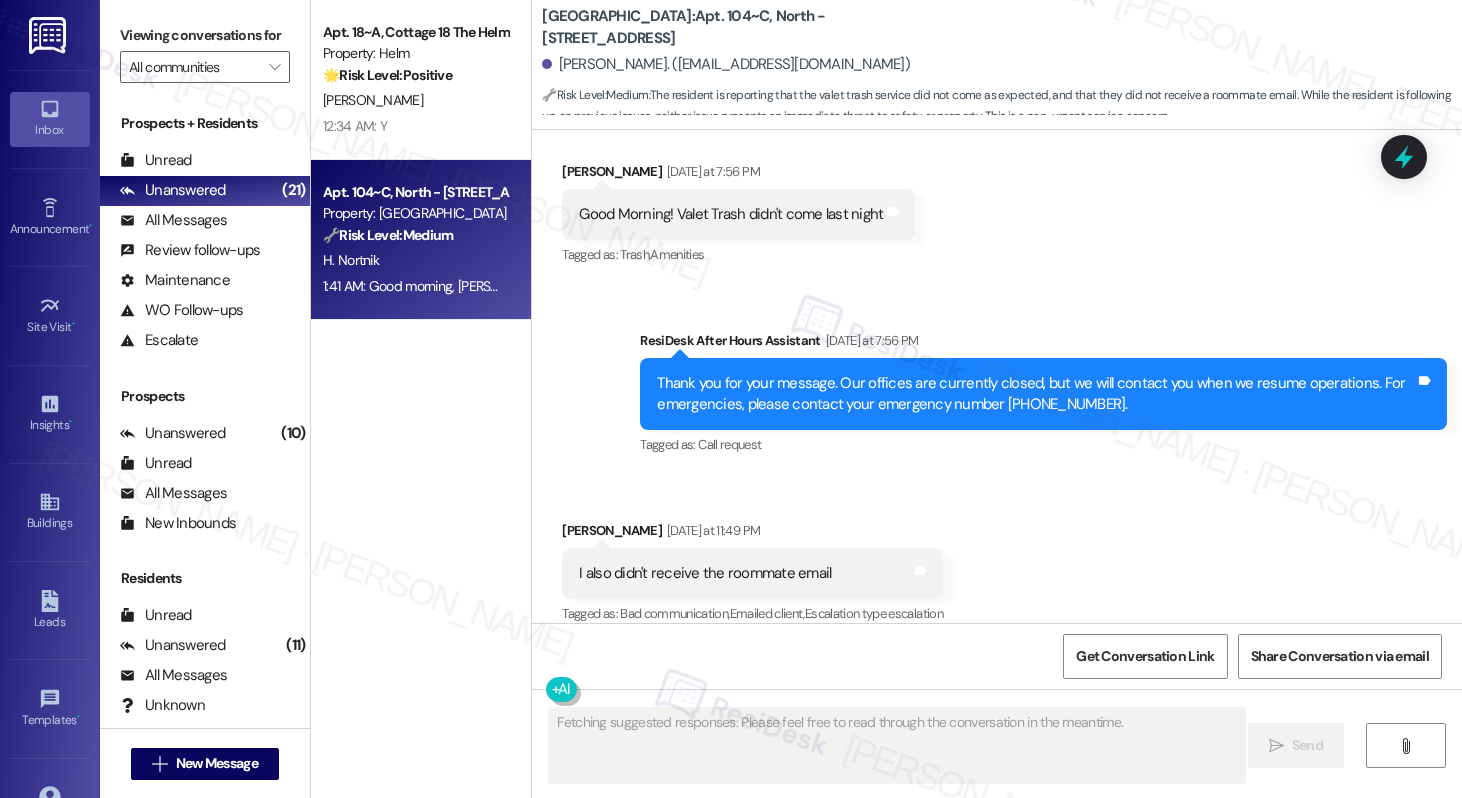 click on "H. Nortnik" at bounding box center [415, 260] 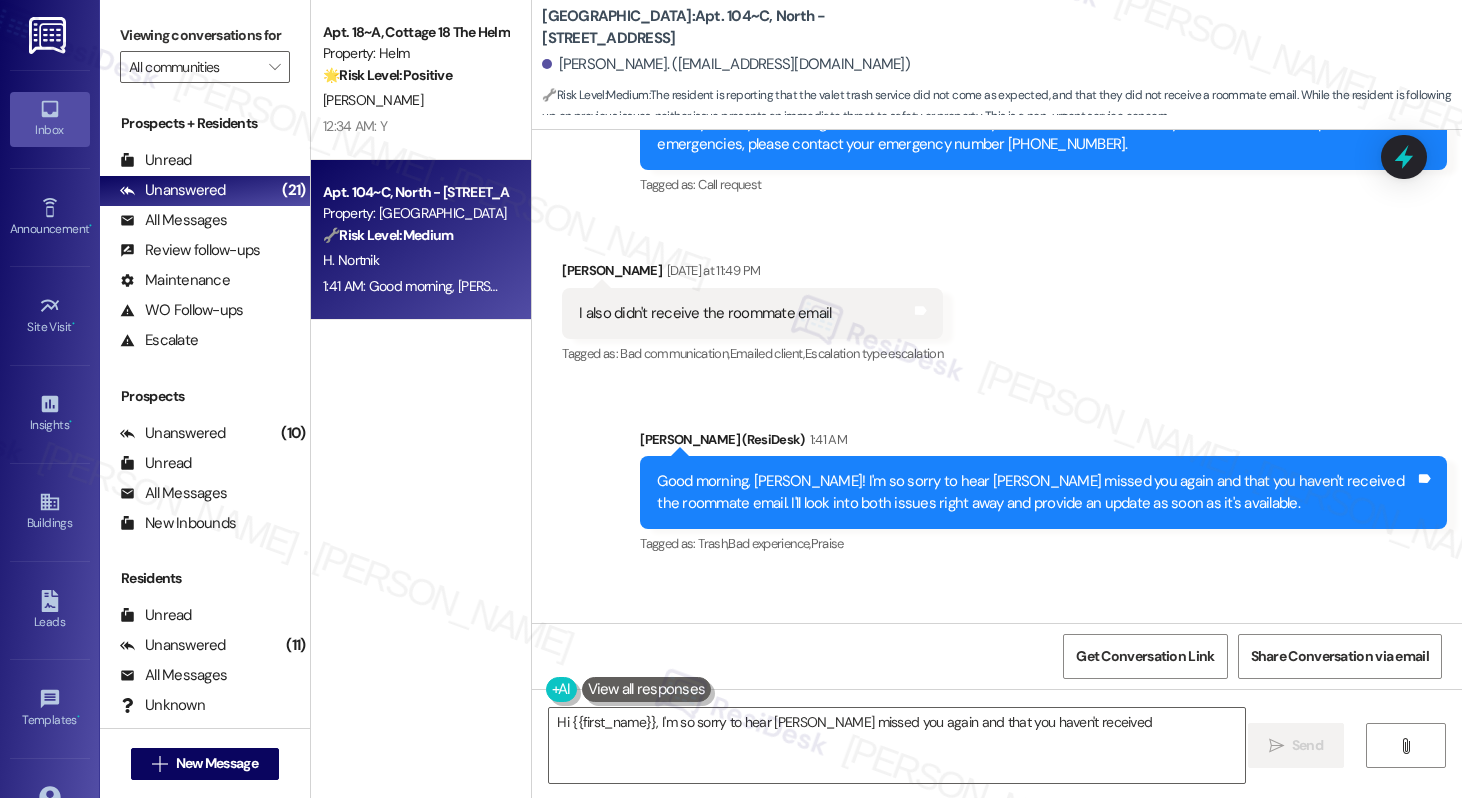 scroll, scrollTop: 6688, scrollLeft: 0, axis: vertical 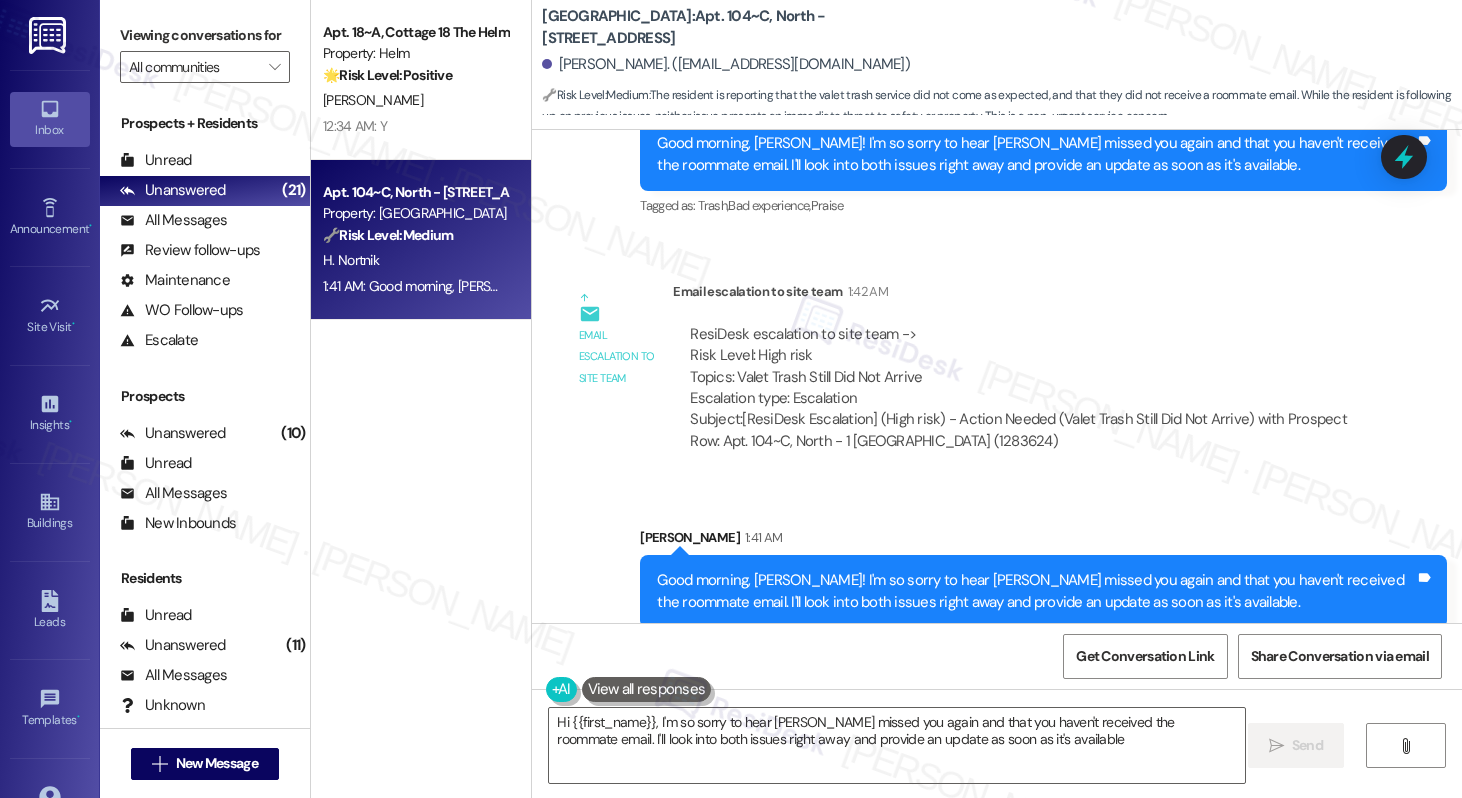 type on "Hi {{first_name}}, I'm so sorry to hear Valet Trash missed you again and that you haven't received the roommate email. I'll look into both issues right away and provide an update as soon as it's available." 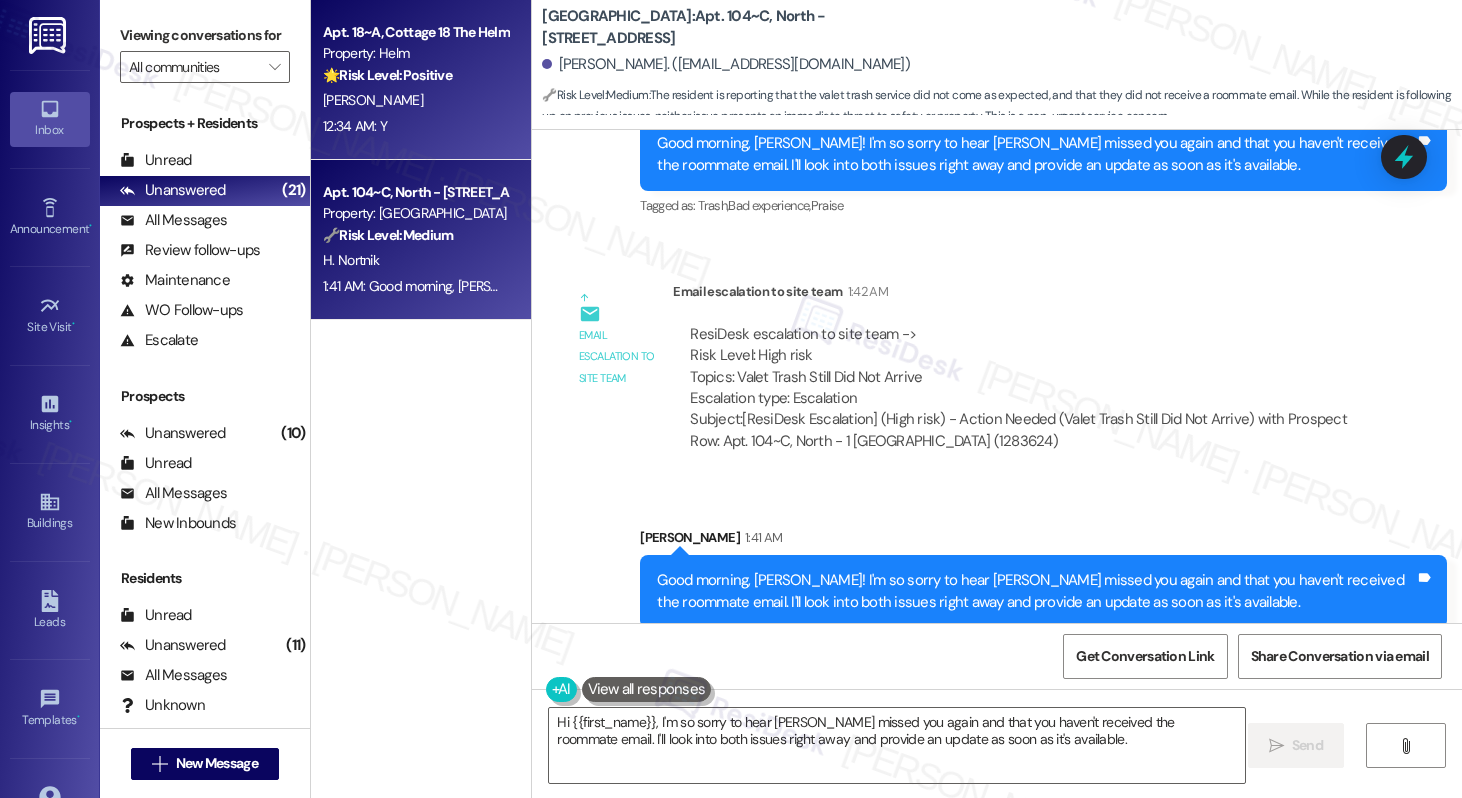 click on "12:34 AM: Y 12:34 AM: Y" at bounding box center (415, 126) 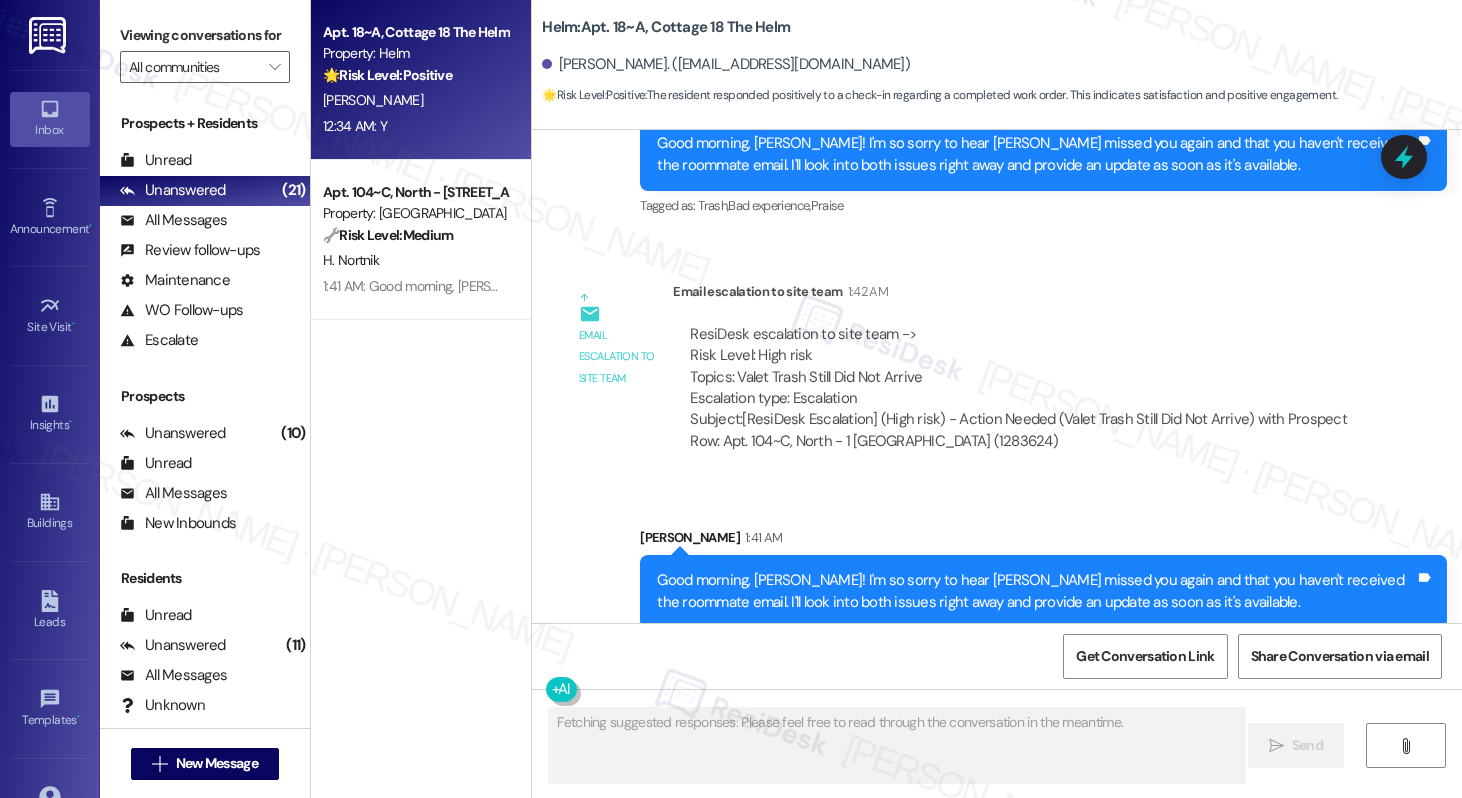 scroll, scrollTop: 1986, scrollLeft: 0, axis: vertical 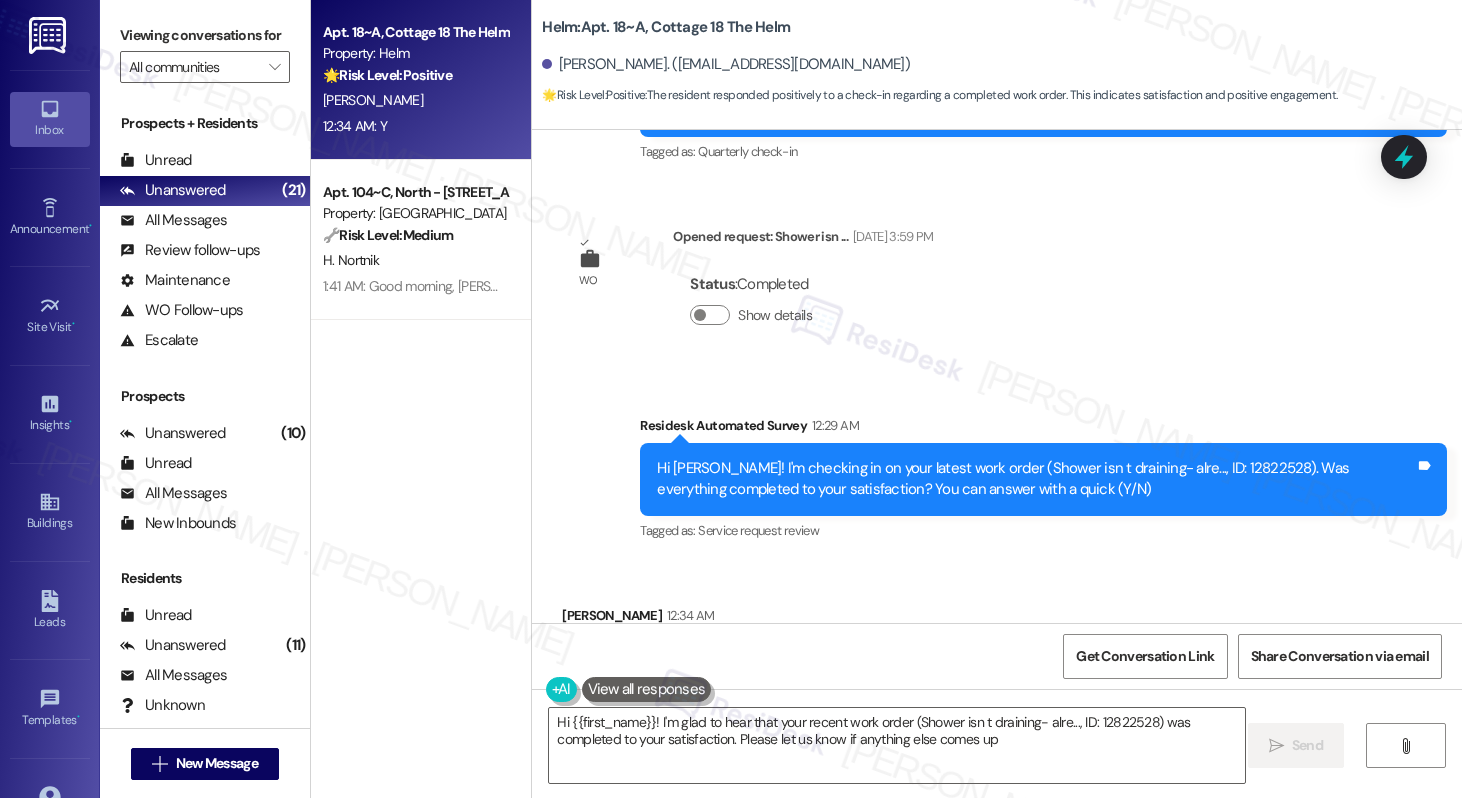 type on "Hi {{first_name}}! I'm glad to hear that your recent work order (Shower isn t draining- alre..., ID: 12822528) was completed to your satisfaction. Please let us know if anything else comes up!" 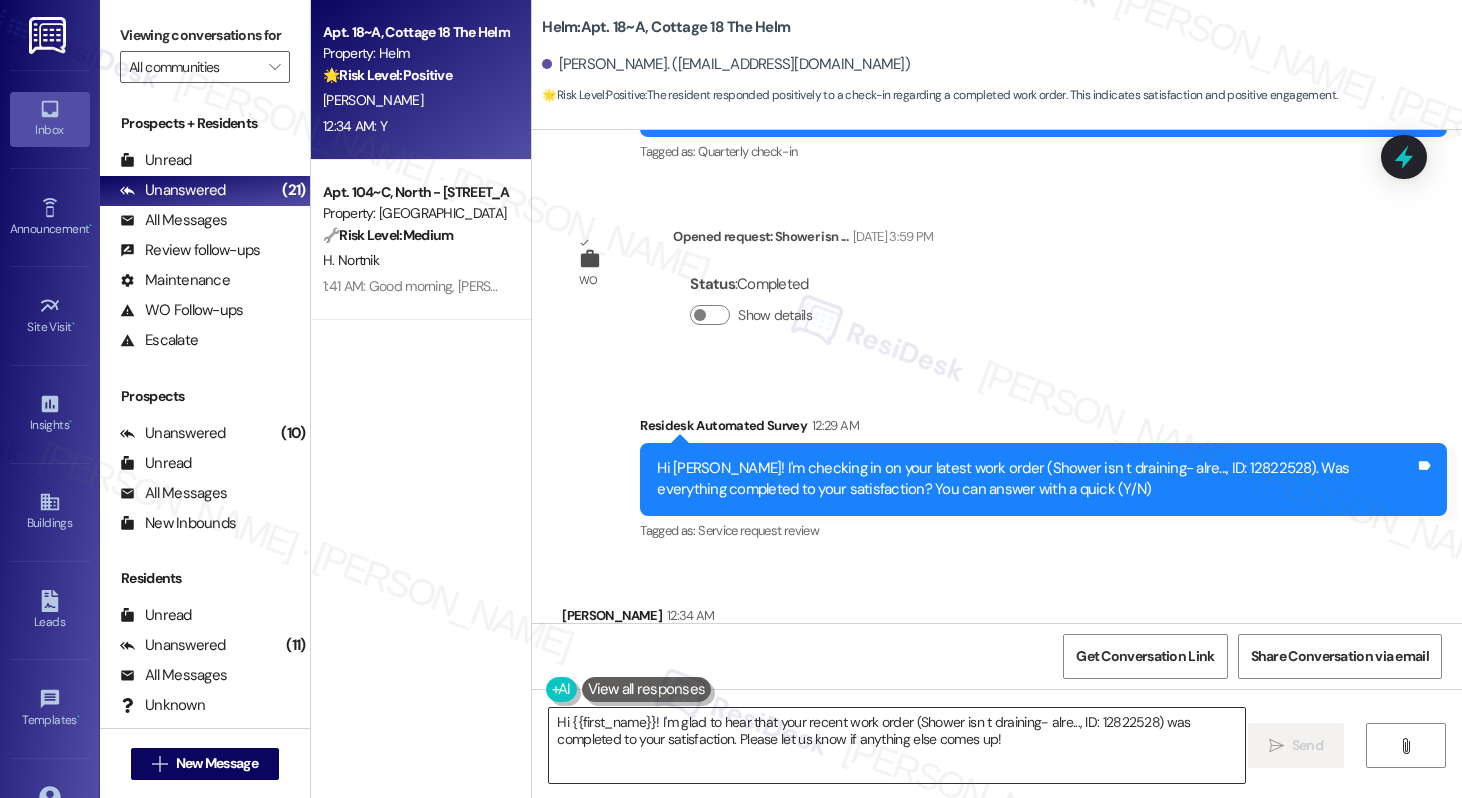 click on "Hi {{first_name}}! I'm glad to hear that your recent work order (Shower isn t draining- alre..., ID: 12822528) was completed to your satisfaction. Please let us know if anything else comes up!" at bounding box center [896, 745] 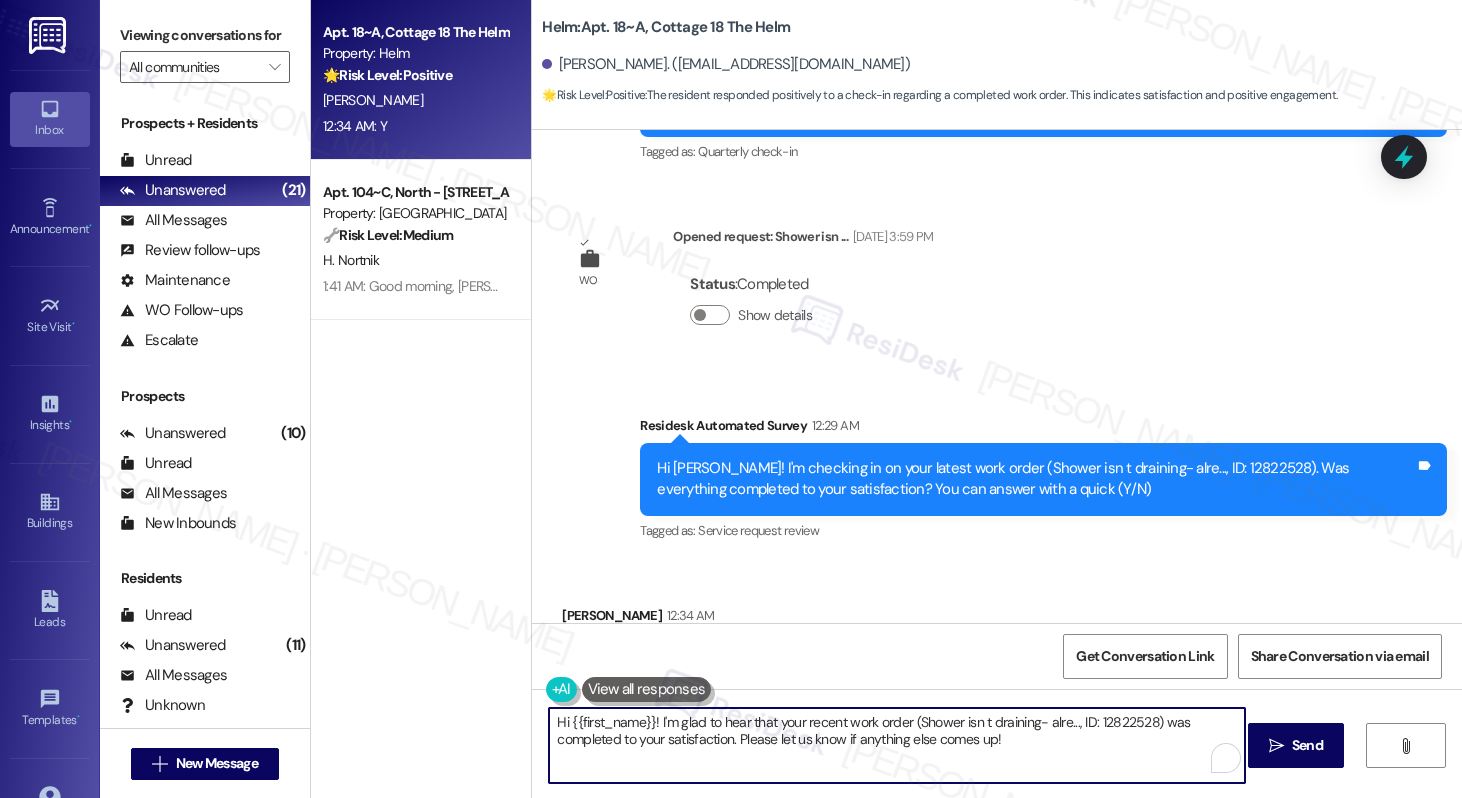 click on "Hi {{first_name}}! I'm glad to hear that your recent work order (Shower isn t draining- alre..., ID: 12822528) was completed to your satisfaction. Please let us know if anything else comes up!" at bounding box center [896, 745] 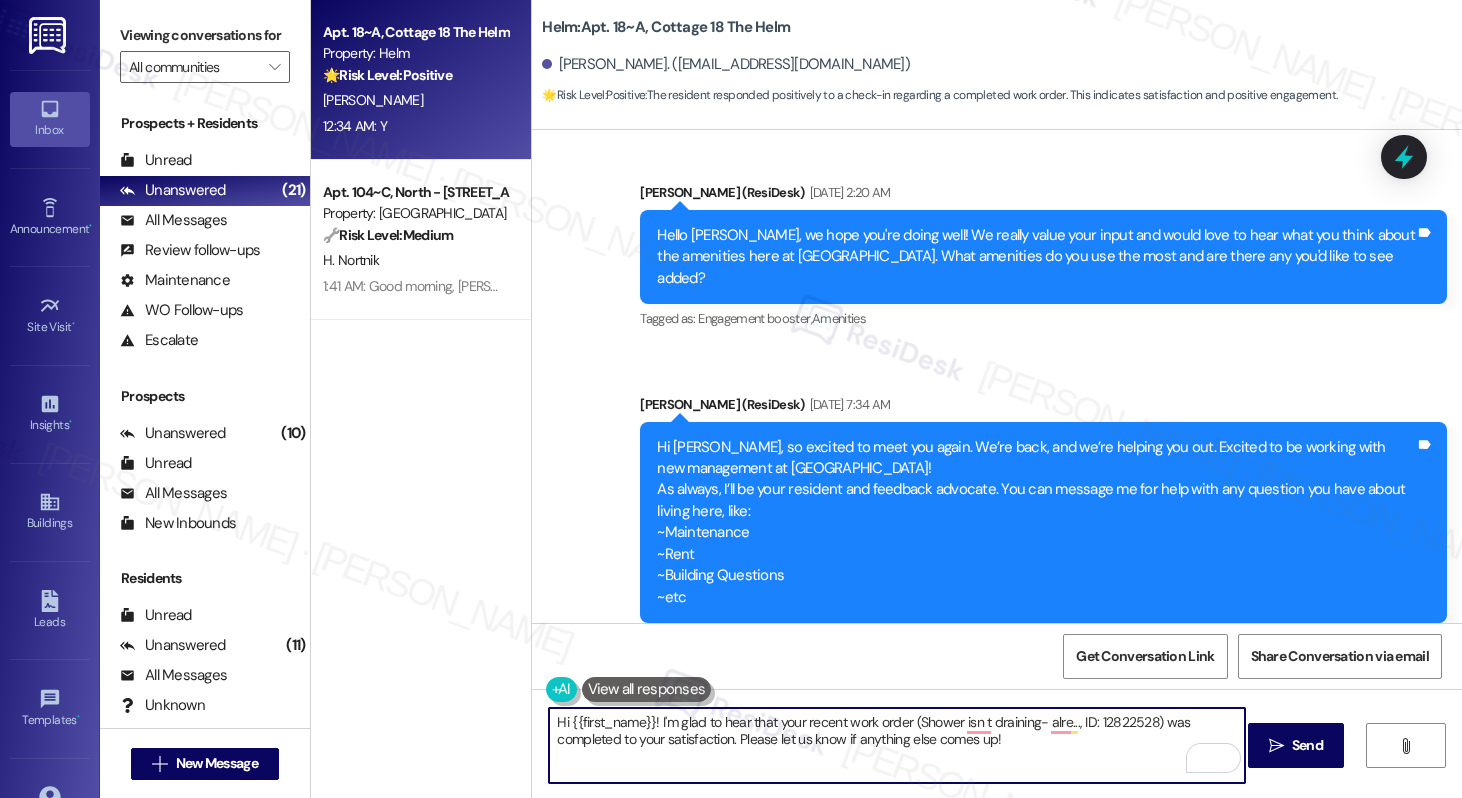 scroll, scrollTop: 0, scrollLeft: 0, axis: both 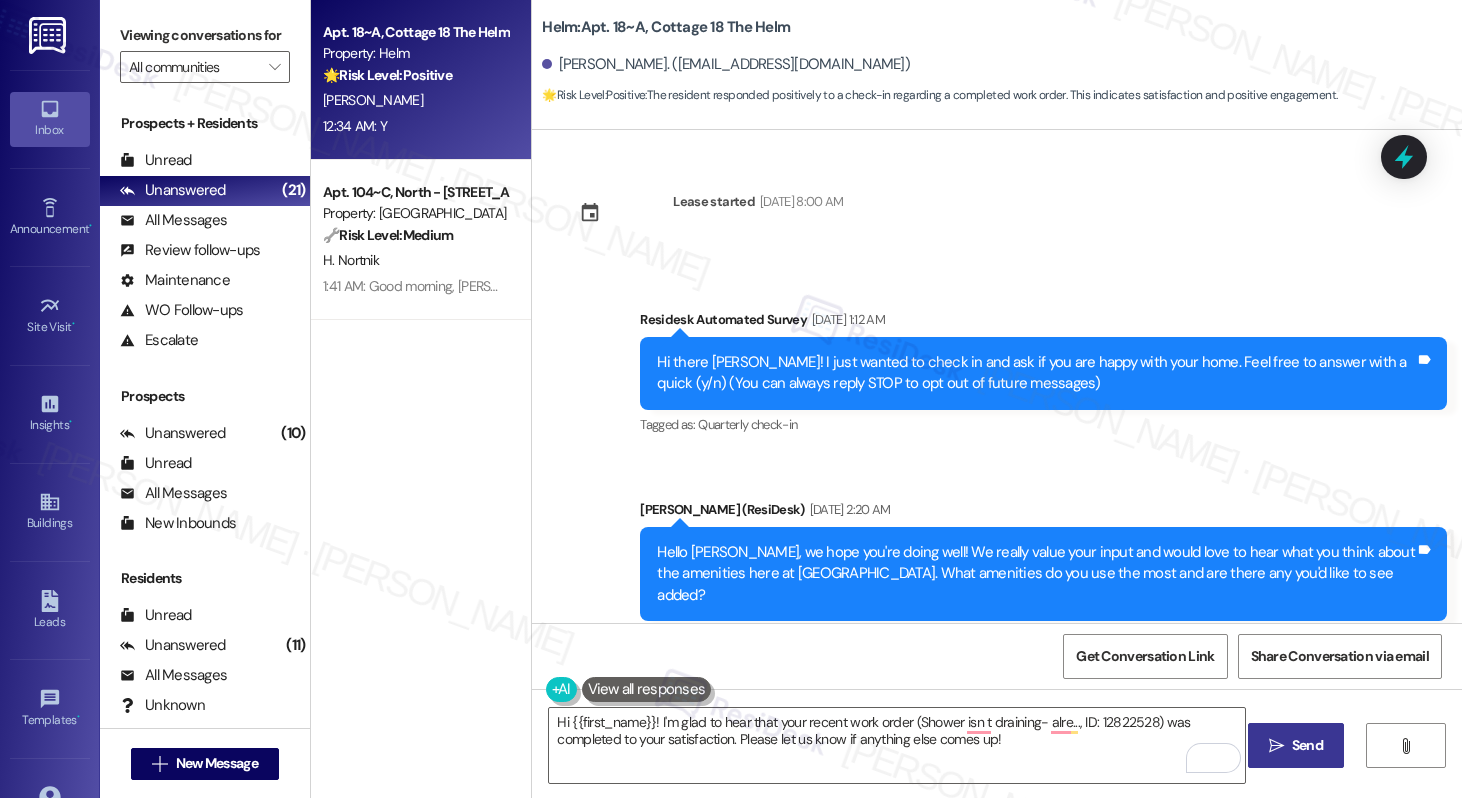 click on "" at bounding box center (1276, 746) 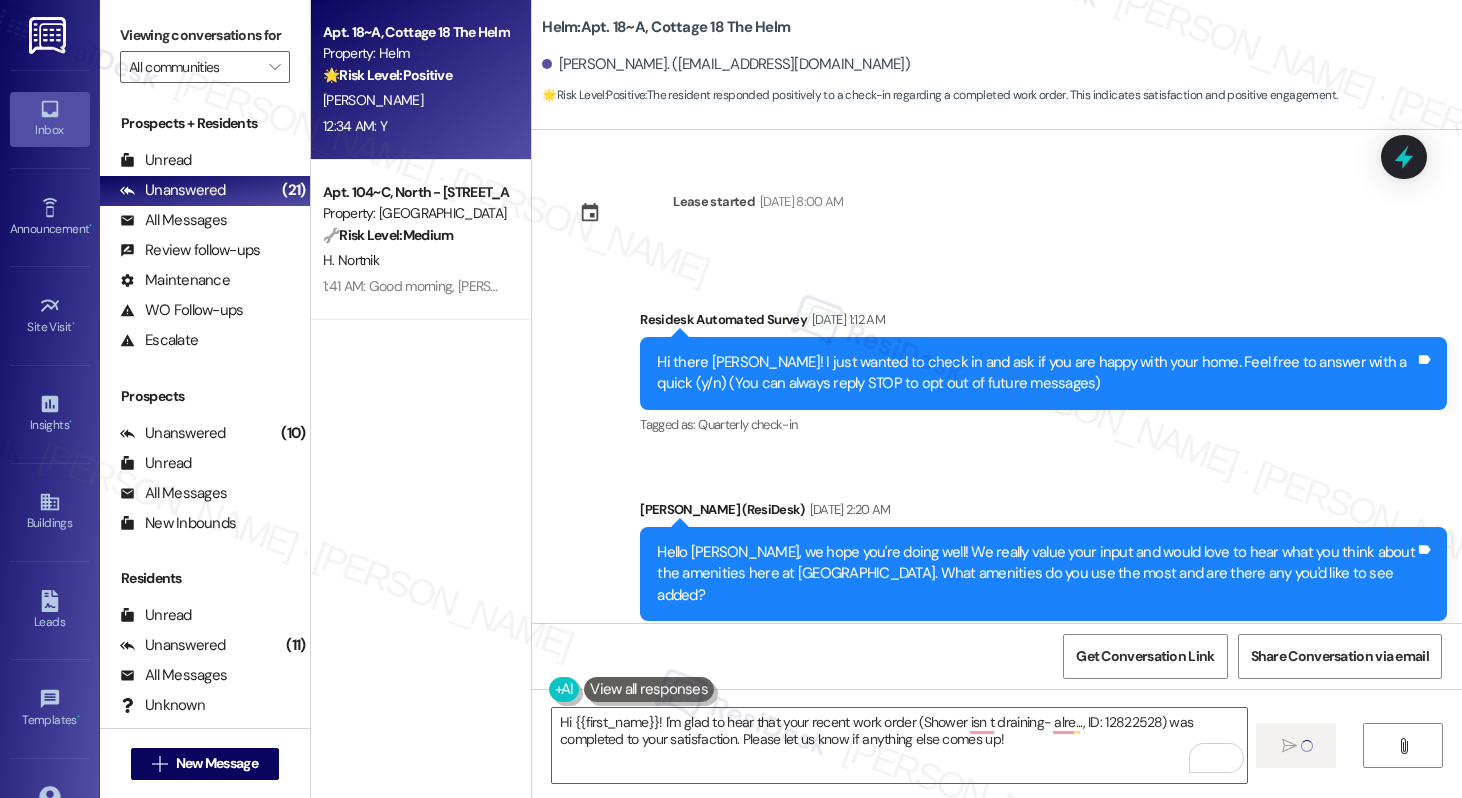 type 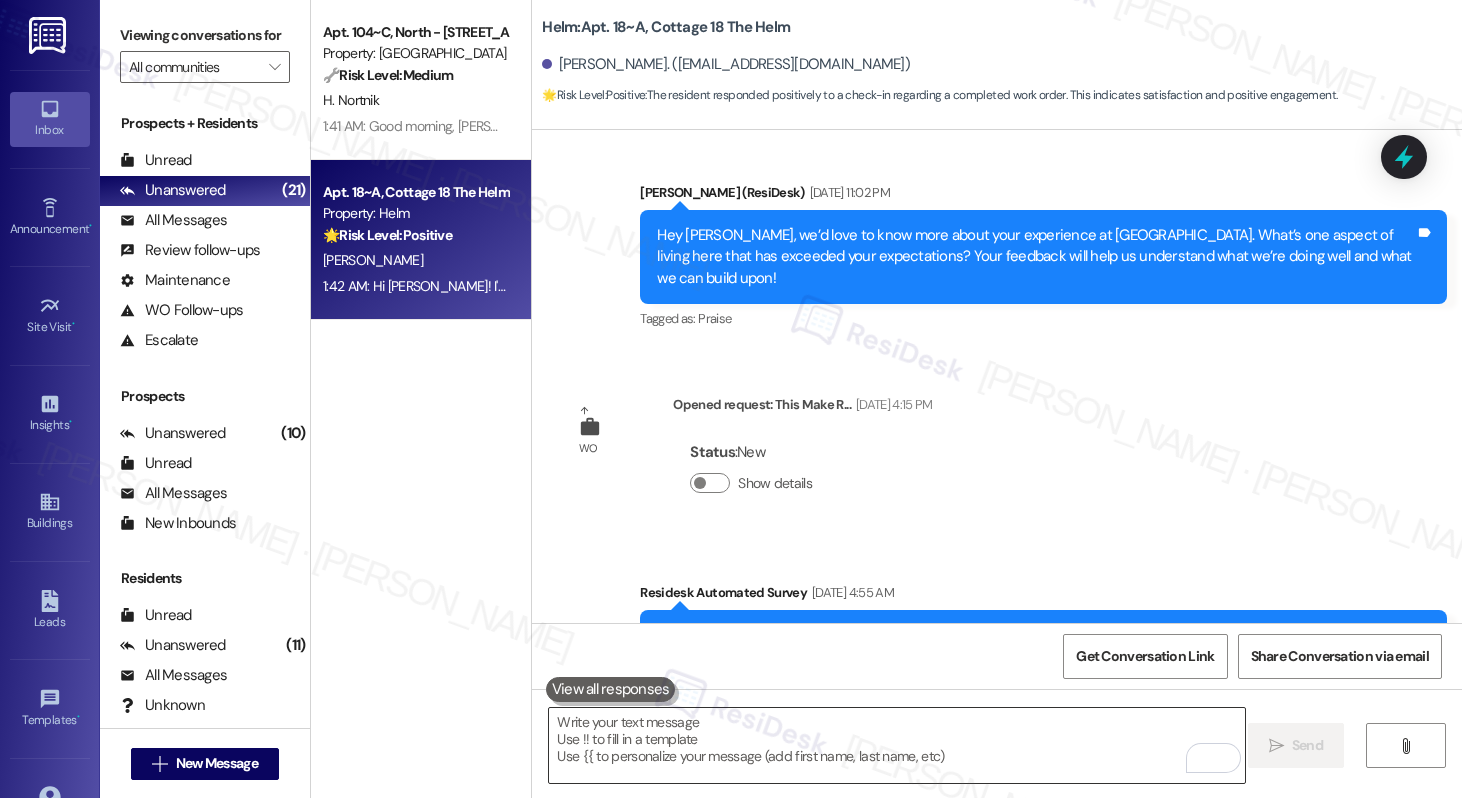 scroll, scrollTop: 2147, scrollLeft: 0, axis: vertical 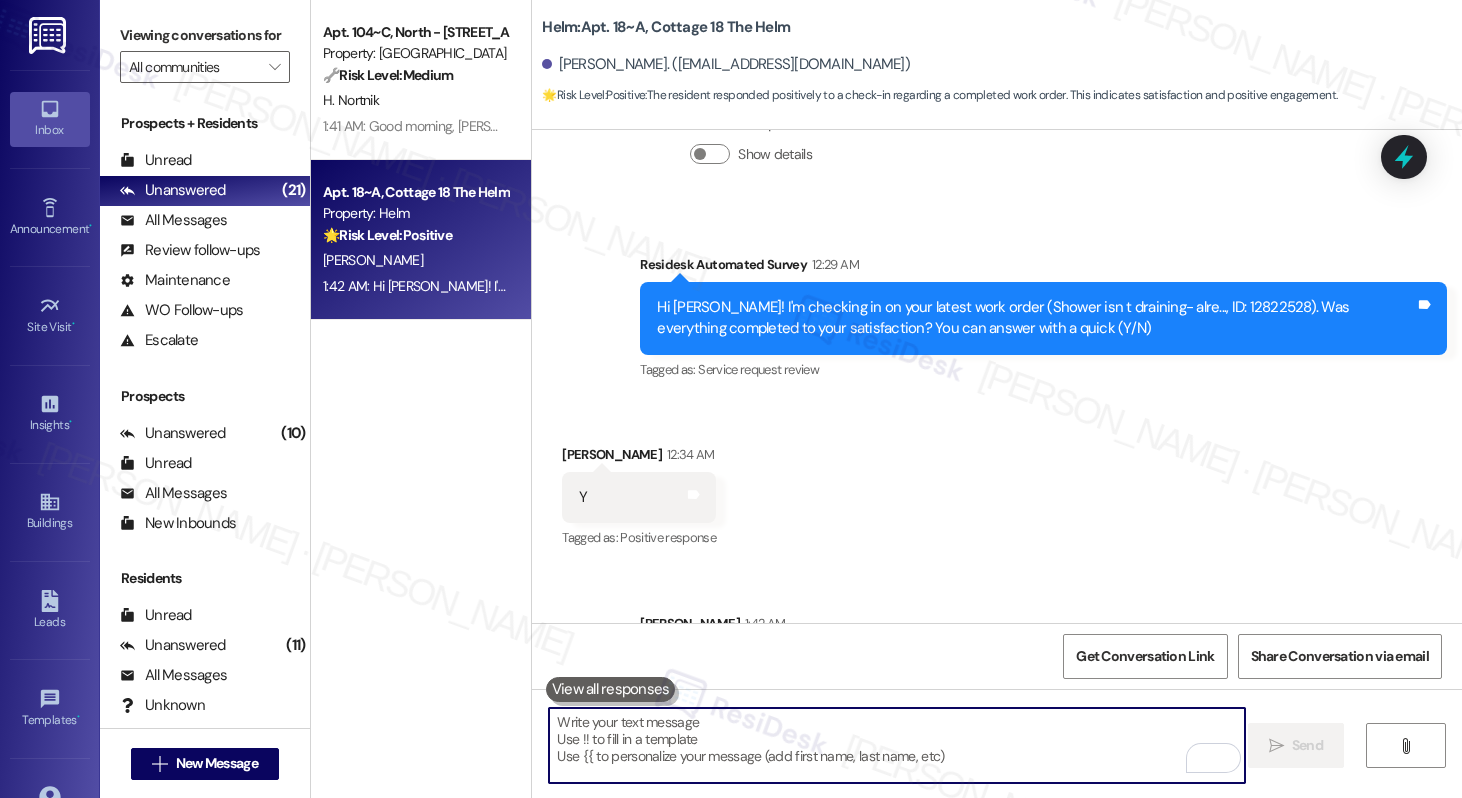click at bounding box center [896, 745] 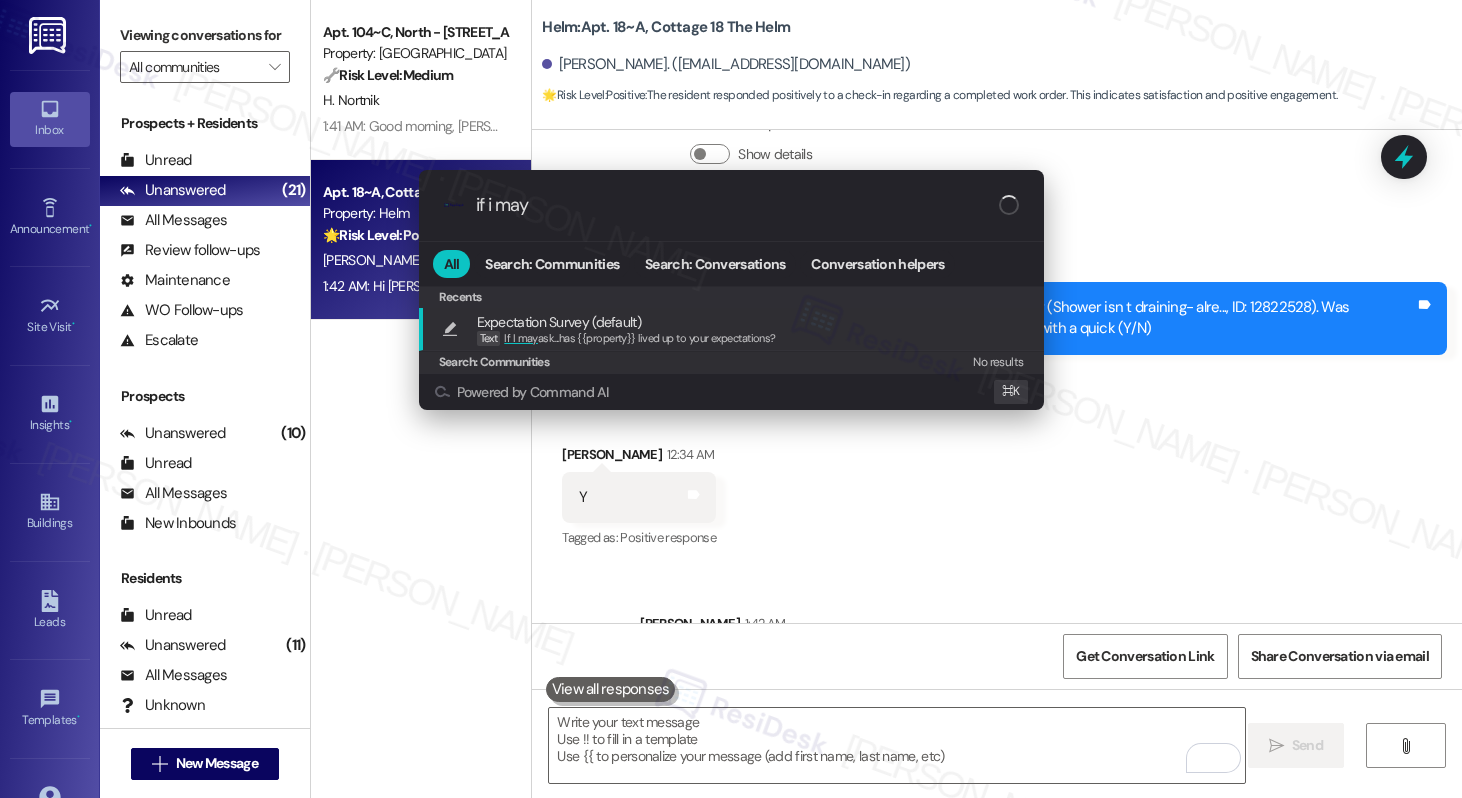 type on "if i may" 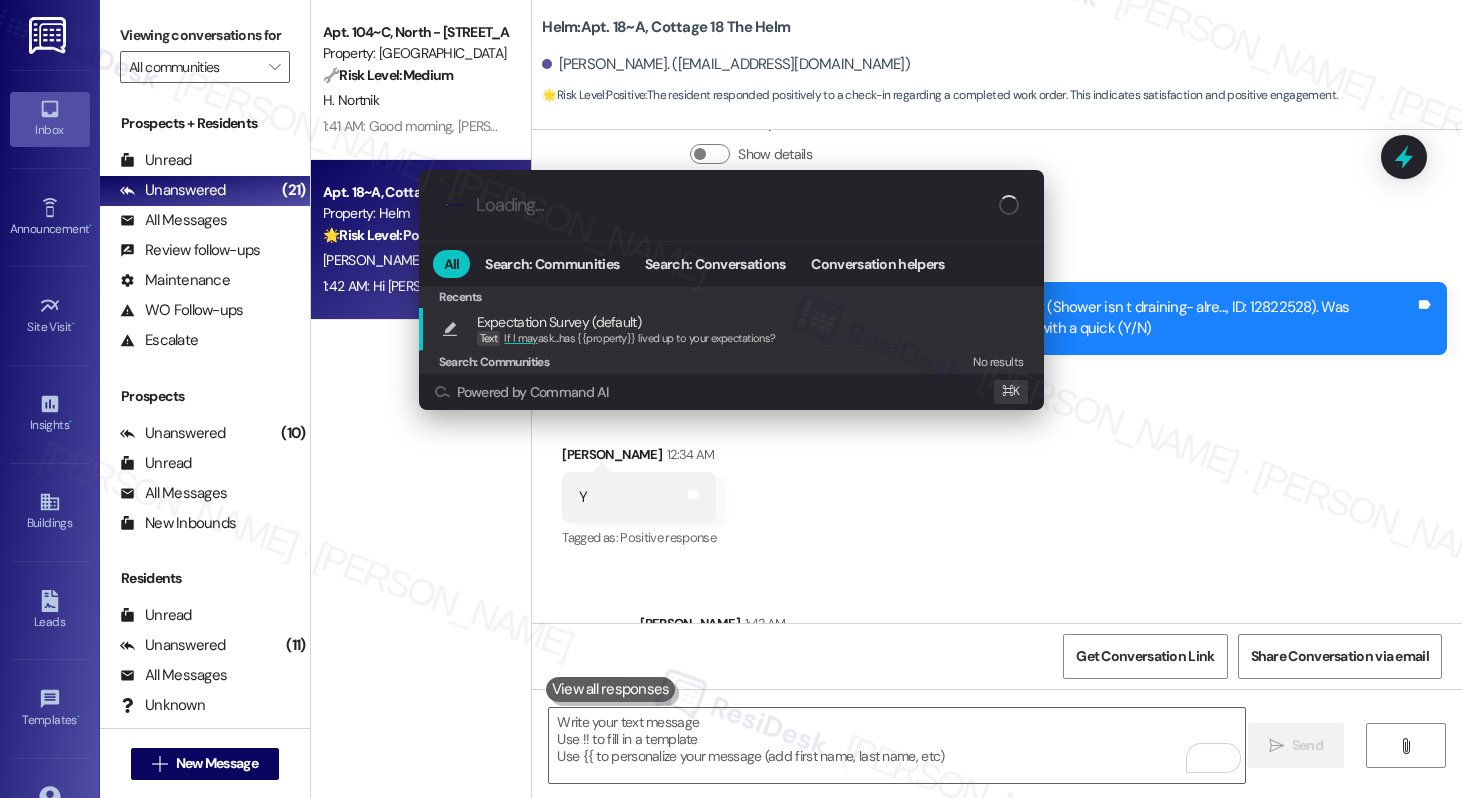 type on "If I may ask...has {{property}} lived up to your expectations?" 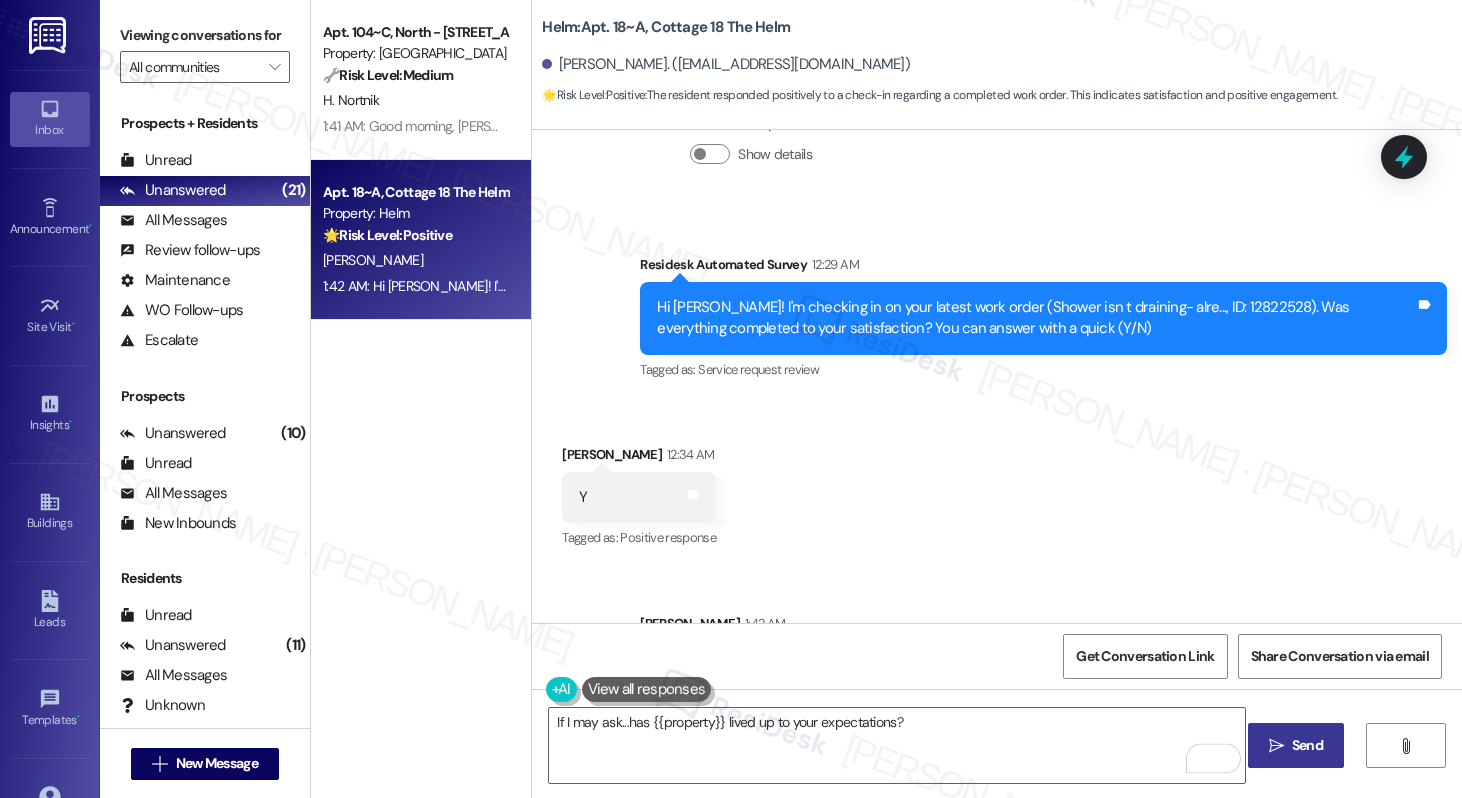 click on " Send" at bounding box center [1296, 745] 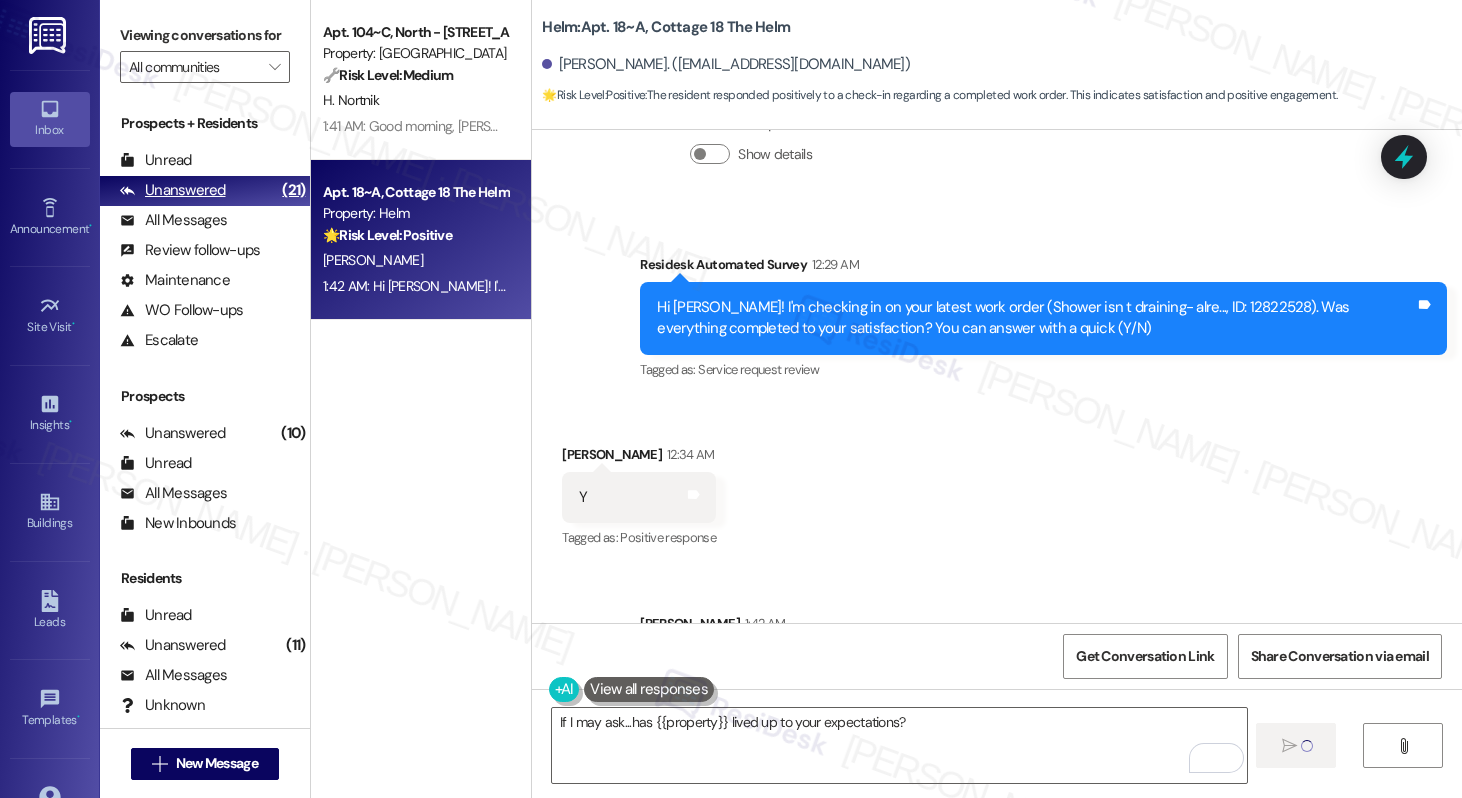 type 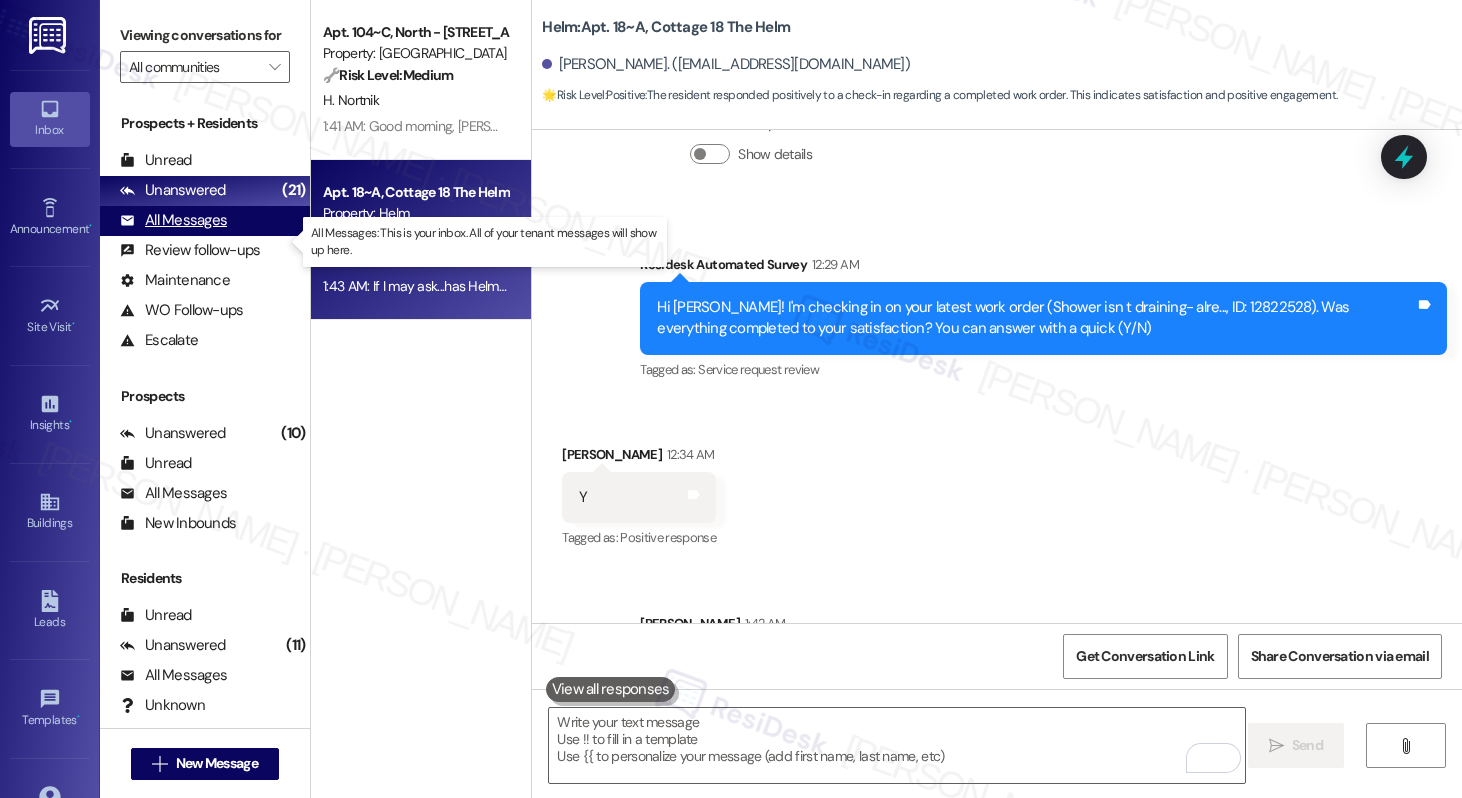 click on "All Messages" at bounding box center [173, 220] 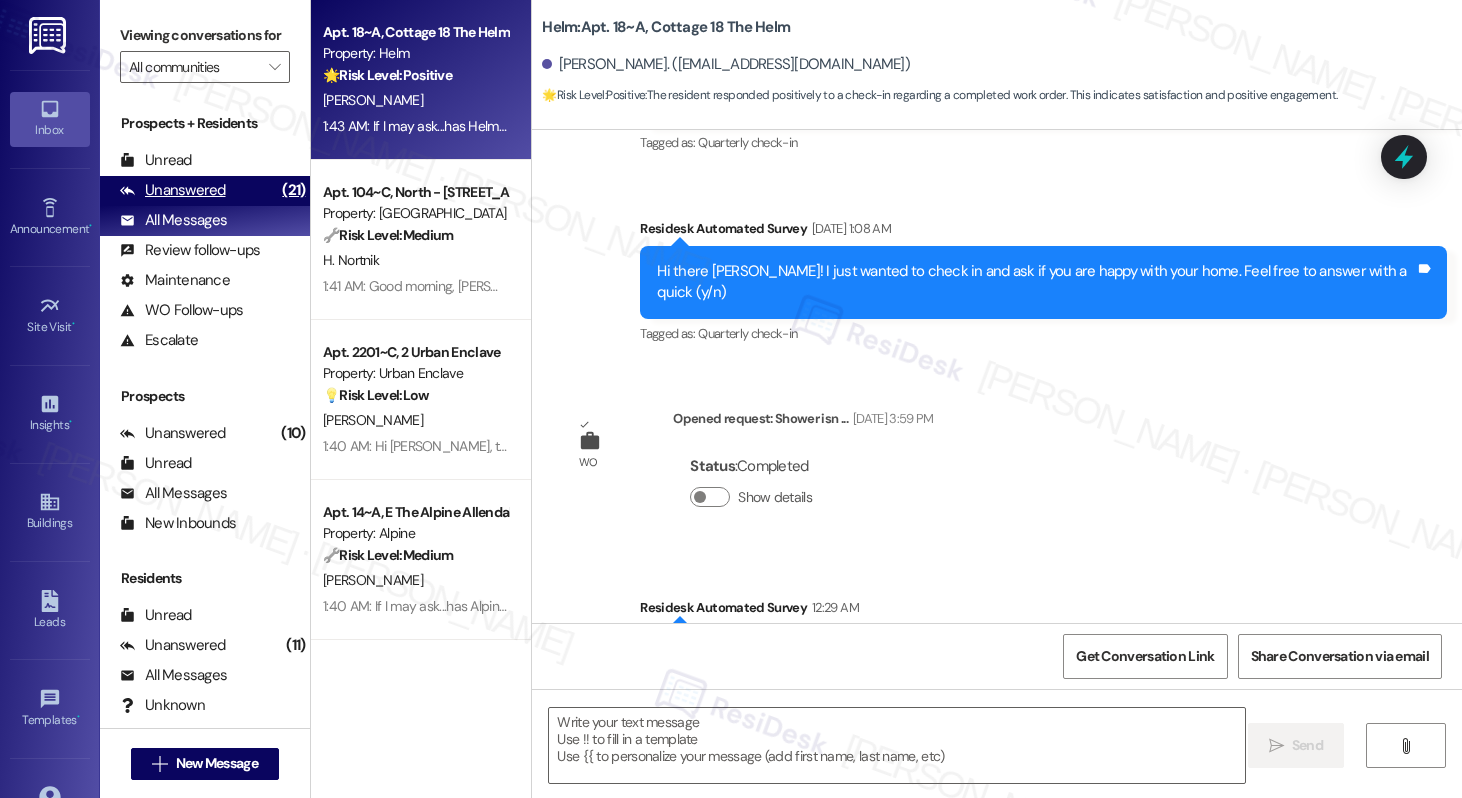 type on "Fetching suggested responses. Please feel free to read through the conversation in the meantime." 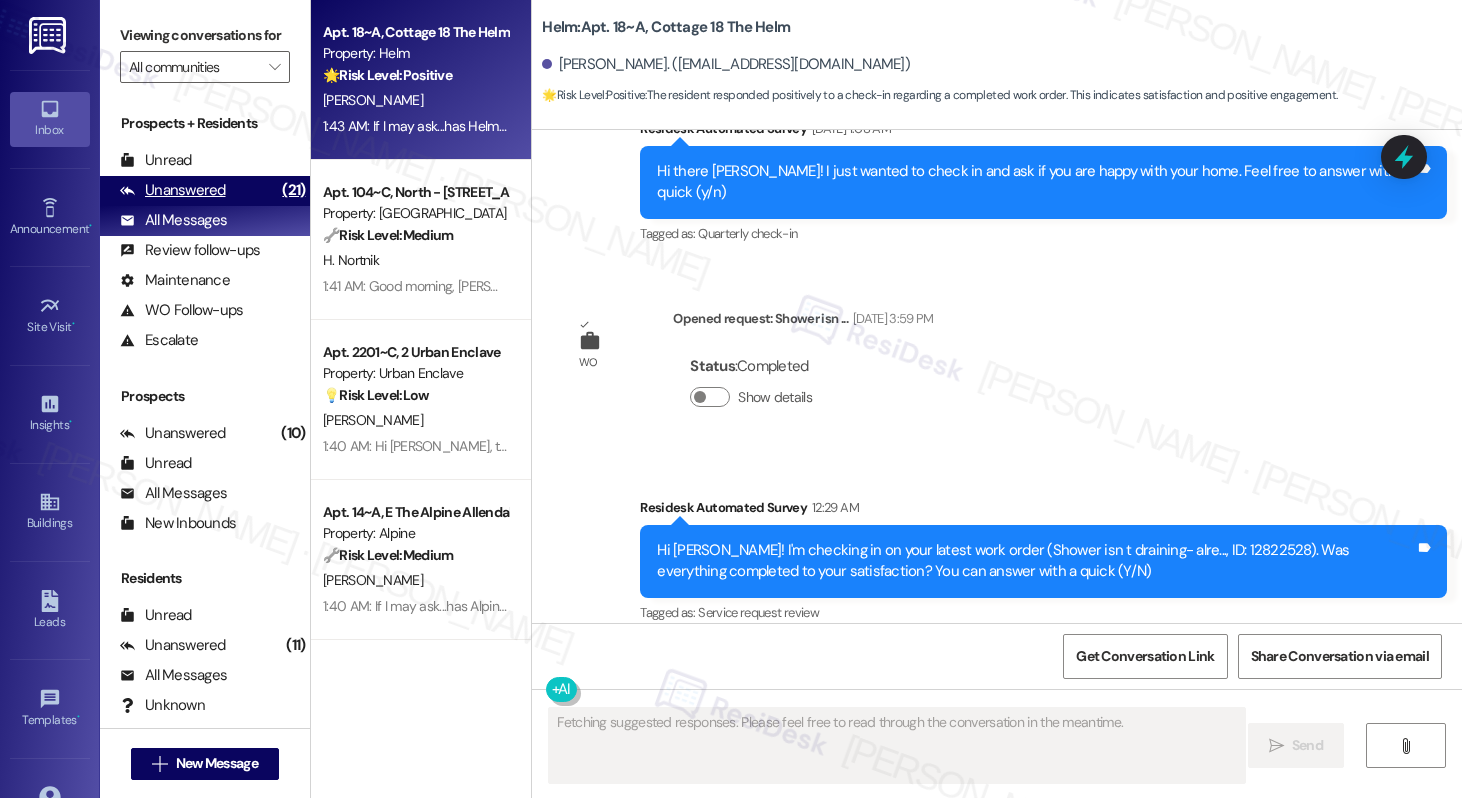 scroll, scrollTop: 1985, scrollLeft: 0, axis: vertical 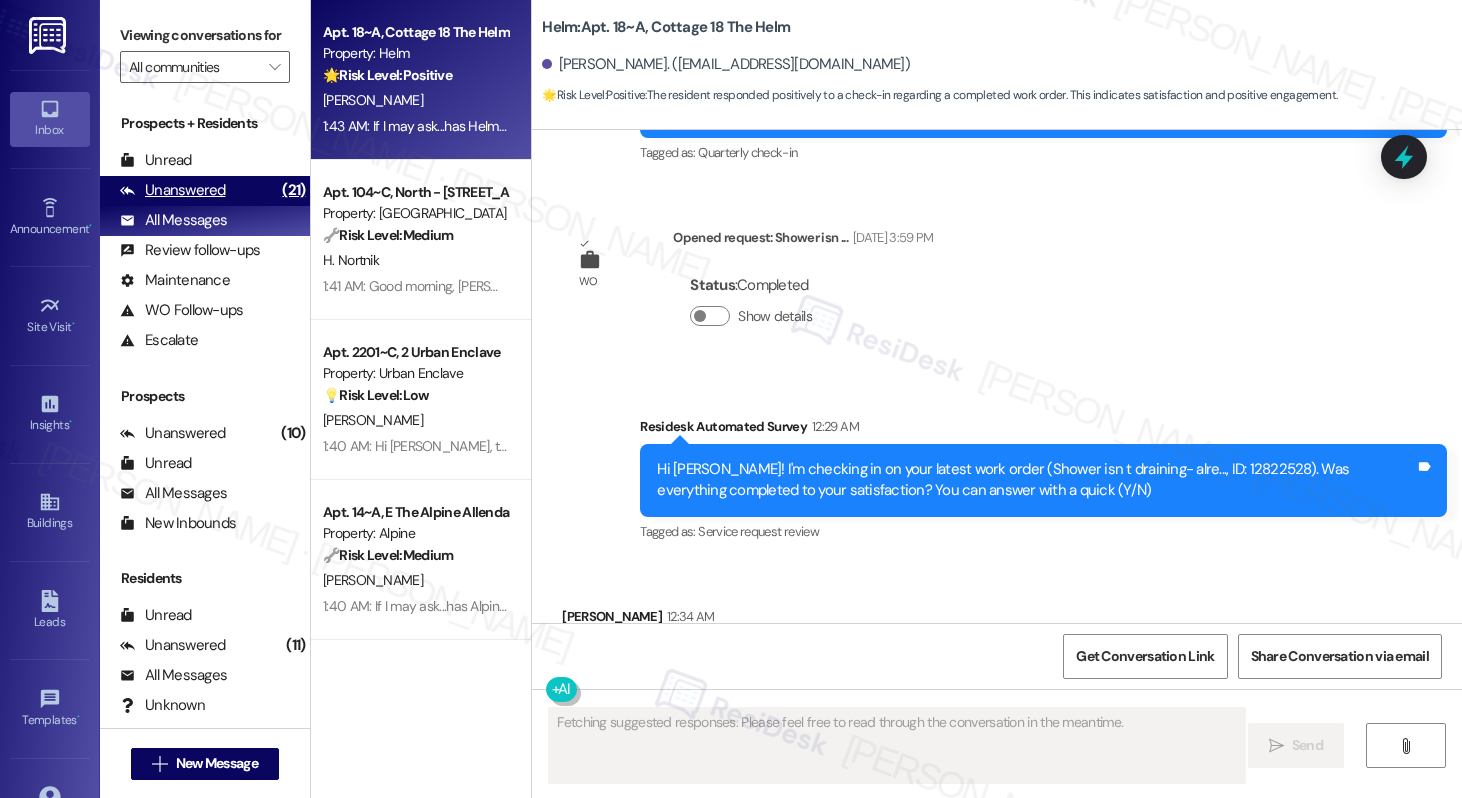 click on "Unanswered" at bounding box center (173, 190) 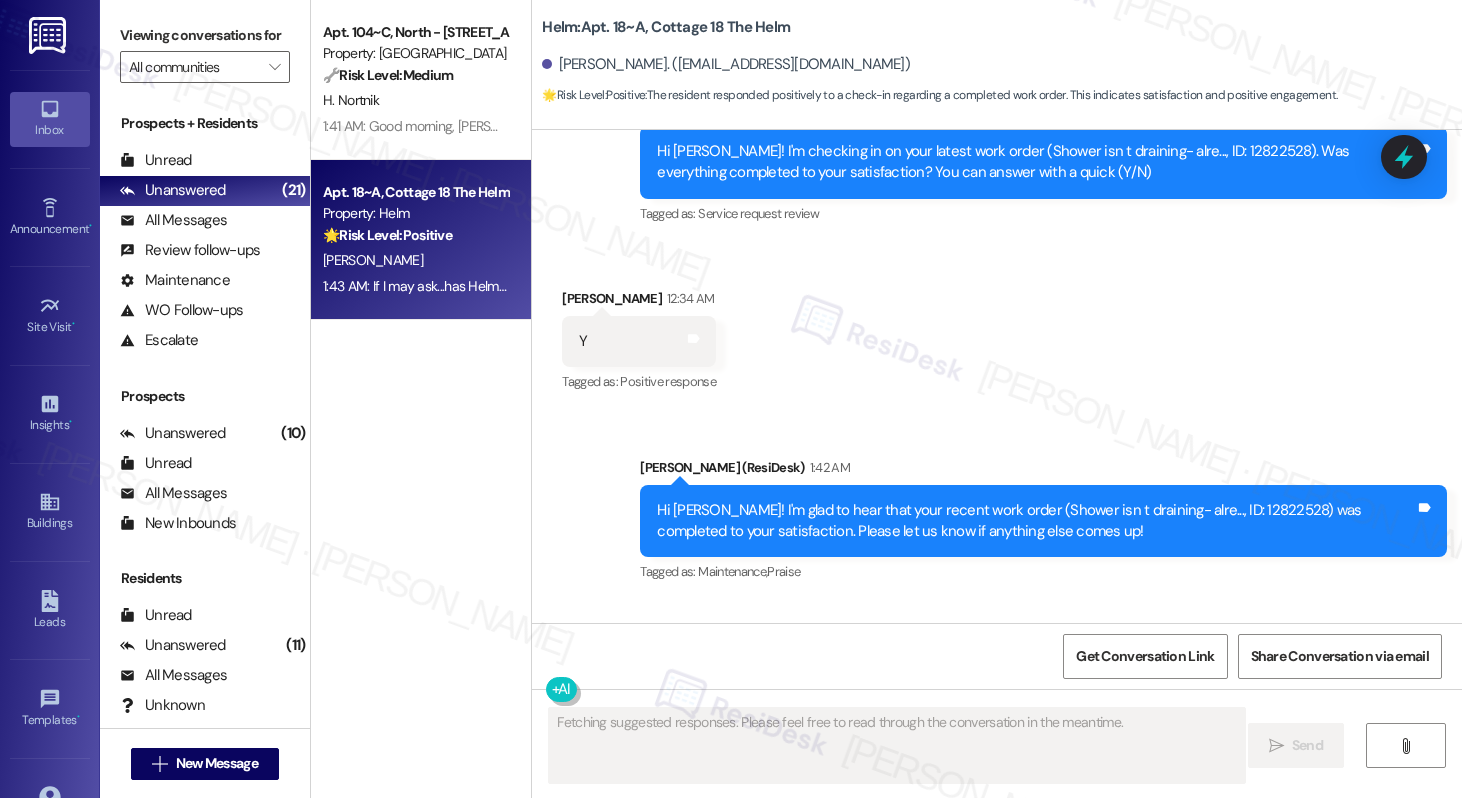 scroll, scrollTop: 2317, scrollLeft: 0, axis: vertical 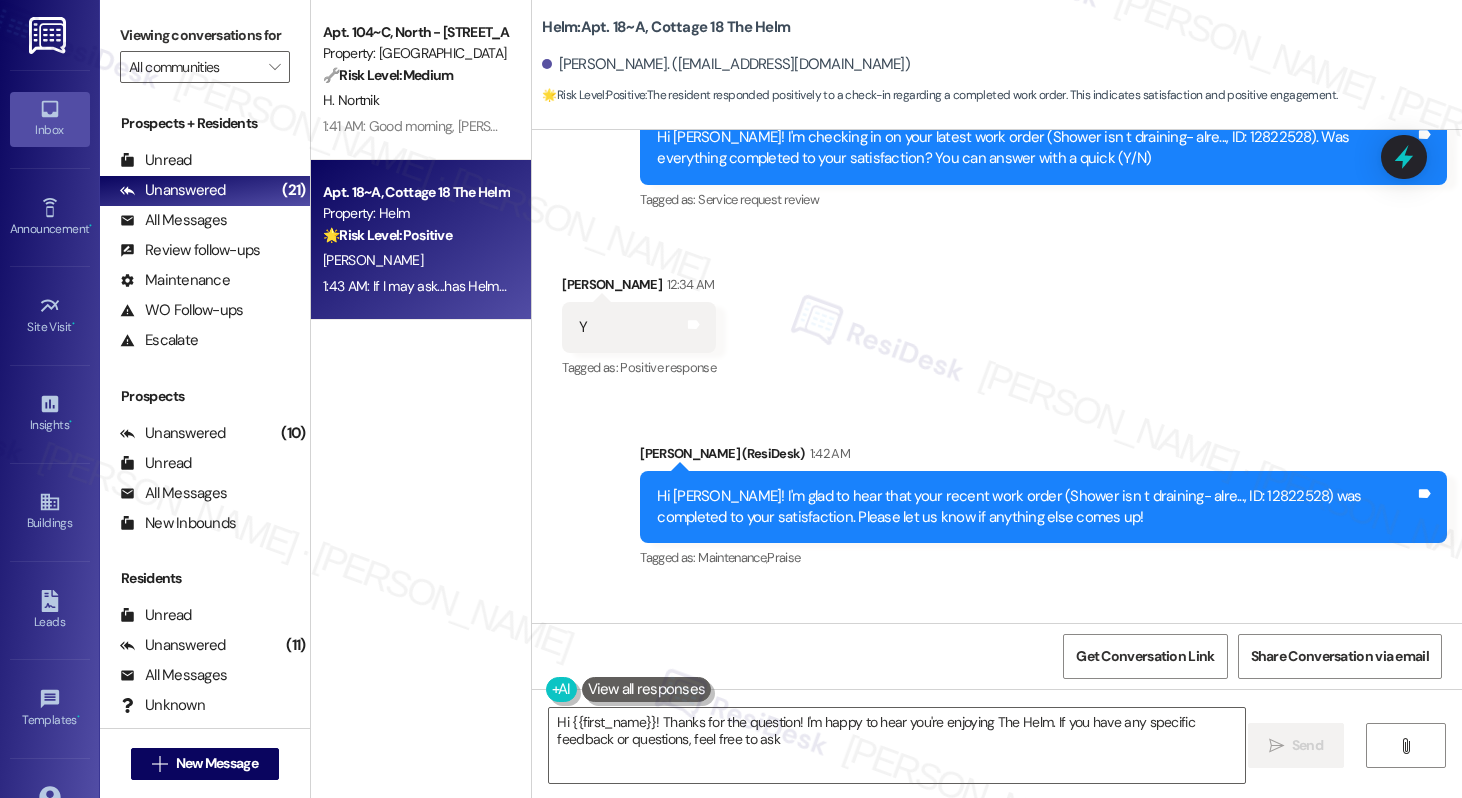 type on "Hi {{first_name}}! Thanks for the question! I'm happy to hear you're enjoying The Helm. If you have any specific feedback or questions, feel free to ask!" 